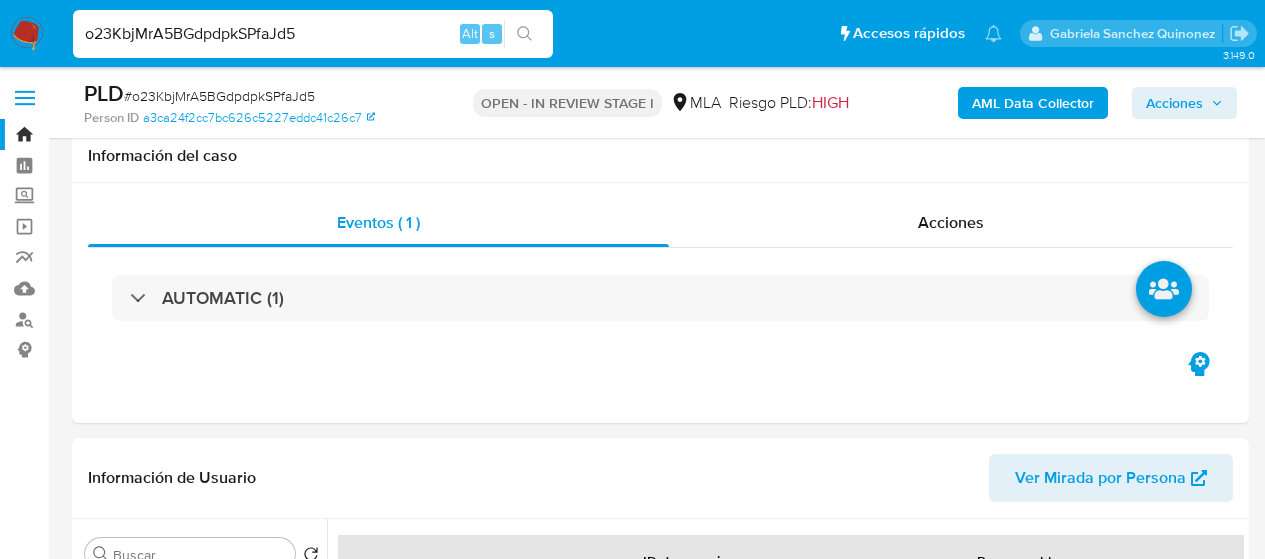 select on "10" 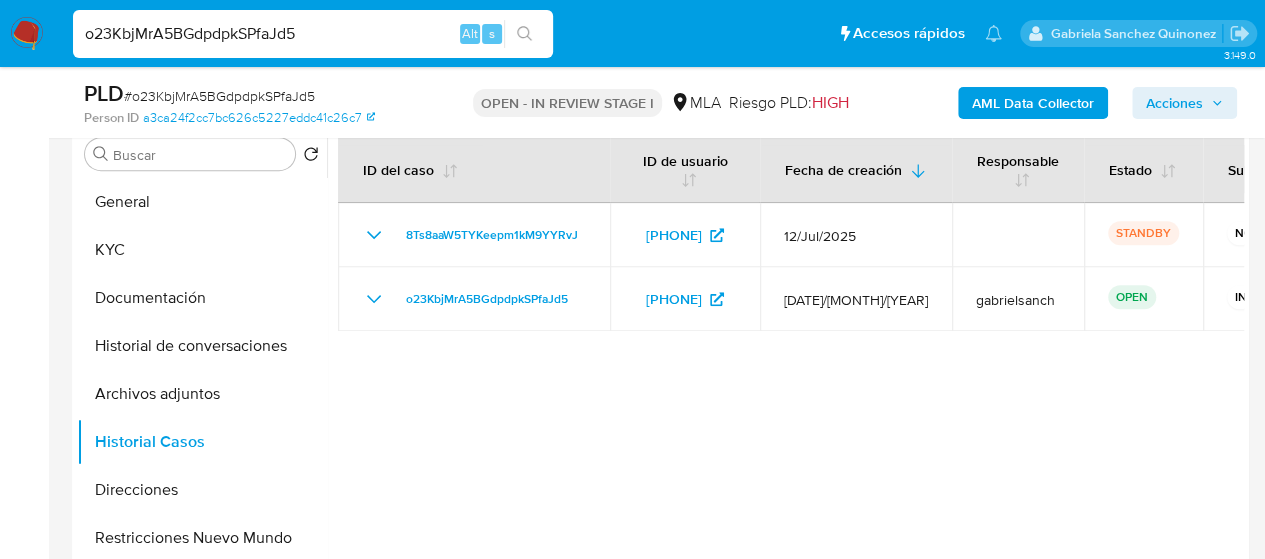 scroll, scrollTop: 400, scrollLeft: 0, axis: vertical 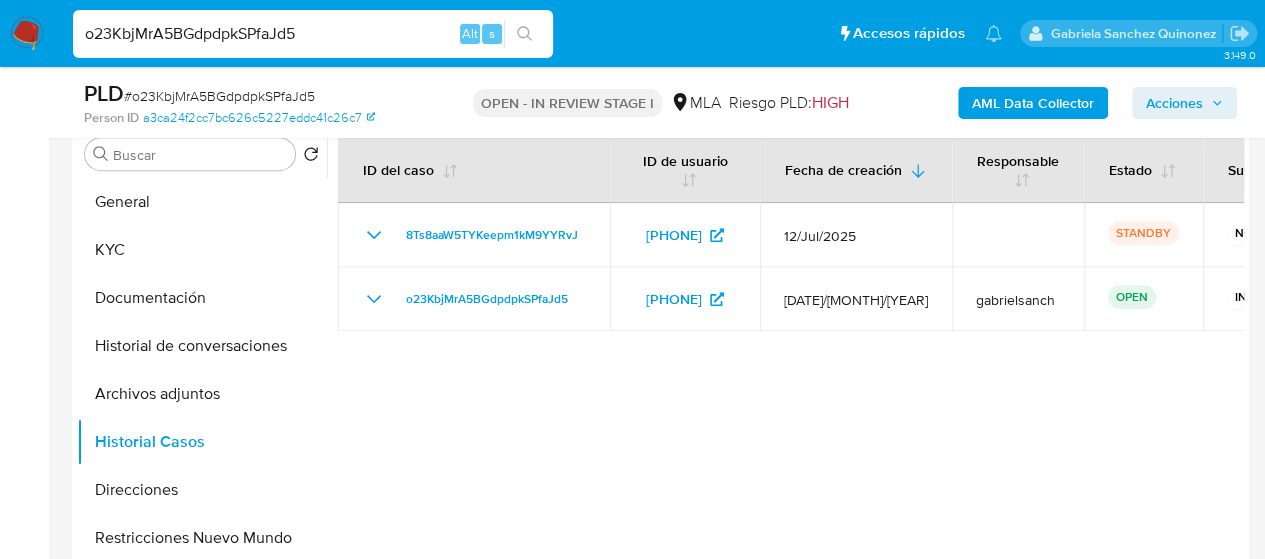 click on "o23KbjMrA5BGdpdpkSPfaJd5" at bounding box center (313, 34) 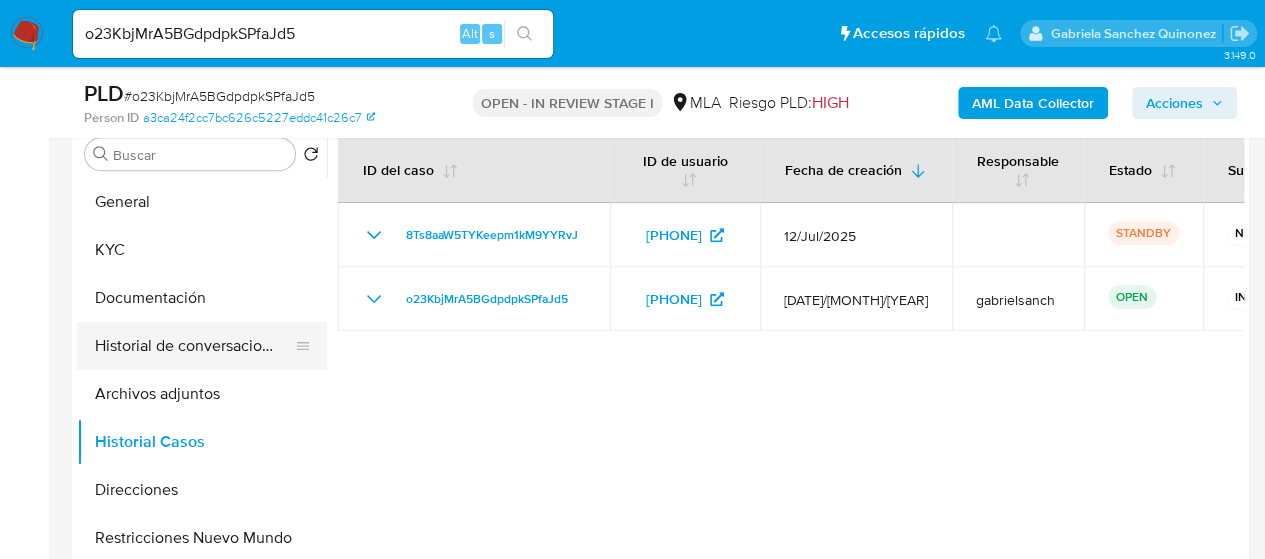 click on "Historial de conversaciones" at bounding box center [194, 346] 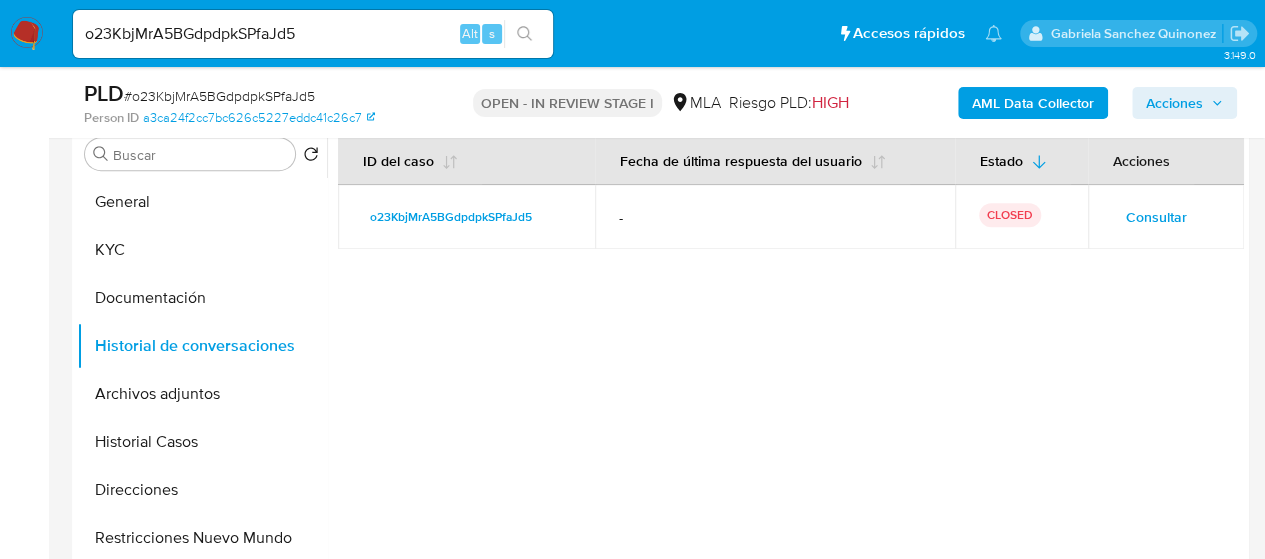 click on "Acciones" at bounding box center [1174, 103] 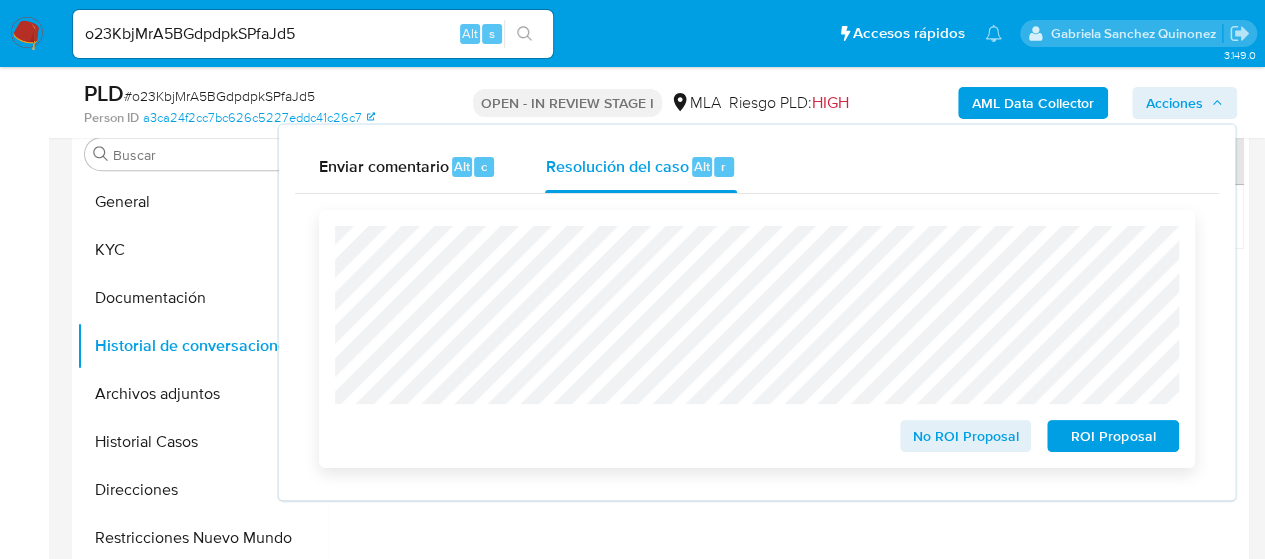 click on "No ROI Proposal" at bounding box center [966, 436] 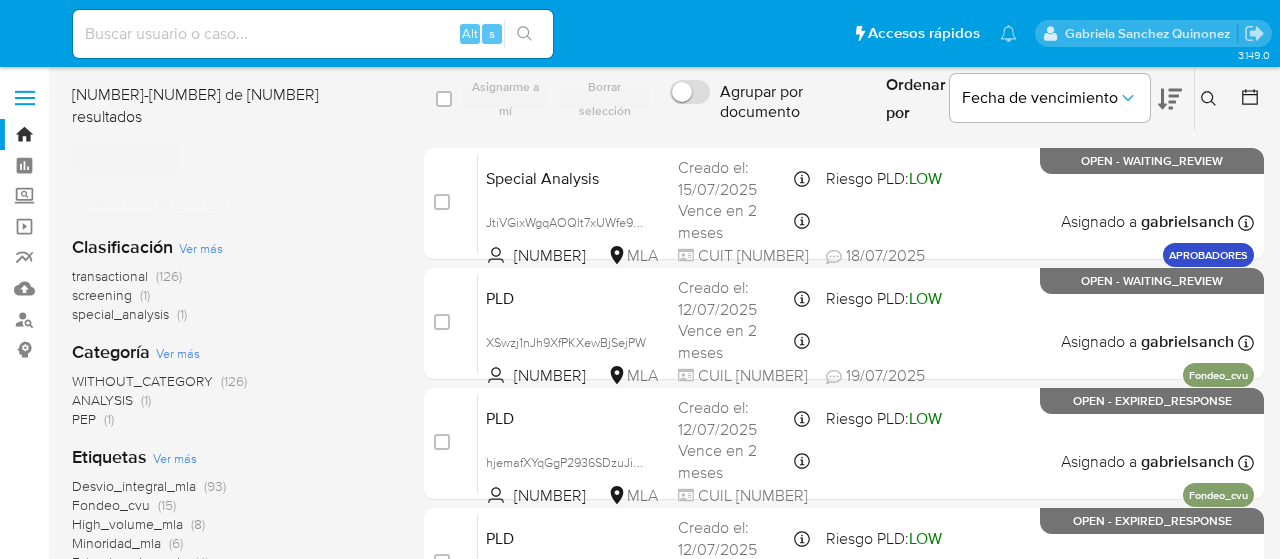 scroll, scrollTop: 0, scrollLeft: 0, axis: both 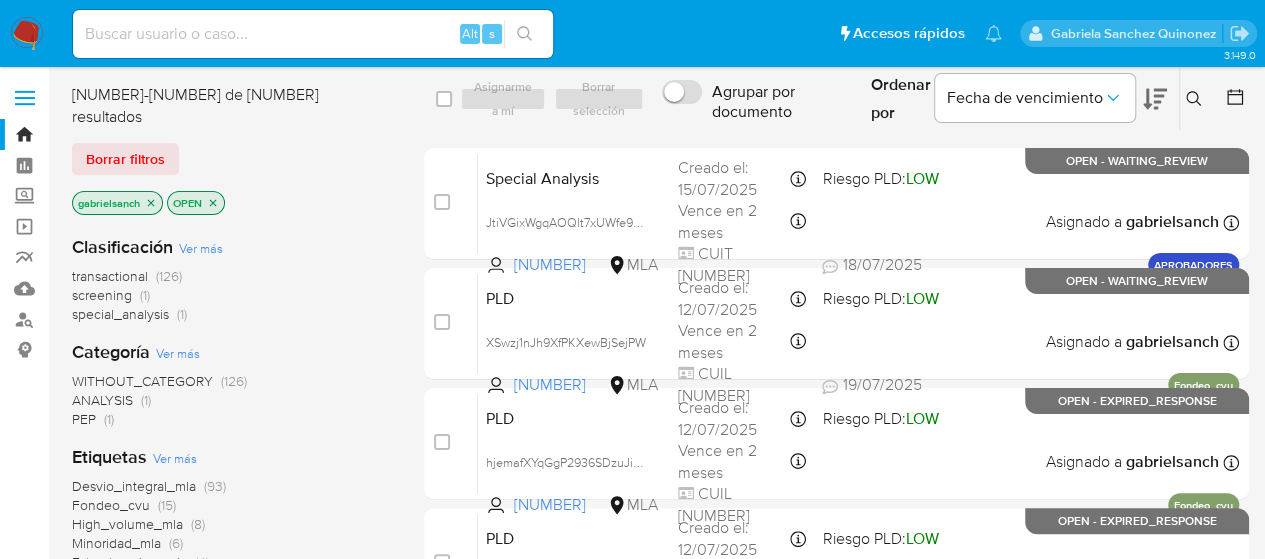 click at bounding box center [1196, 99] 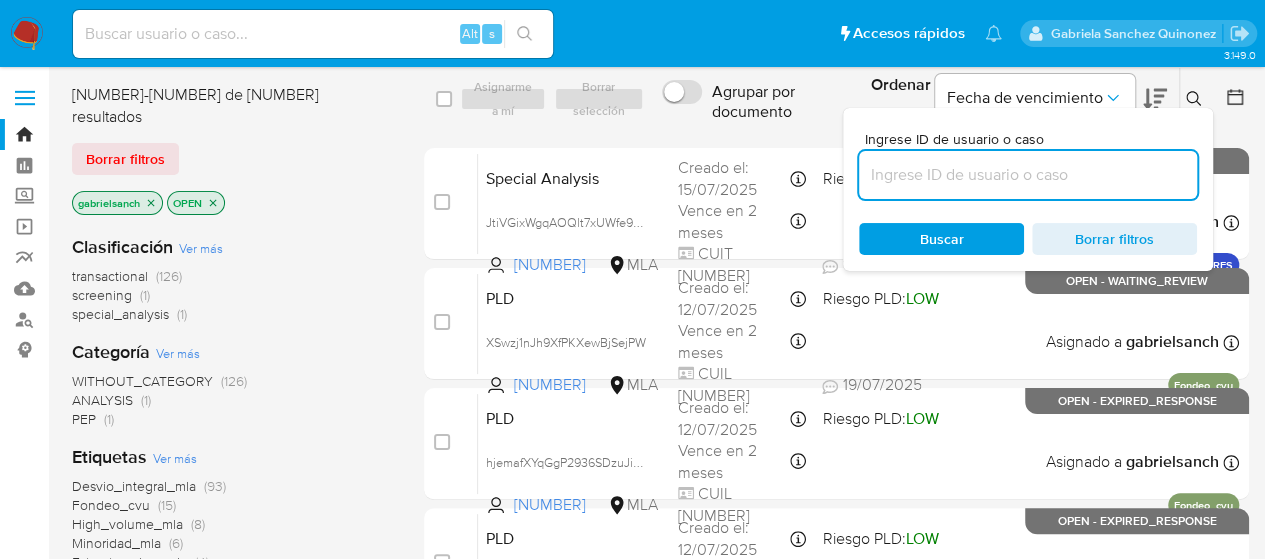 click at bounding box center [1028, 175] 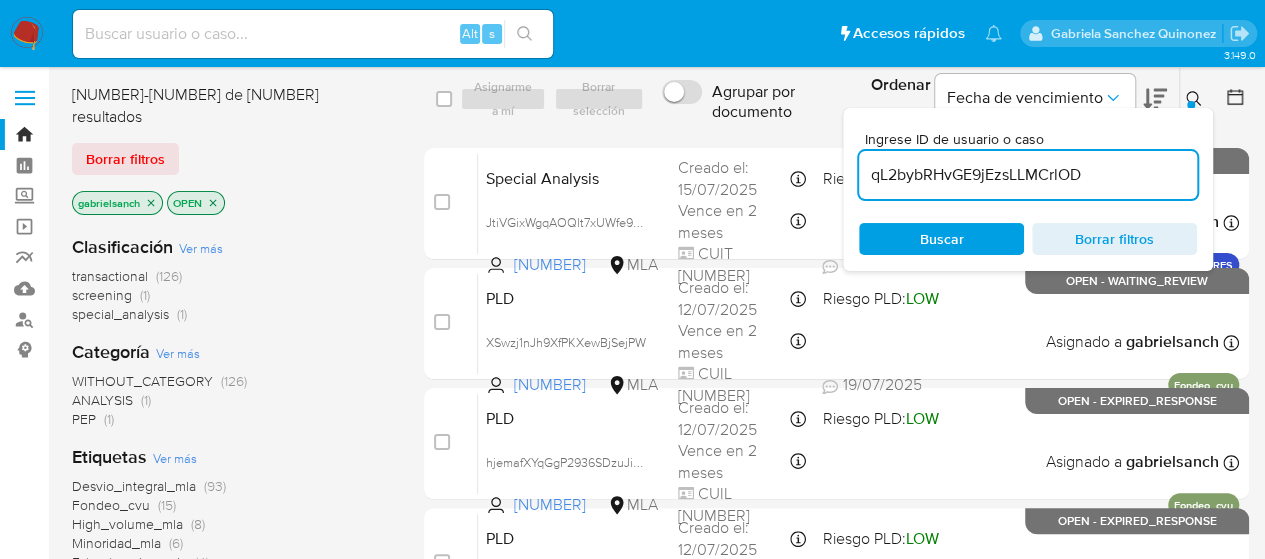 type on "qL2bybRHvGE9jEzsLLMCrlOD" 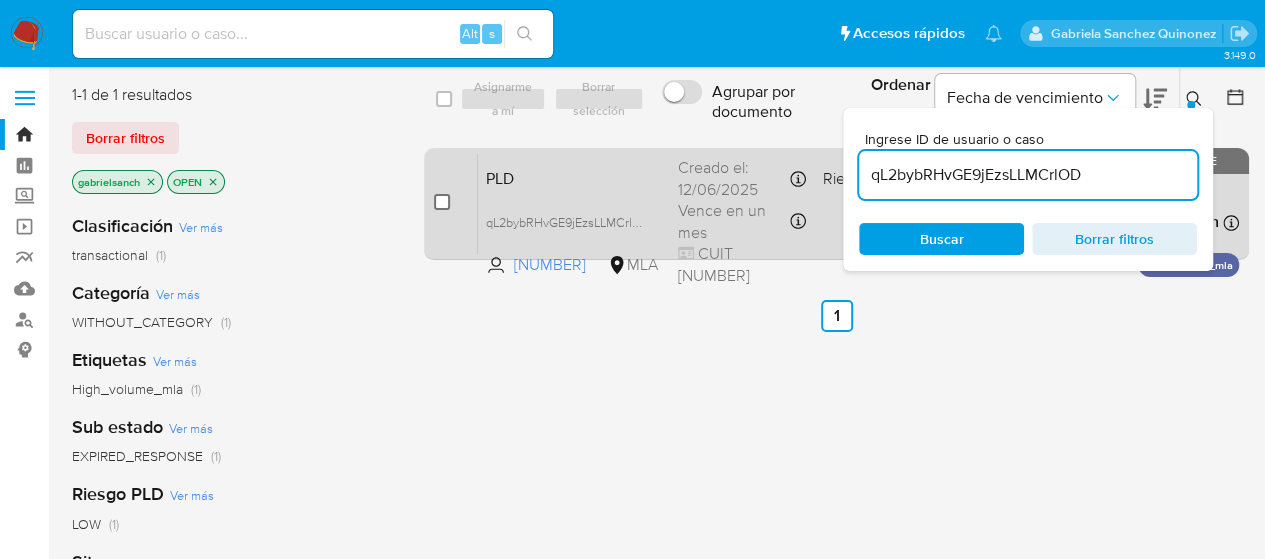 click at bounding box center (442, 202) 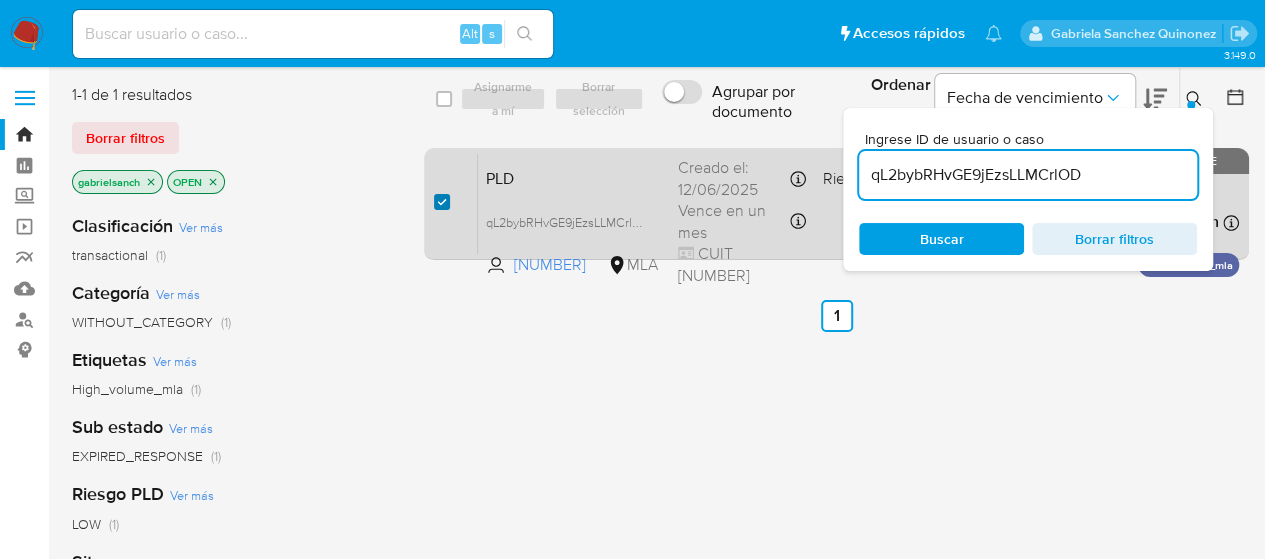 checkbox on "true" 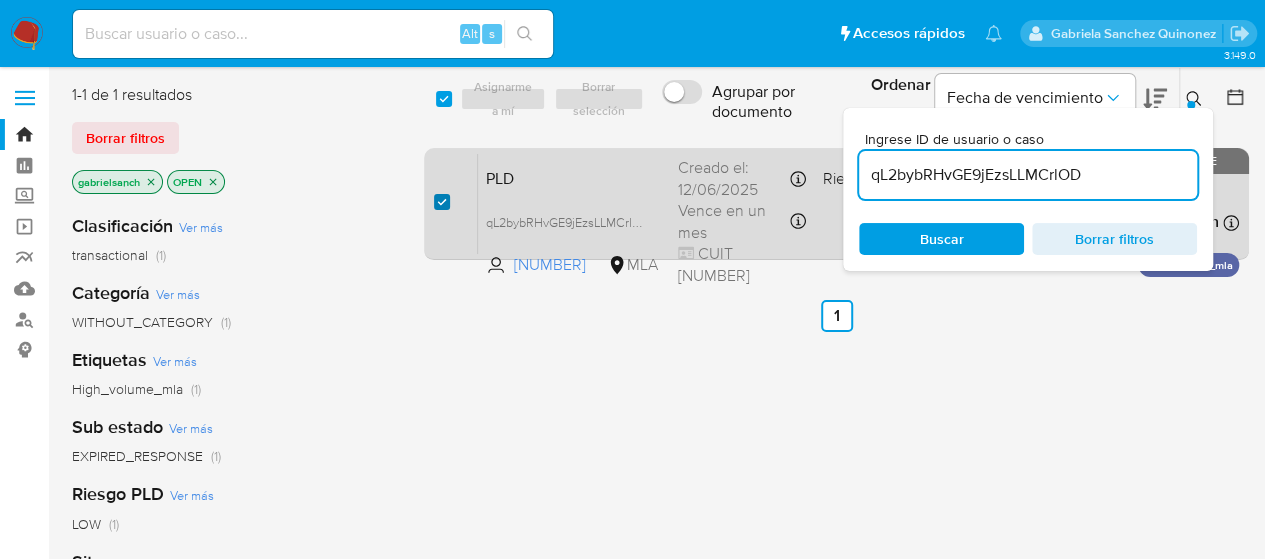 checkbox on "true" 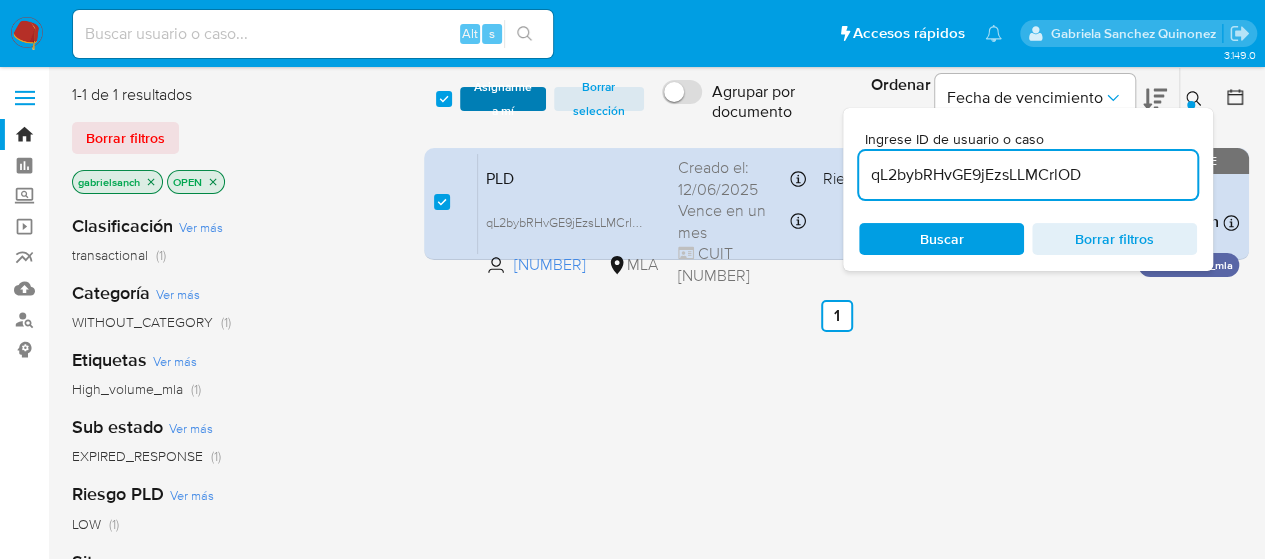 click on "Asignarme a mí" at bounding box center (503, 99) 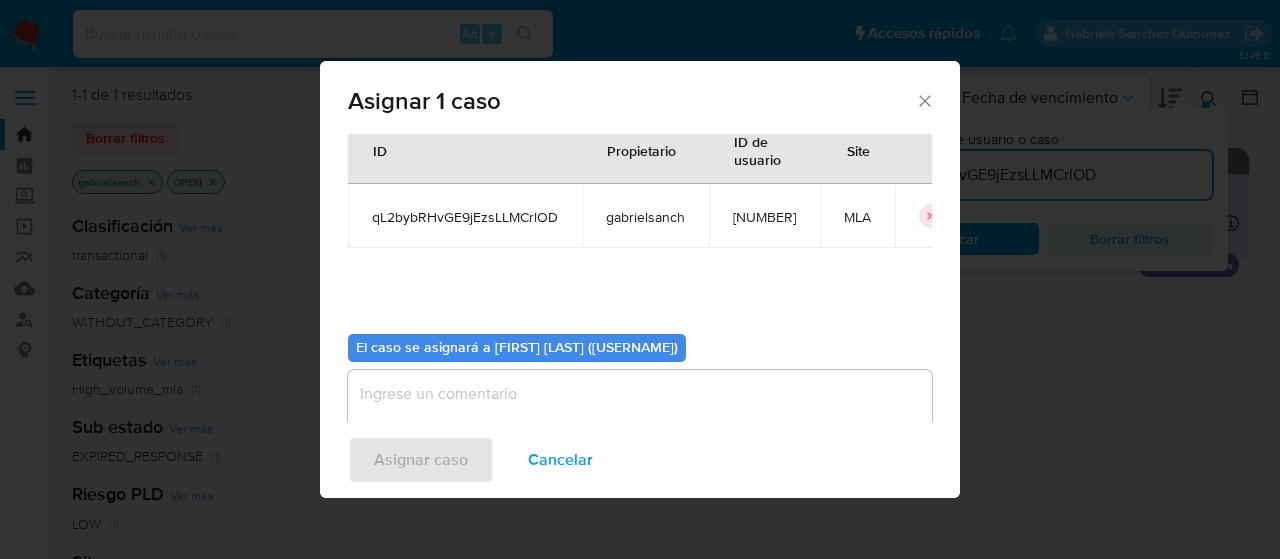 scroll, scrollTop: 102, scrollLeft: 0, axis: vertical 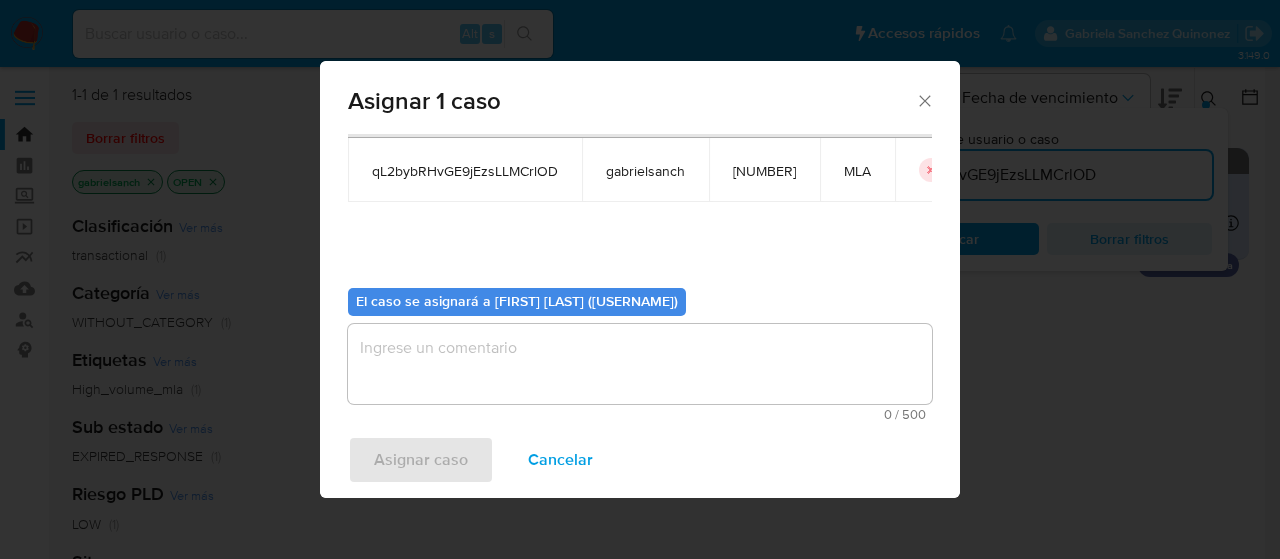 click at bounding box center (640, 364) 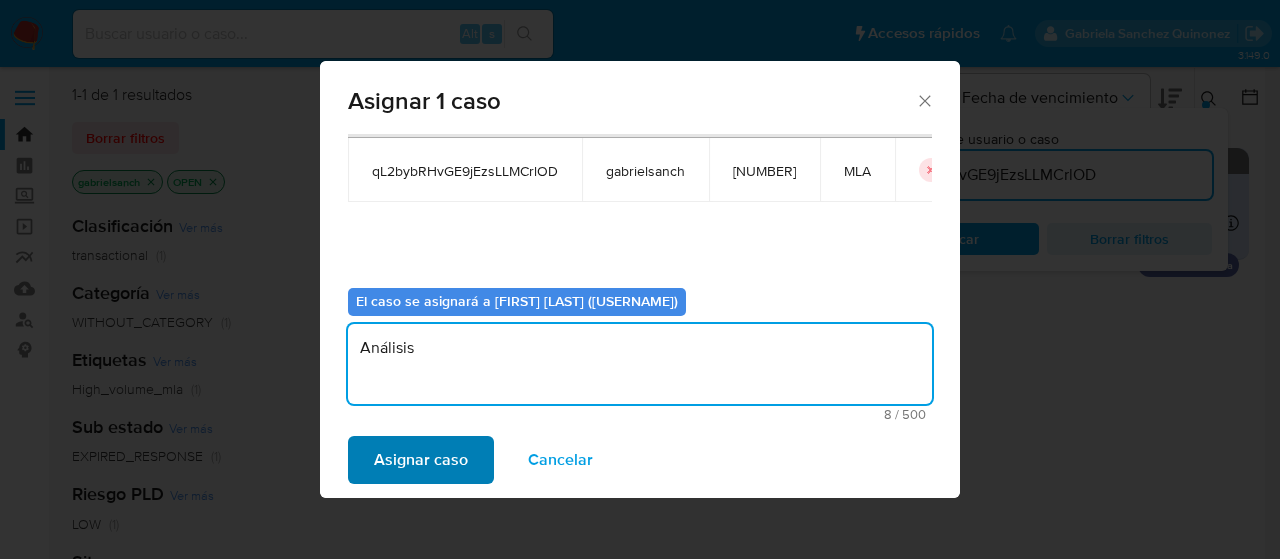 type on "Análisis" 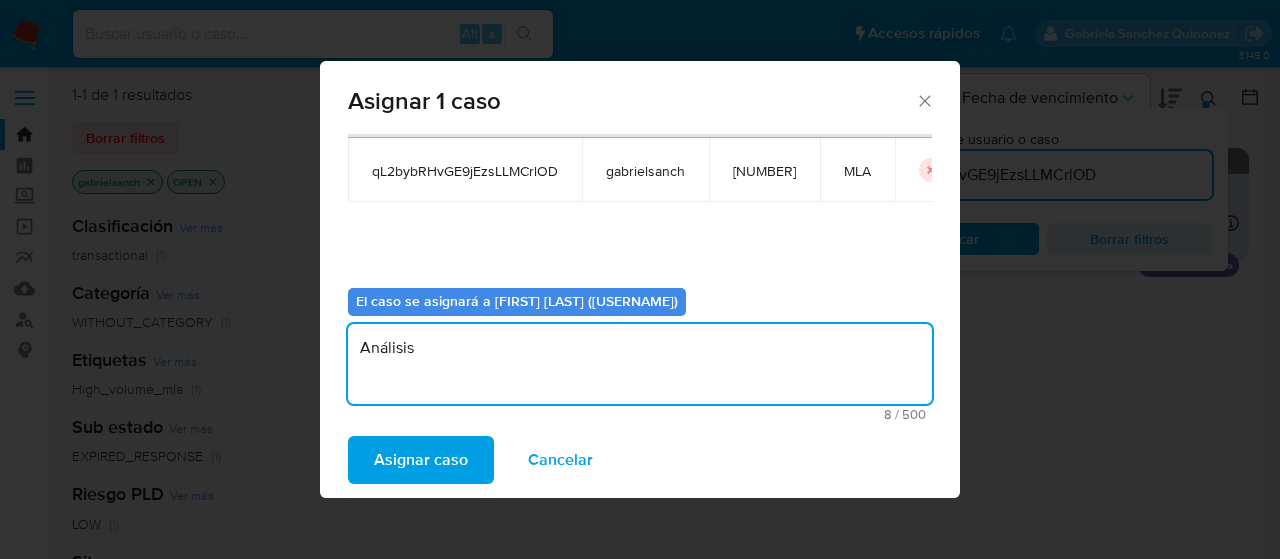 click on "Asignar caso" at bounding box center [421, 460] 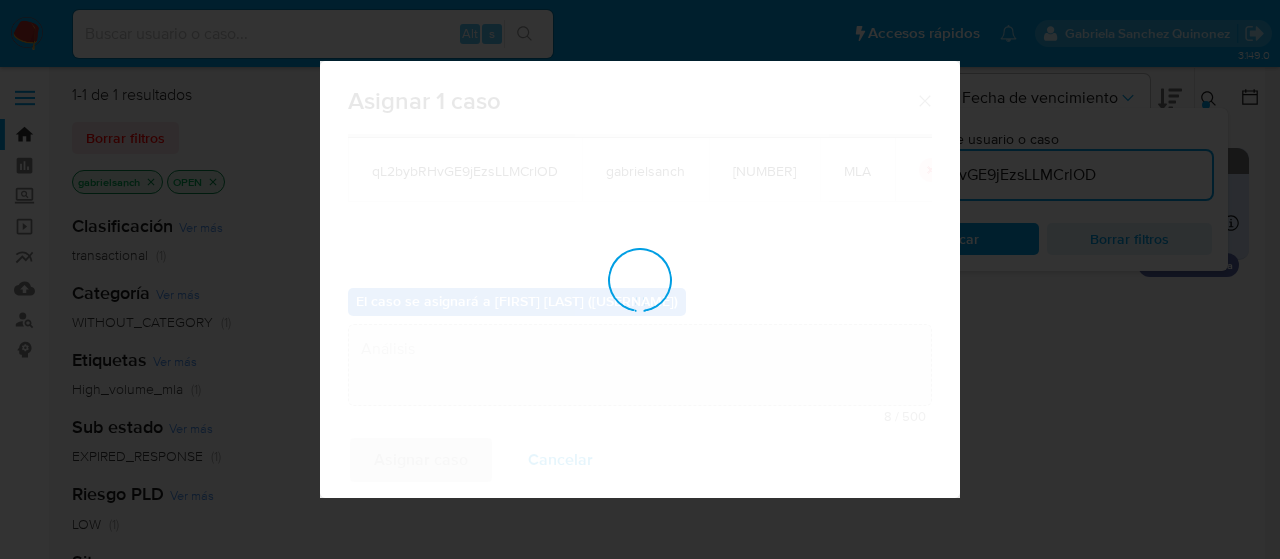 type 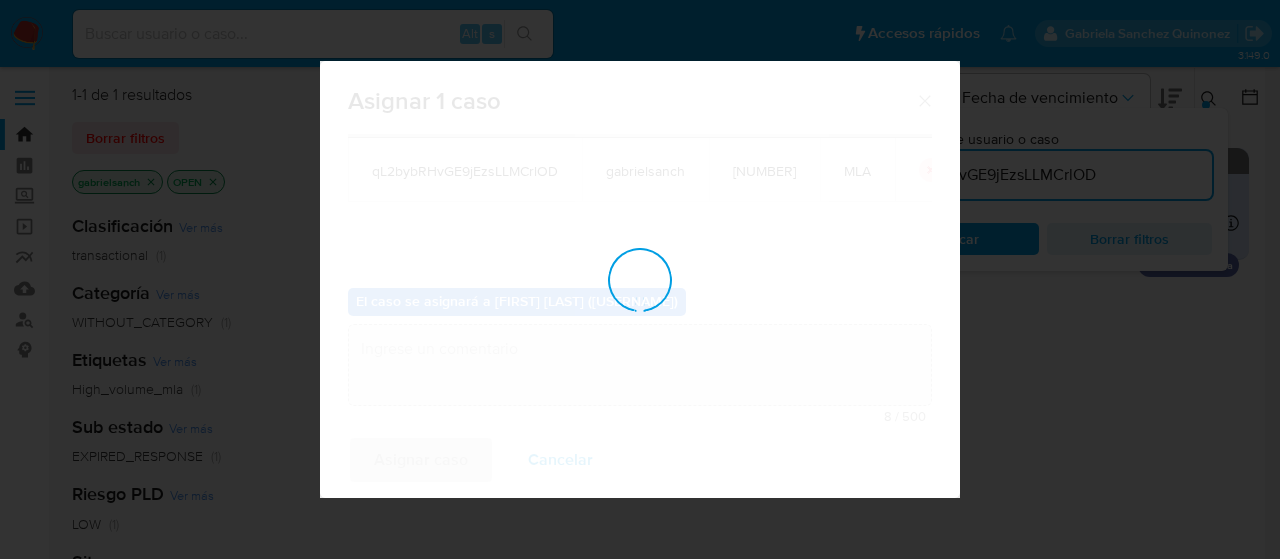 checkbox on "false" 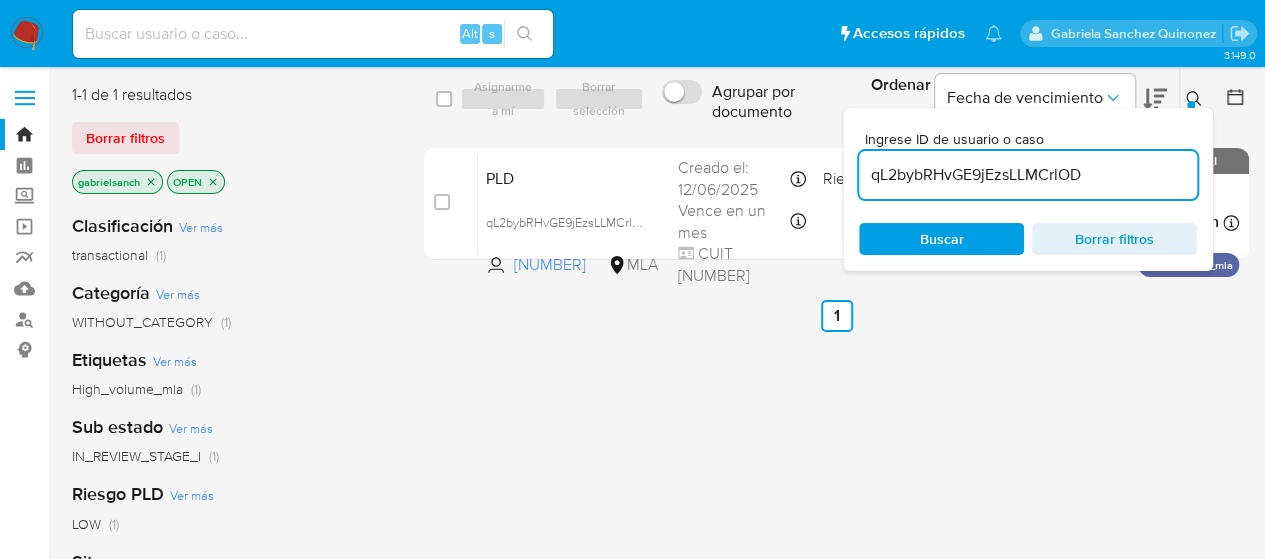 click on "qL2bybRHvGE9jEzsLLMCrlOD" at bounding box center (1028, 175) 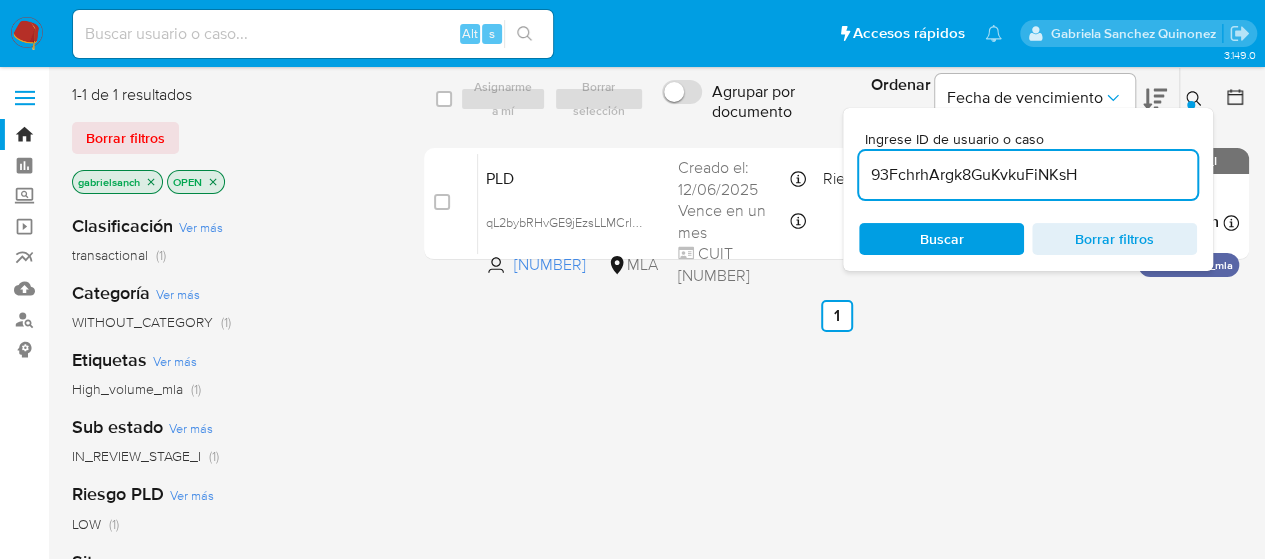 type on "93FchrhArgk8GuKvkuFiNKsH" 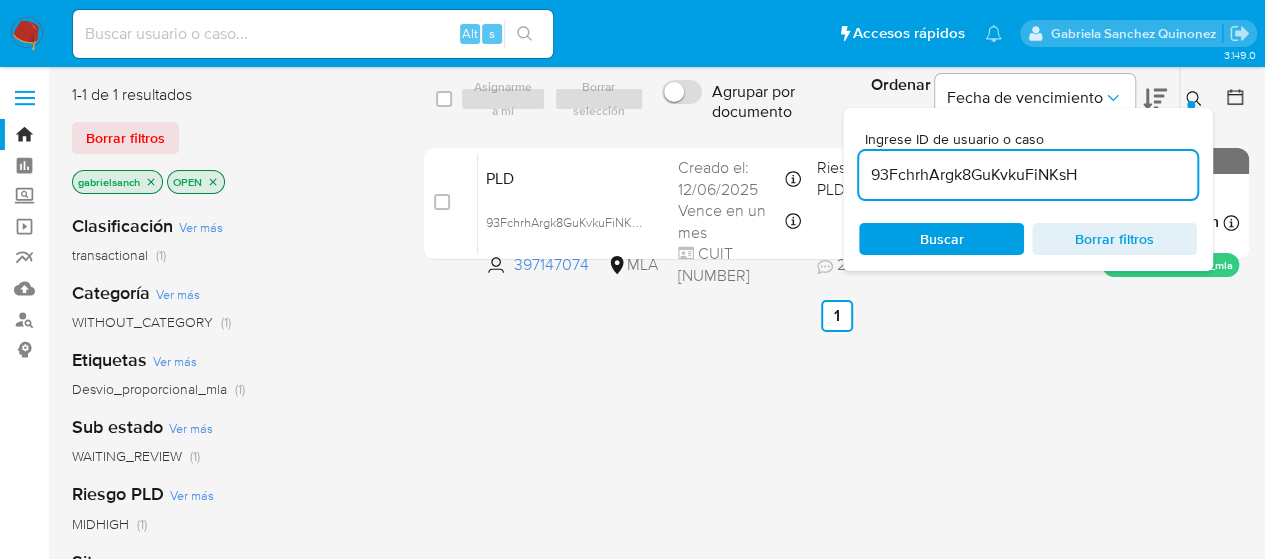 click at bounding box center [442, 202] 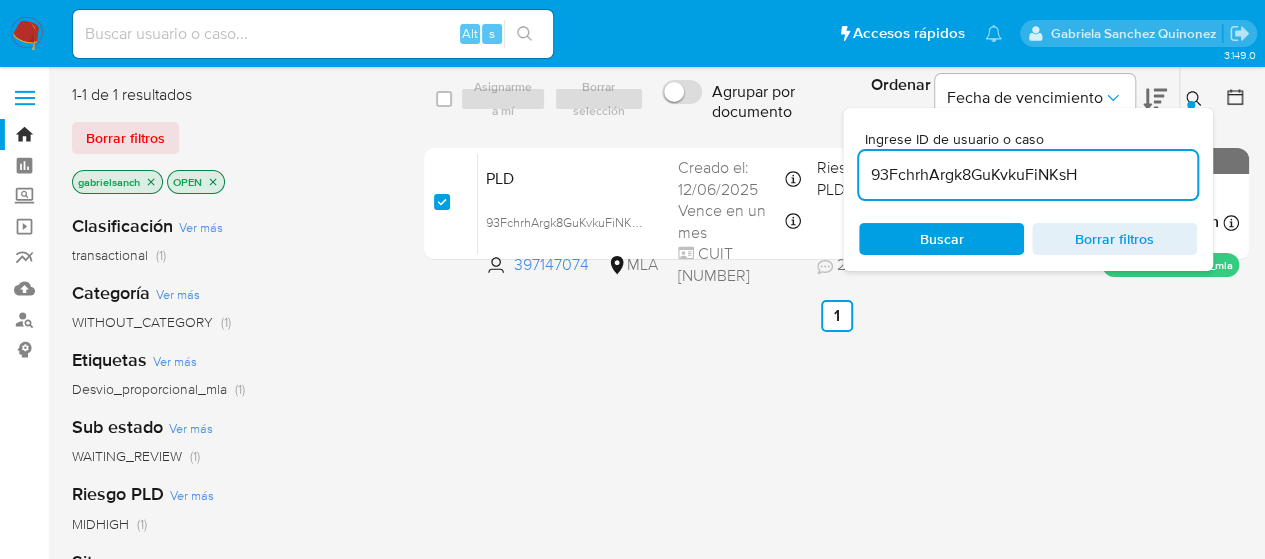 checkbox on "true" 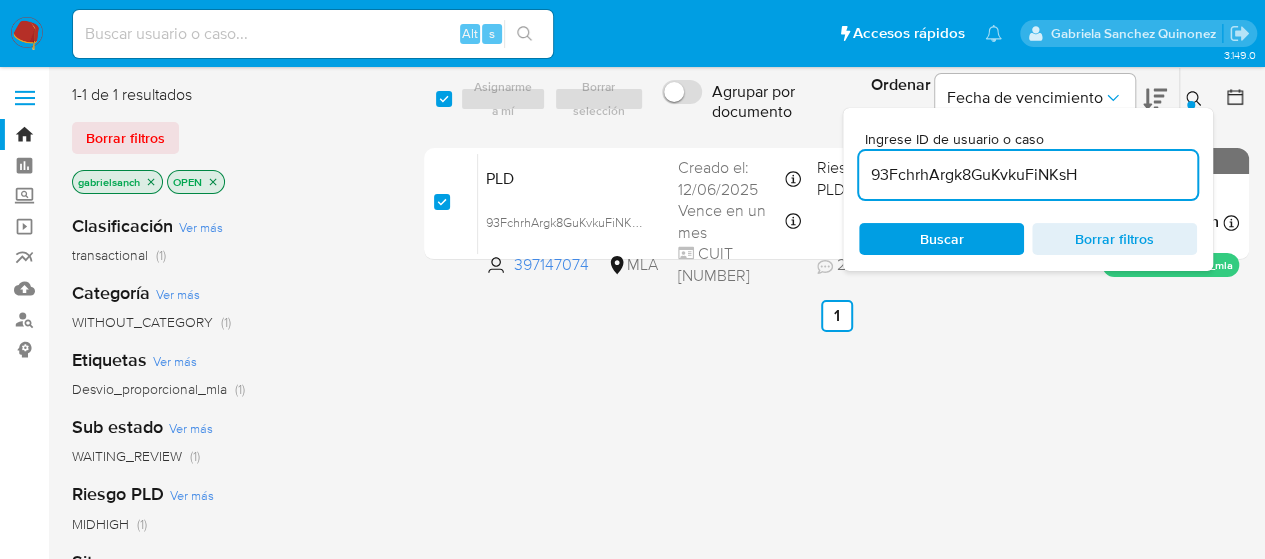 checkbox on "true" 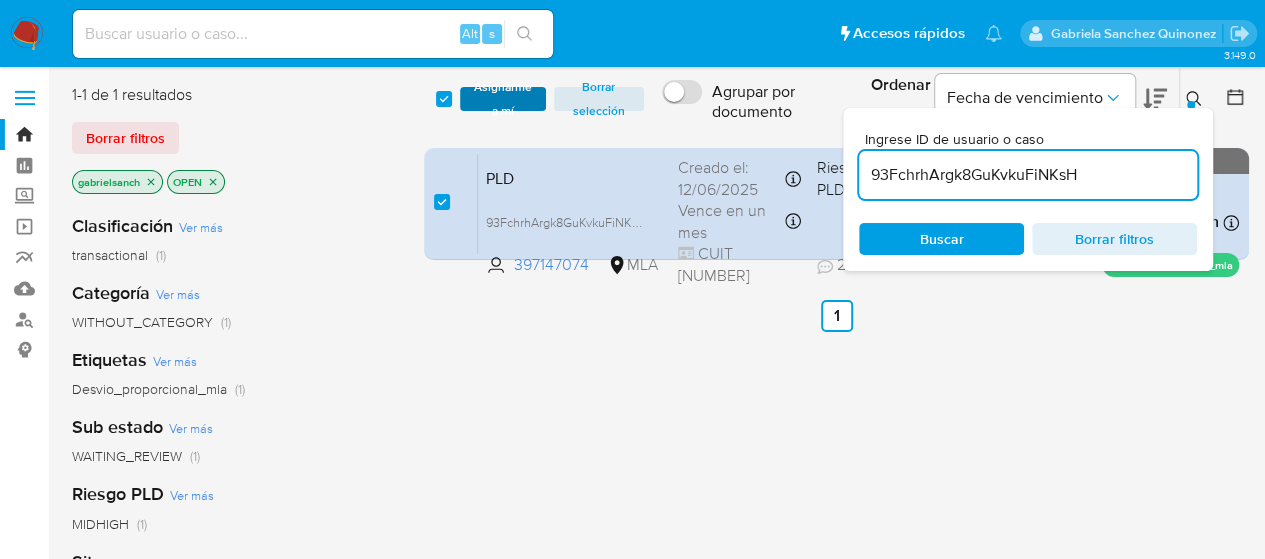 click on "Asignarme a mí" at bounding box center (503, 99) 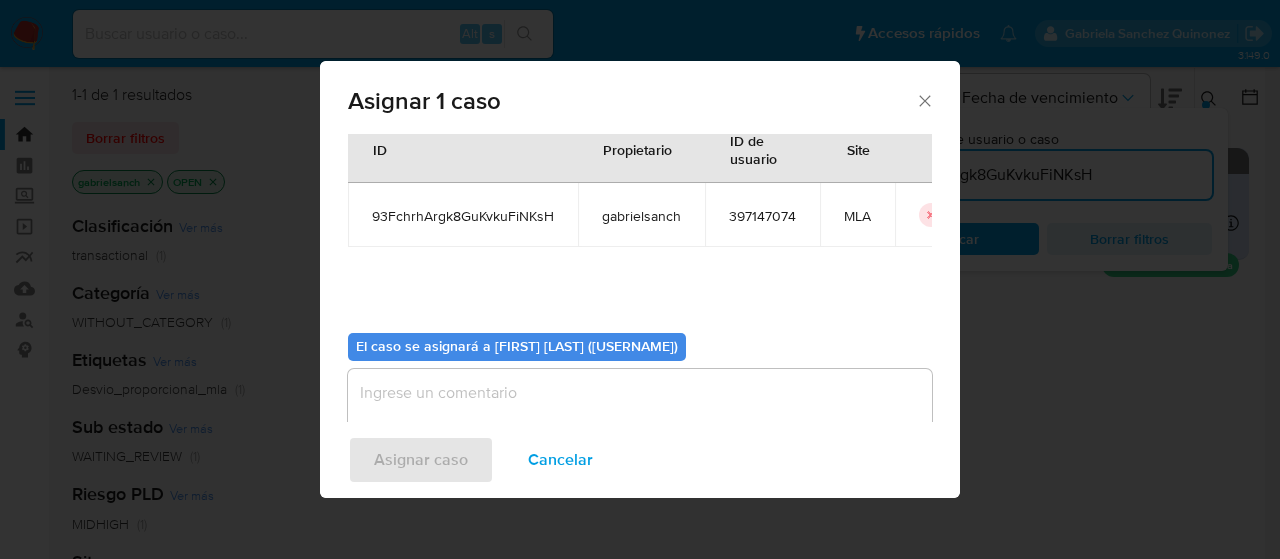 scroll, scrollTop: 102, scrollLeft: 0, axis: vertical 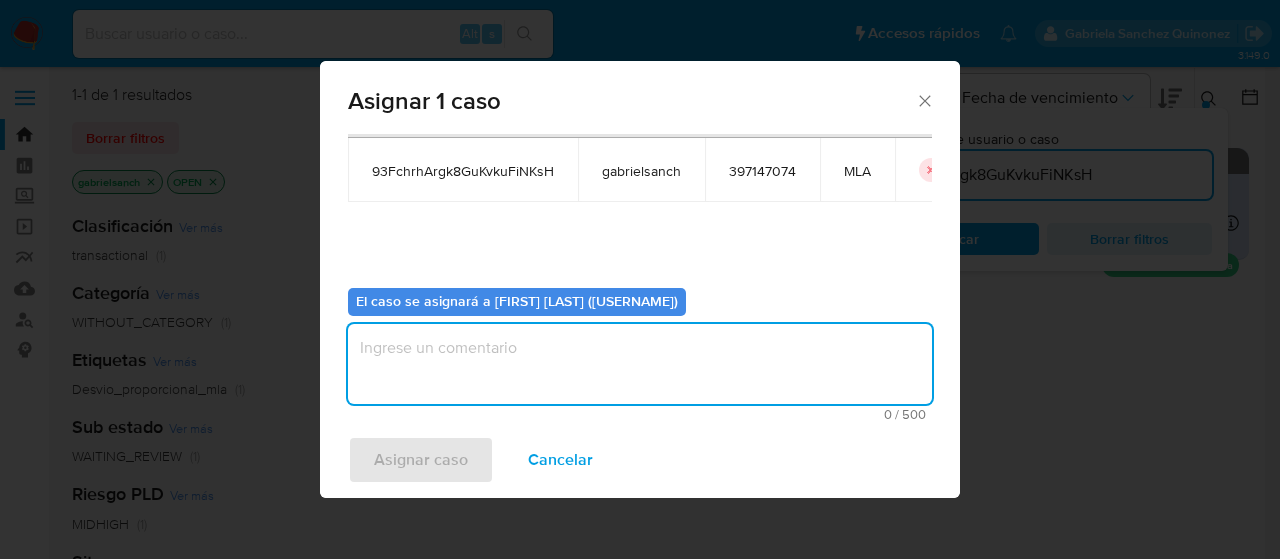 click at bounding box center (640, 364) 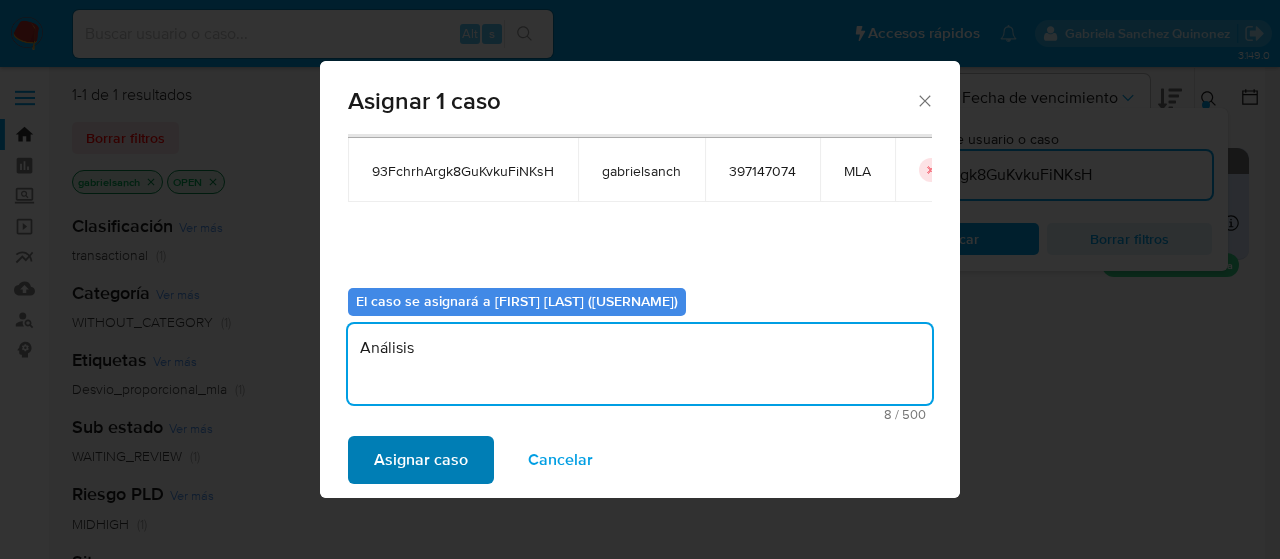 type on "Análisis" 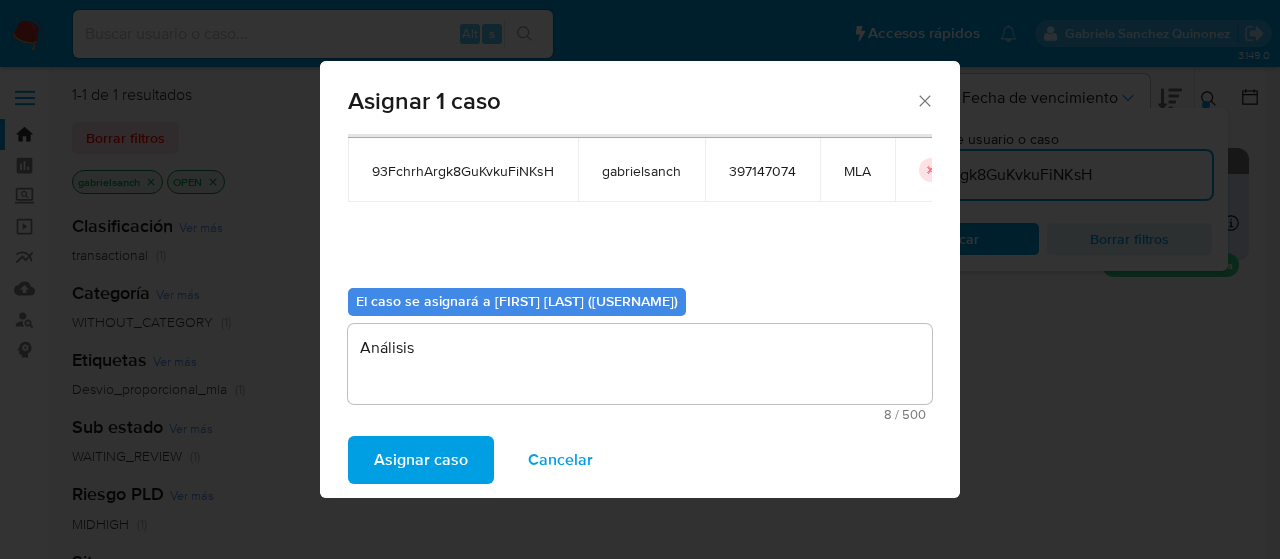 click on "Asignar caso" at bounding box center (421, 460) 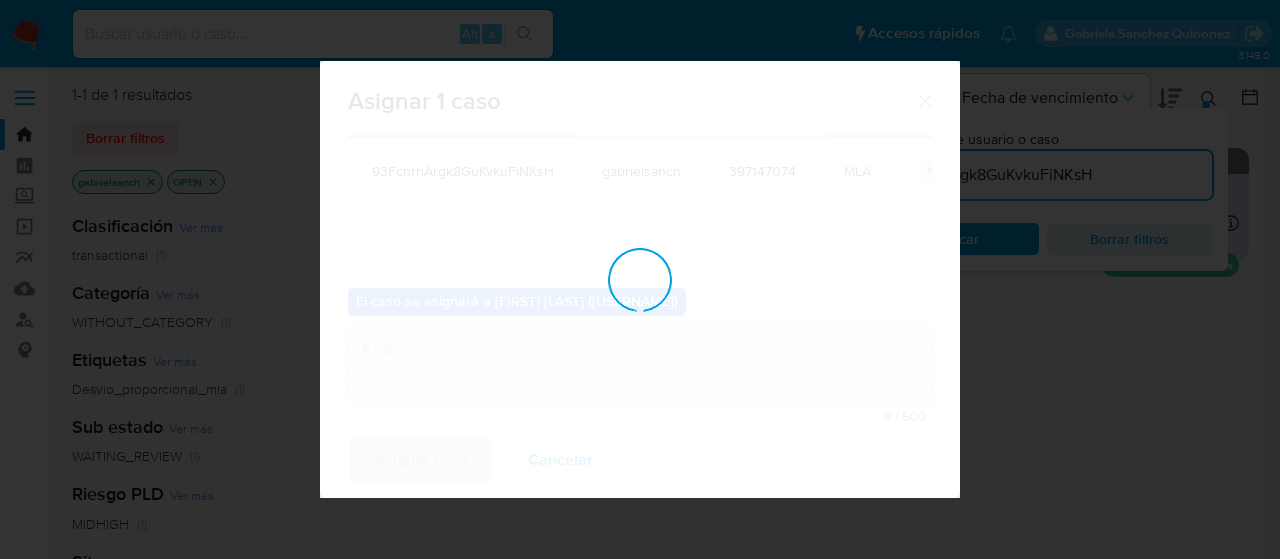 type 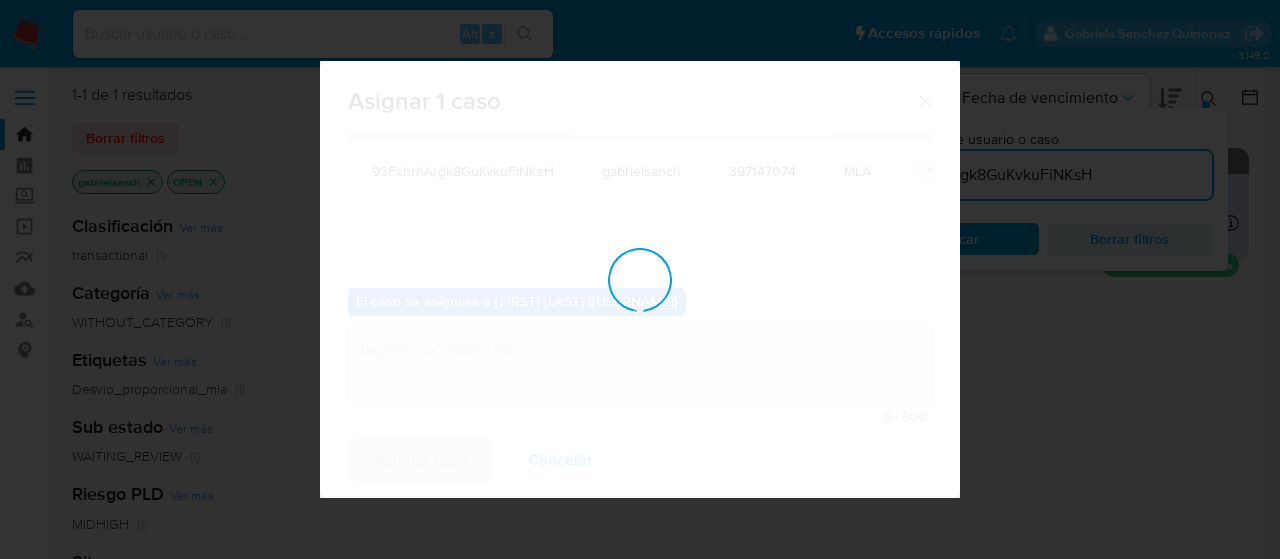 checkbox on "false" 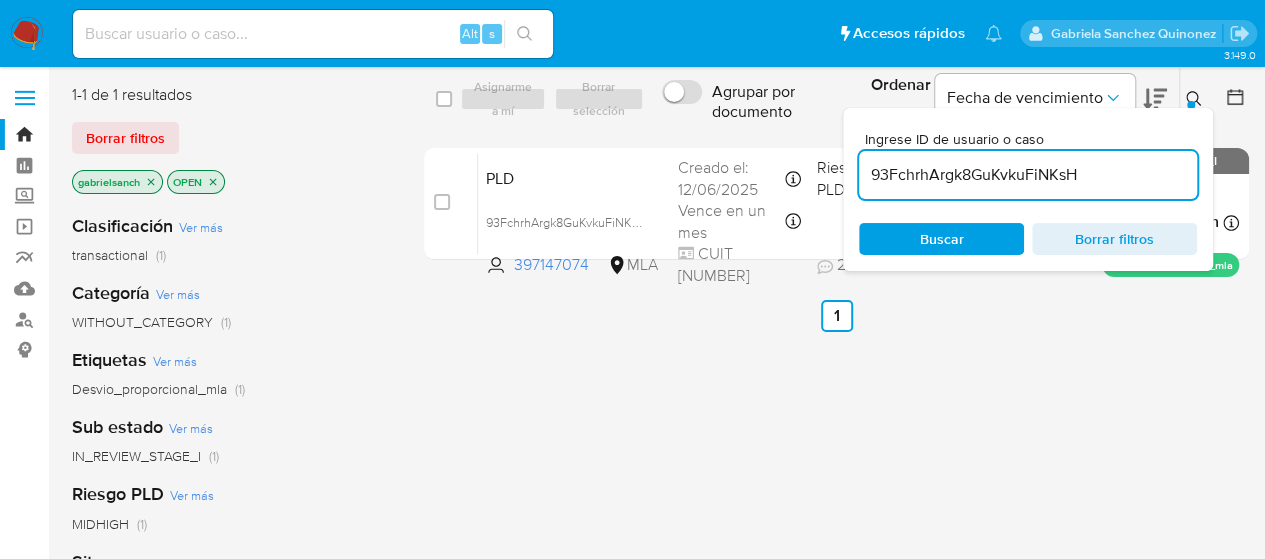 click on "93FchrhArgk8GuKvkuFiNKsH" at bounding box center (1028, 175) 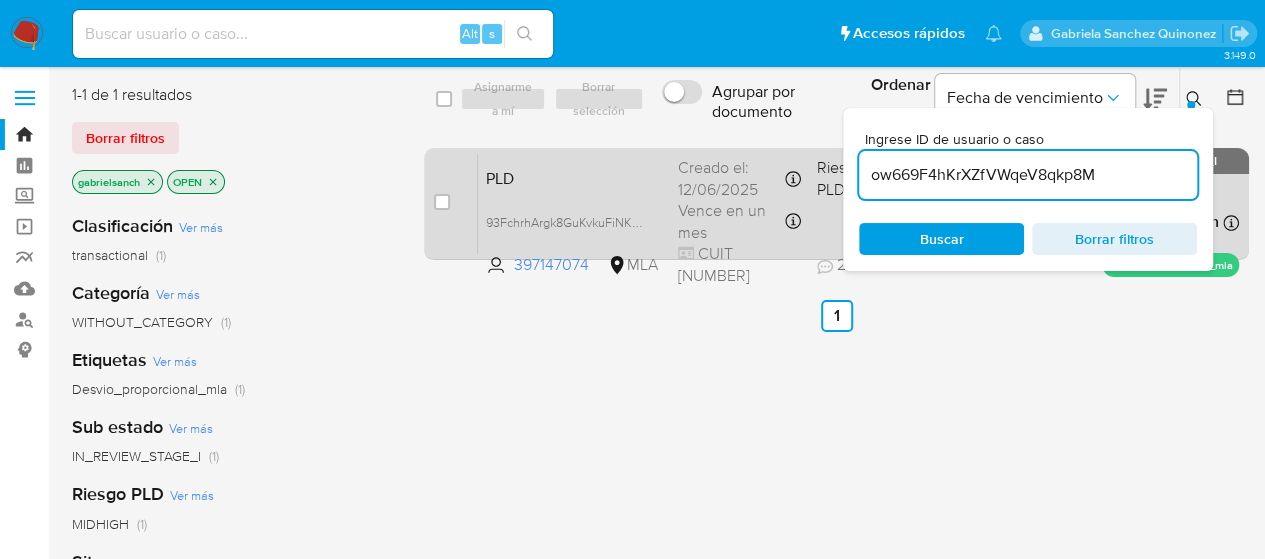 type on "ow669F4hKrXZfVWqeV8qkp8M" 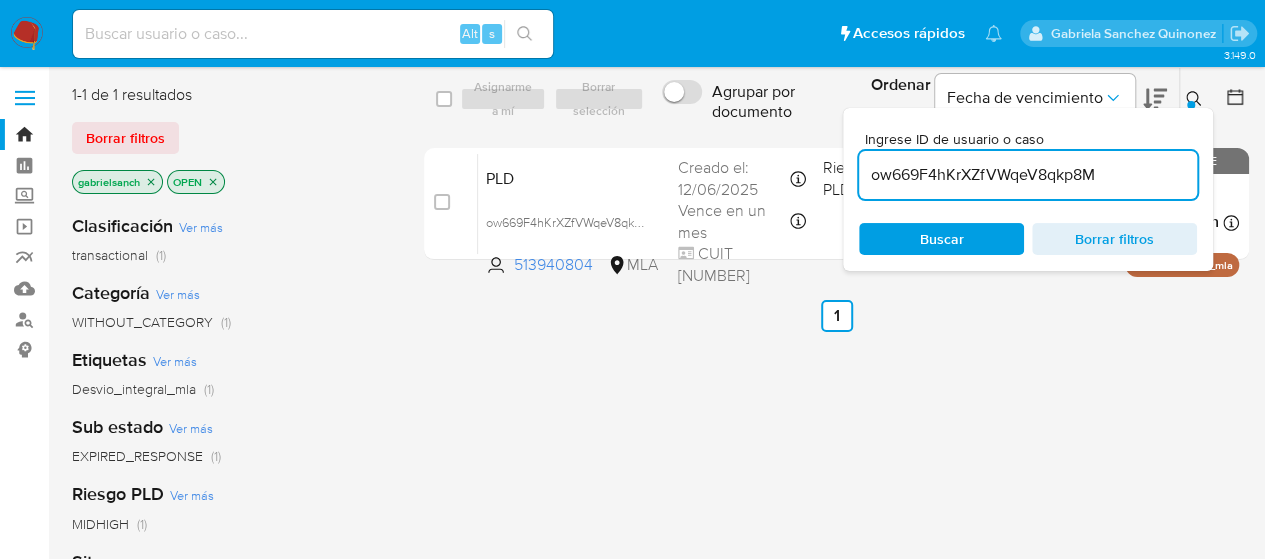 click at bounding box center [442, 202] 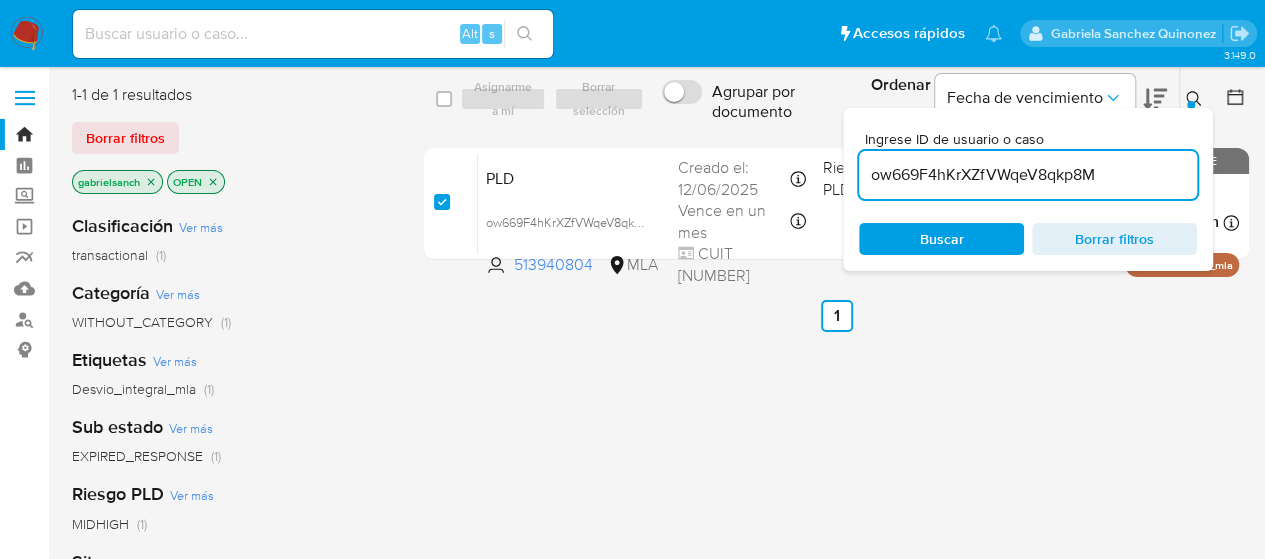checkbox on "true" 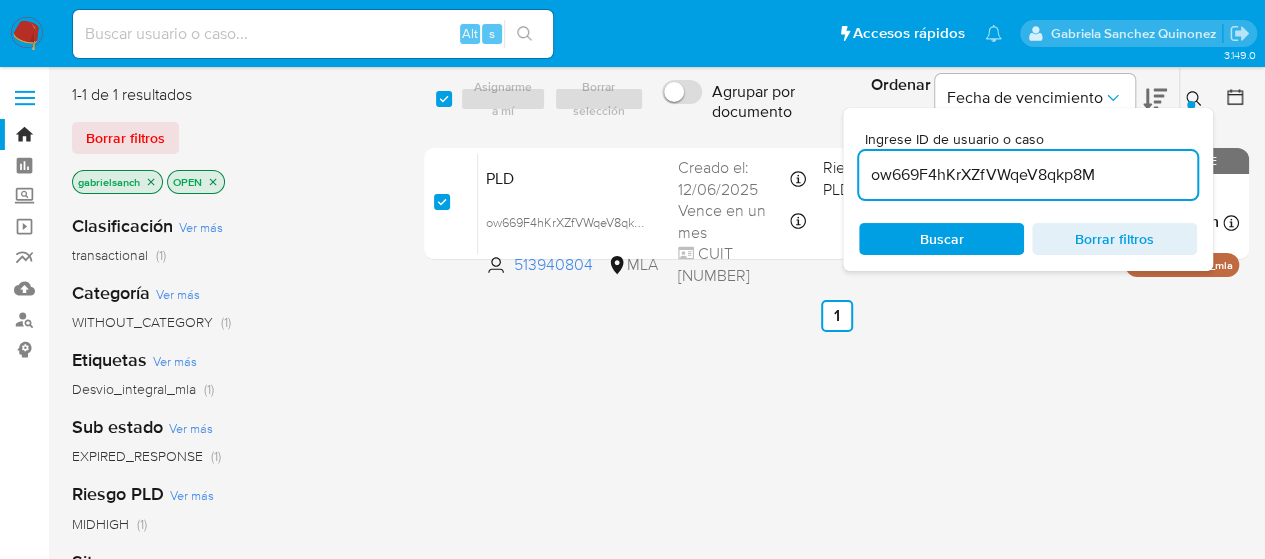checkbox on "true" 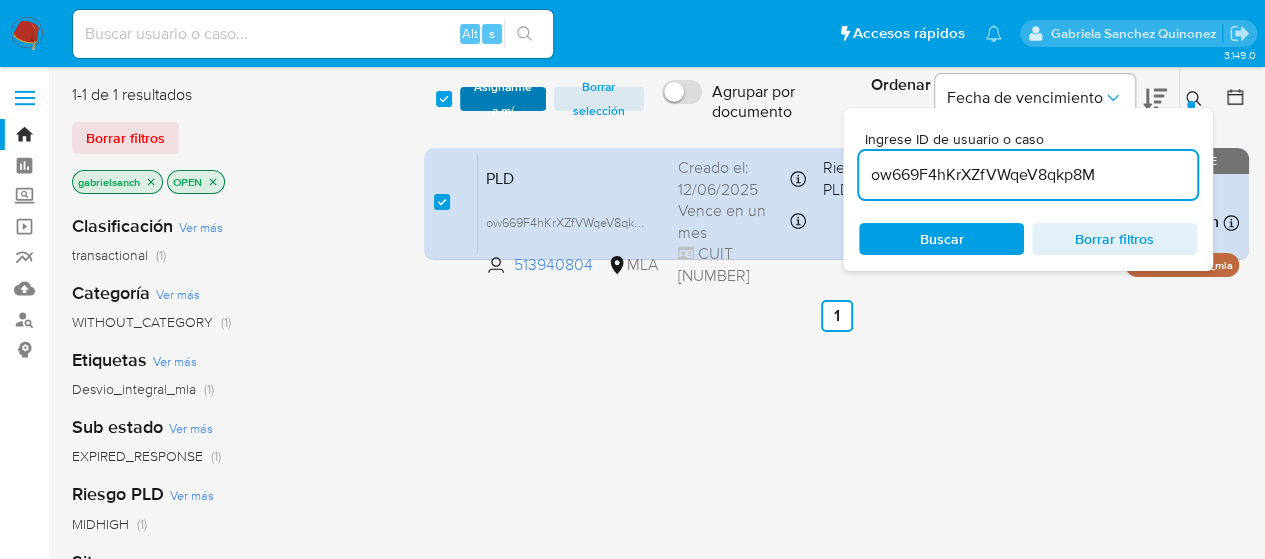 click on "Asignarme a mí" at bounding box center [503, 99] 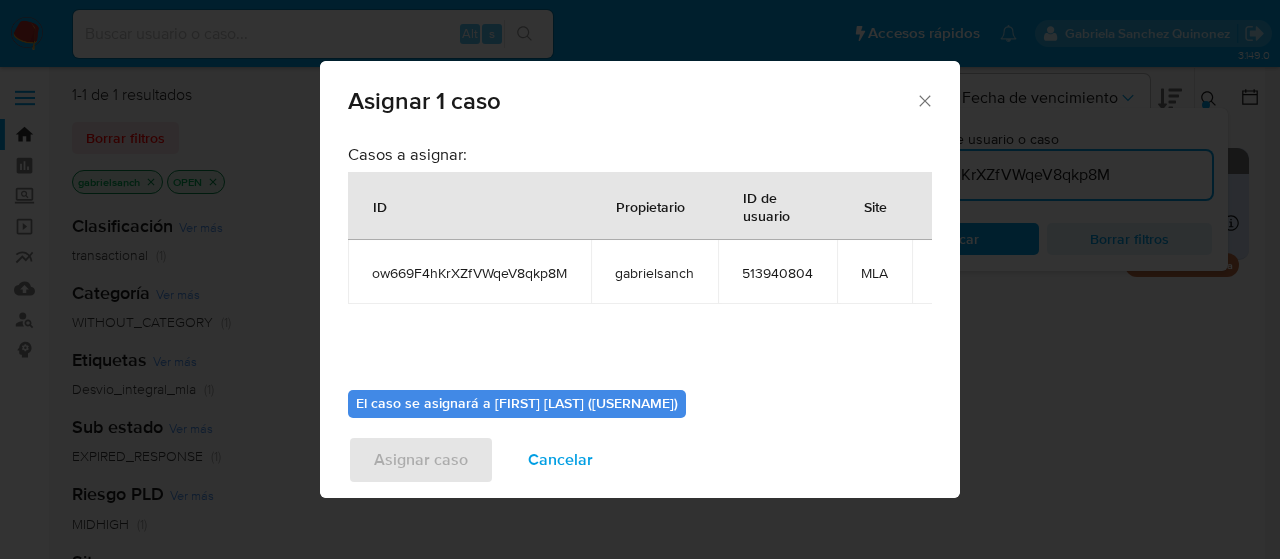 click on "Asignar 1 caso" at bounding box center (631, 101) 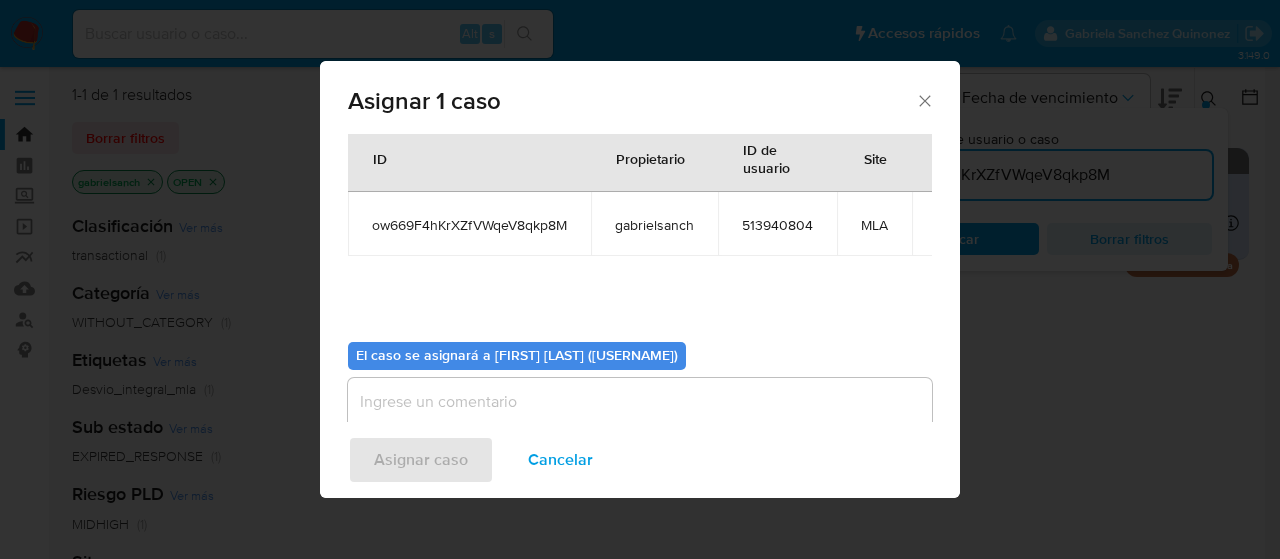 scroll, scrollTop: 102, scrollLeft: 0, axis: vertical 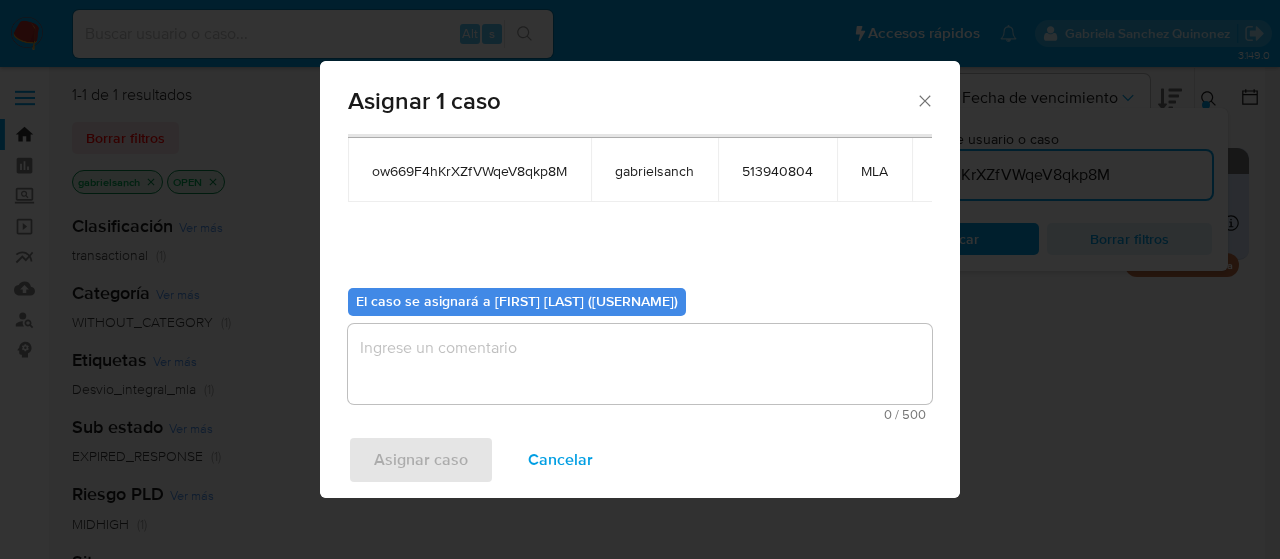 click at bounding box center (640, 364) 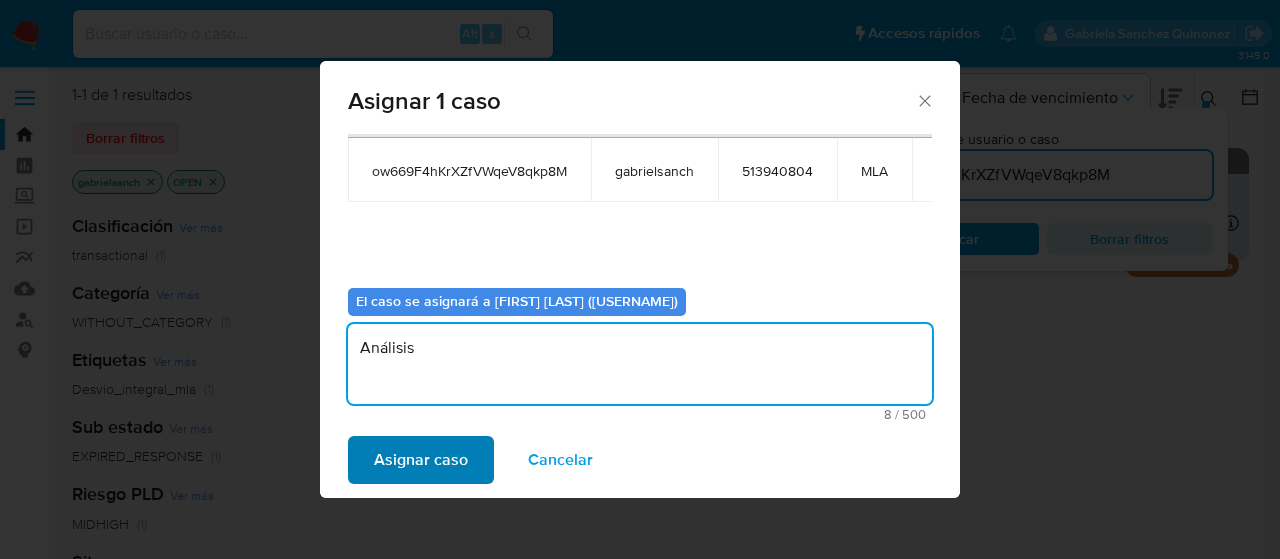 type on "Análisis" 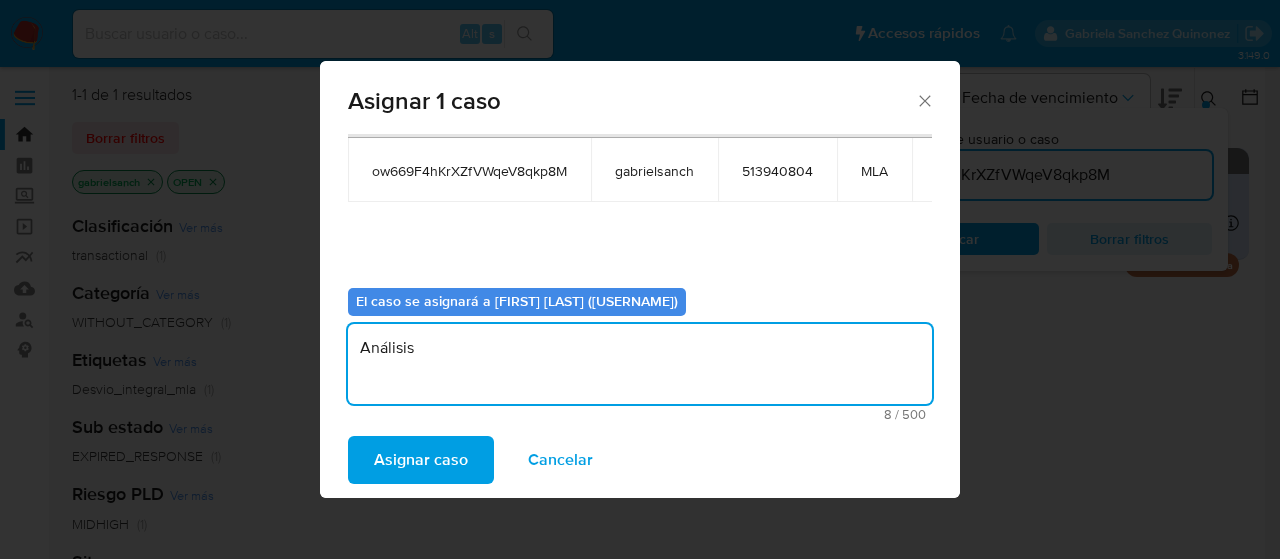 click on "Asignar caso" at bounding box center (421, 460) 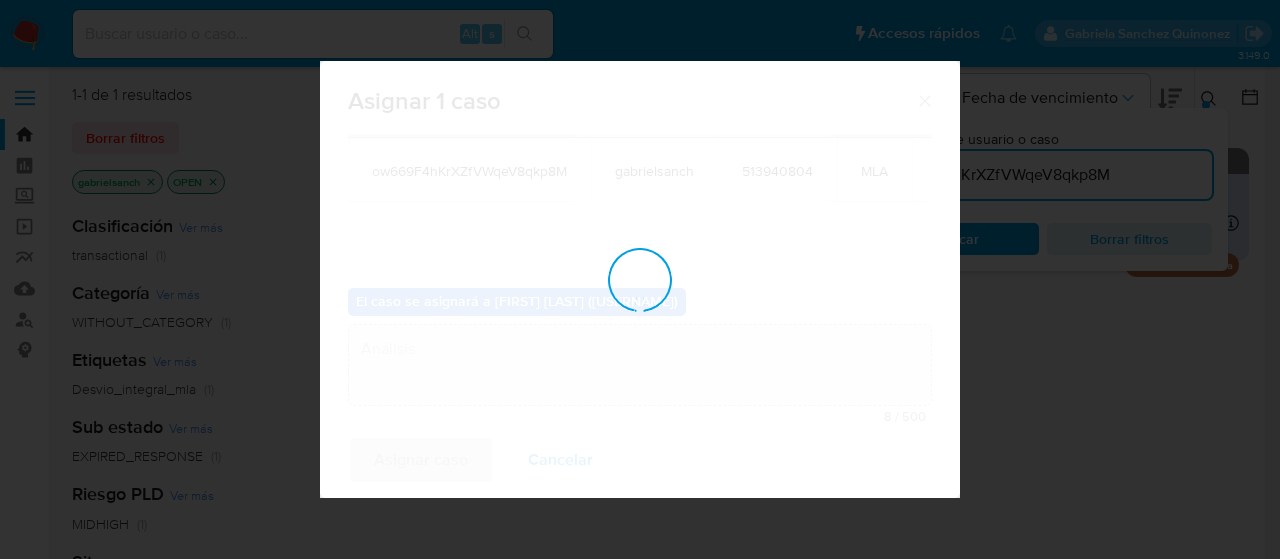 type 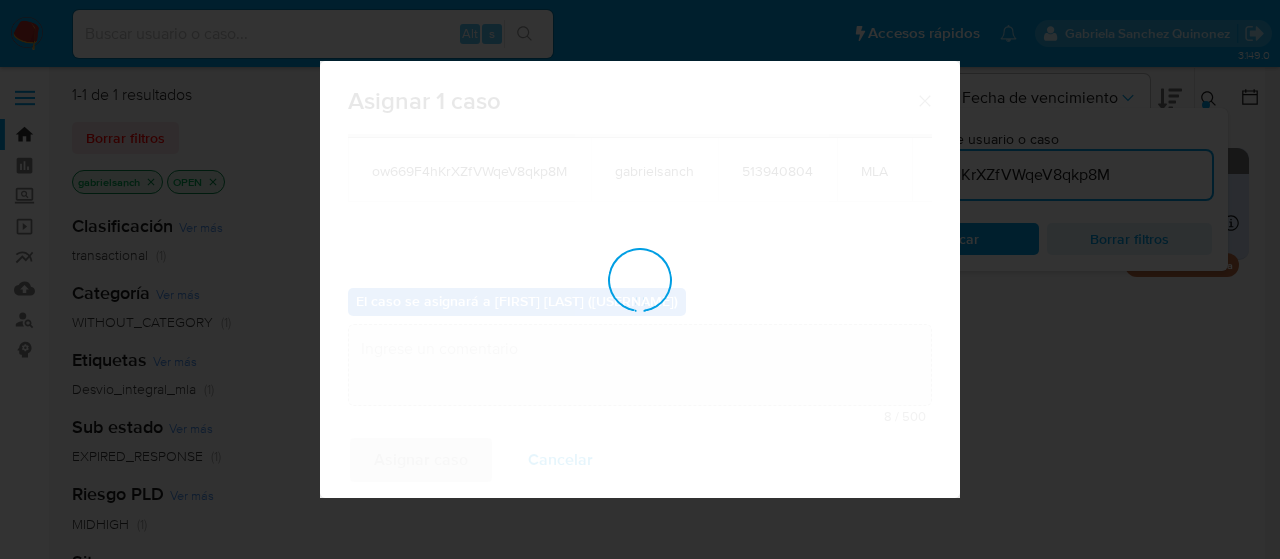 checkbox on "false" 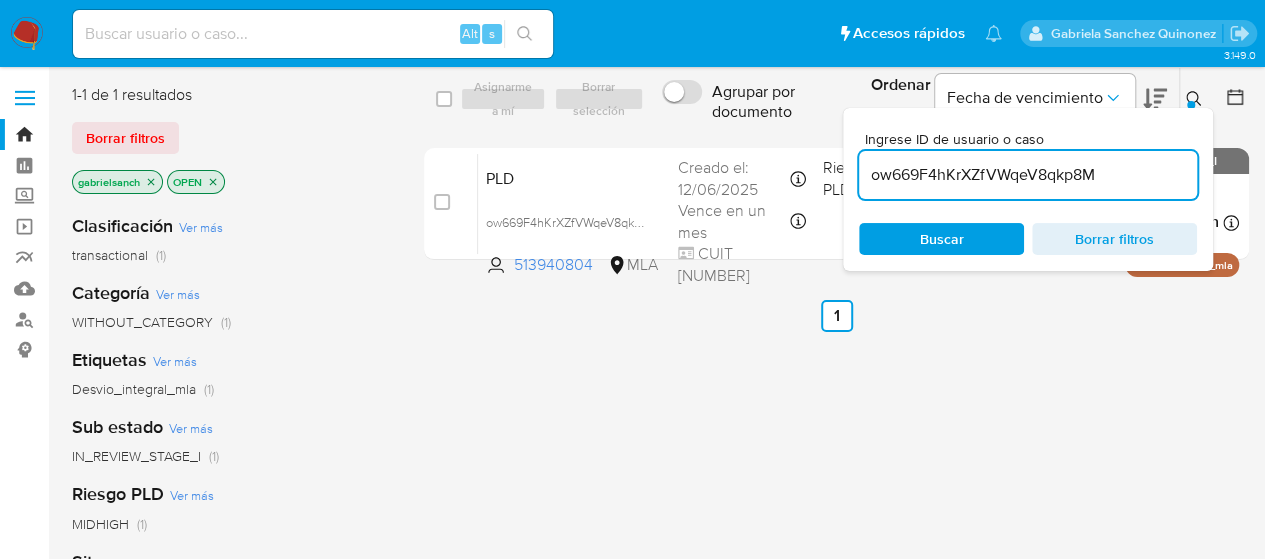 click on "ow669F4hKrXZfVWqeV8qkp8M" at bounding box center [1028, 175] 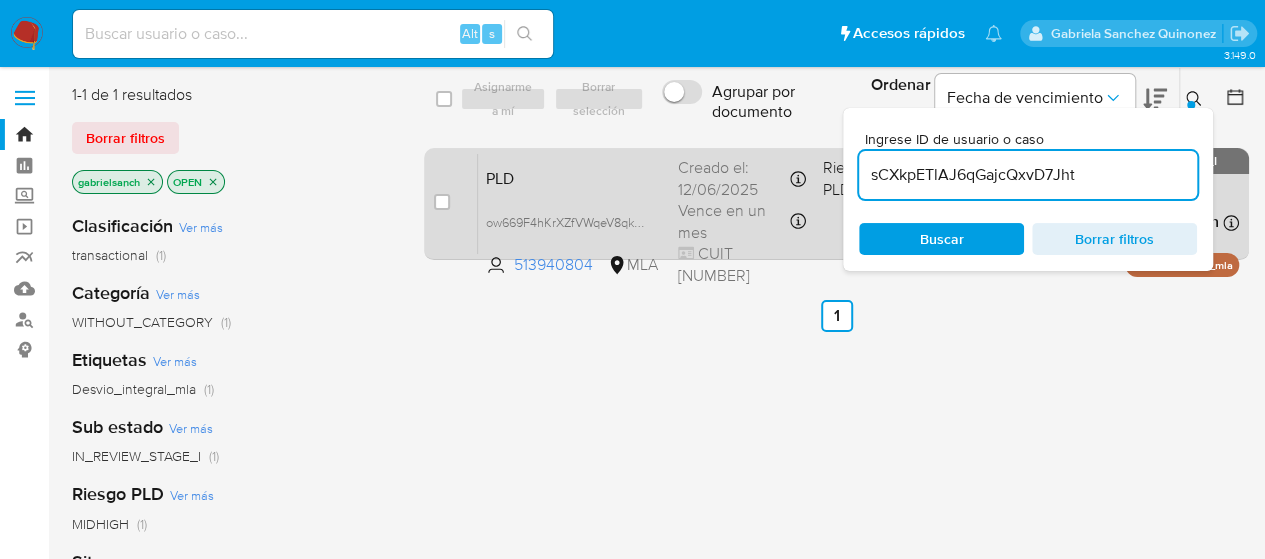 type on "sCXkpETlAJ6qGajcQxvD7Jht" 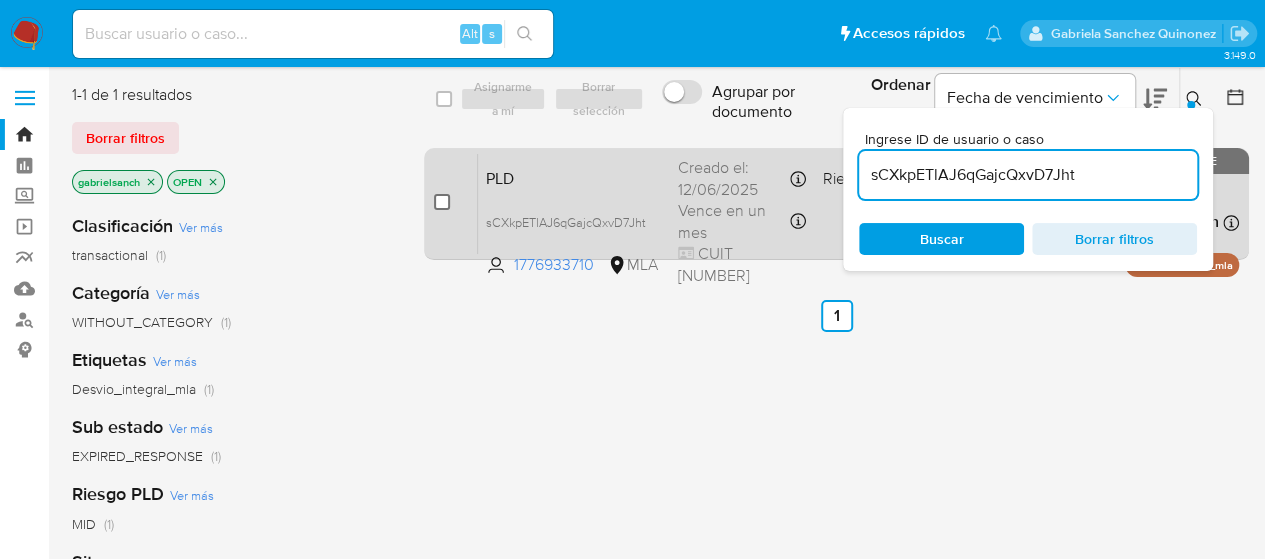 click at bounding box center [442, 202] 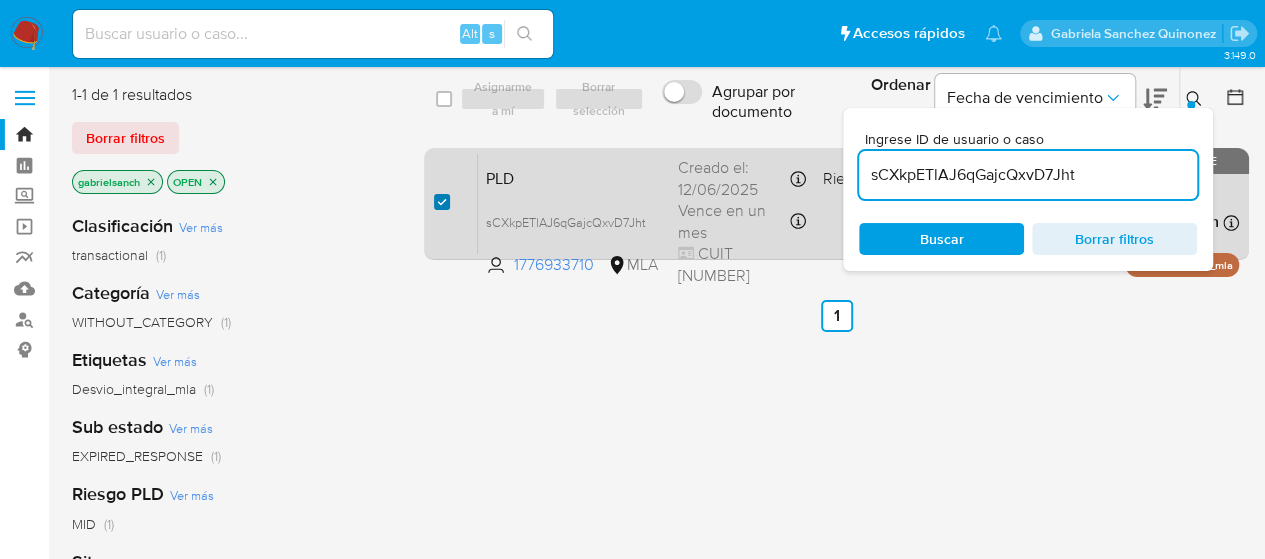 checkbox on "true" 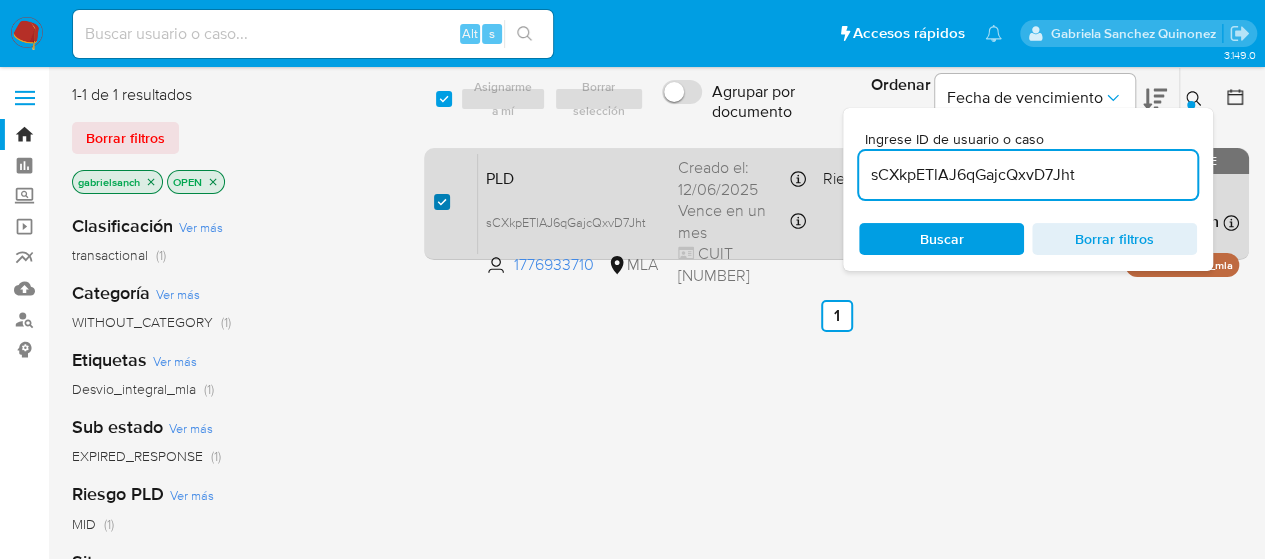 checkbox on "true" 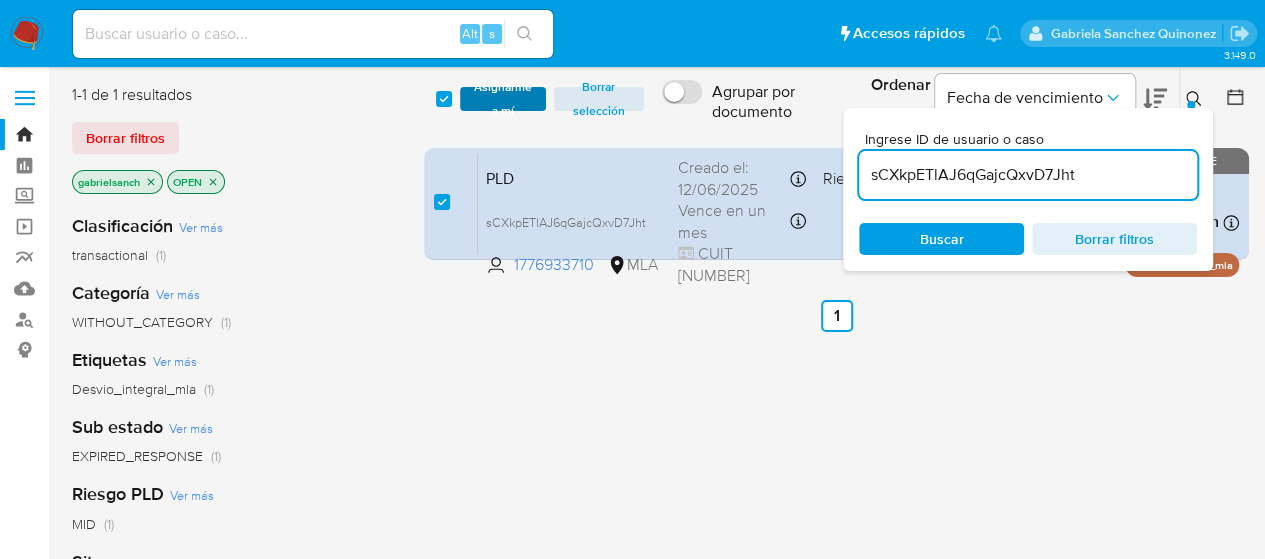 click on "Asignarme a mí" at bounding box center [503, 99] 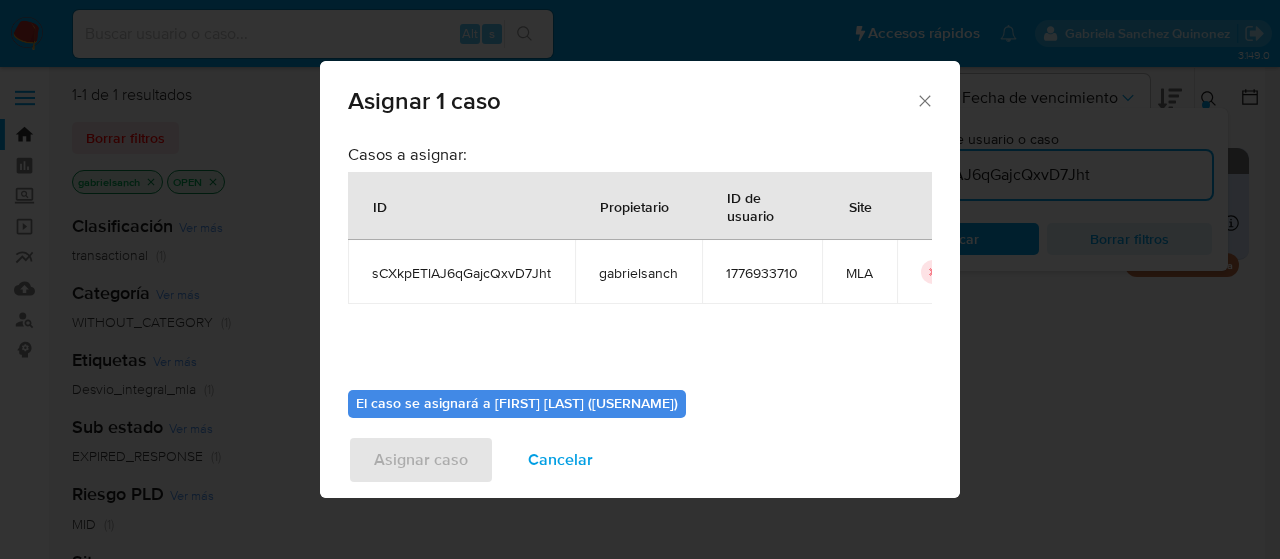 scroll, scrollTop: 102, scrollLeft: 0, axis: vertical 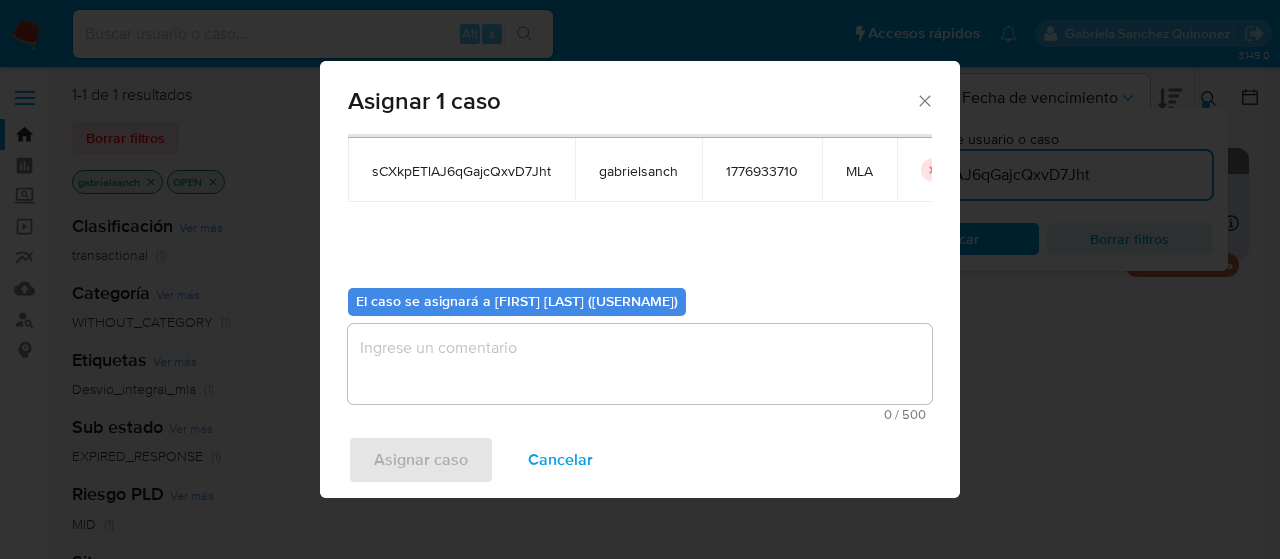 click at bounding box center (640, 364) 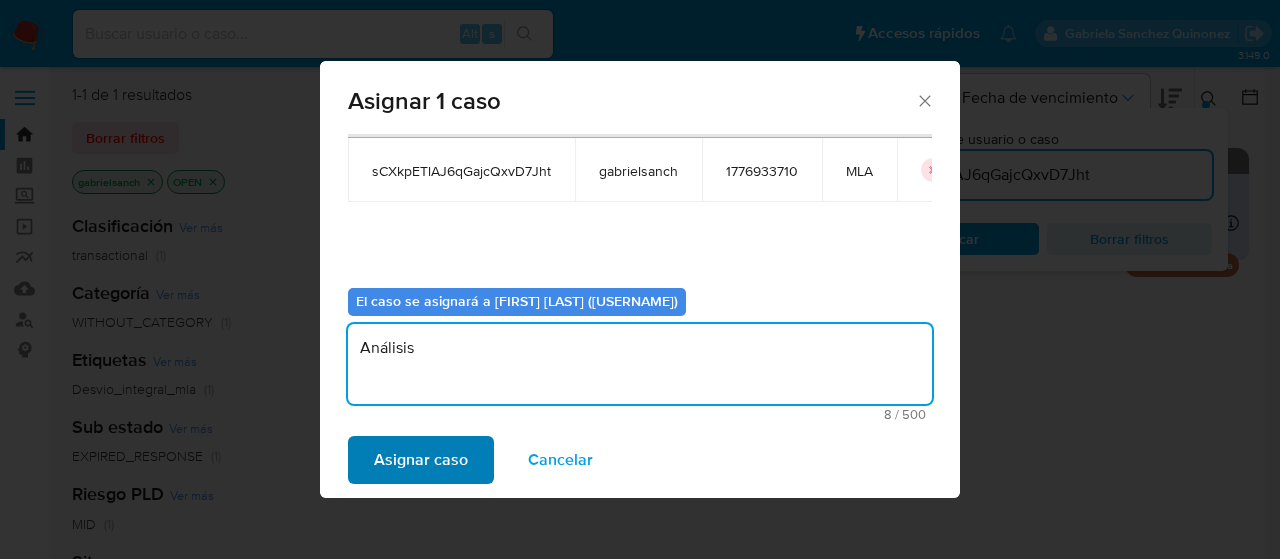 type on "Análisis" 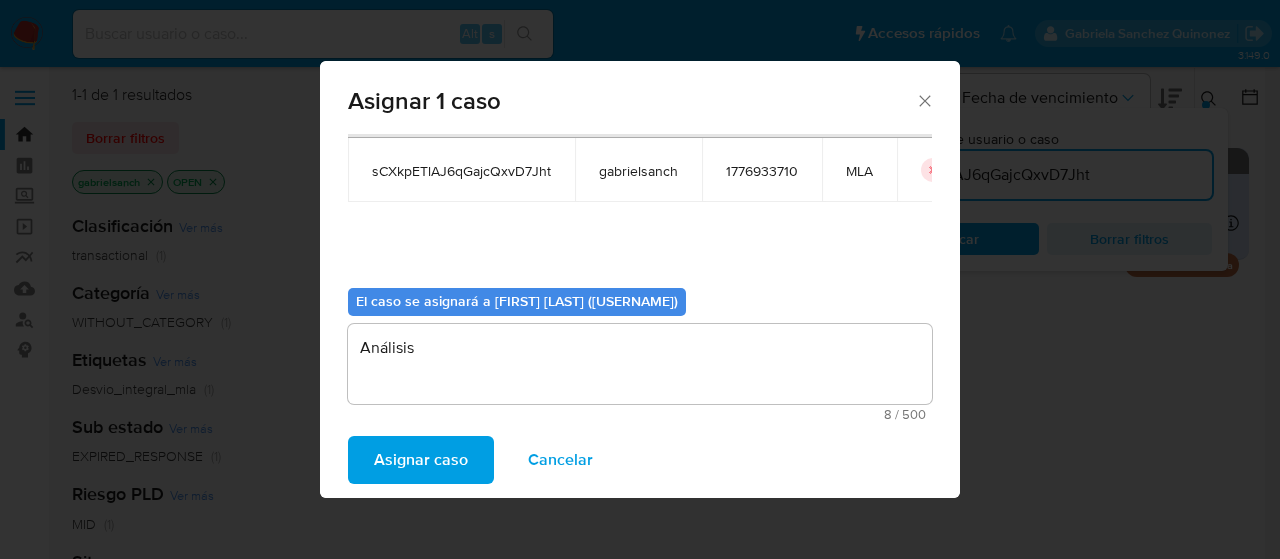 click on "Asignar caso" at bounding box center [421, 460] 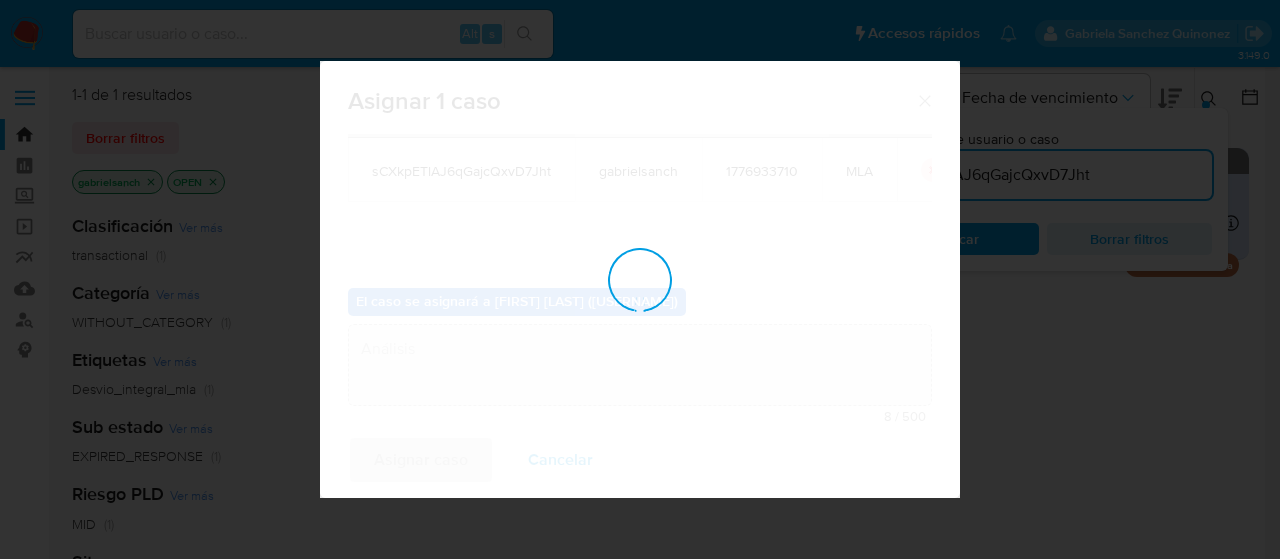 type 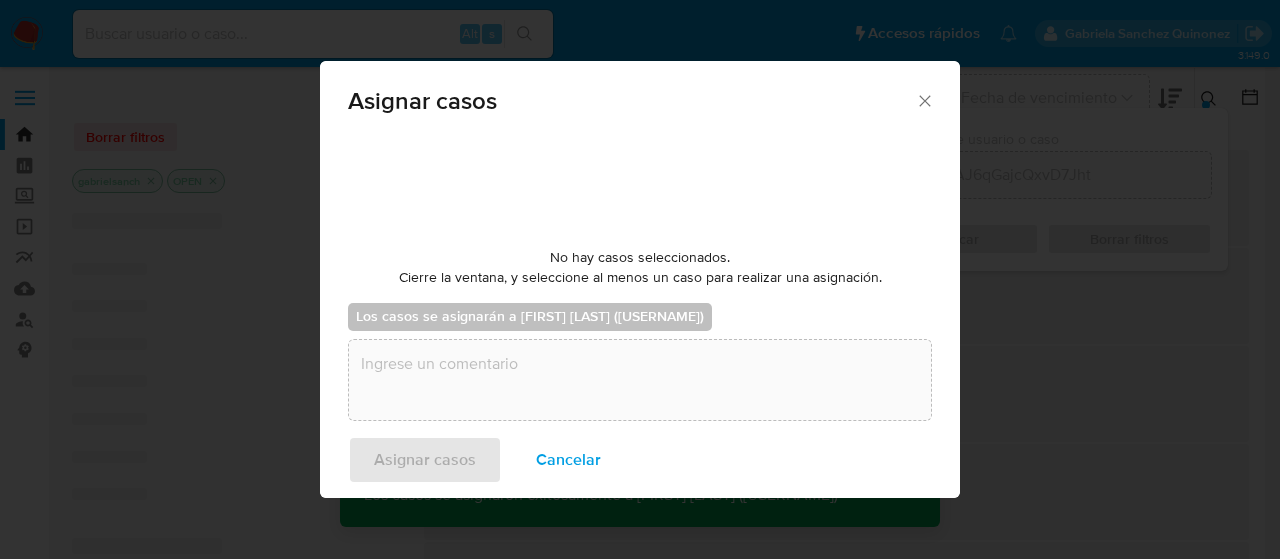 checkbox on "false" 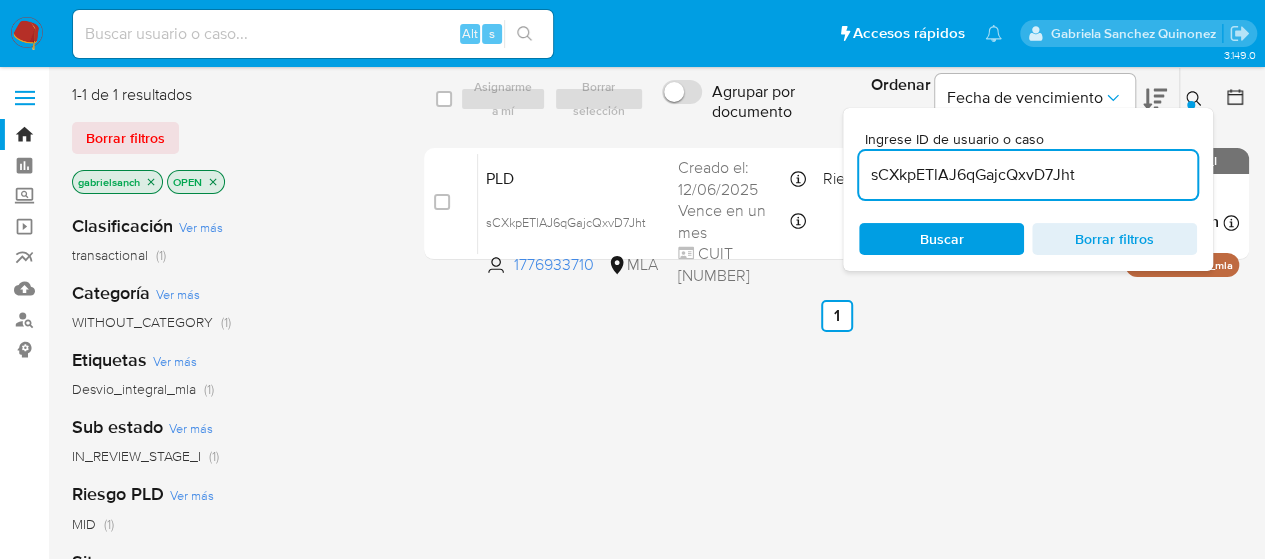 click on "sCXkpETlAJ6qGajcQxvD7Jht" at bounding box center [1028, 175] 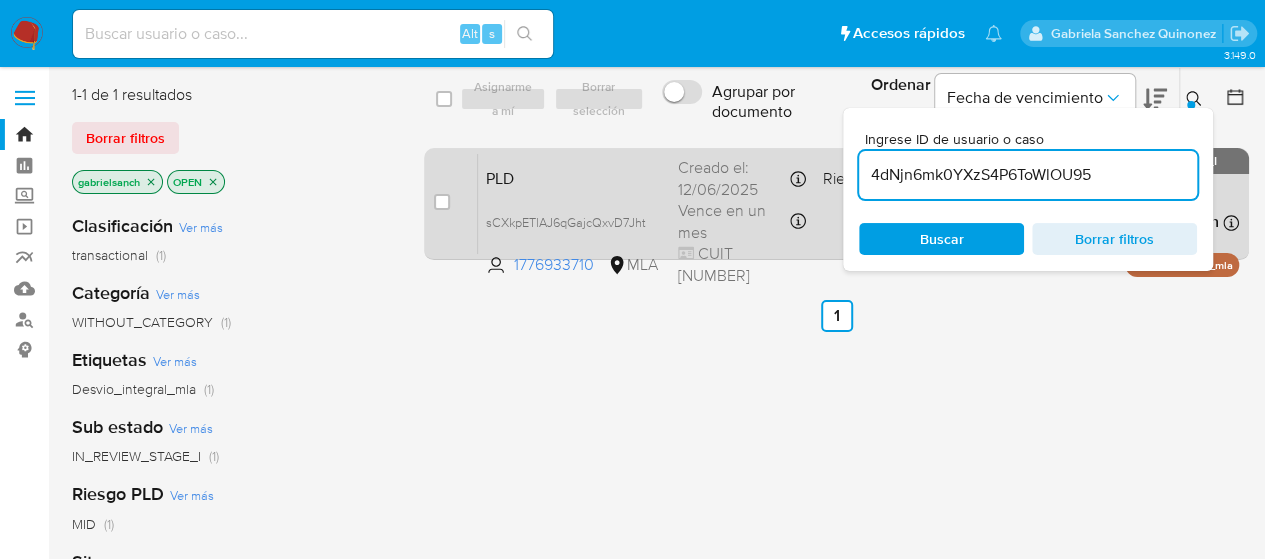 type on "4dNjn6mk0YXzS4P6ToWlOU95" 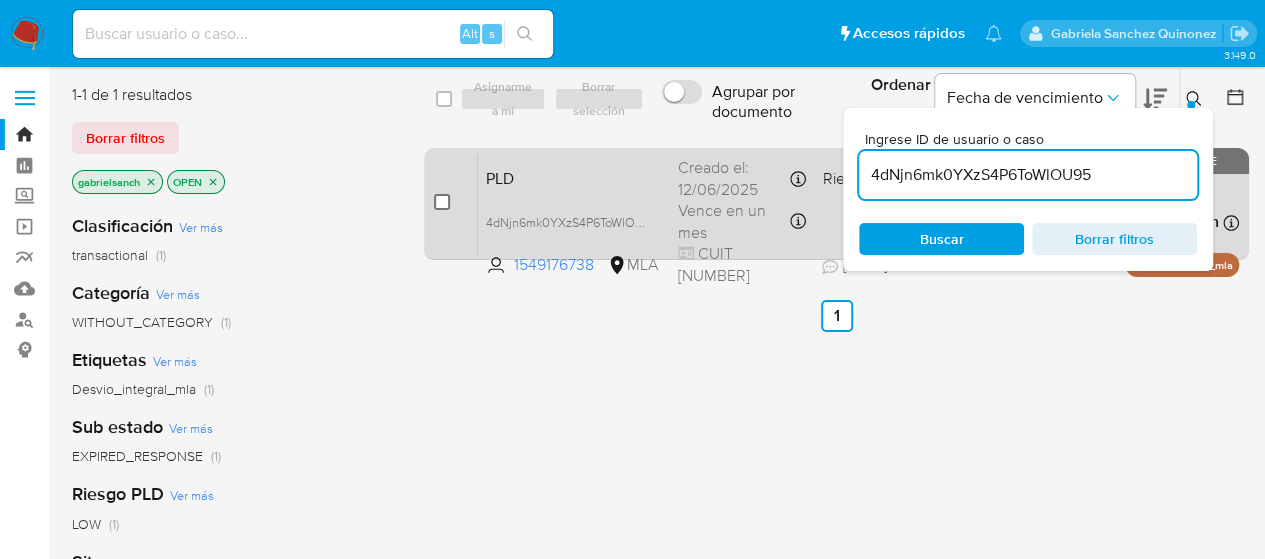 click at bounding box center (442, 202) 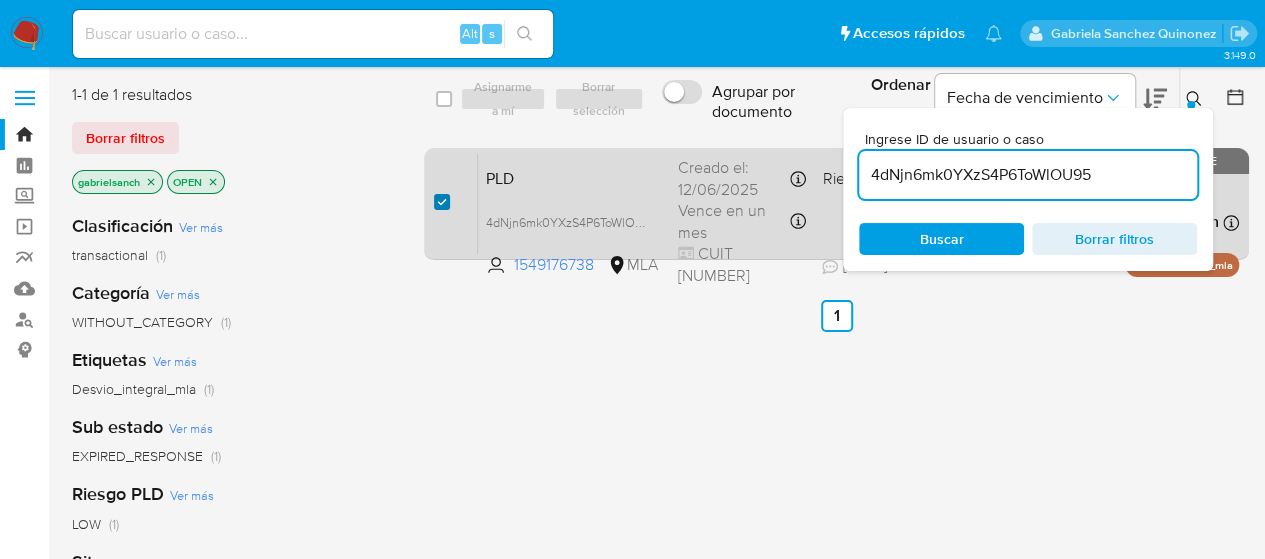 checkbox on "true" 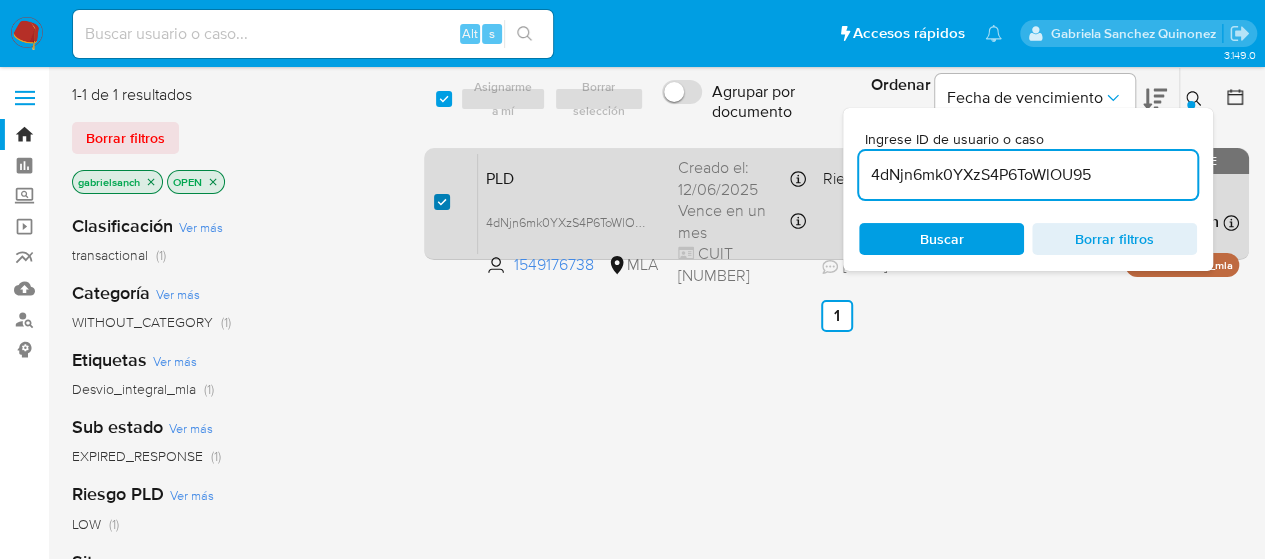 checkbox on "true" 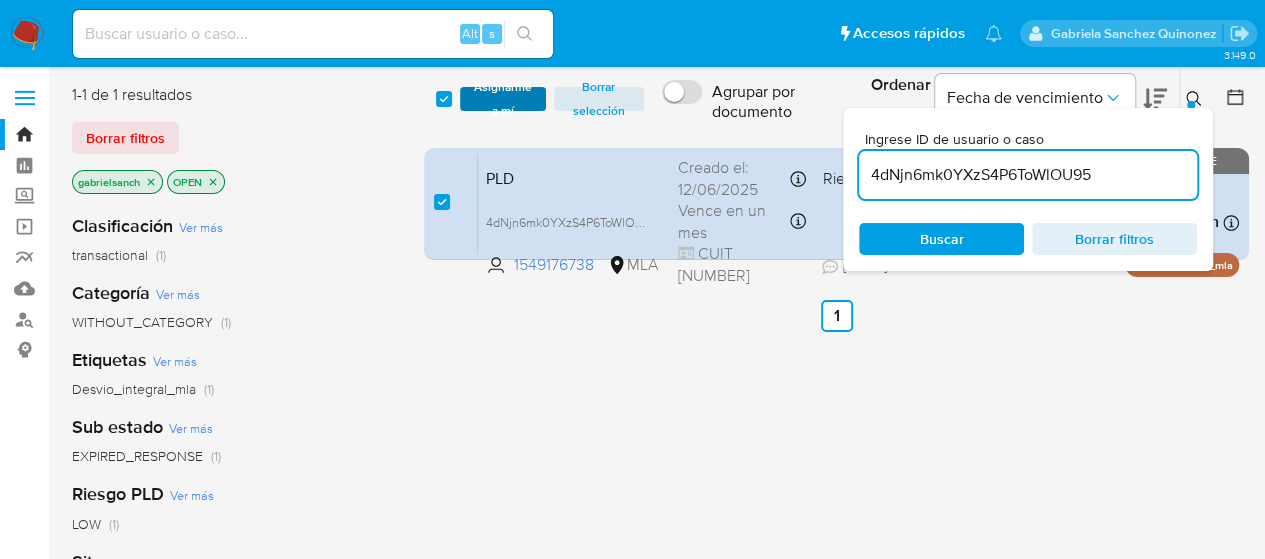 click on "Asignarme a mí" at bounding box center (503, 99) 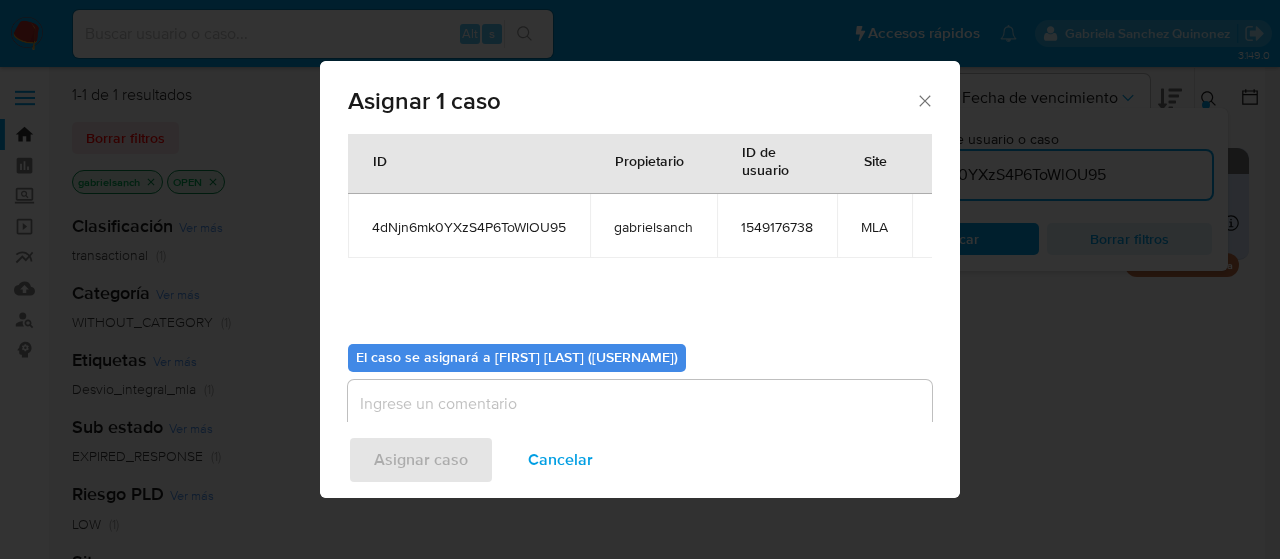 scroll, scrollTop: 102, scrollLeft: 0, axis: vertical 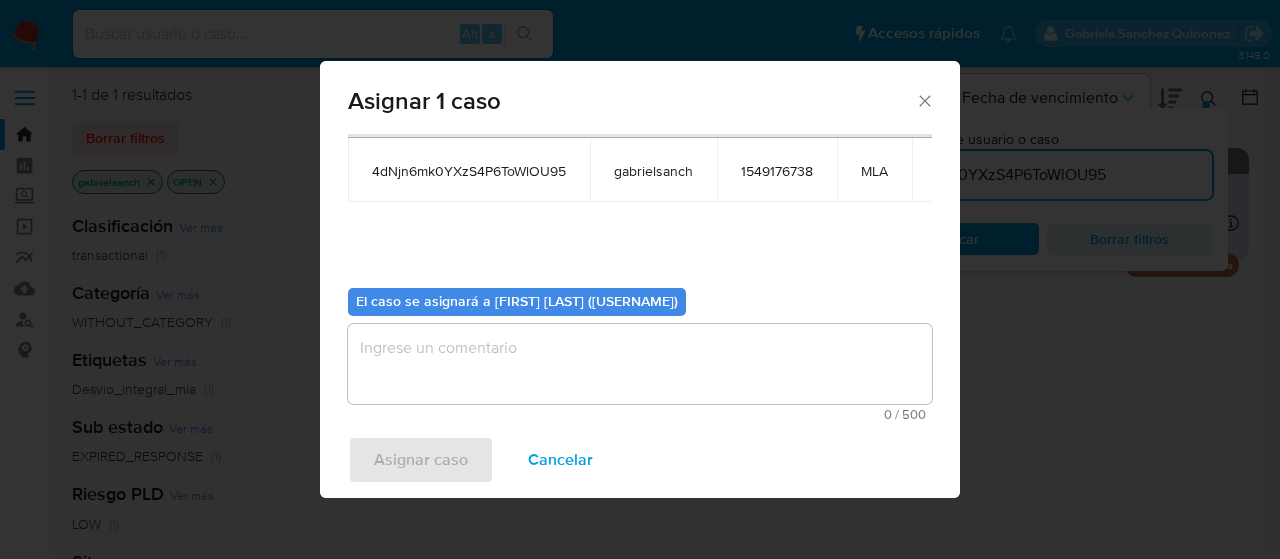 click at bounding box center (640, 364) 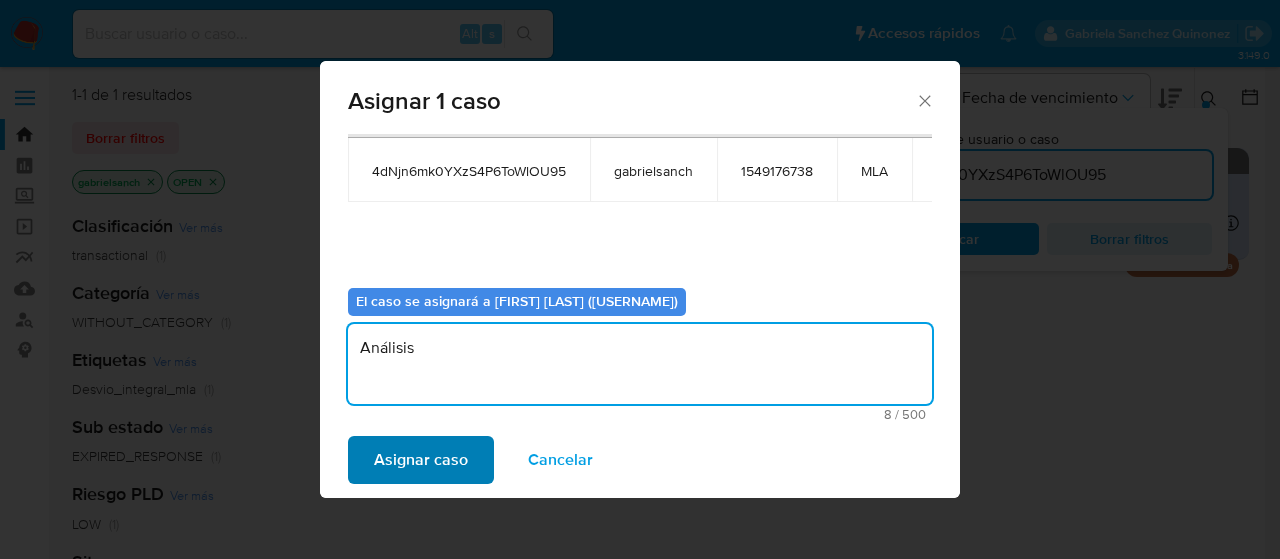 type on "Análisis" 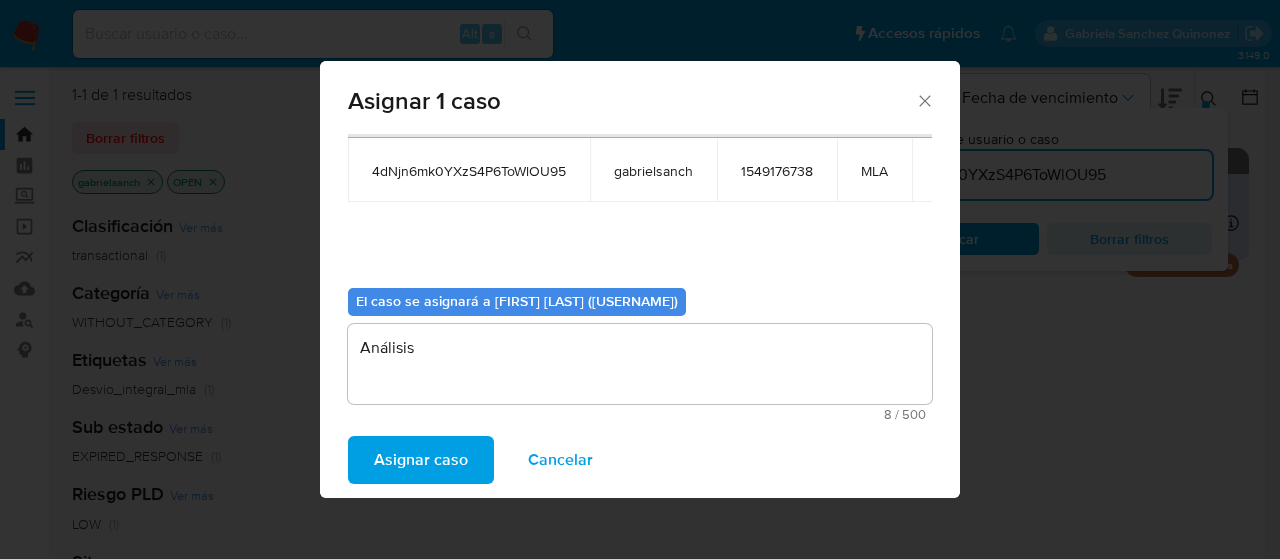 click on "Asignar caso" at bounding box center (421, 460) 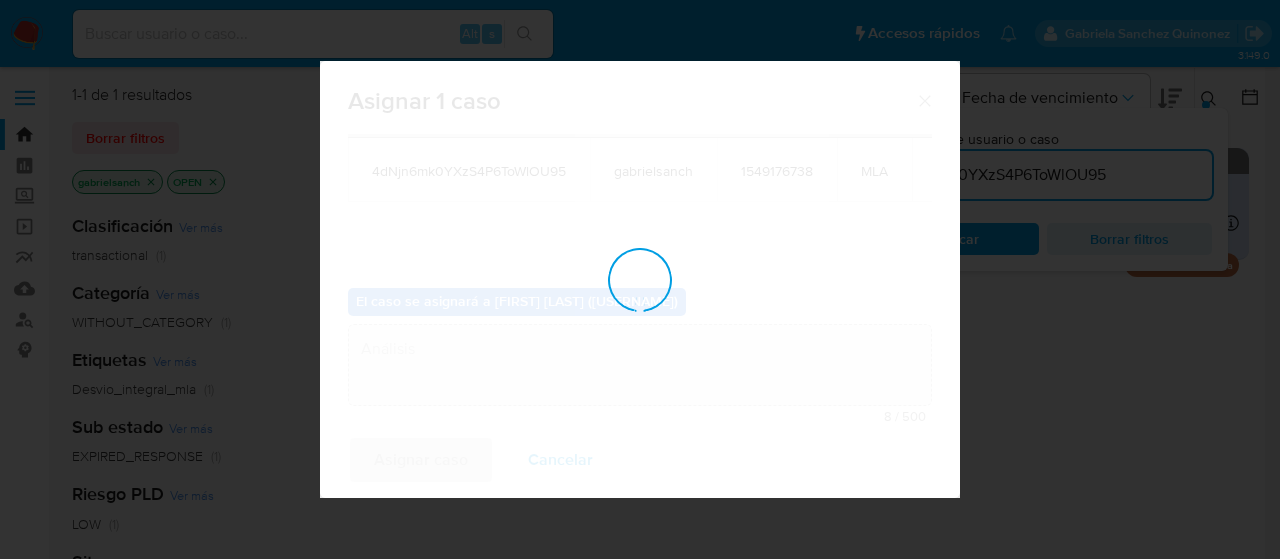 type 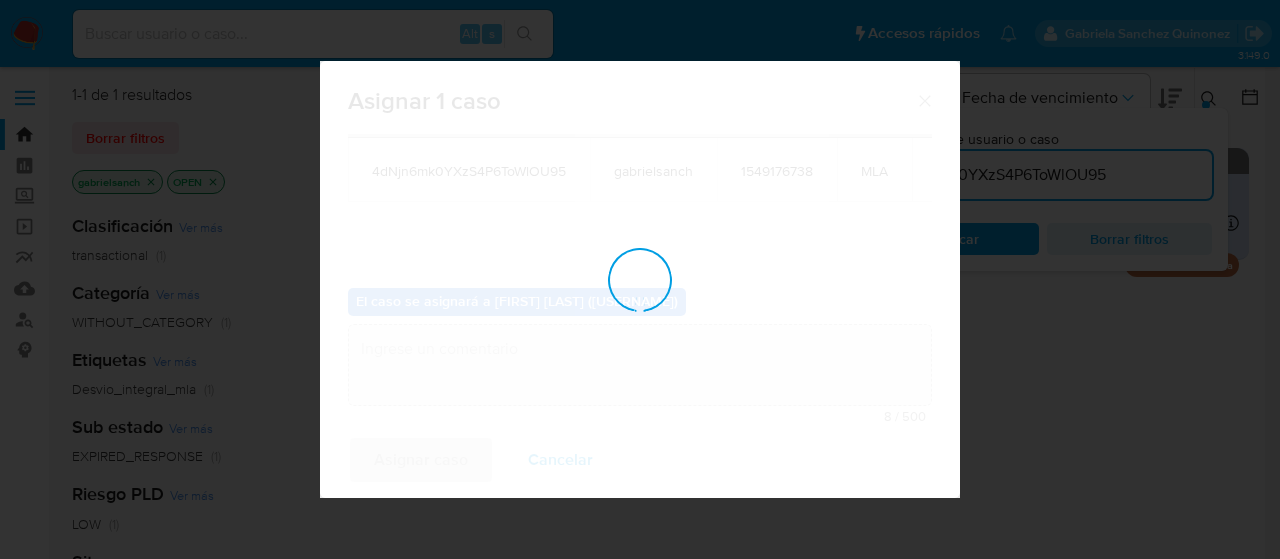 checkbox on "false" 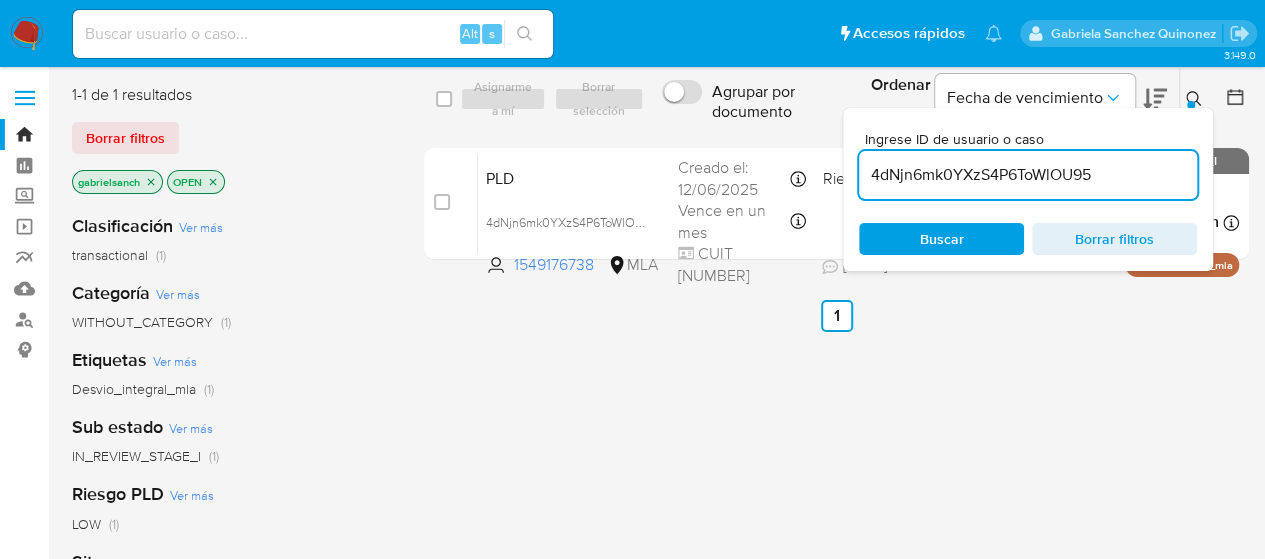 click on "4dNjn6mk0YXzS4P6ToWlOU95" at bounding box center (1028, 175) 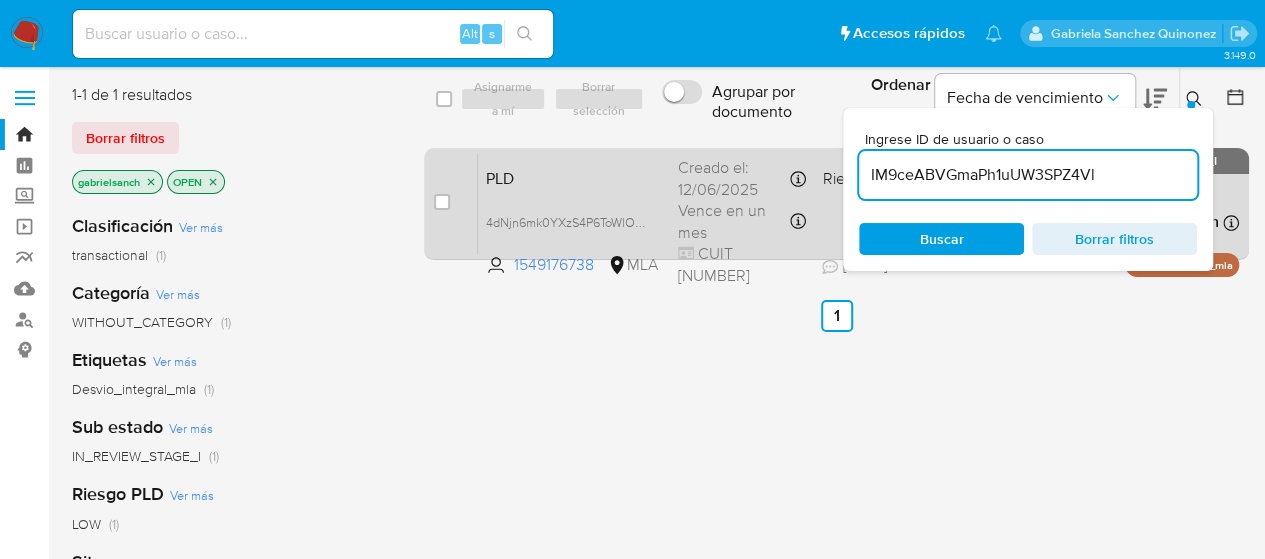 type on "IM9ceABVGmaPh1uUW3SPZ4Vl" 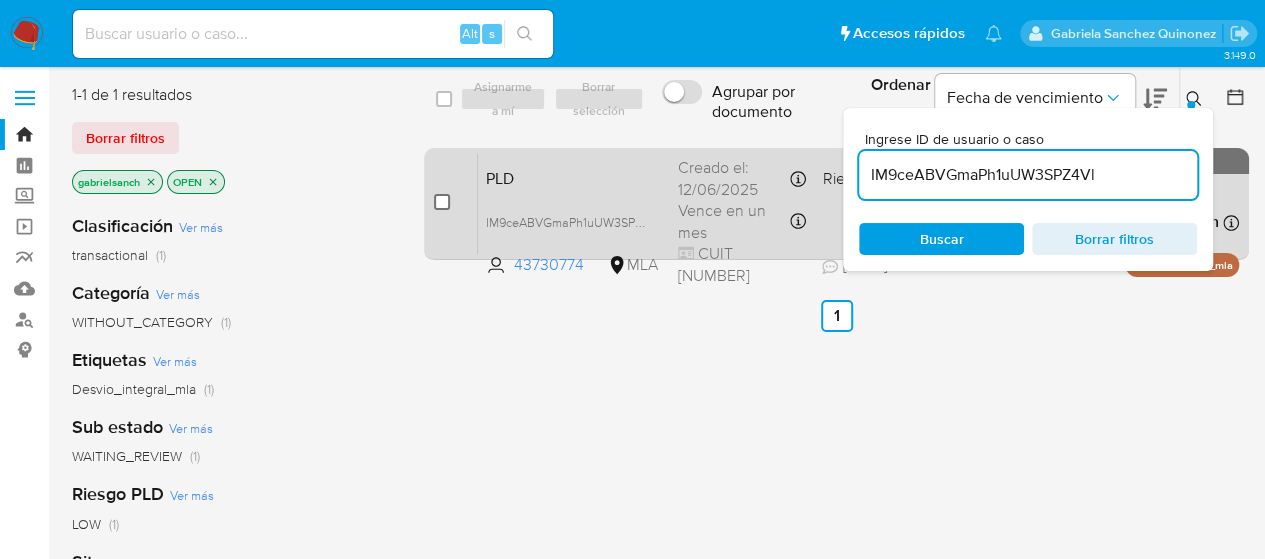 click at bounding box center (442, 202) 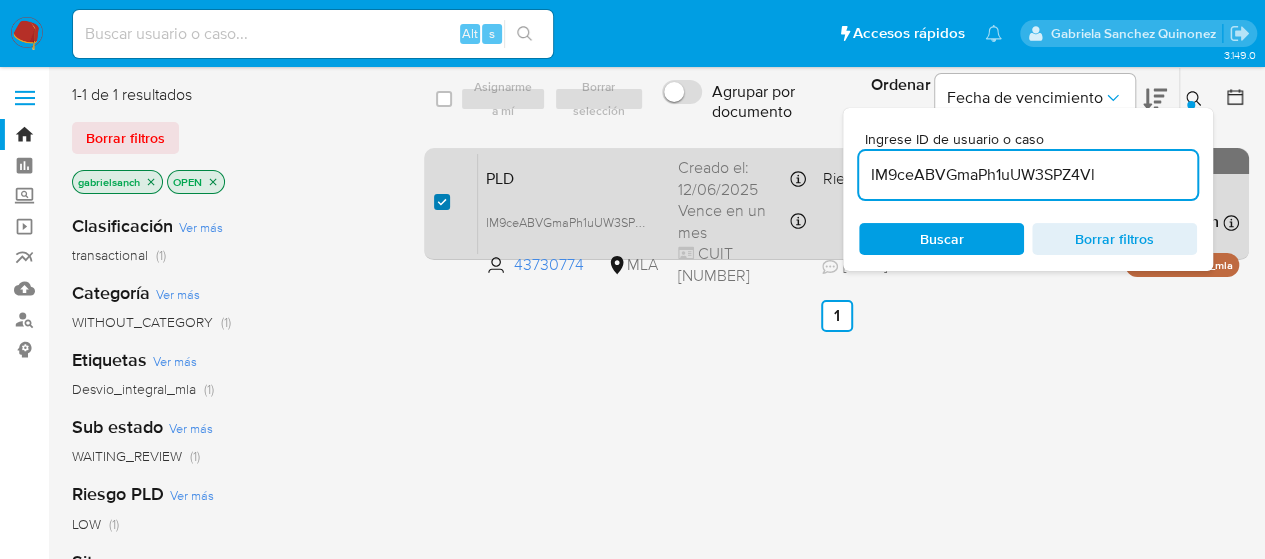 checkbox on "true" 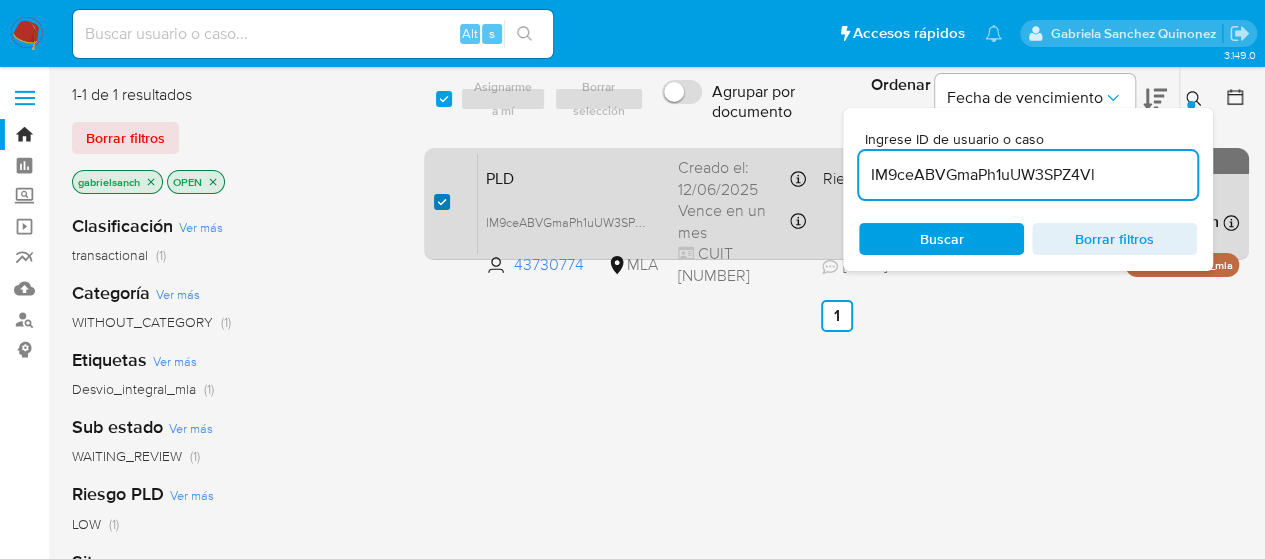 checkbox on "true" 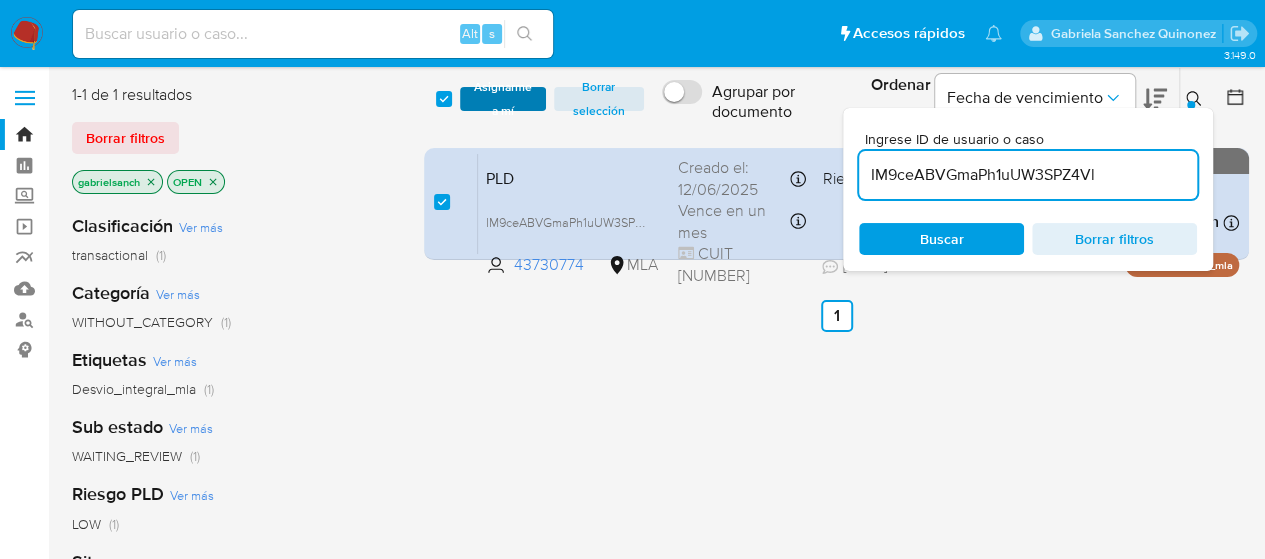 click on "Asignarme a mí" at bounding box center [503, 99] 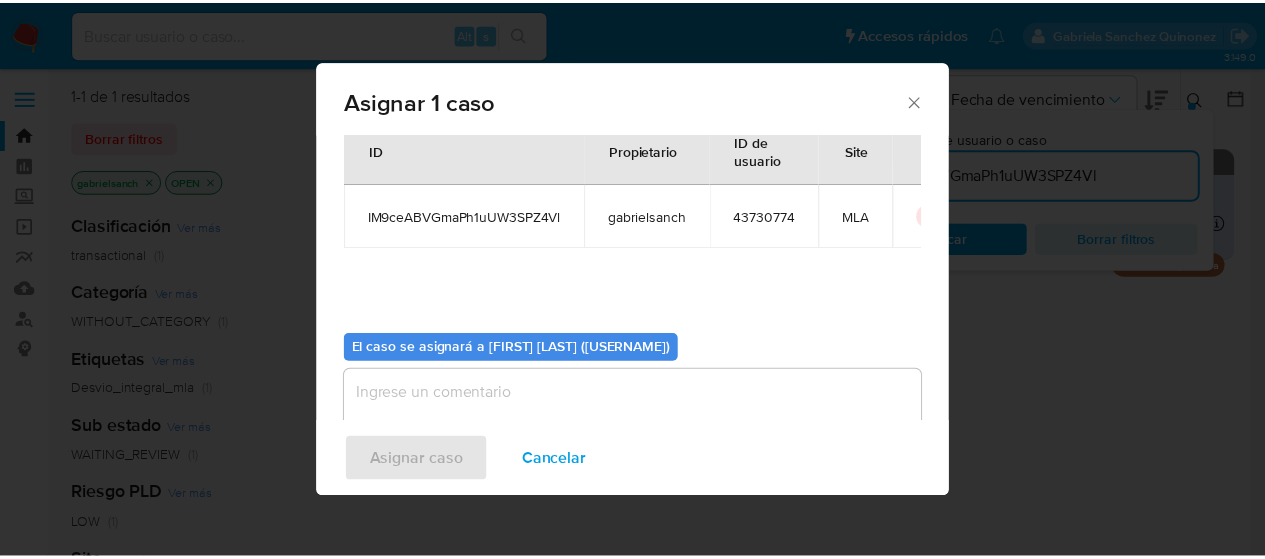 scroll, scrollTop: 102, scrollLeft: 0, axis: vertical 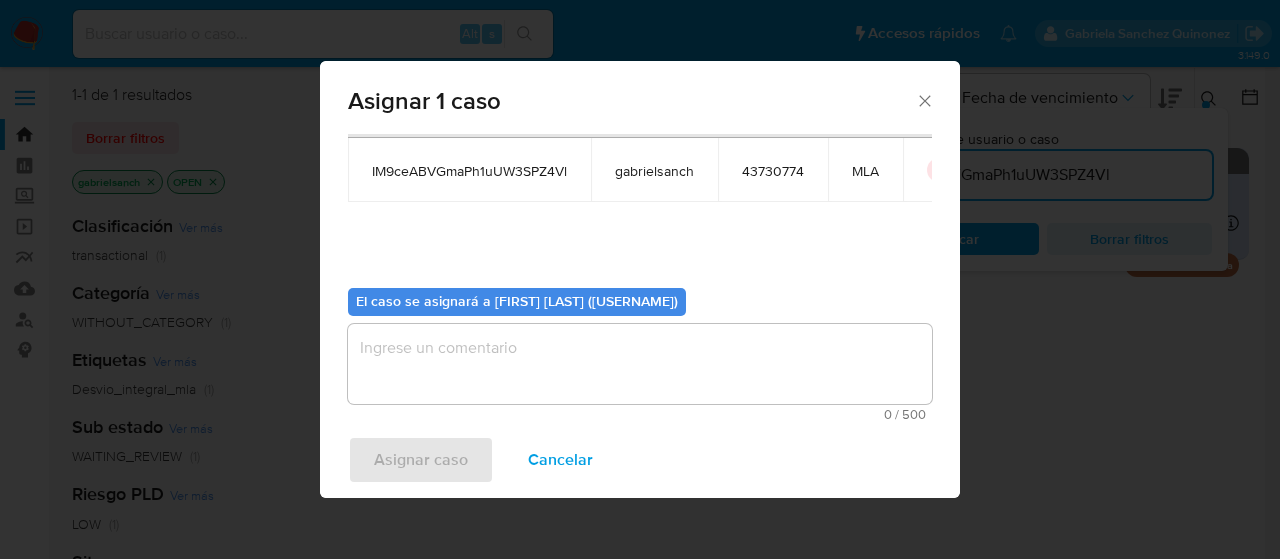 click at bounding box center (640, 364) 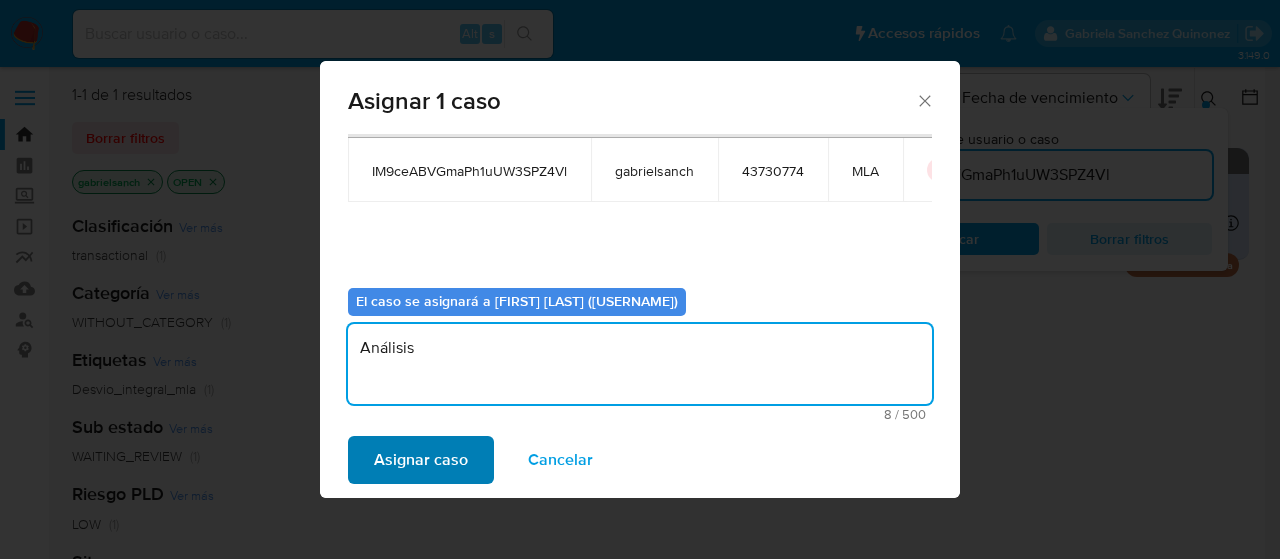 type on "Análisis" 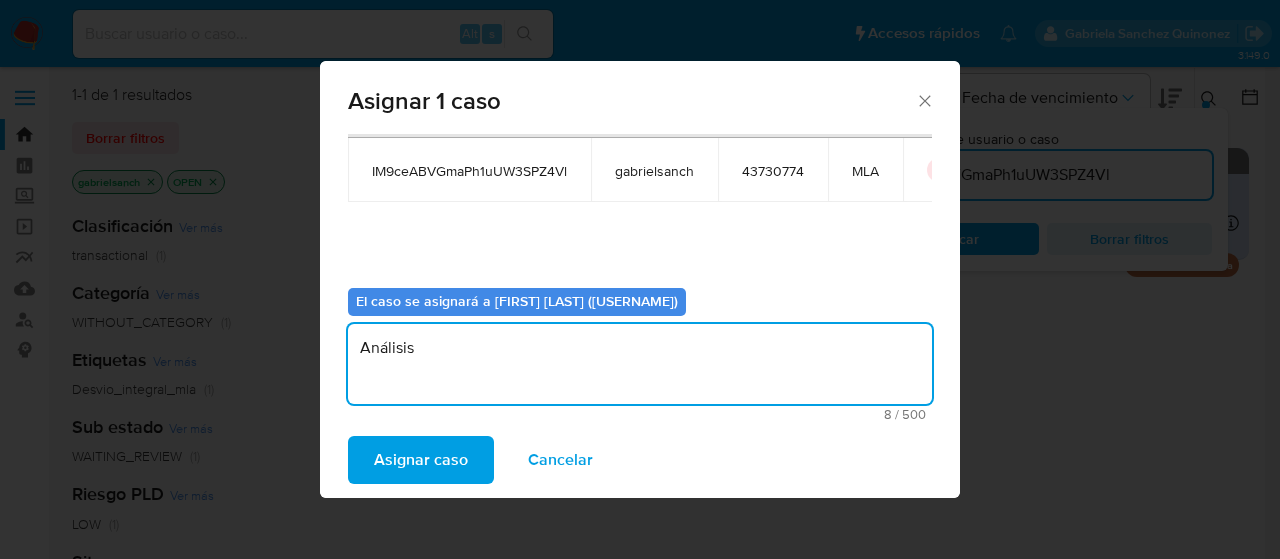 click on "Asignar caso" at bounding box center (421, 460) 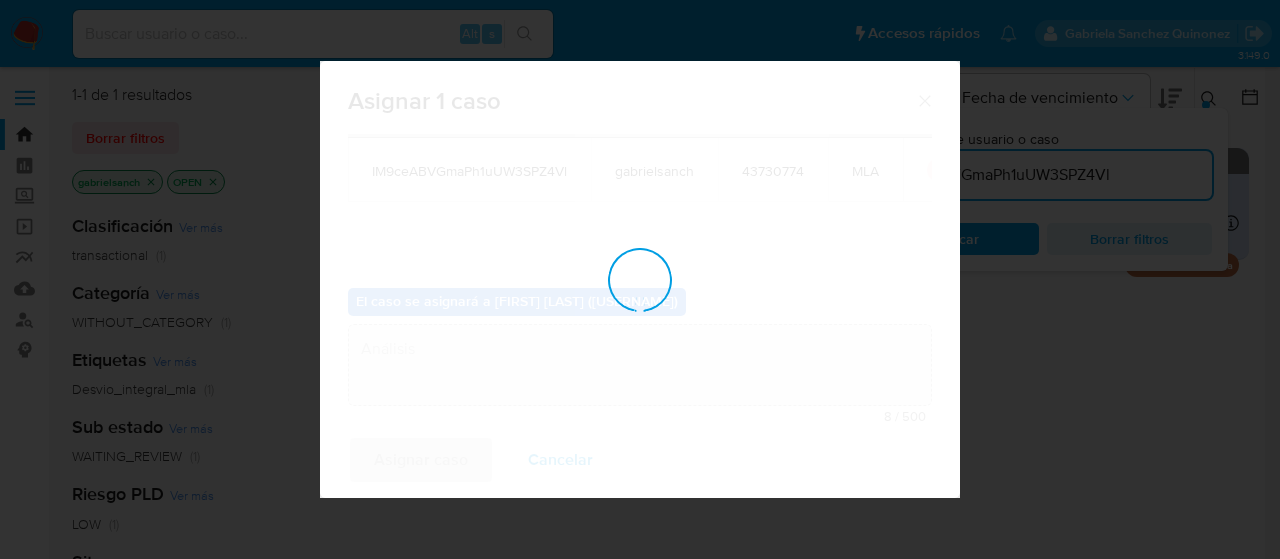 type 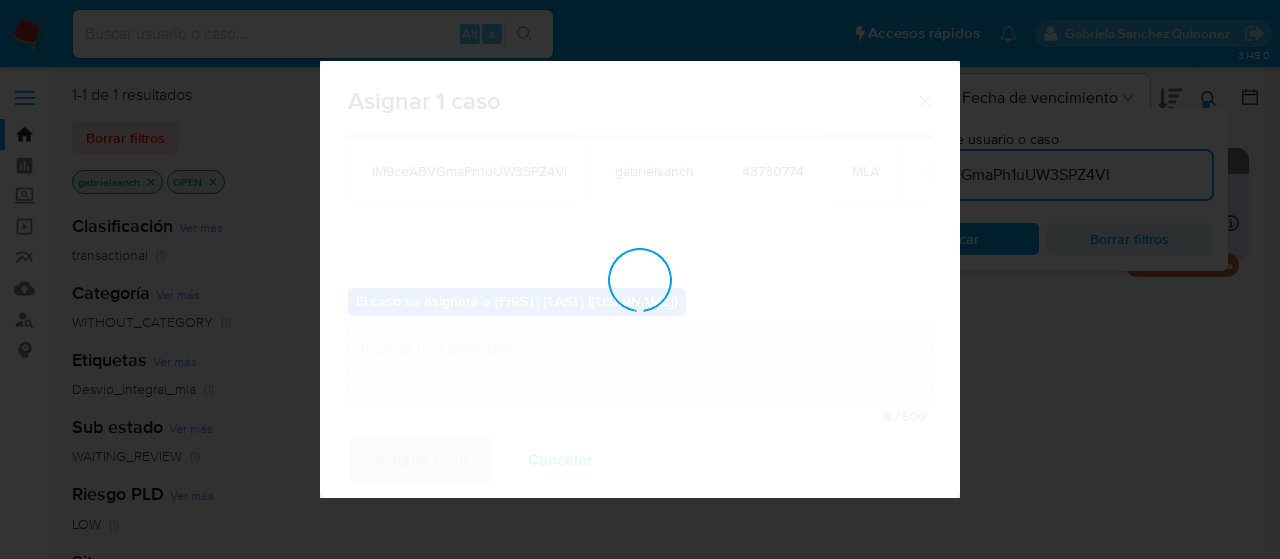 checkbox on "false" 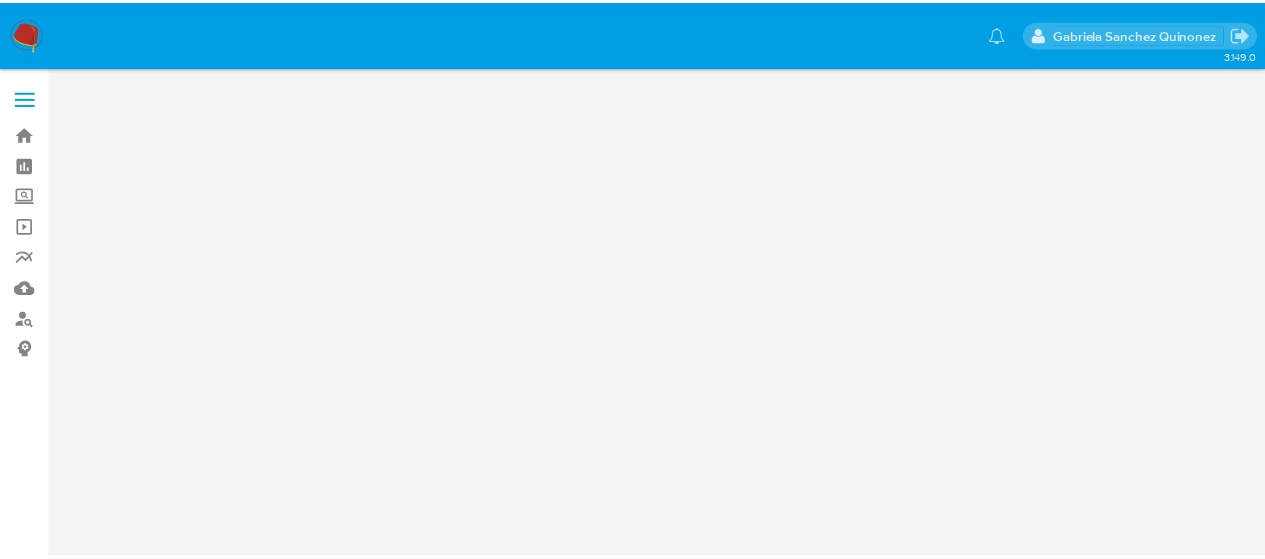 scroll, scrollTop: 0, scrollLeft: 0, axis: both 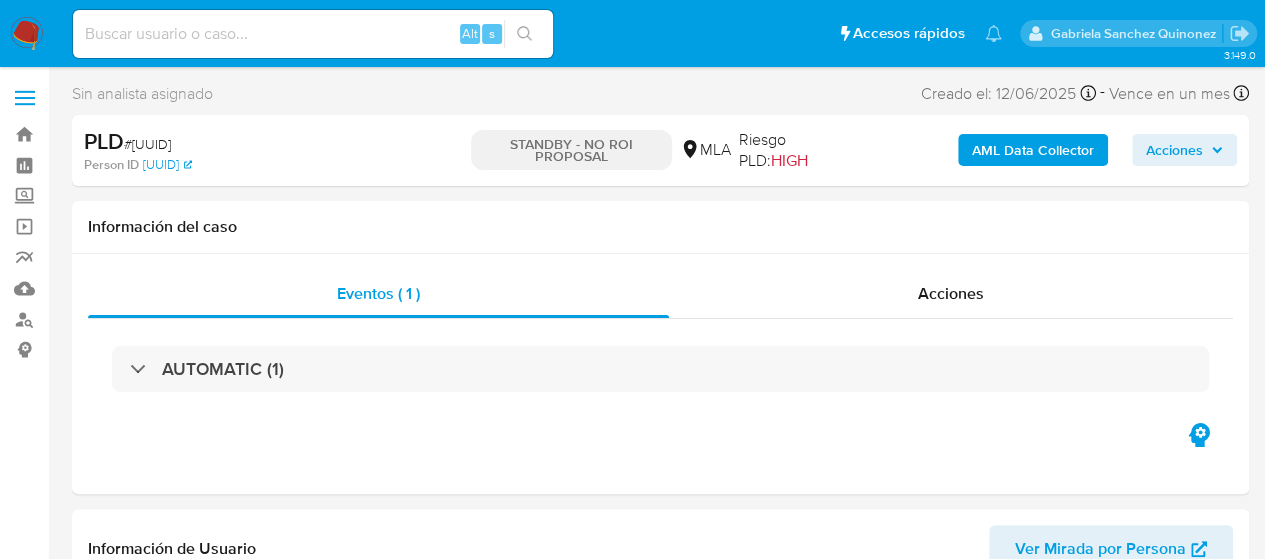 select on "10" 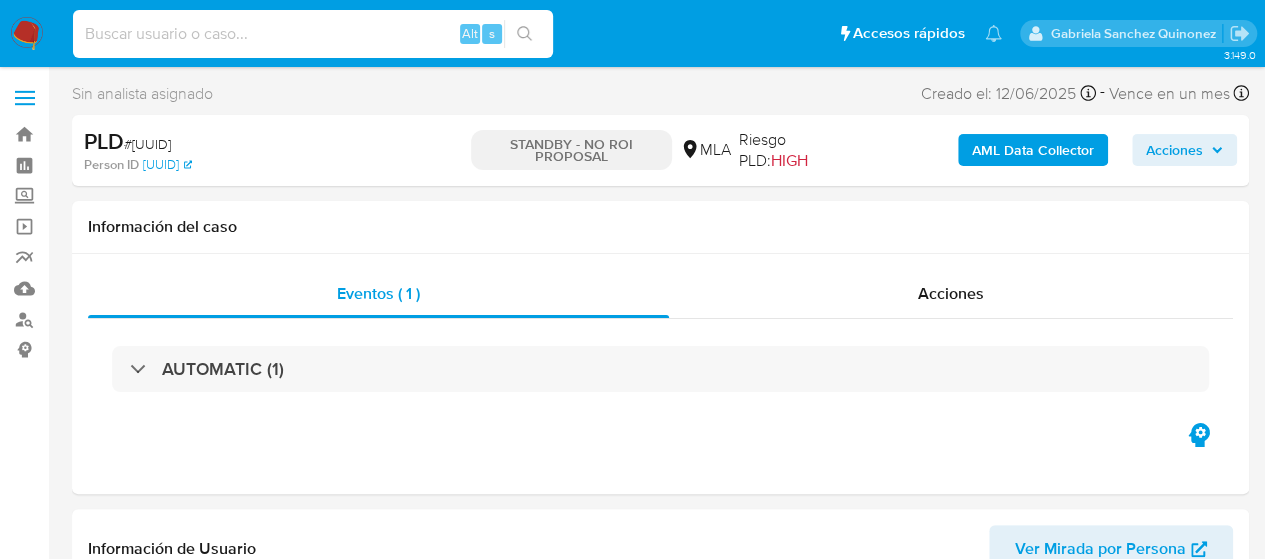 paste on "qL2bybRHvGE9jEzsLLMCrlOD" 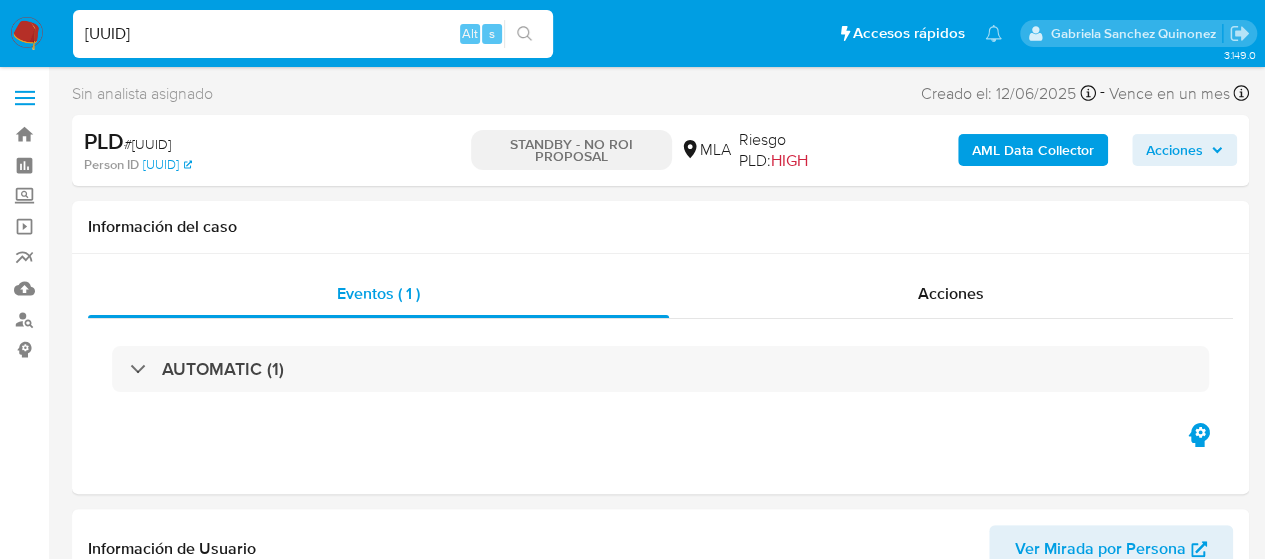 type on "qL2bybRHvGE9jEzsLLMCrlOD" 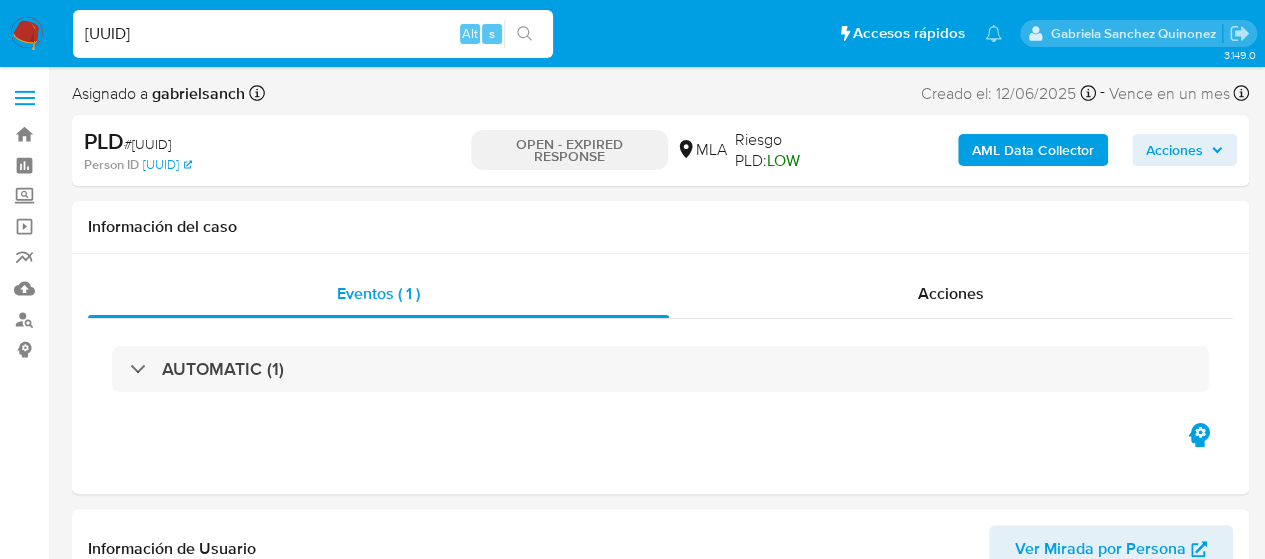 select on "10" 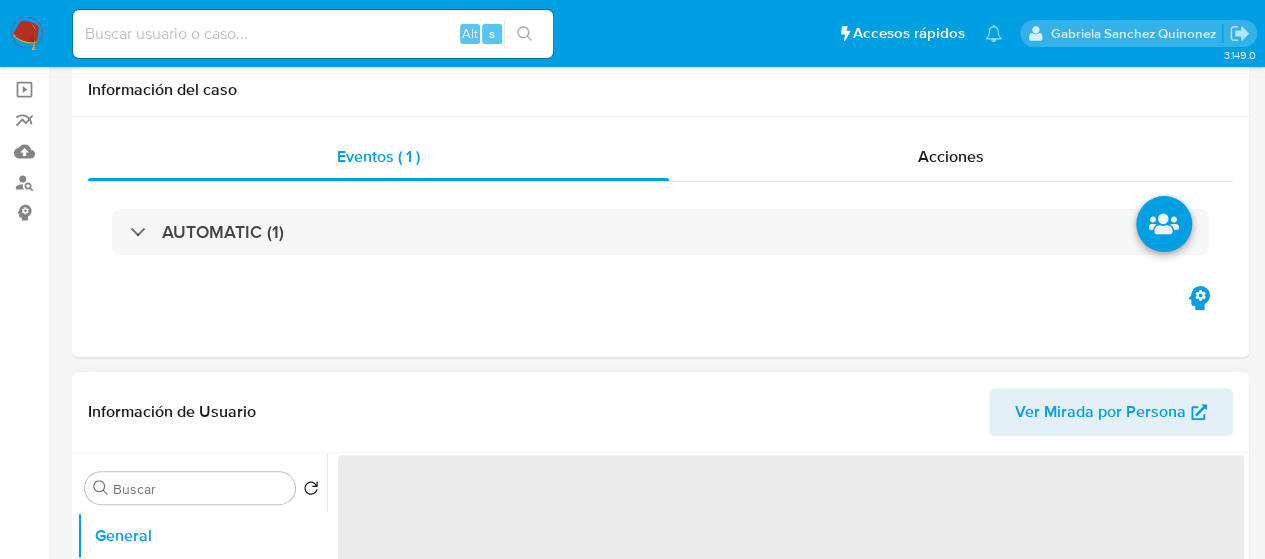 scroll, scrollTop: 500, scrollLeft: 0, axis: vertical 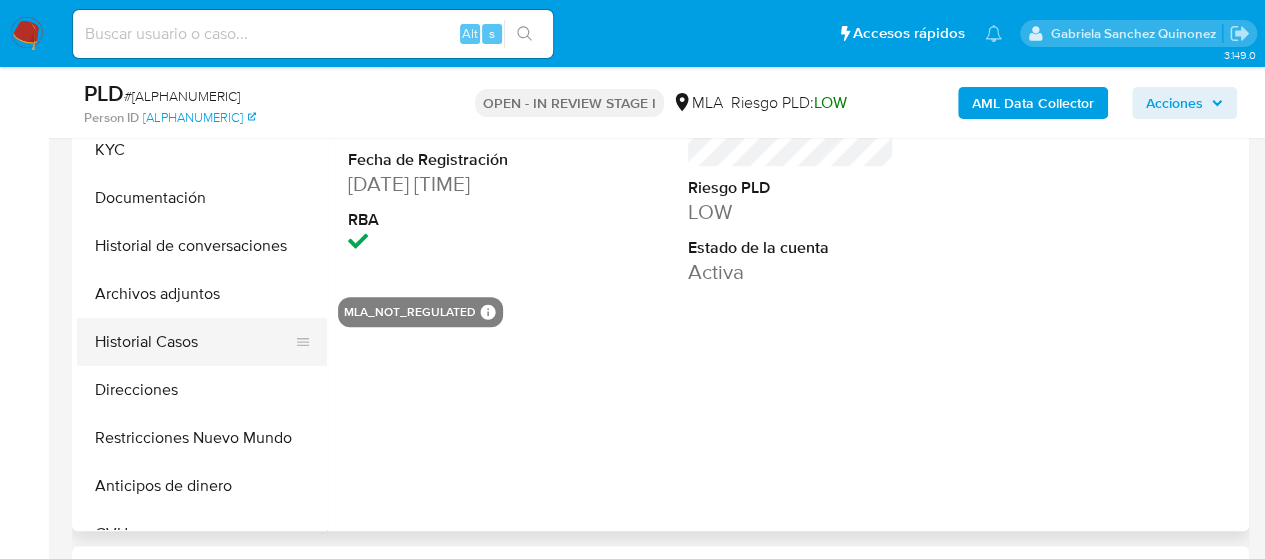 select on "10" 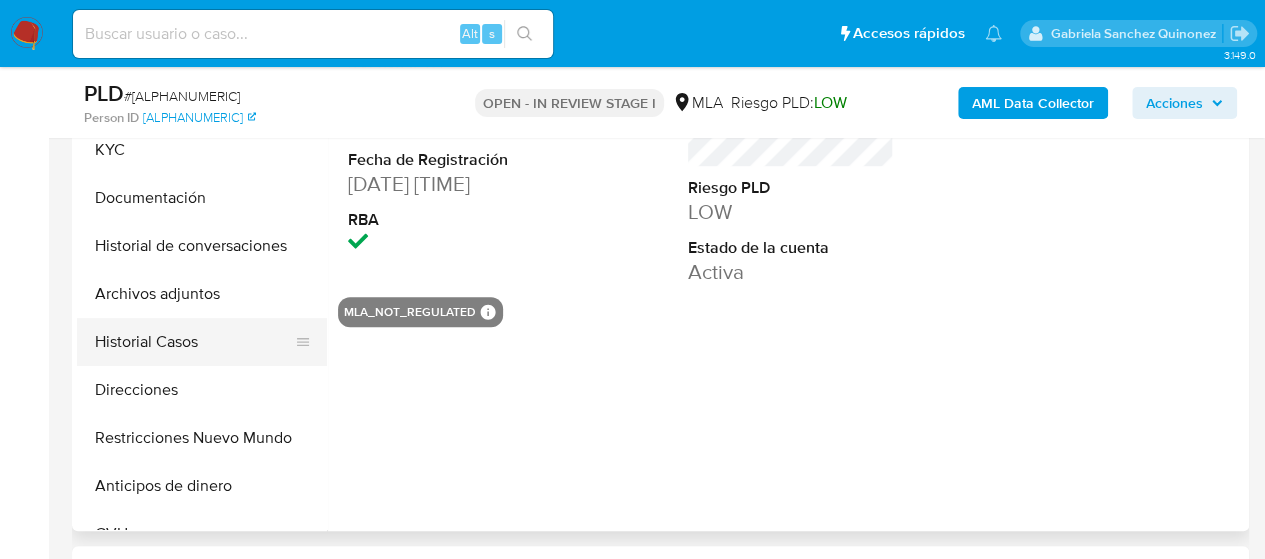 click on "Historial Casos" at bounding box center [194, 342] 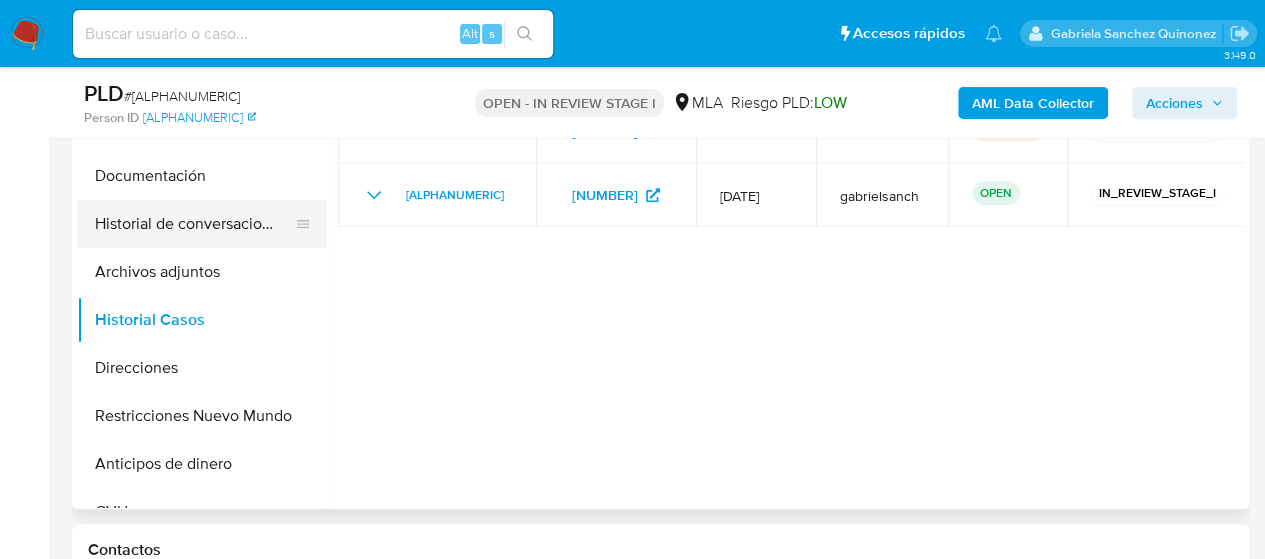 scroll, scrollTop: 400, scrollLeft: 0, axis: vertical 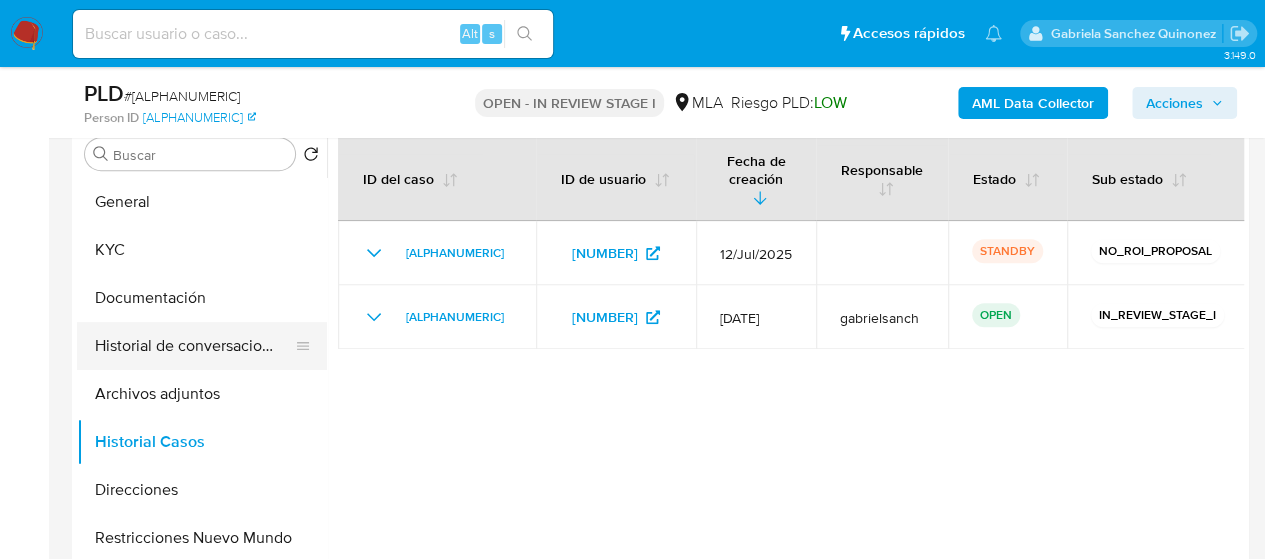 click on "Historial de conversaciones" at bounding box center (194, 346) 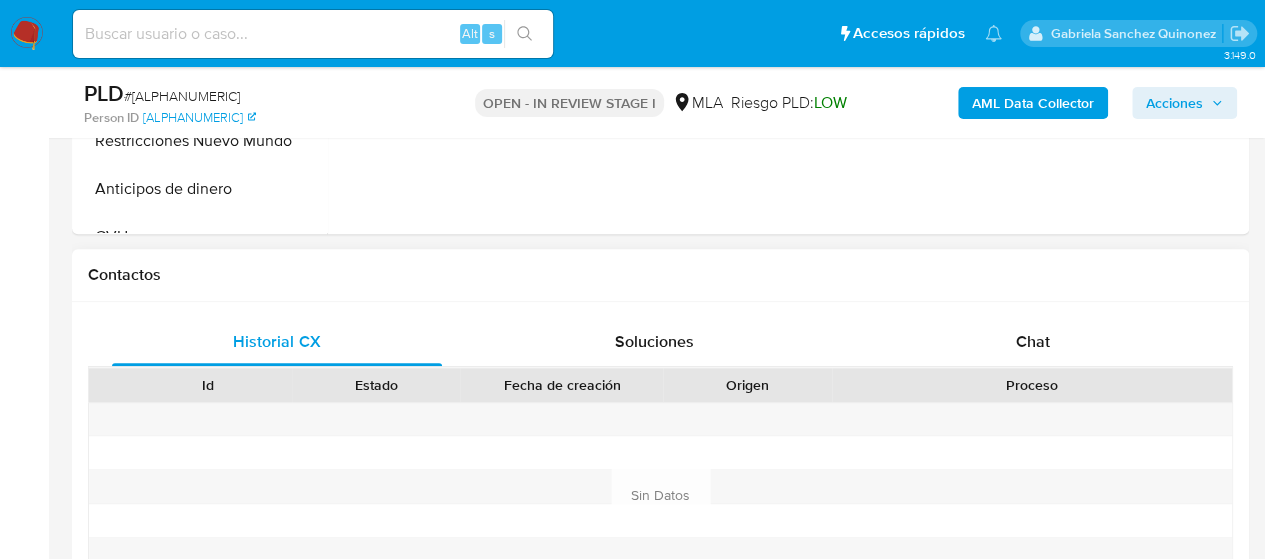 scroll, scrollTop: 800, scrollLeft: 0, axis: vertical 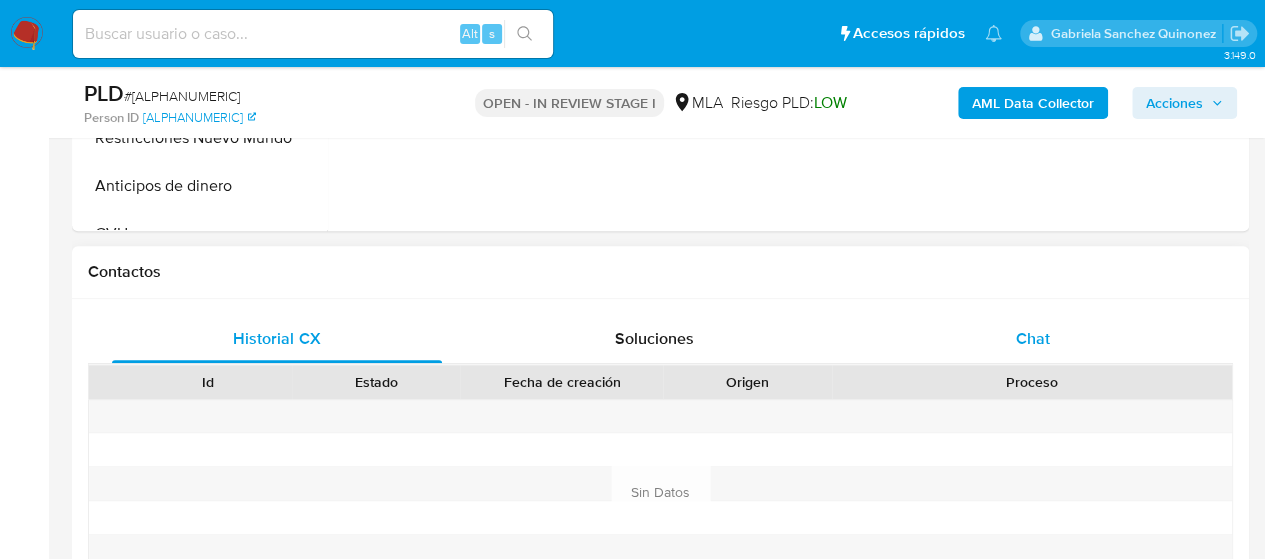 click on "Chat" at bounding box center (1033, 339) 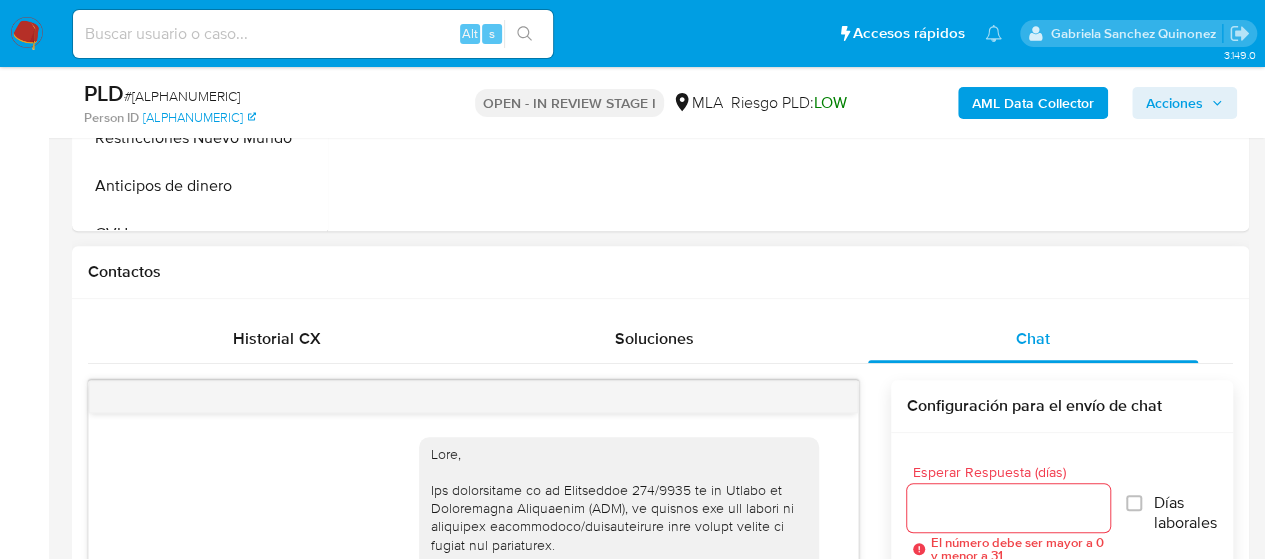 scroll, scrollTop: 2091, scrollLeft: 0, axis: vertical 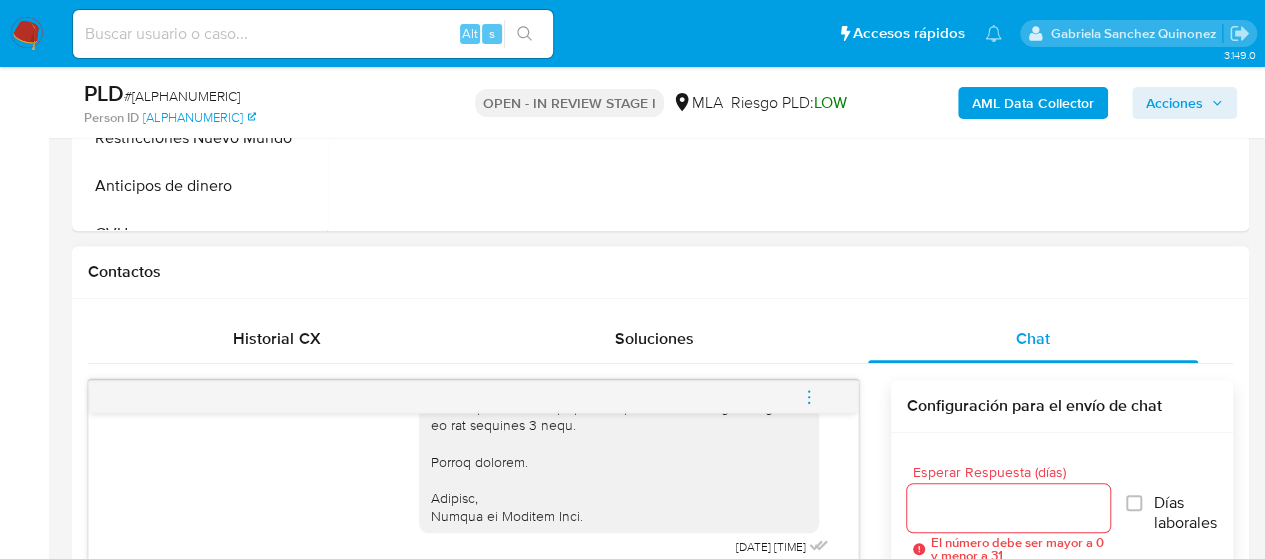 click at bounding box center (809, 397) 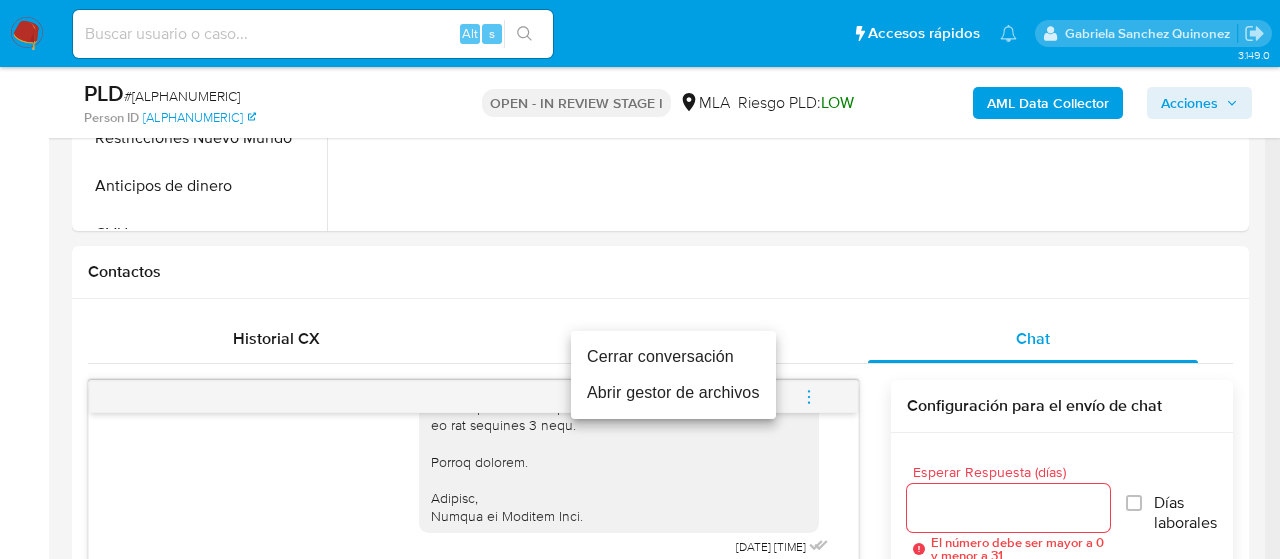 click on "Cerrar conversación" at bounding box center [673, 357] 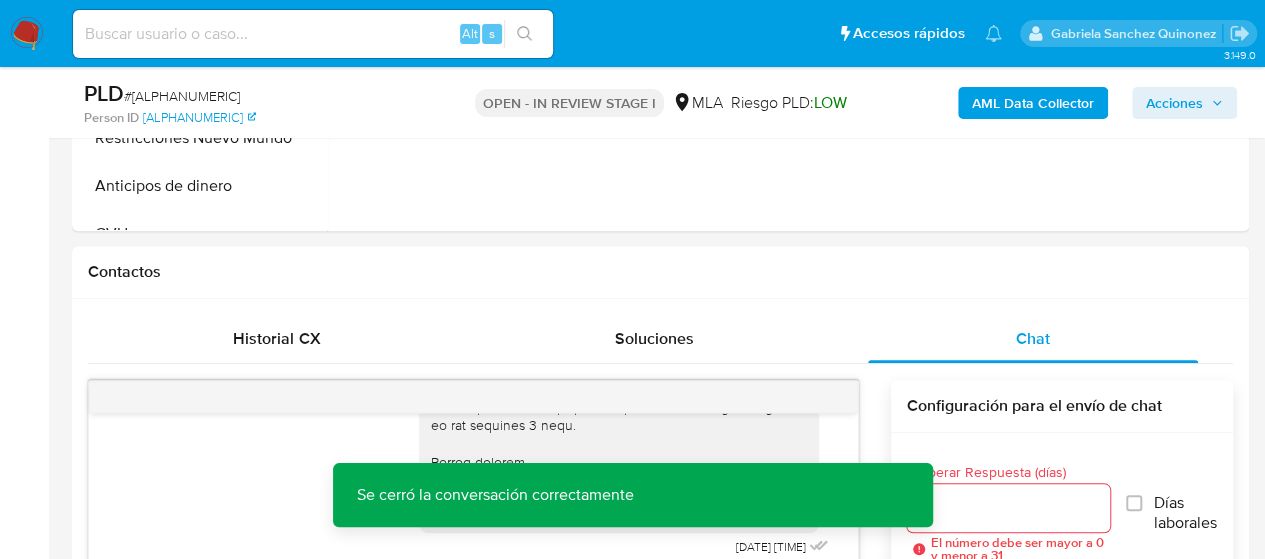 click on "AML Data Collector Acciones" at bounding box center [1047, 102] 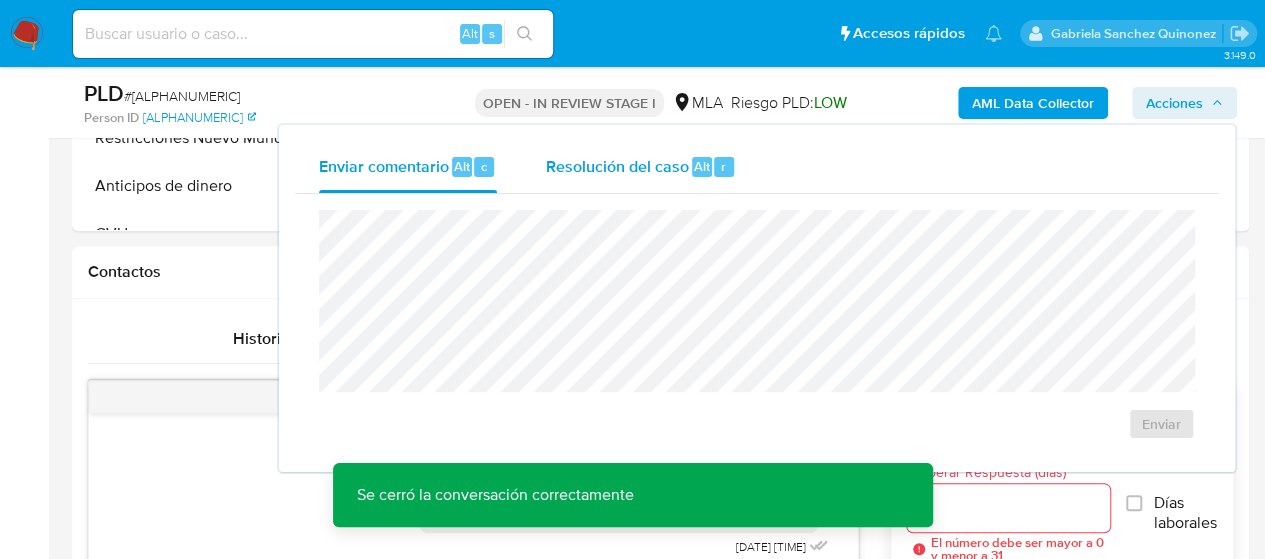 click on "Alt" at bounding box center (702, 166) 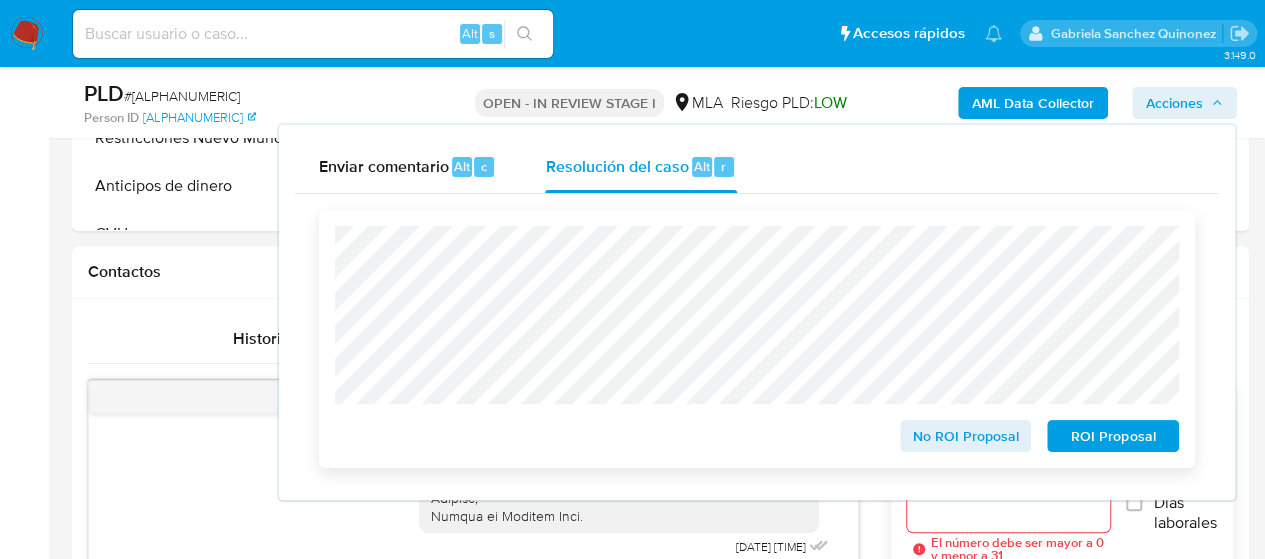 click on "No ROI Proposal" at bounding box center [966, 436] 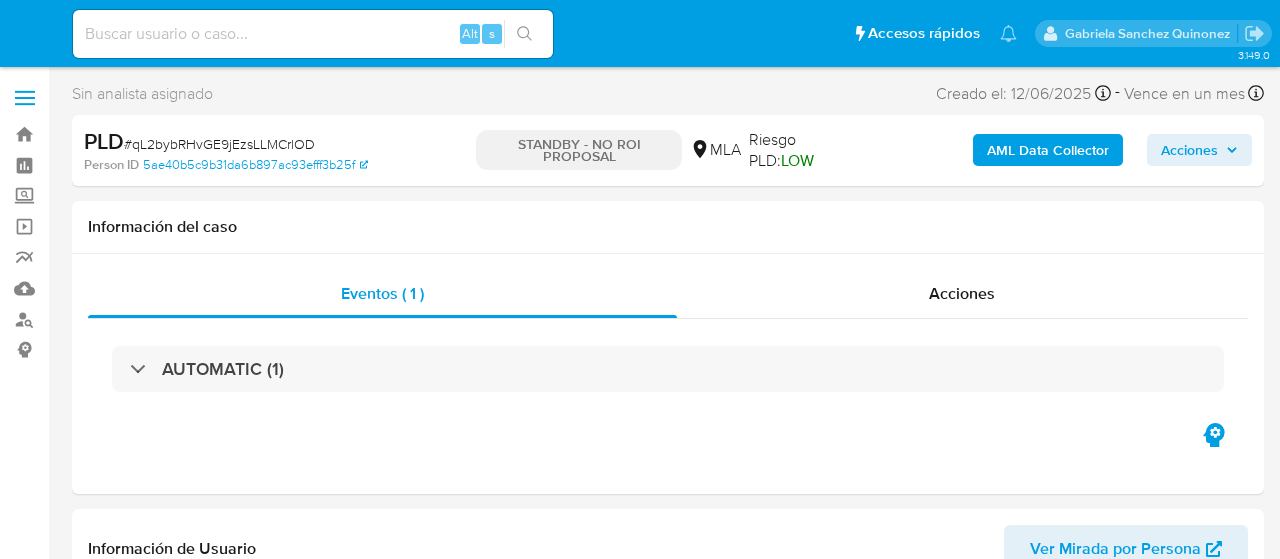 select on "10" 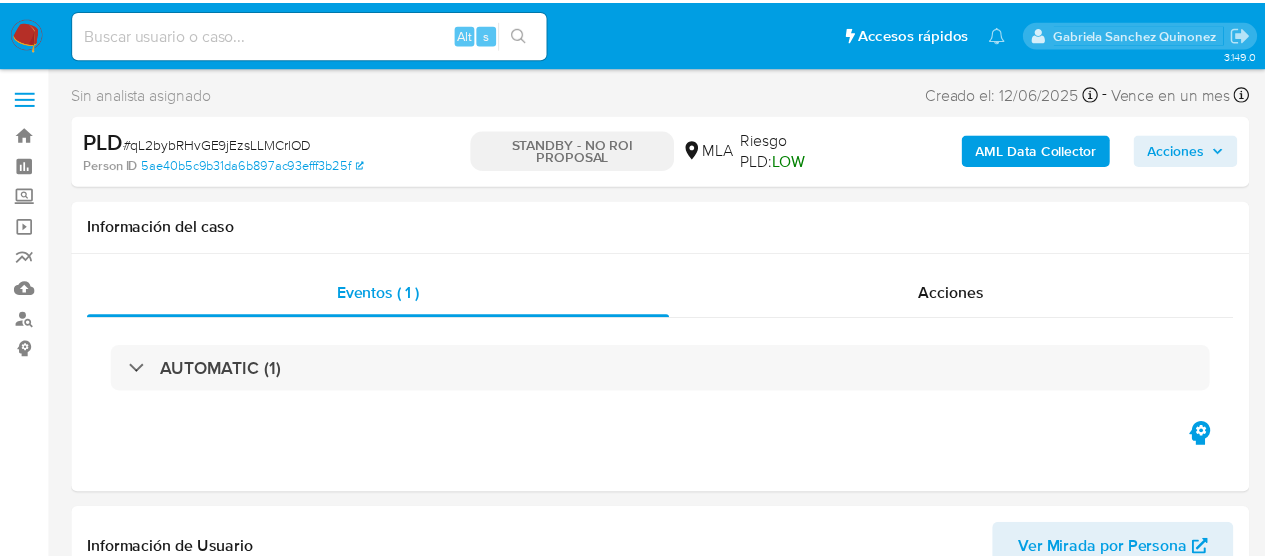scroll, scrollTop: 0, scrollLeft: 0, axis: both 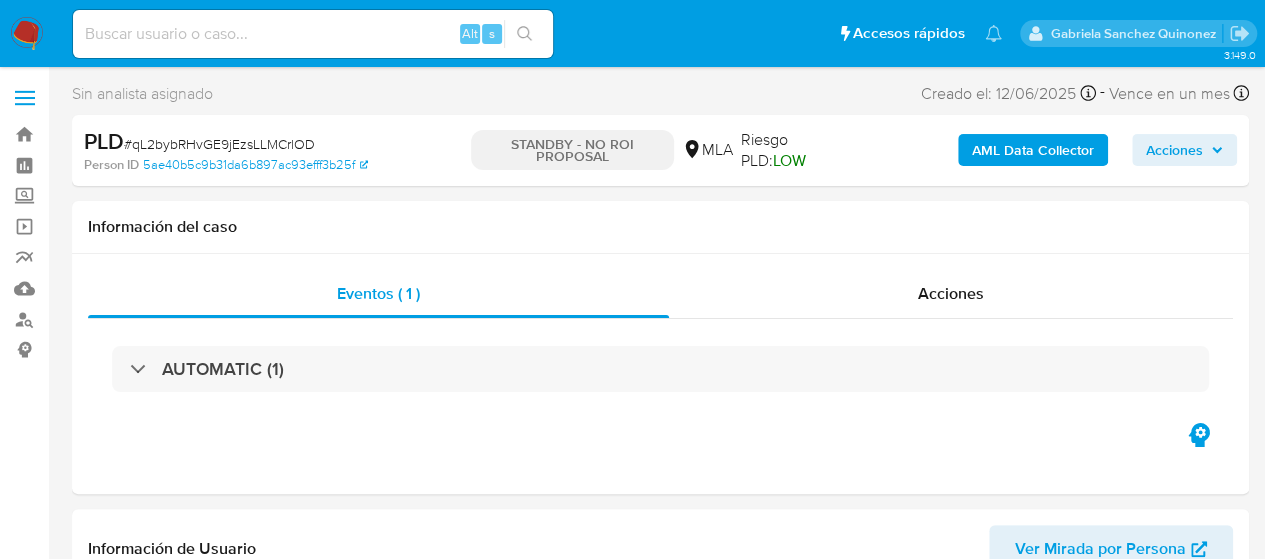 click at bounding box center [313, 34] 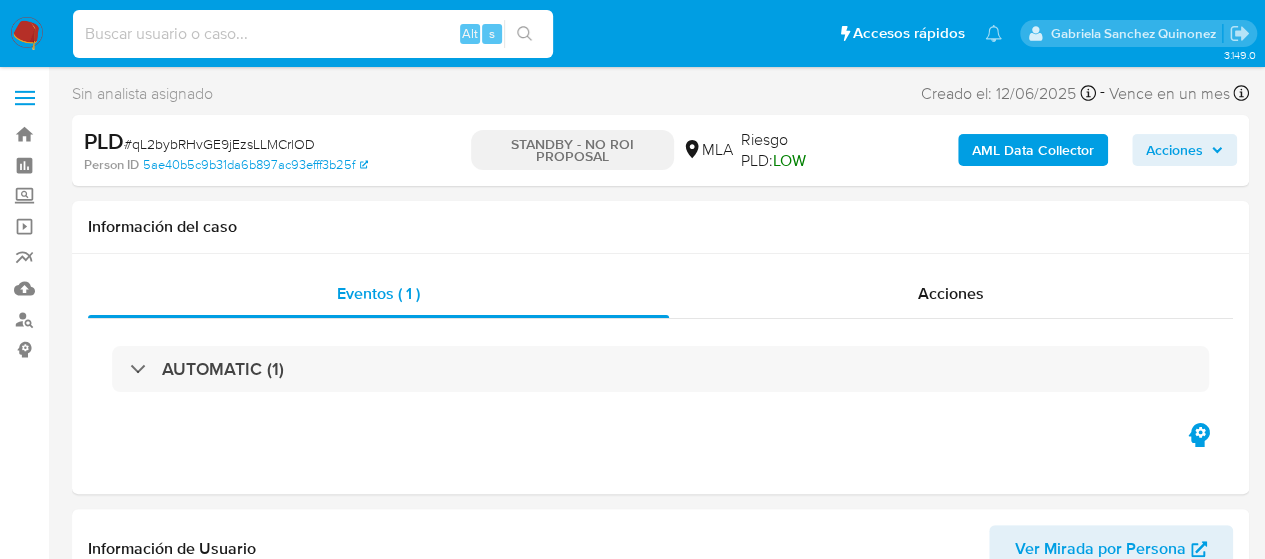 paste on "zIMIjmdiWBqZvepkchxXy7li" 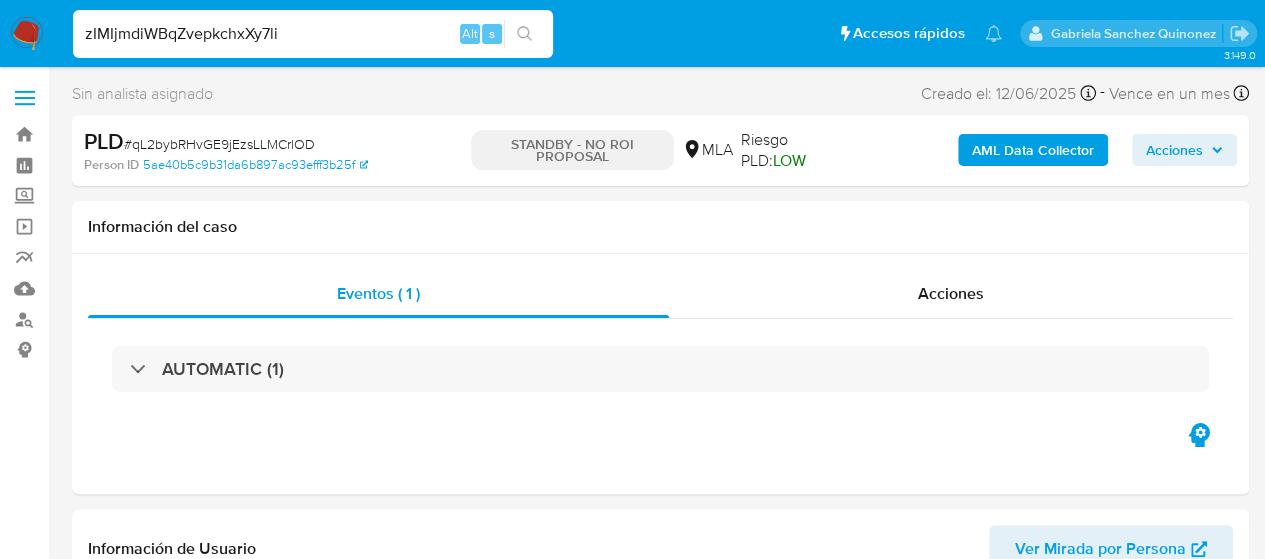type on "zIMIjmdiWBqZvepkchxXy7li" 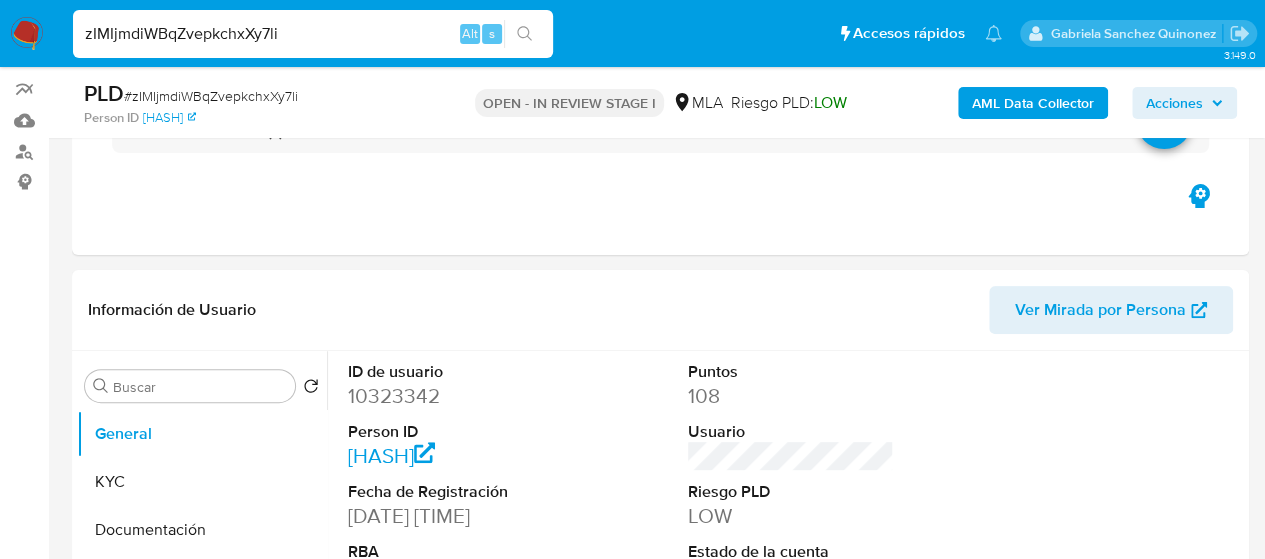 scroll, scrollTop: 300, scrollLeft: 0, axis: vertical 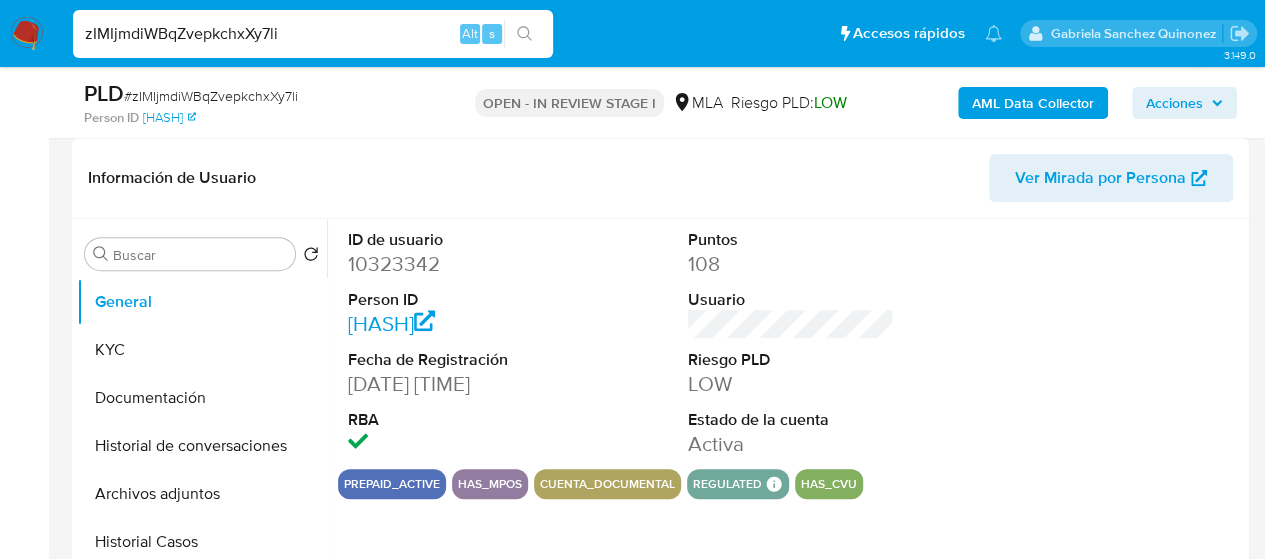 select on "10" 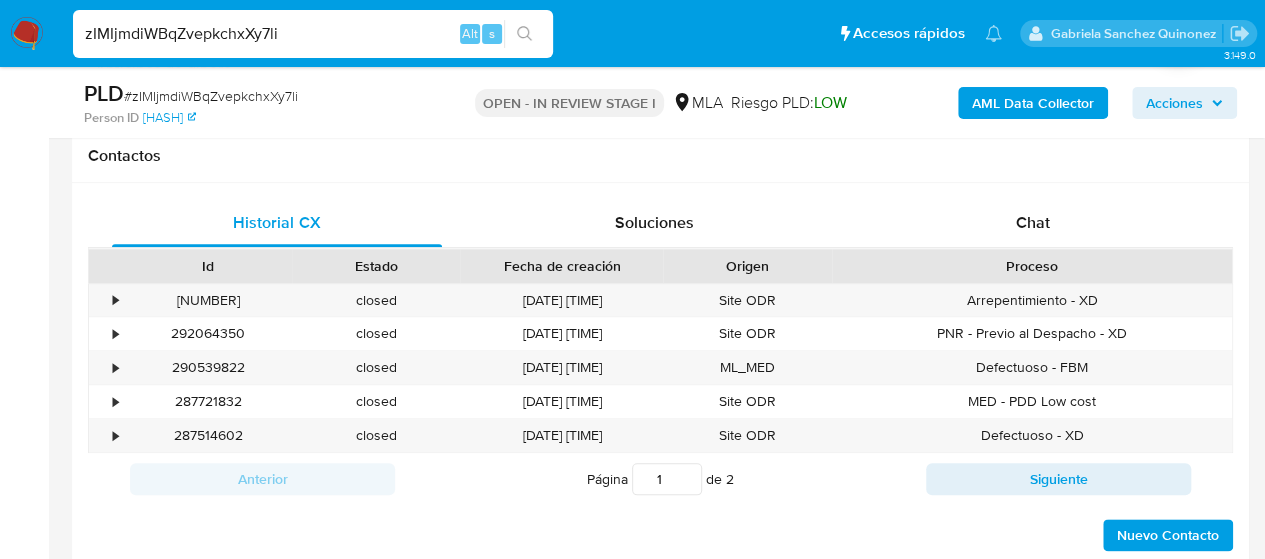 scroll, scrollTop: 800, scrollLeft: 0, axis: vertical 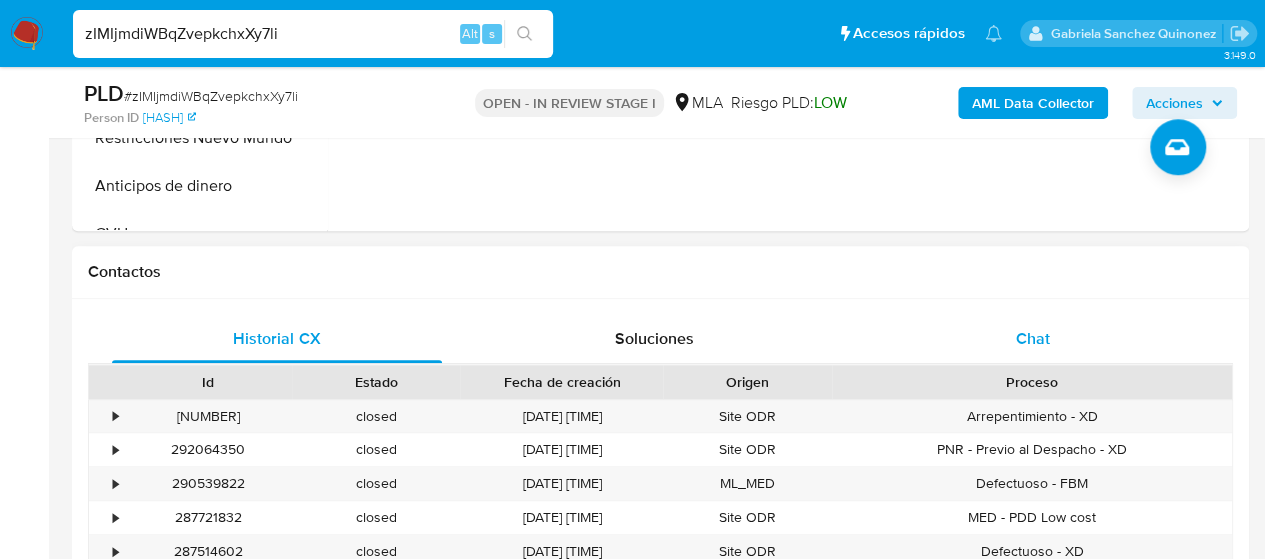 click on "Chat" at bounding box center (1033, 339) 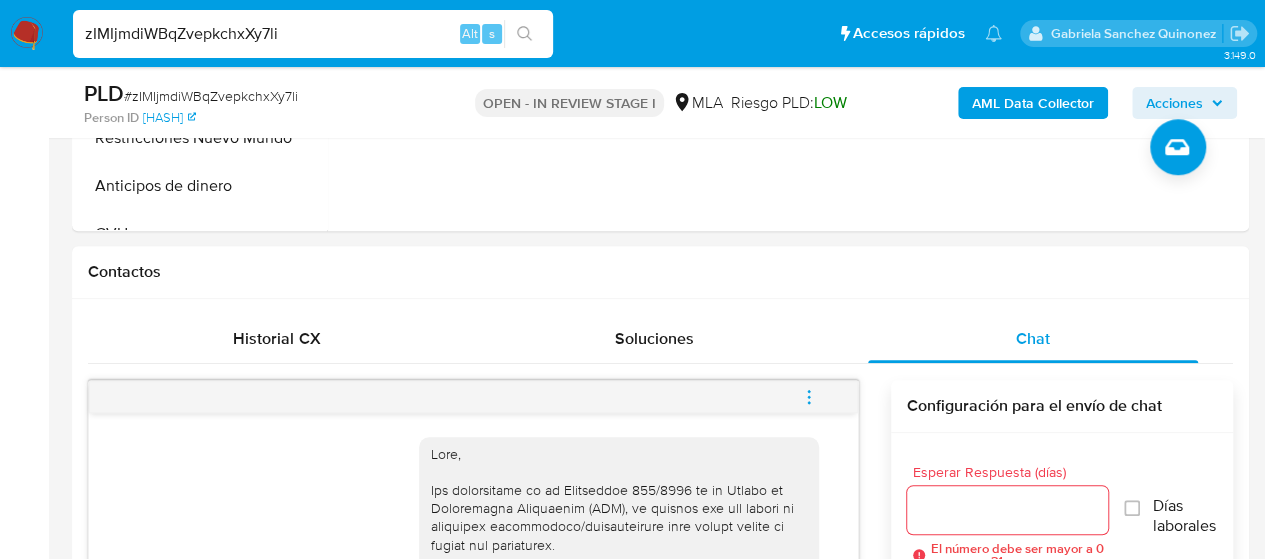 scroll, scrollTop: 1414, scrollLeft: 0, axis: vertical 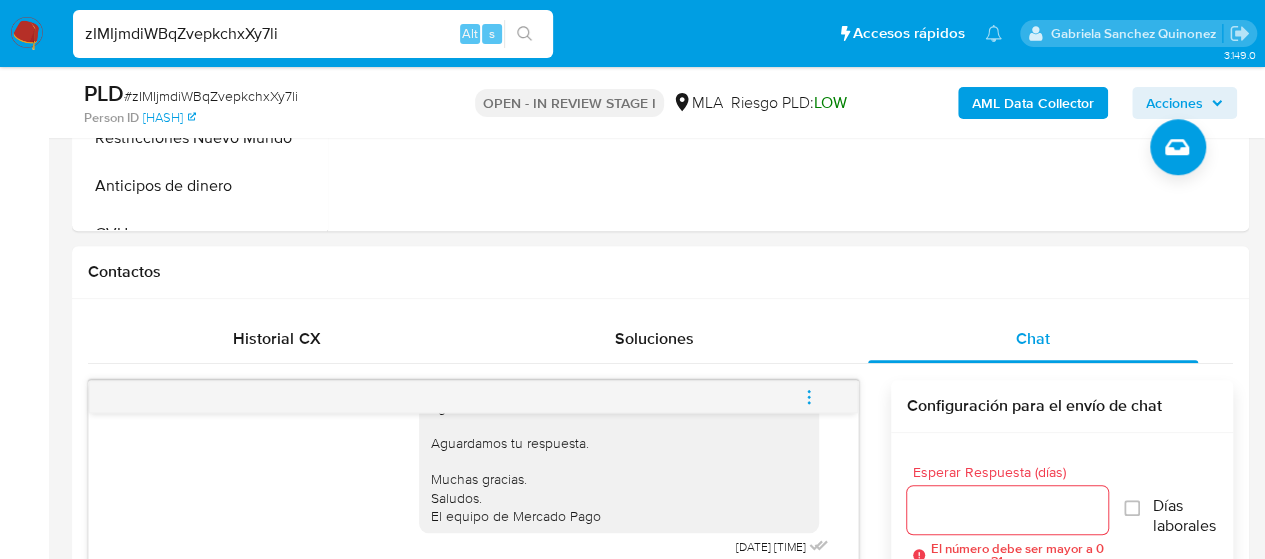 click on "zIMIjmdiWBqZvepkchxXy7li Alt s" at bounding box center [313, 34] 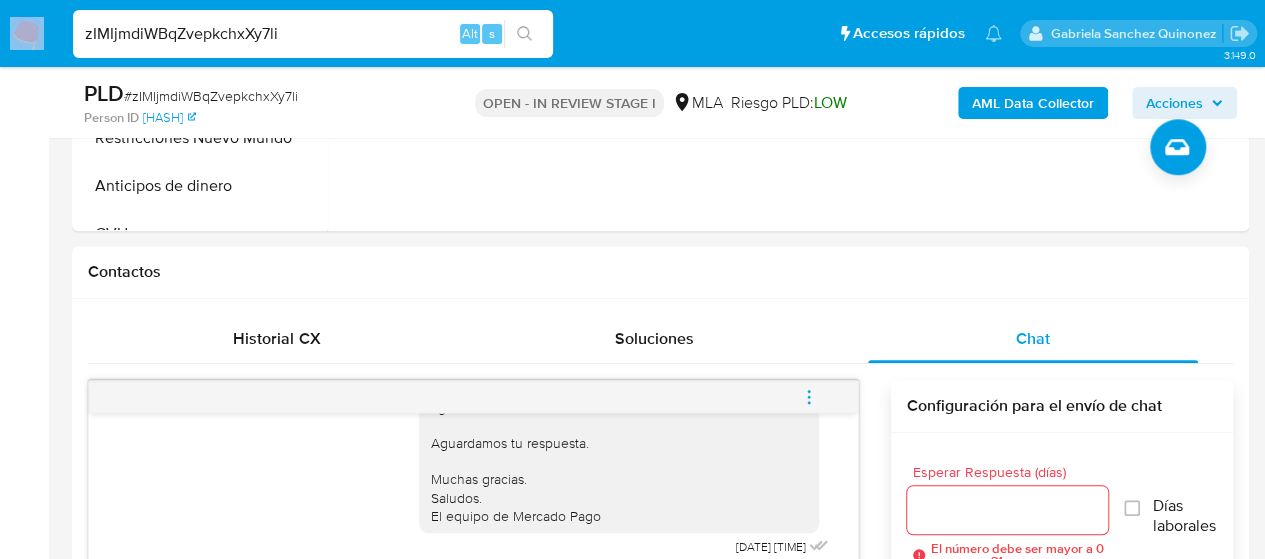 click on "zIMIjmdiWBqZvepkchxXy7li Alt s" at bounding box center (313, 34) 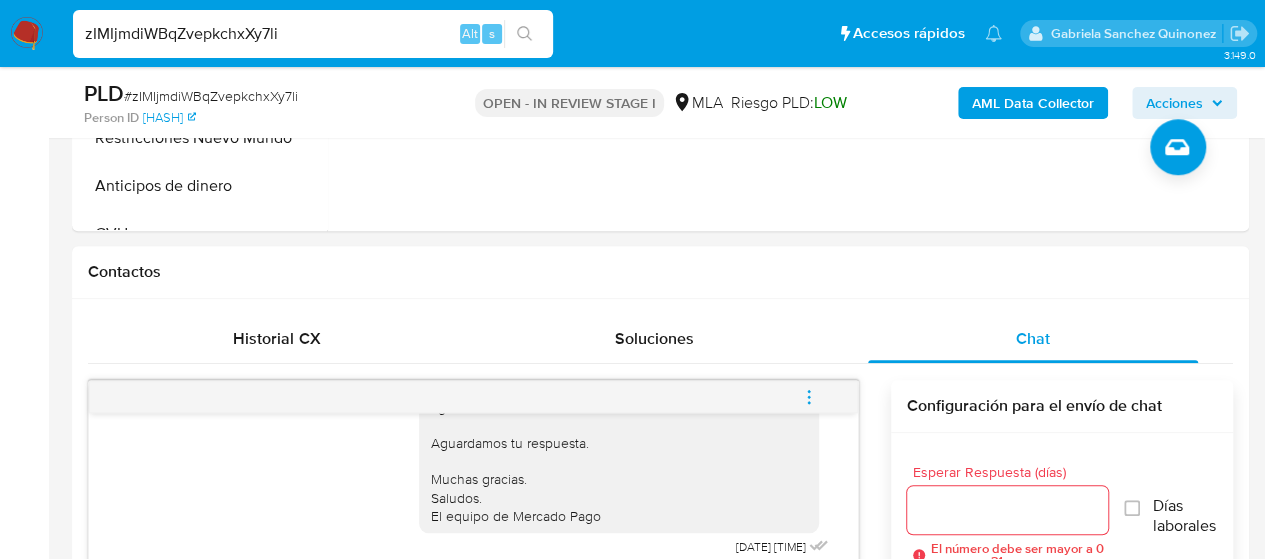 click on "zIMIjmdiWBqZvepkchxXy7li" at bounding box center [313, 34] 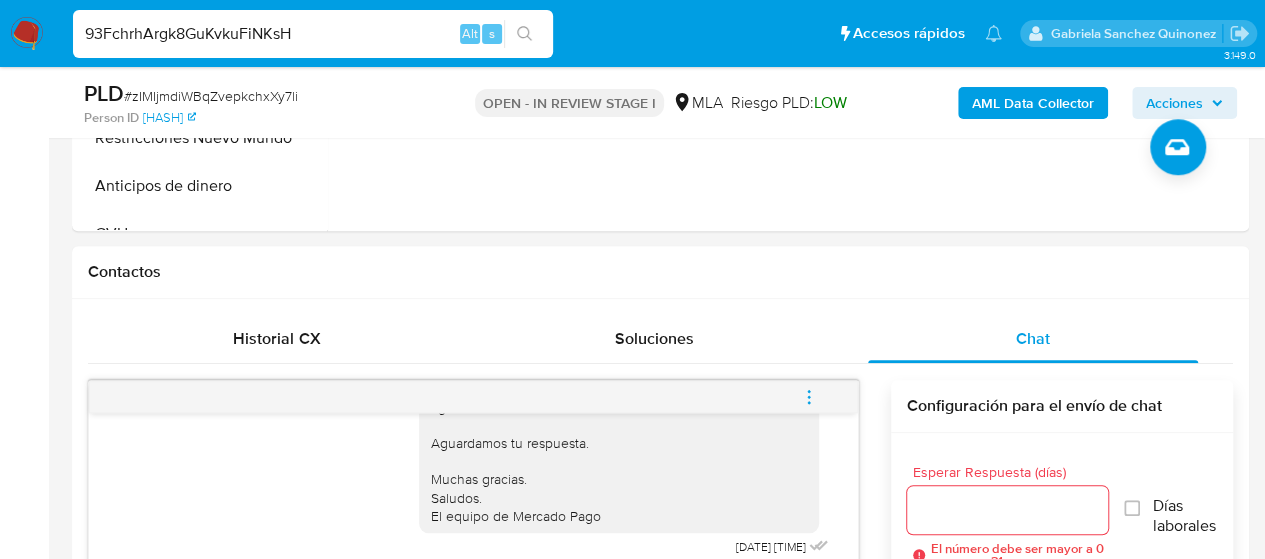 type on "93FchrhArgk8GuKvkuFiNKsH" 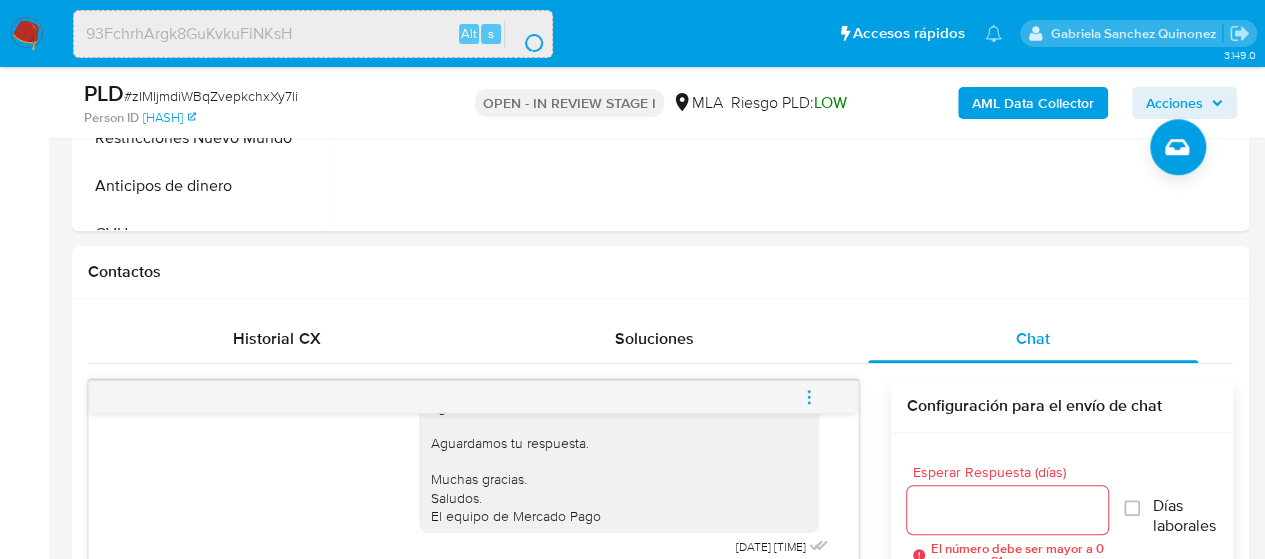 scroll, scrollTop: 0, scrollLeft: 0, axis: both 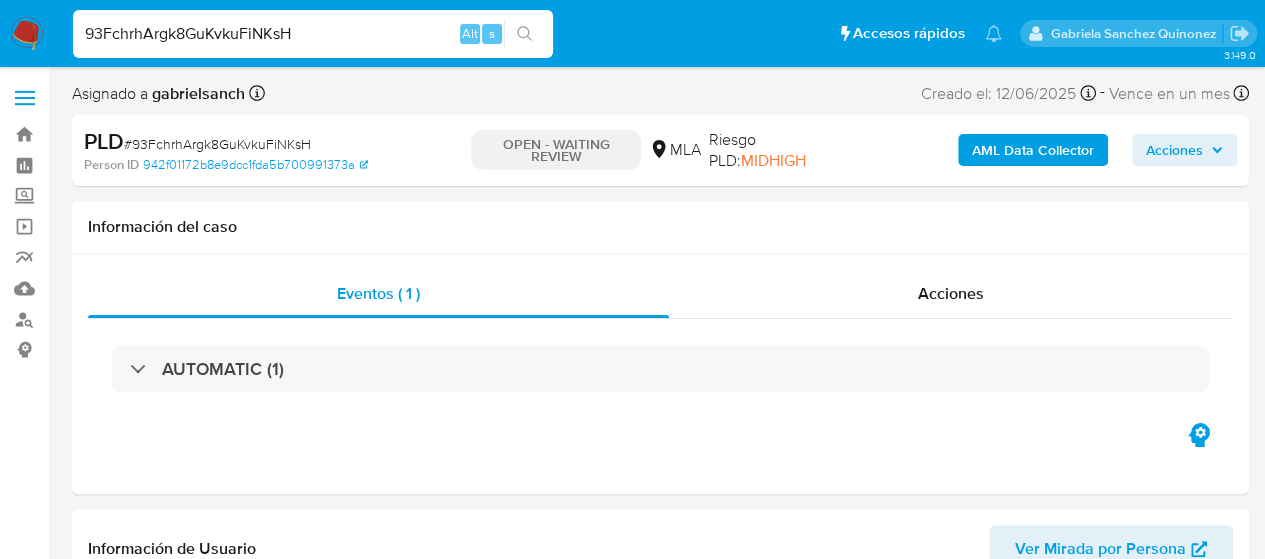select on "10" 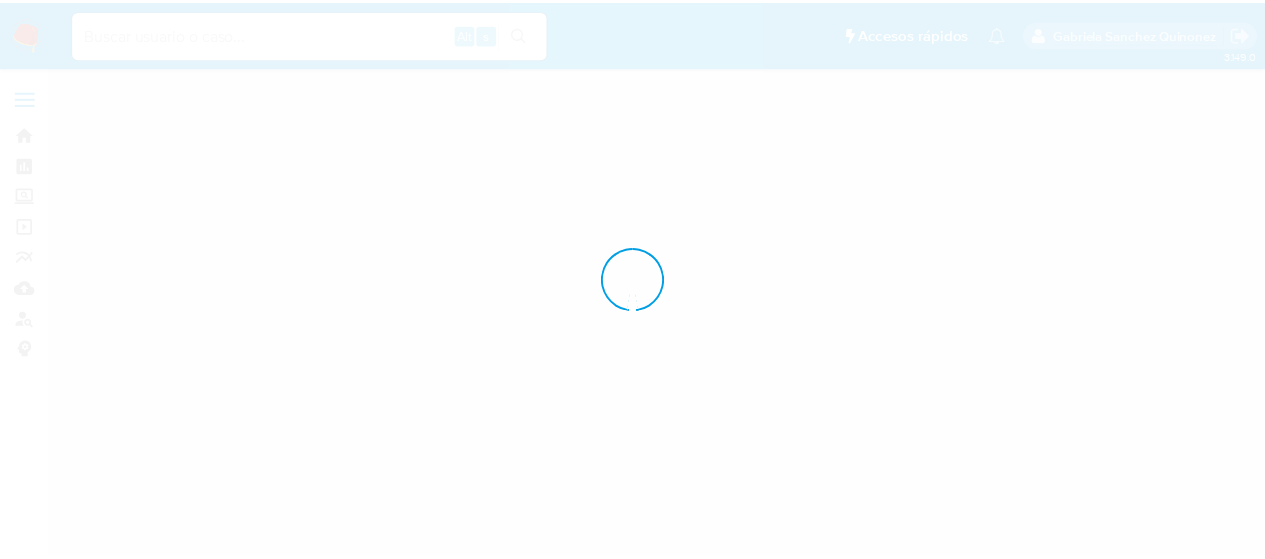 scroll, scrollTop: 0, scrollLeft: 0, axis: both 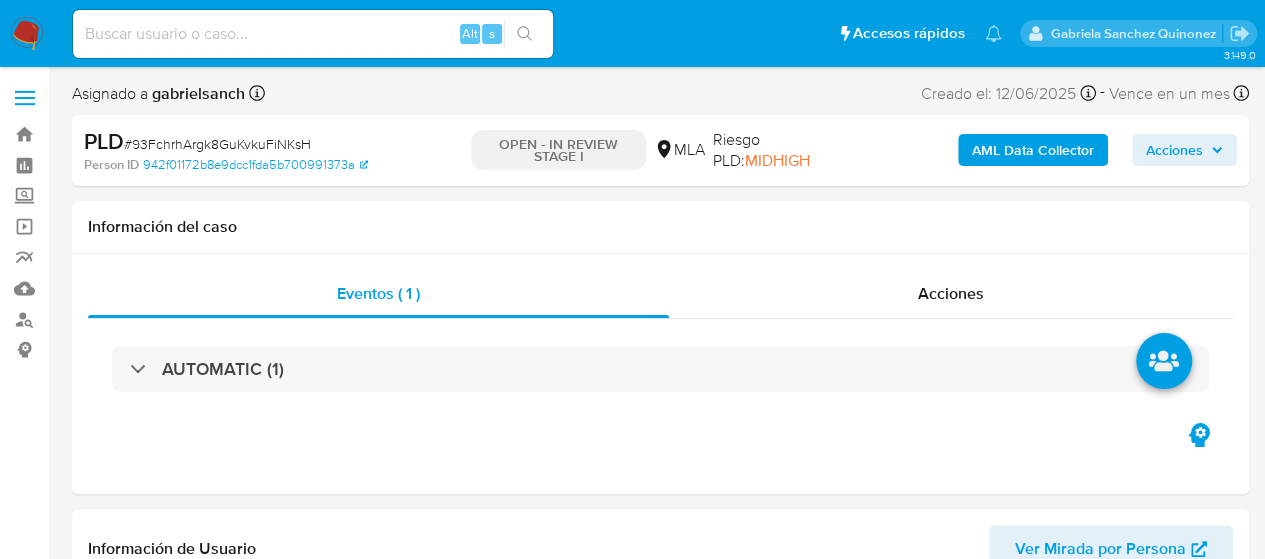 select on "10" 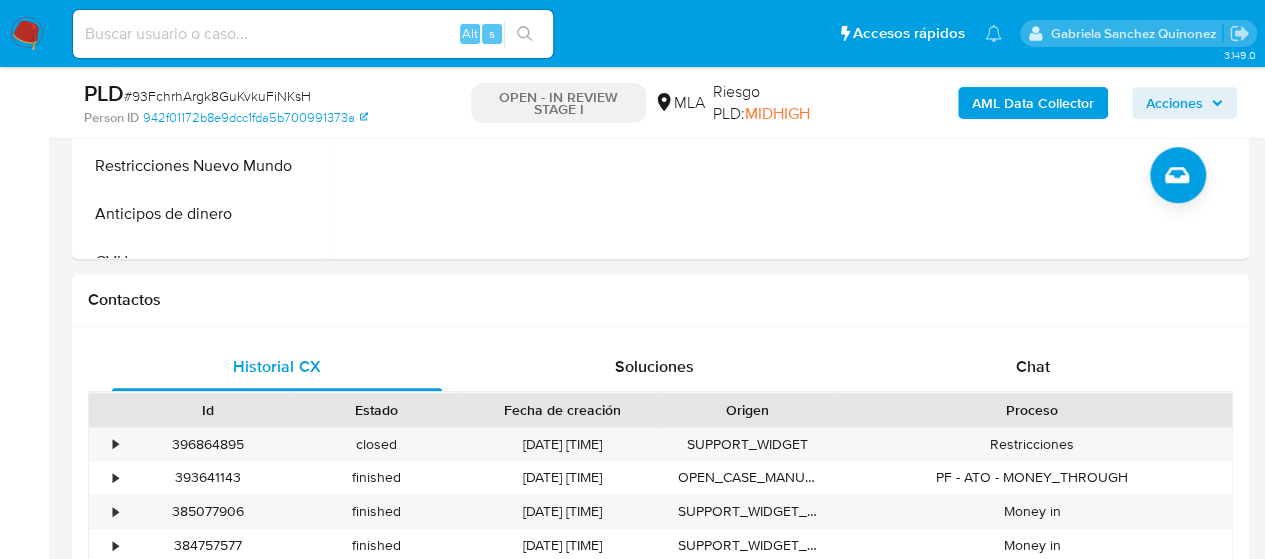 scroll, scrollTop: 1000, scrollLeft: 0, axis: vertical 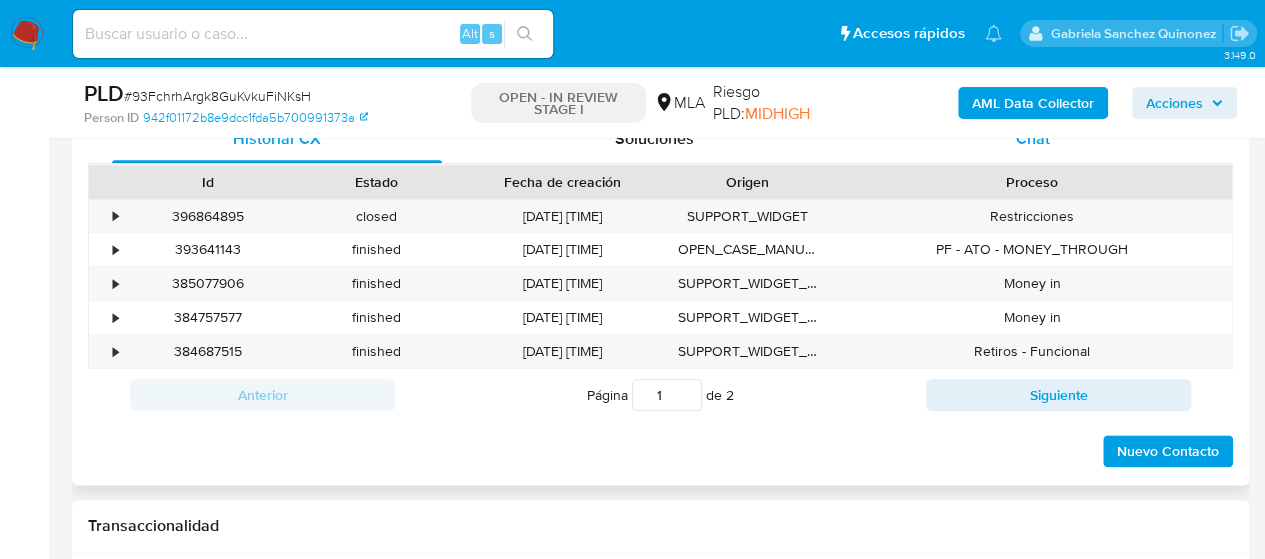 click on "Chat" at bounding box center (1033, 139) 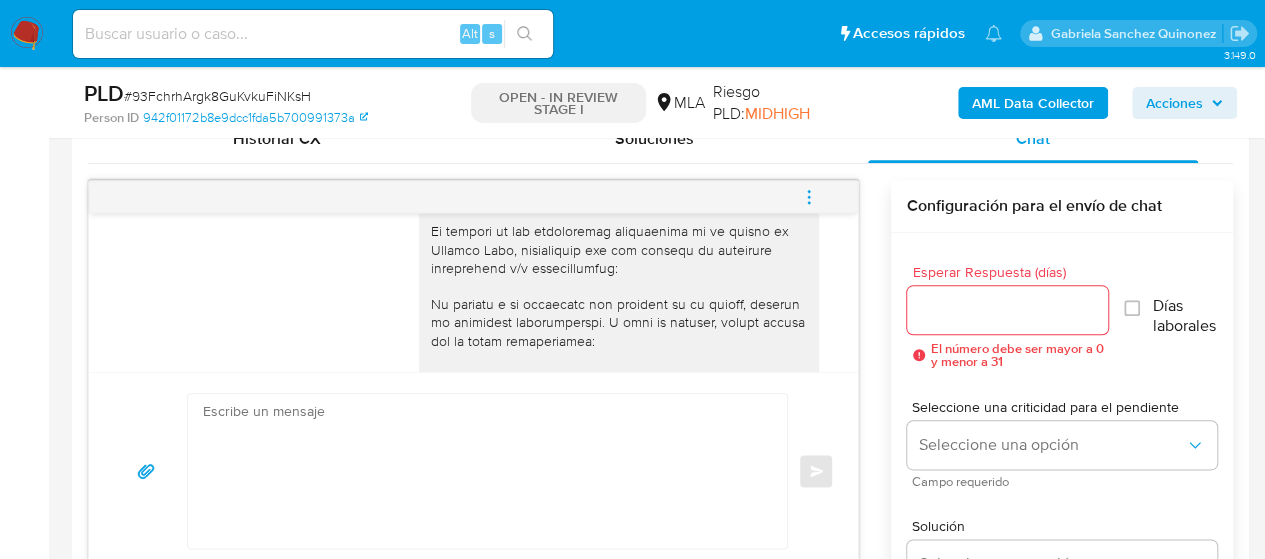 scroll, scrollTop: 1531, scrollLeft: 0, axis: vertical 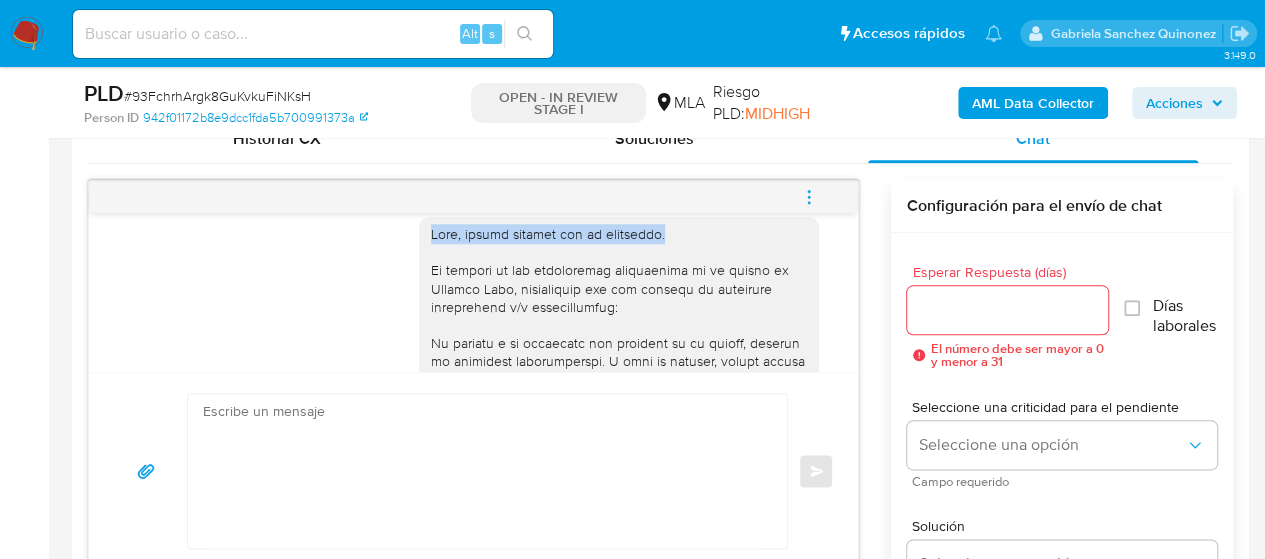 drag, startPoint x: 416, startPoint y: 268, endPoint x: 660, endPoint y: 267, distance: 244.00204 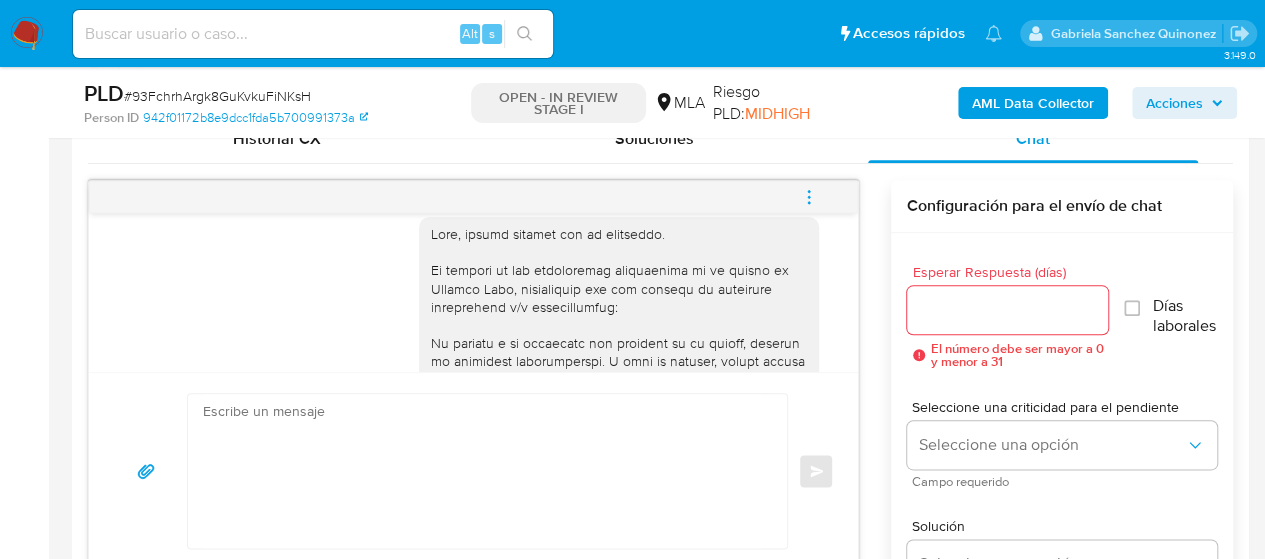 click at bounding box center [482, 471] 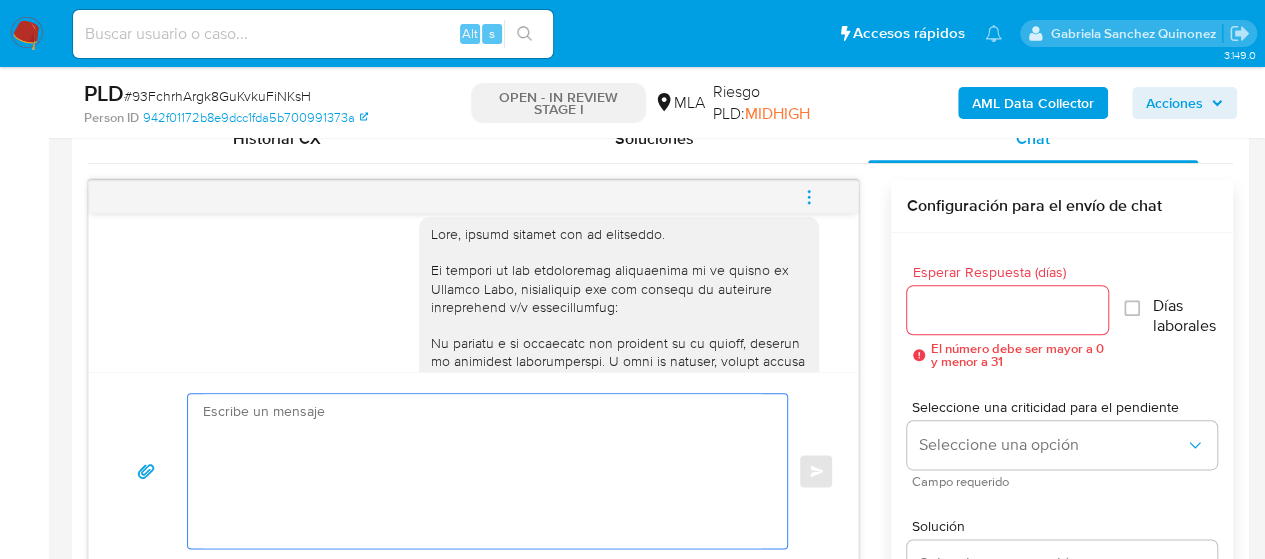 paste on "Hola, muchas gracias por tu respuesta." 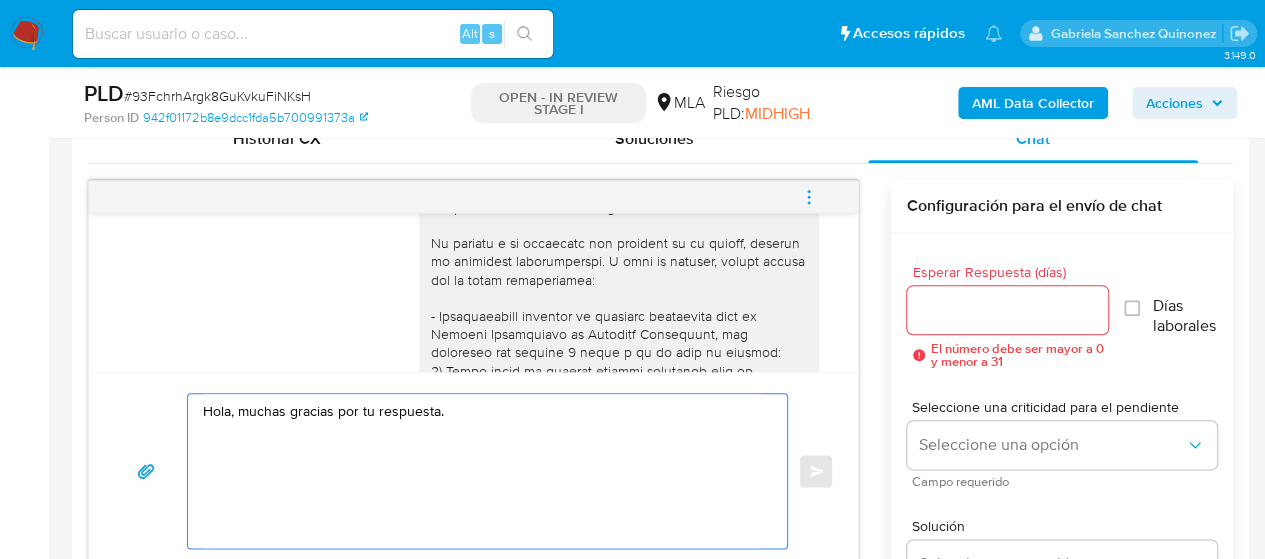 scroll, scrollTop: 1531, scrollLeft: 0, axis: vertical 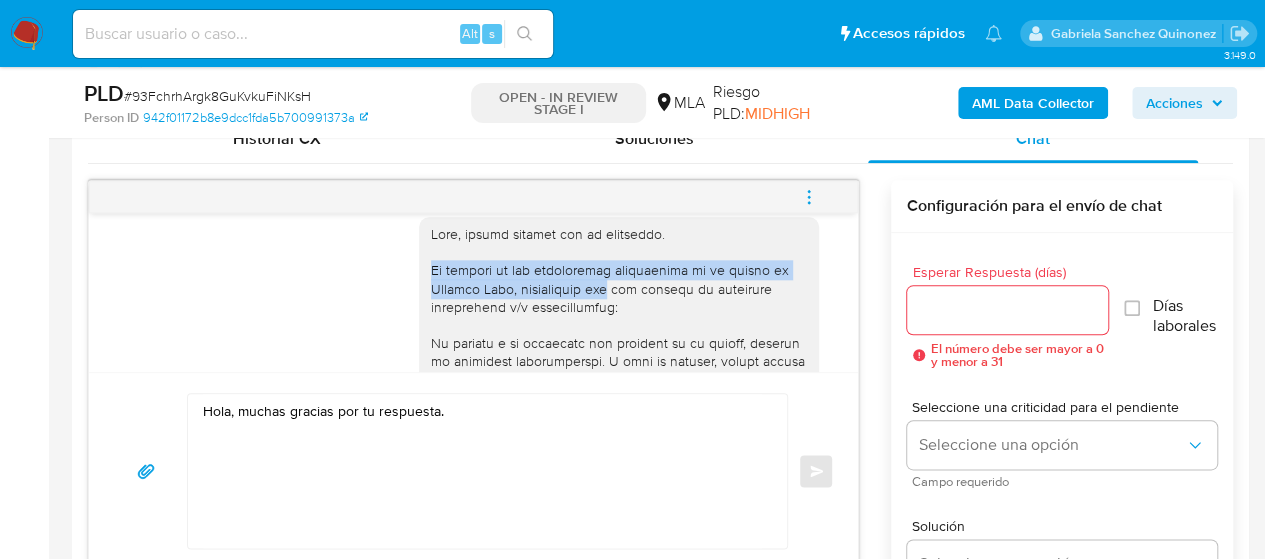 drag, startPoint x: 413, startPoint y: 303, endPoint x: 614, endPoint y: 327, distance: 202.42776 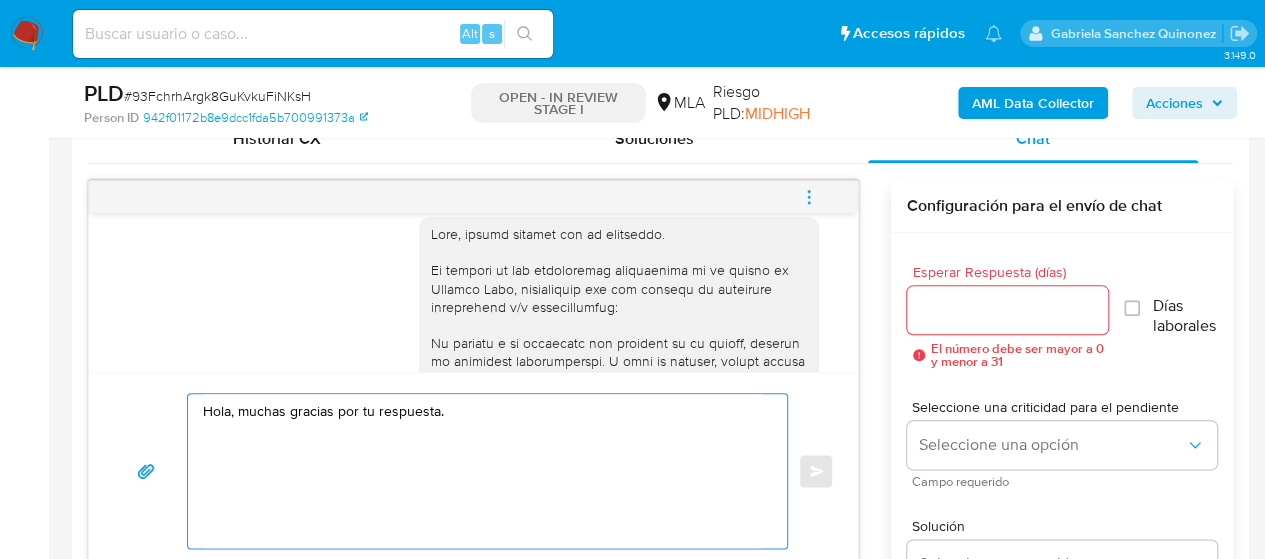 click on "Hola, muchas gracias por tu respuesta." at bounding box center (482, 471) 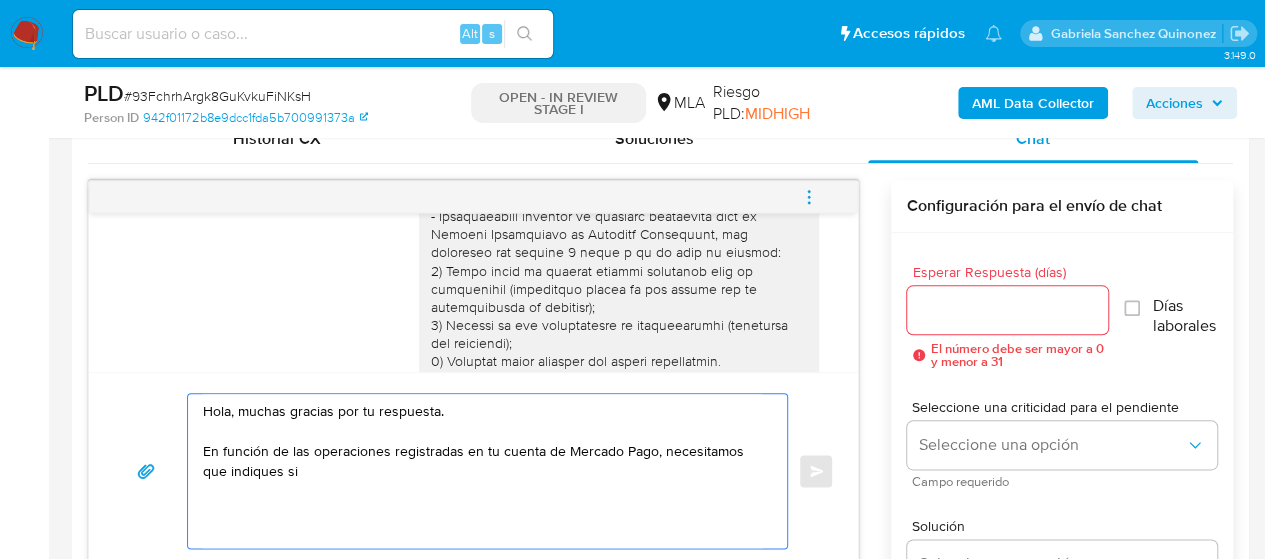 scroll, scrollTop: 1631, scrollLeft: 0, axis: vertical 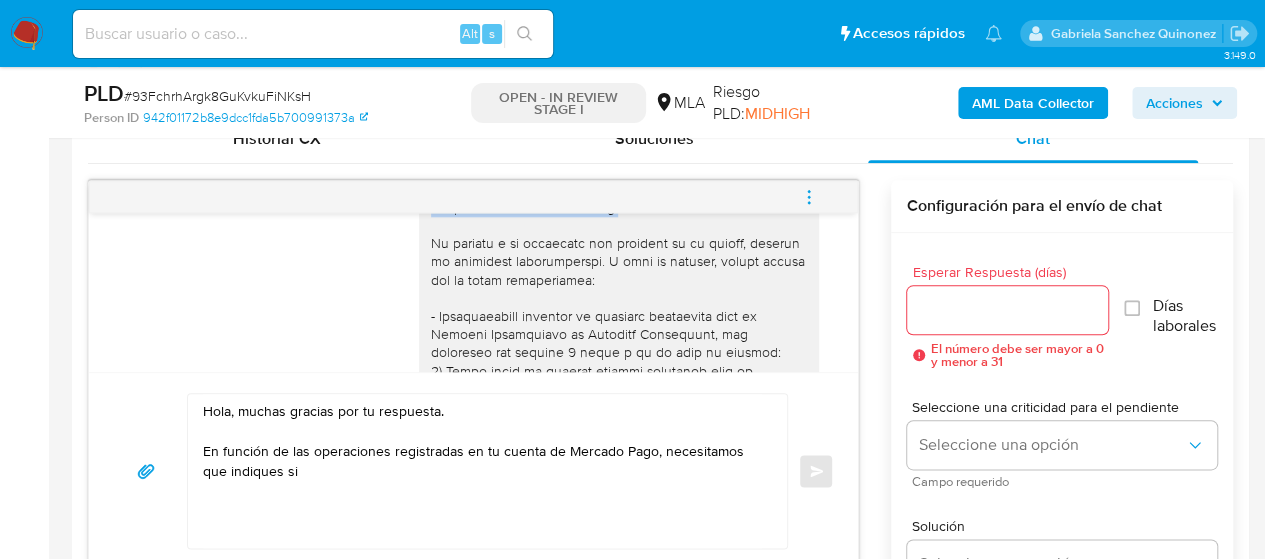 drag, startPoint x: 621, startPoint y: 225, endPoint x: 615, endPoint y: 249, distance: 24.738634 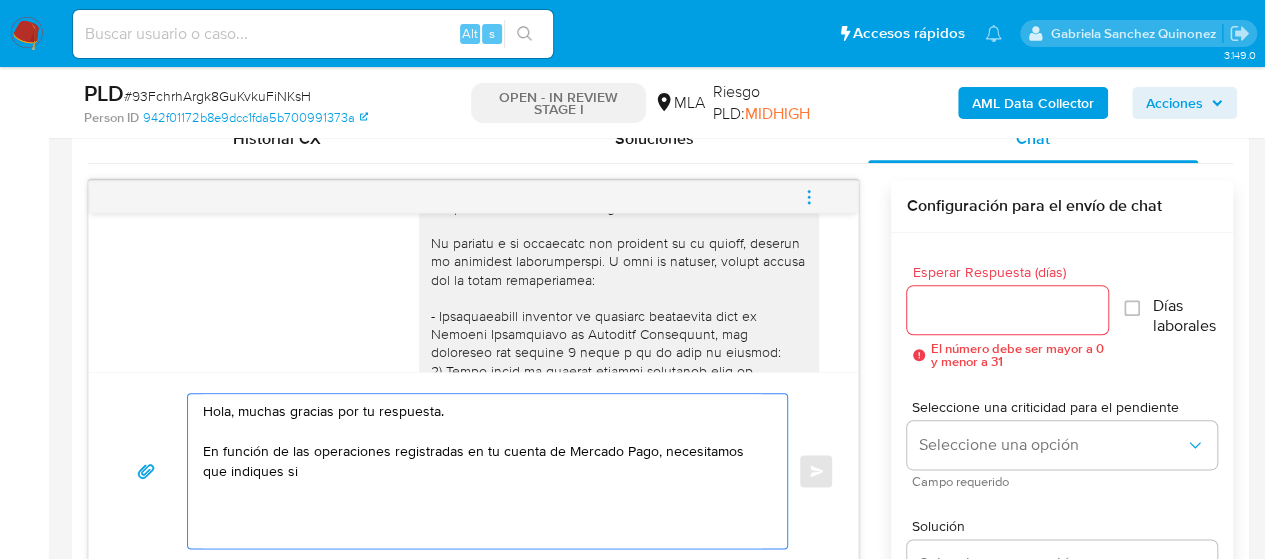 drag, startPoint x: 226, startPoint y: 466, endPoint x: 350, endPoint y: 483, distance: 125.1599 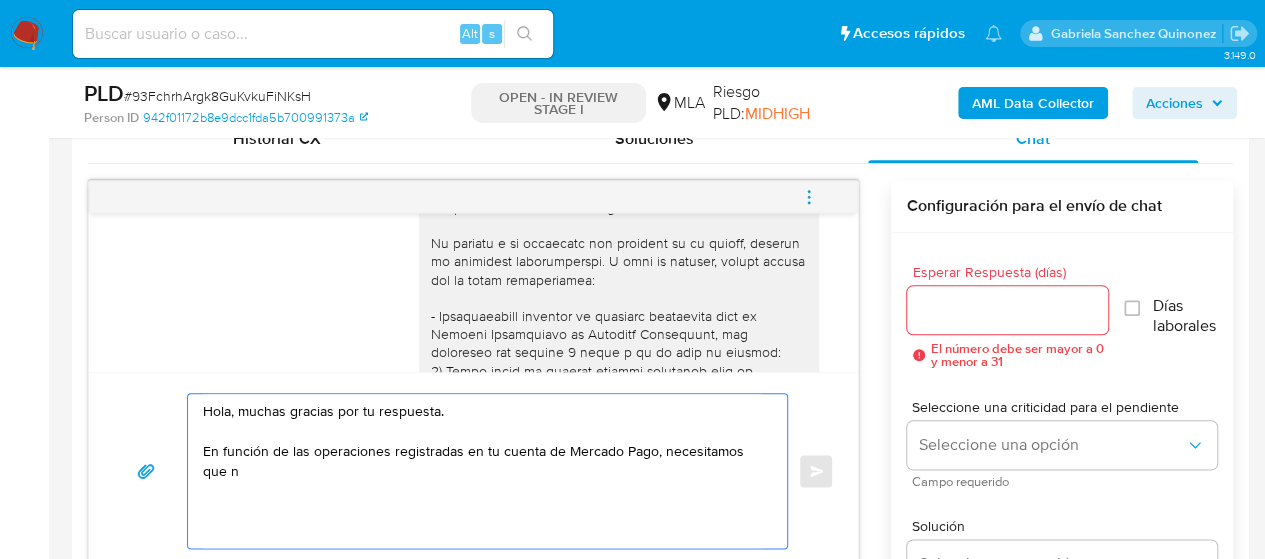paste on "os brindes la siguiente información y/o documentación:" 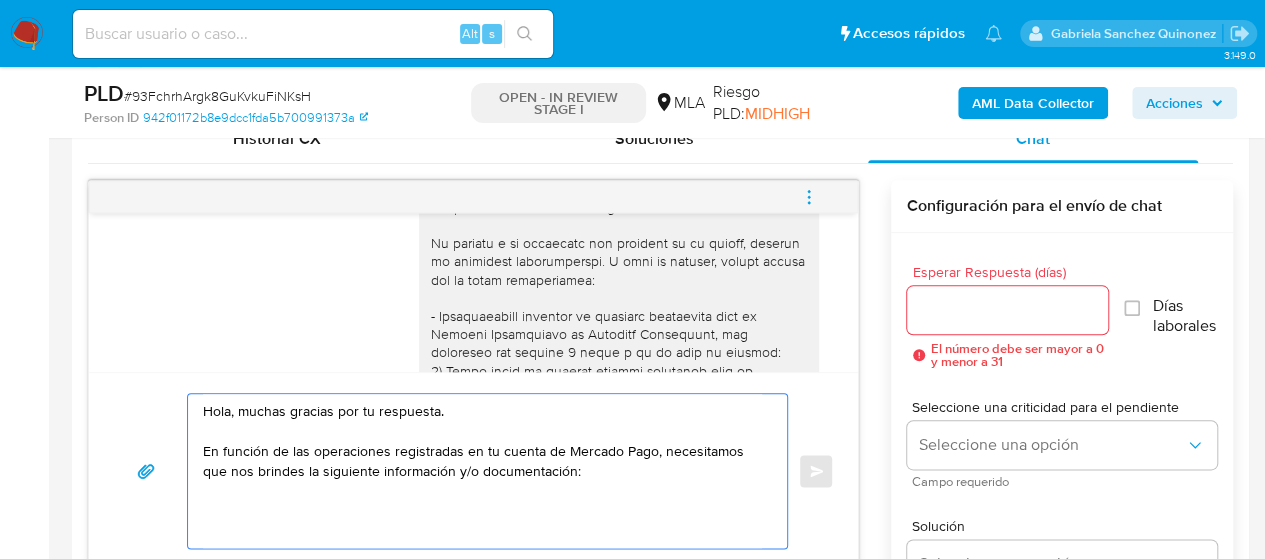 scroll, scrollTop: 1731, scrollLeft: 0, axis: vertical 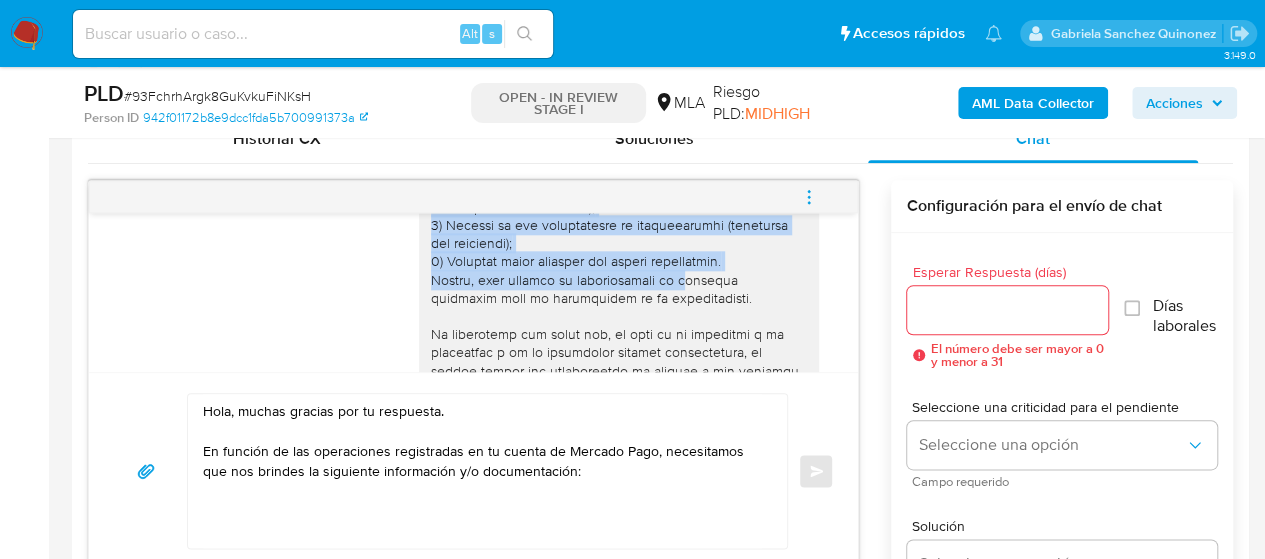 drag, startPoint x: 418, startPoint y: 250, endPoint x: 694, endPoint y: 317, distance: 284.01584 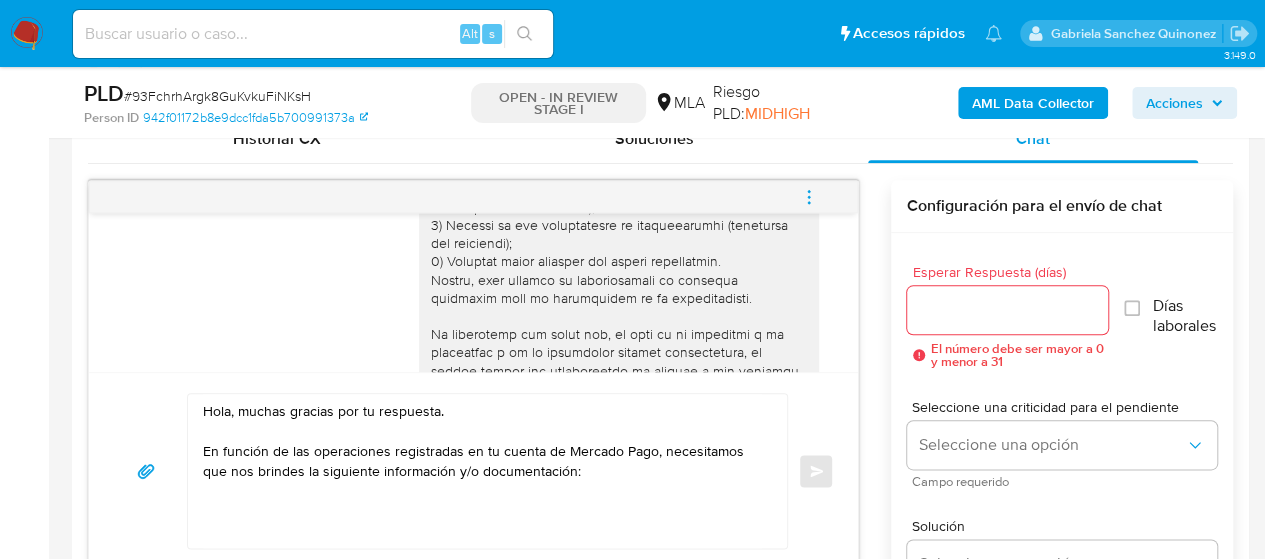 scroll, scrollTop: 1731, scrollLeft: 0, axis: vertical 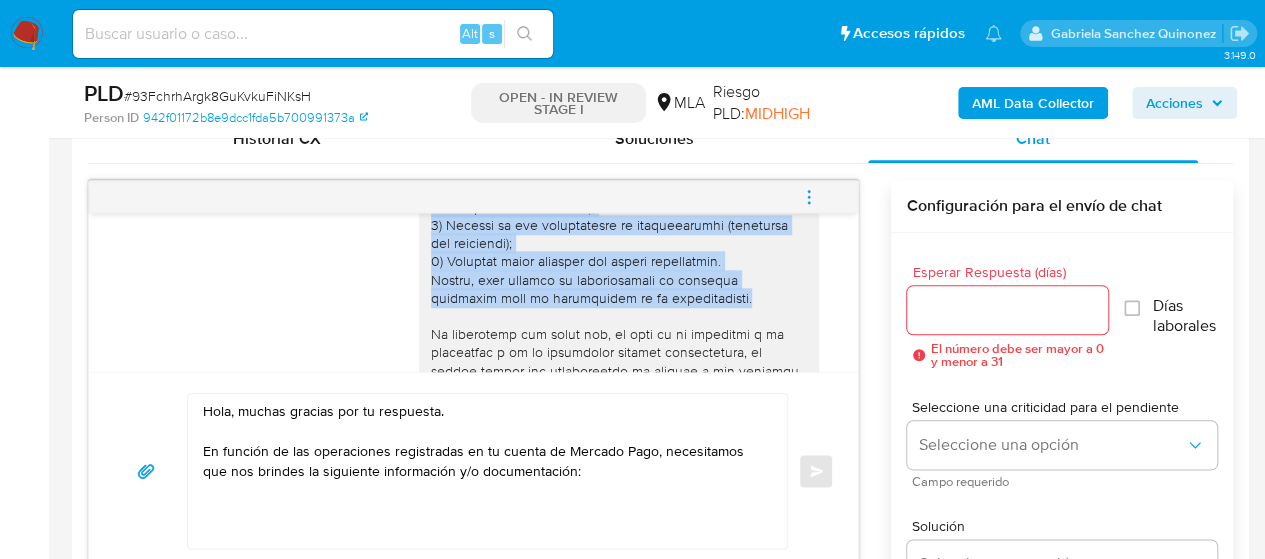 drag, startPoint x: 416, startPoint y: 250, endPoint x: 729, endPoint y: 340, distance: 325.68237 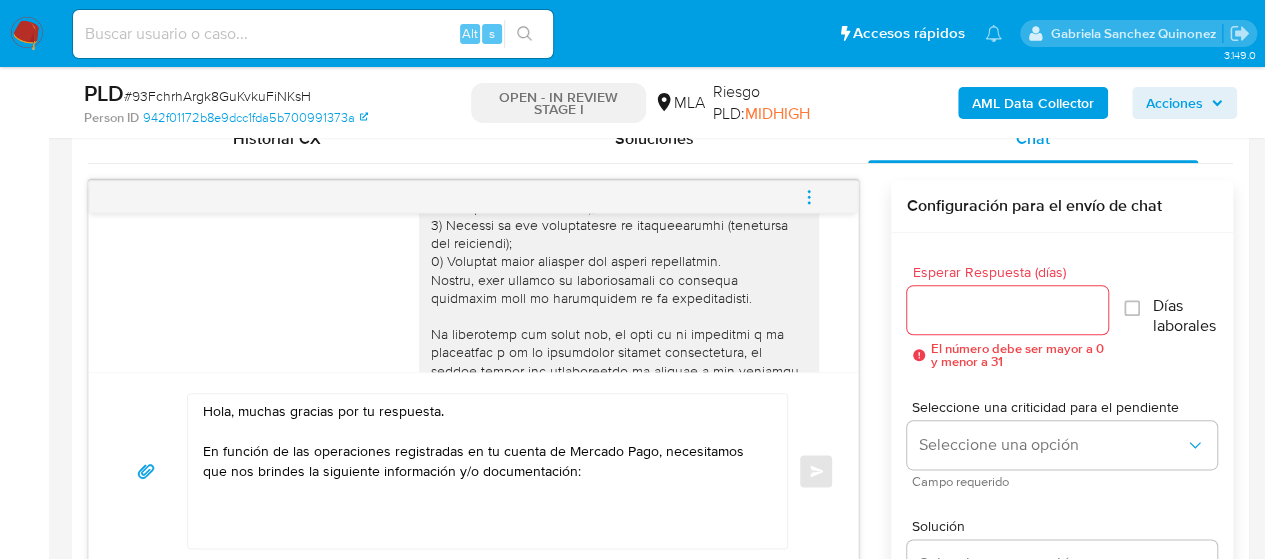 click on "Hola, muchas gracias por tu respuesta.
En función de las operaciones registradas en tu cuenta de Mercado Pago, necesitamos que nos brindes la siguiente información y/o documentación:" at bounding box center [482, 471] 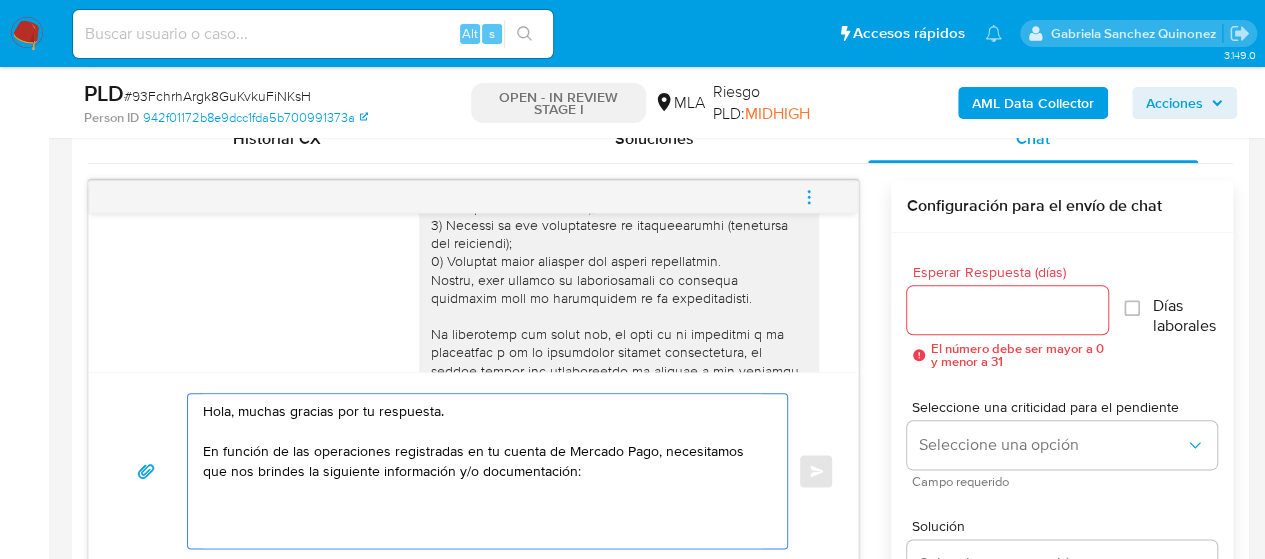 paste on "- Certificación contable de ingresos legalizada ante el Consejo Profesional de Ciencias Económicas, que contemple los últimos 6 meses y en la cual se detalle:
1) Monto total de capital inicial destinado para el intercambio (detallando origen de los fondos con su documentación de respaldo);
2) Detalle de los intercambios de criptoactivos (operación por operación);
3) Ganancia total obtenida por dichas operaciones.
Además, debe constar la documentación de respaldo utilizada para la elaboración de la certificación." 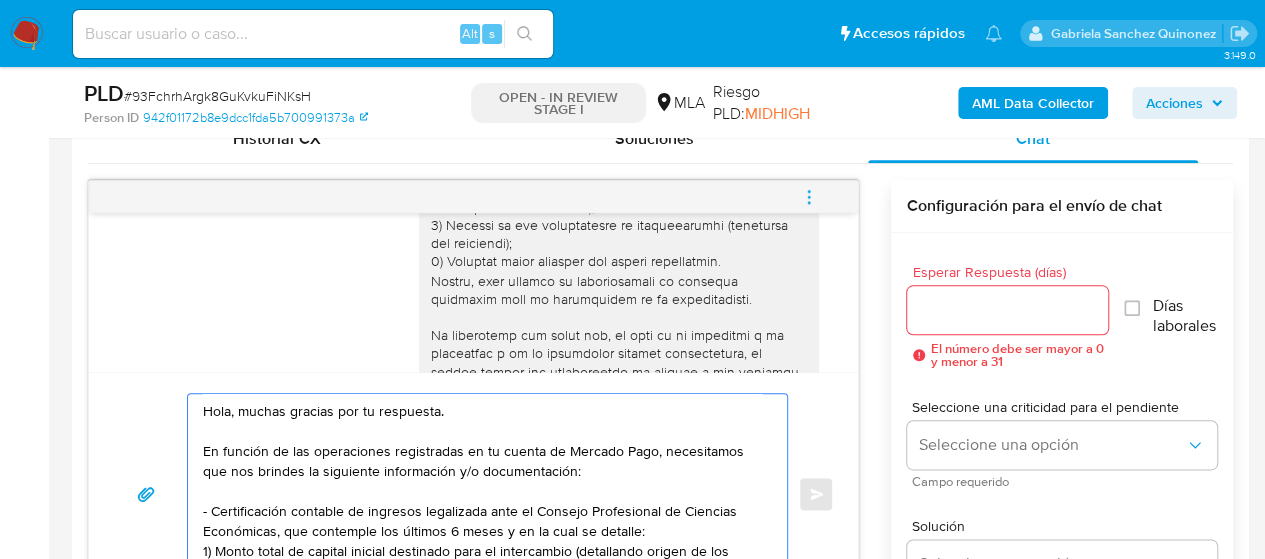 scroll, scrollTop: 67, scrollLeft: 0, axis: vertical 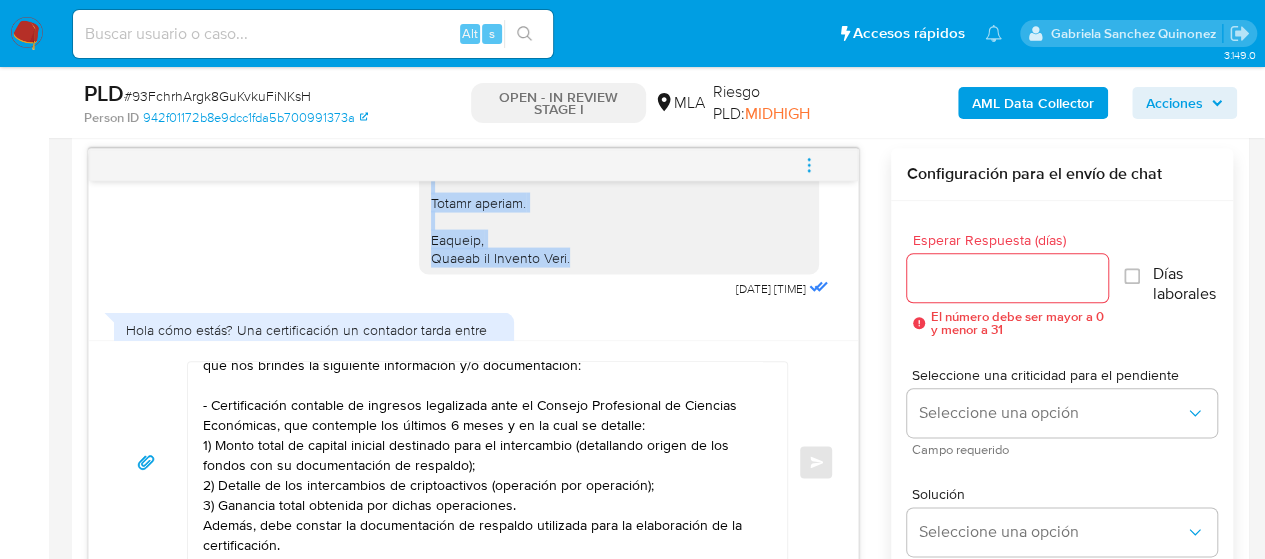 drag, startPoint x: 451, startPoint y: 215, endPoint x: 578, endPoint y: 295, distance: 150.09663 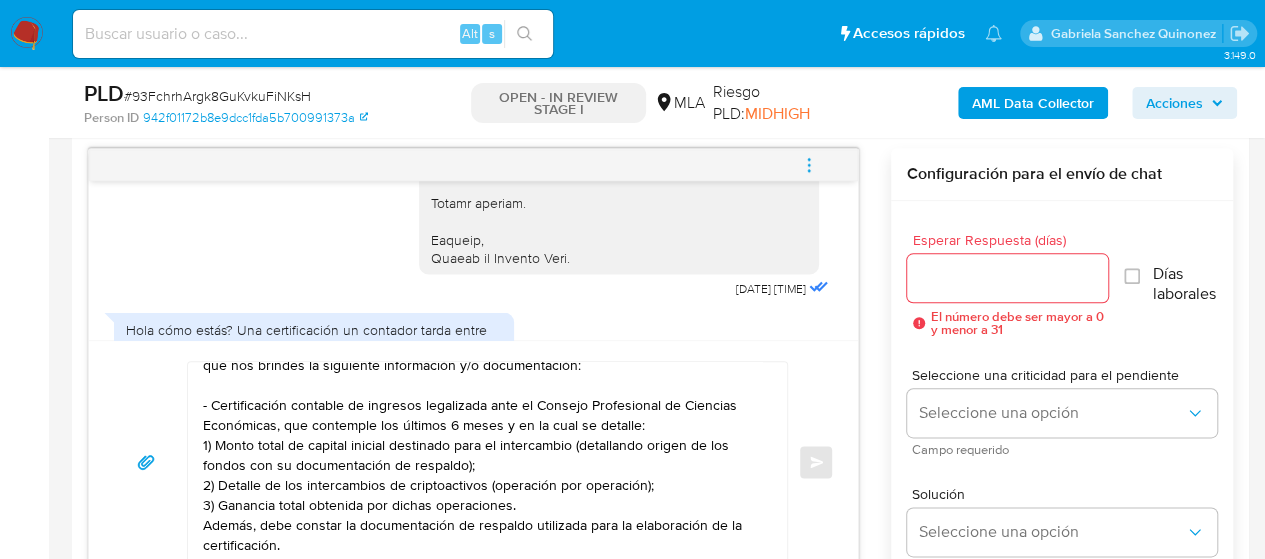 click on "Hola, muchas gracias por tu respuesta.
En función de las operaciones registradas en tu cuenta de Mercado Pago, necesitamos que nos brindes la siguiente información y/o documentación:
- Certificación contable de ingresos legalizada ante el Consejo Profesional de Ciencias Económicas, que contemple los últimos 6 meses y en la cual se detalle:
1) Monto total de capital inicial destinado para el intercambio (detallando origen de los fondos con su documentación de respaldo);
2) Detalle de los intercambios de criptoactivos (operación por operación);
3) Ganancia total obtenida por dichas operaciones.
Además, debe constar la documentación de respaldo utilizada para la elaboración de la certificación." at bounding box center (482, 462) 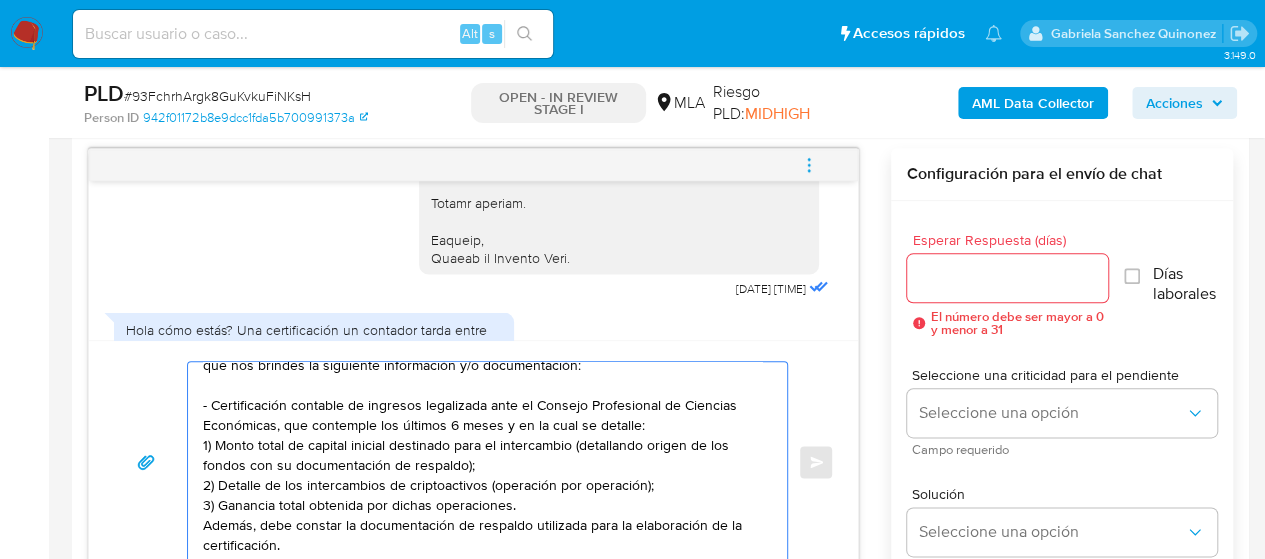 paste on "Quedamos aguardando por la información solicitada dentro de los próximos 2 días.
Muchas gracias.
Saludos,
Equipo de Mercado Pago." 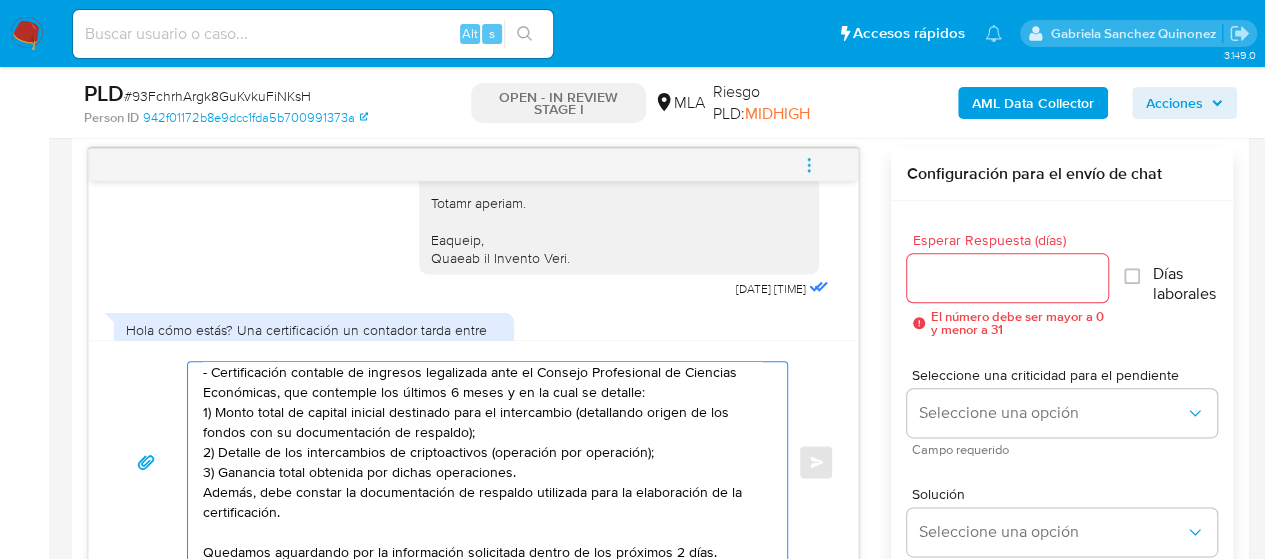 scroll, scrollTop: 207, scrollLeft: 0, axis: vertical 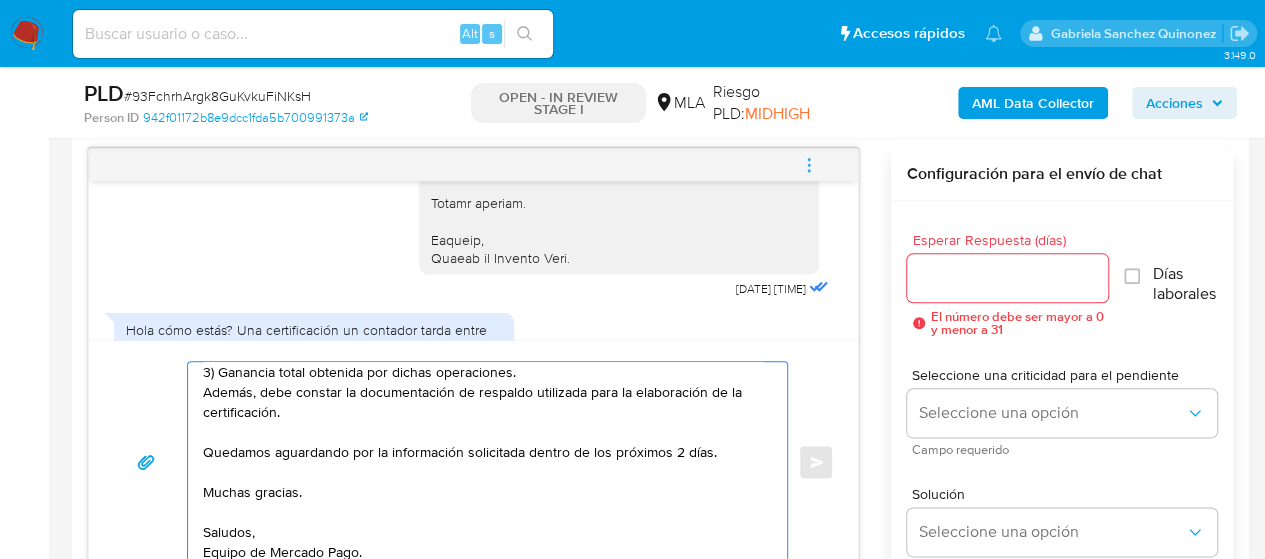 type on "Hola, muchas gracias por tu respuesta.
En función de las operaciones registradas en tu cuenta de Mercado Pago, necesitamos que nos brindes la siguiente información y/o documentación:
- Certificación contable de ingresos legalizada ante el Consejo Profesional de Ciencias Económicas, que contemple los últimos 6 meses y en la cual se detalle:
1) Monto total de capital inicial destinado para el intercambio (detallando origen de los fondos con su documentación de respaldo);
2) Detalle de los intercambios de criptoactivos (operación por operación);
3) Ganancia total obtenida por dichas operaciones.
Además, debe constar la documentación de respaldo utilizada para la elaboración de la certificación.
Quedamos aguardando por la información solicitada dentro de los próximos 2 días.
Muchas gracias.
Saludos,
Equipo de Mercado Pago." 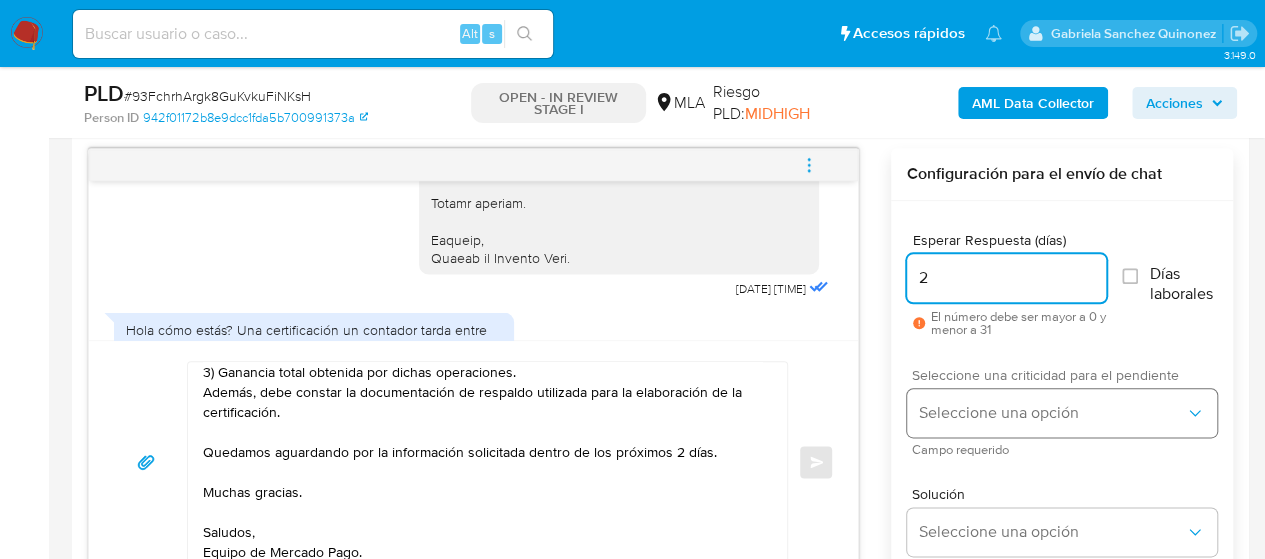 type on "2" 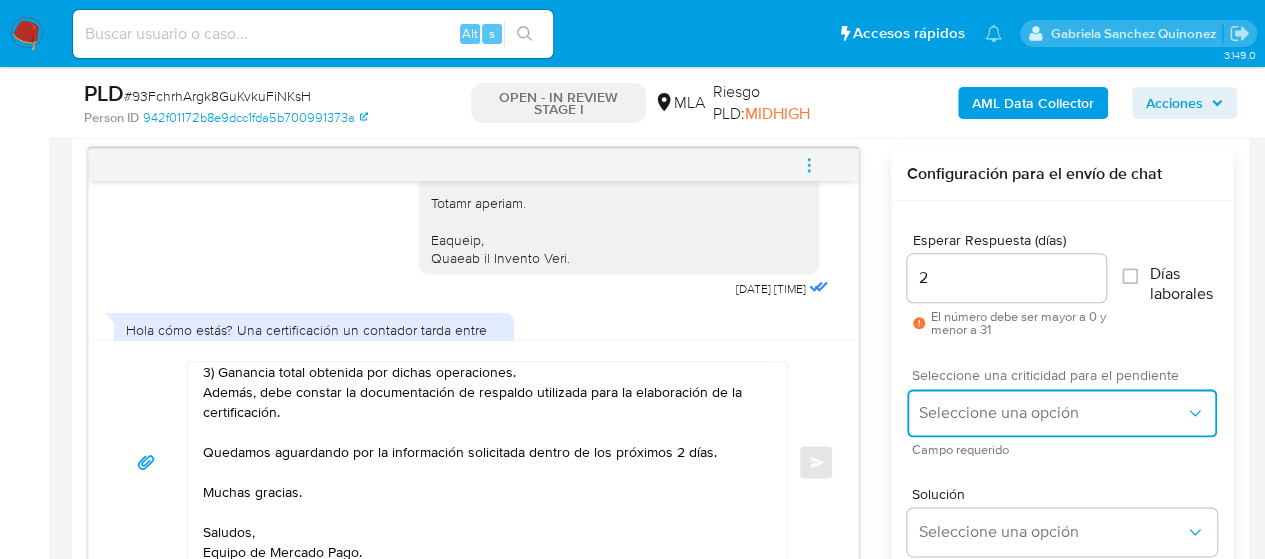 click on "Seleccione una opción" at bounding box center [1052, 413] 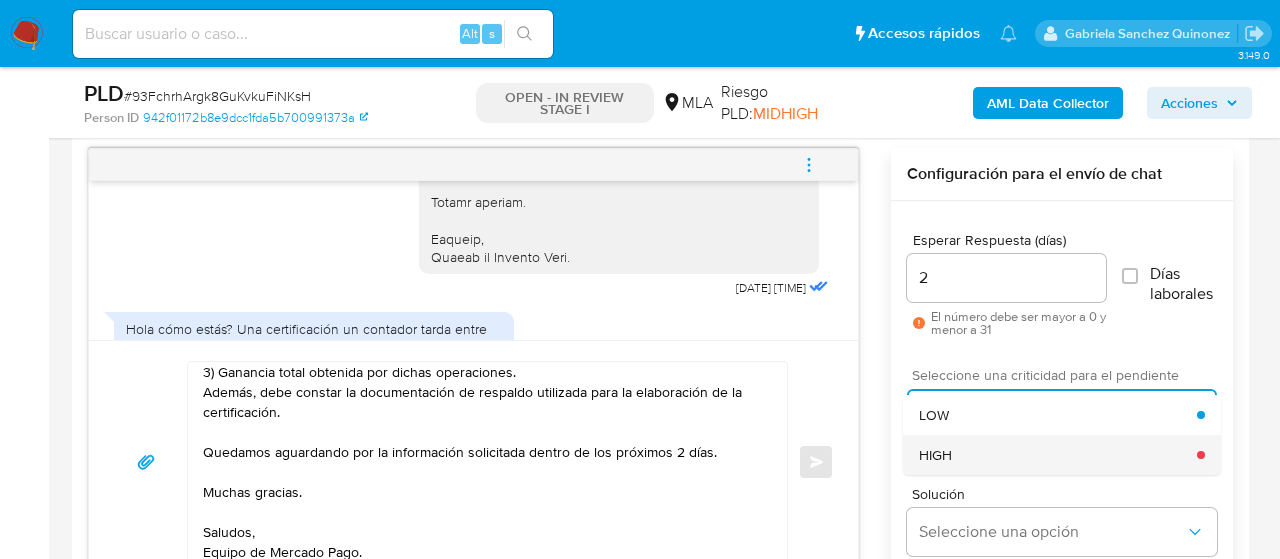 click on "HIGH" at bounding box center (1058, 455) 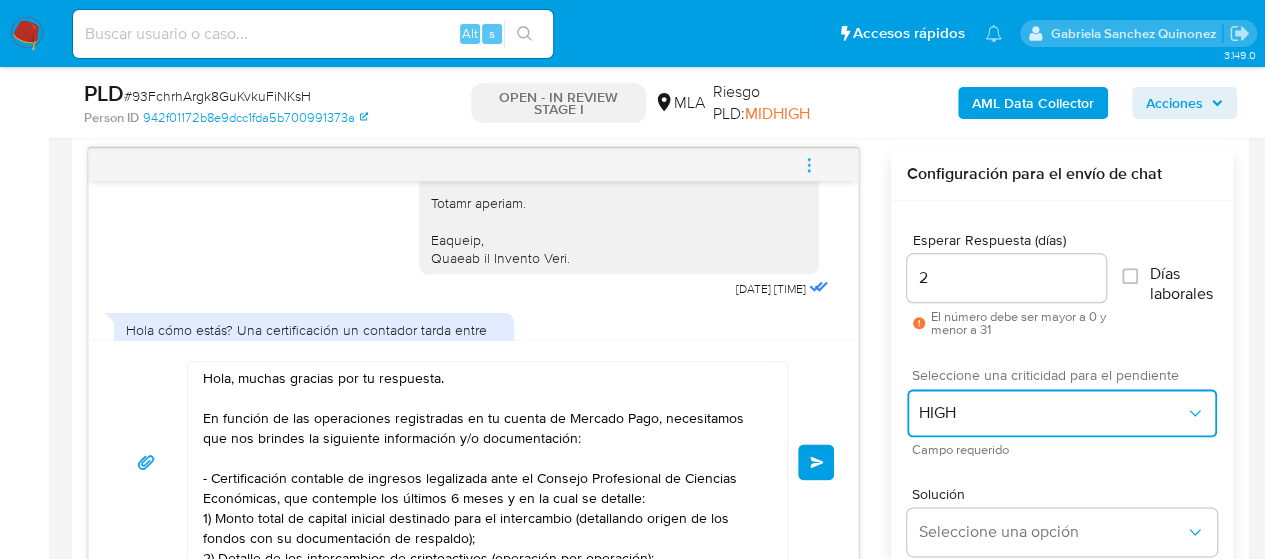 scroll, scrollTop: 0, scrollLeft: 0, axis: both 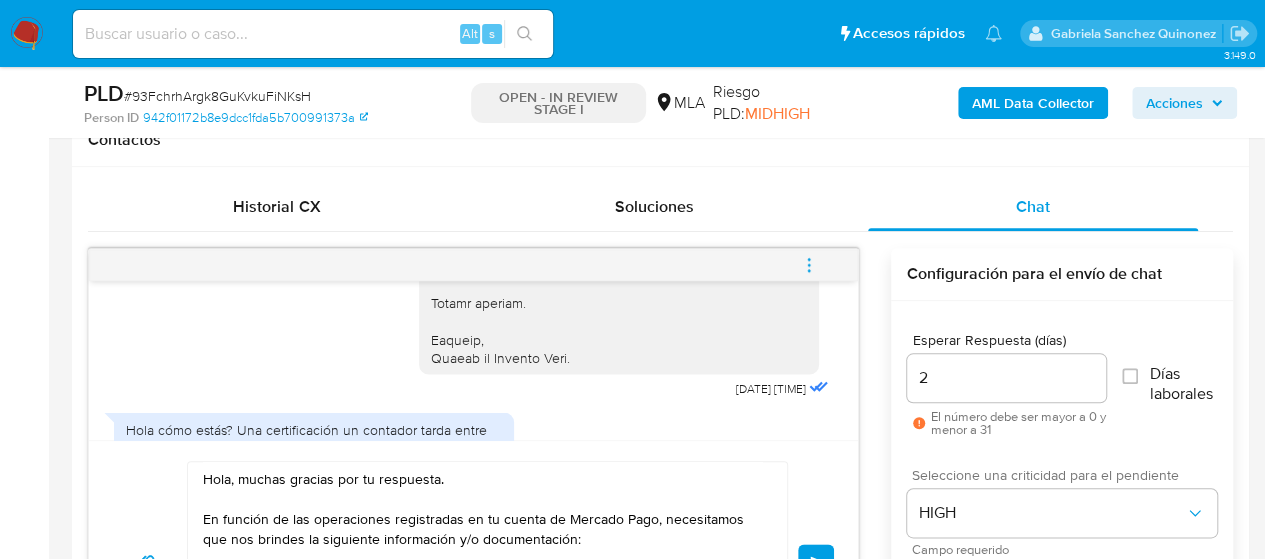 click on "Enviar" at bounding box center (816, 562) 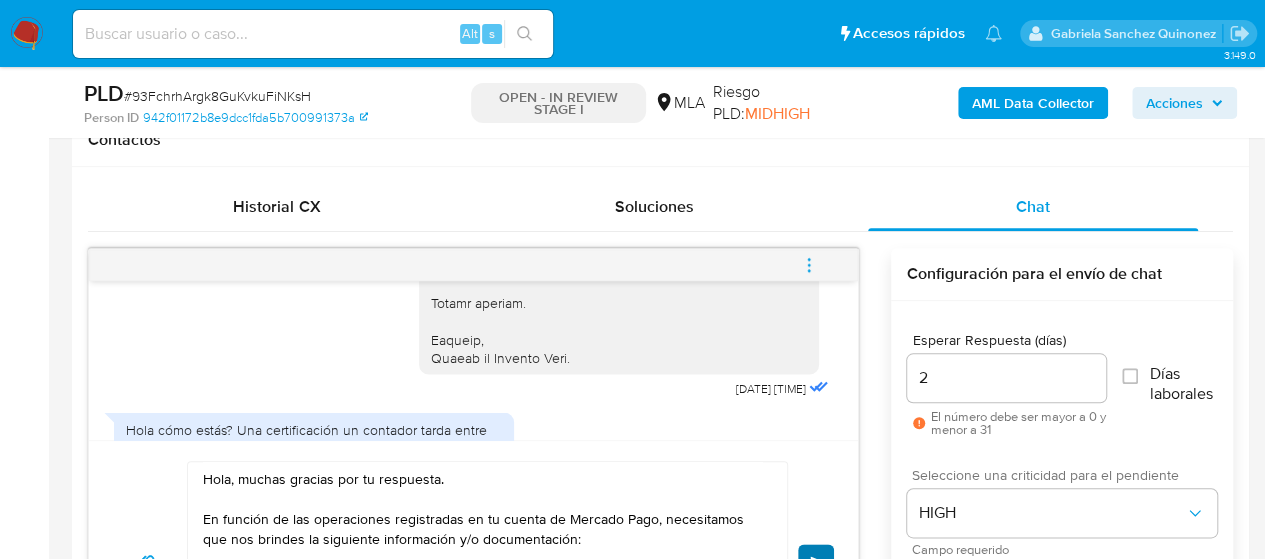 type 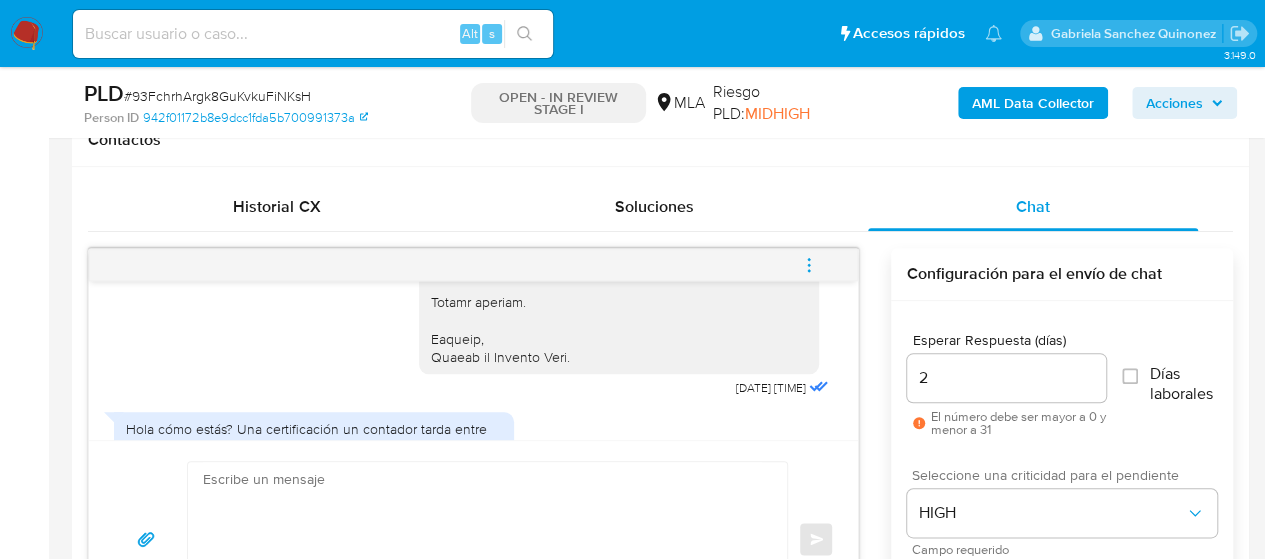scroll, scrollTop: 3444, scrollLeft: 0, axis: vertical 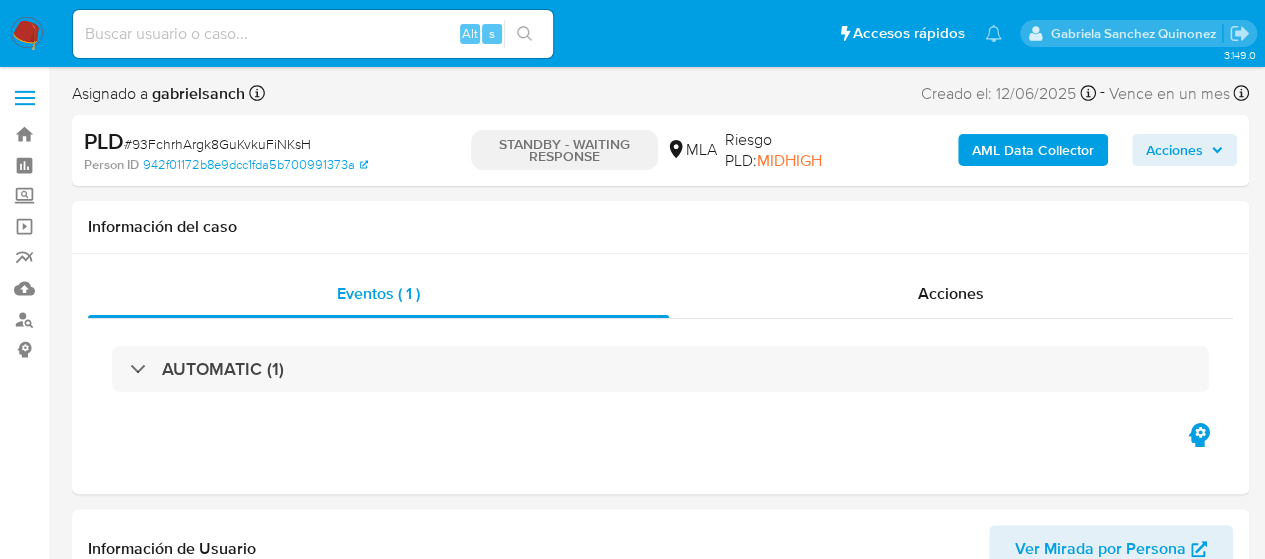 select on "10" 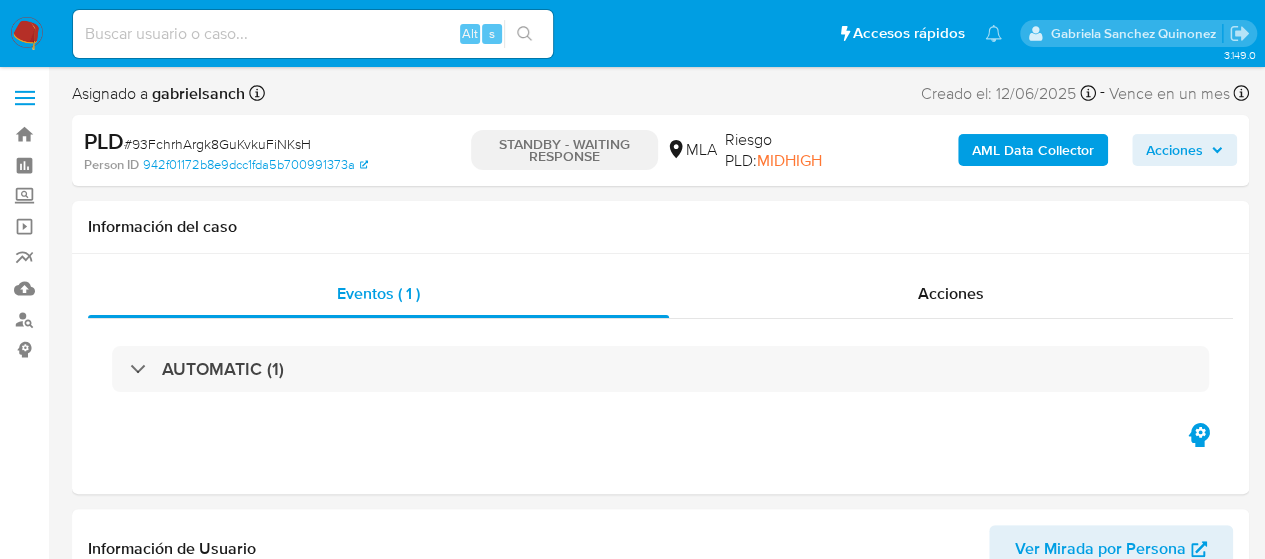 click at bounding box center (313, 34) 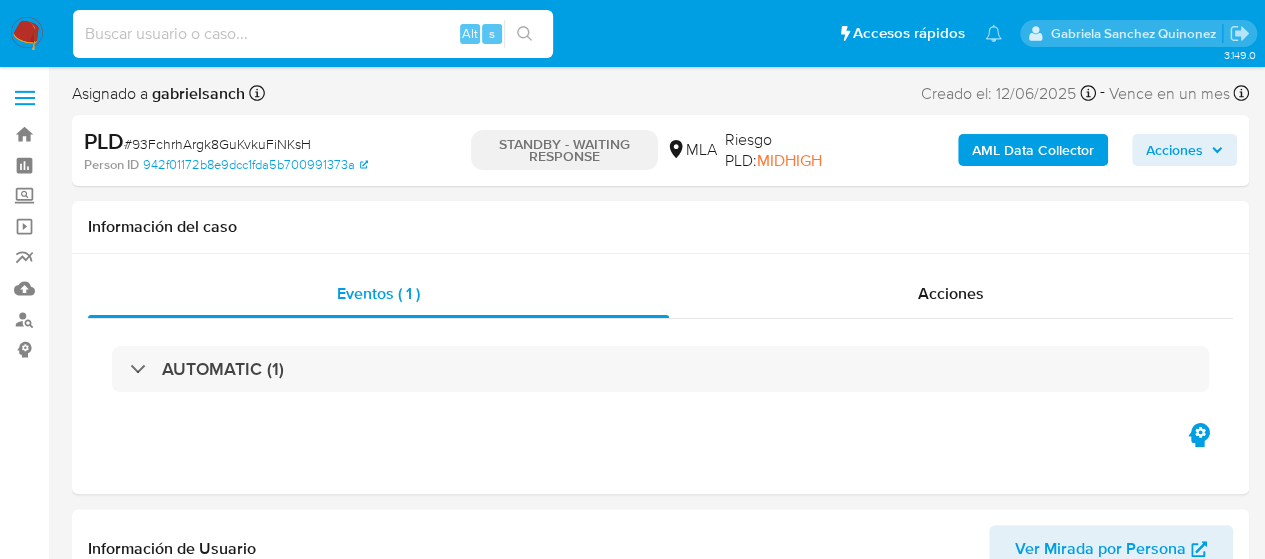 paste on "zIMIjmdiWBqZvepkchxXy7li" 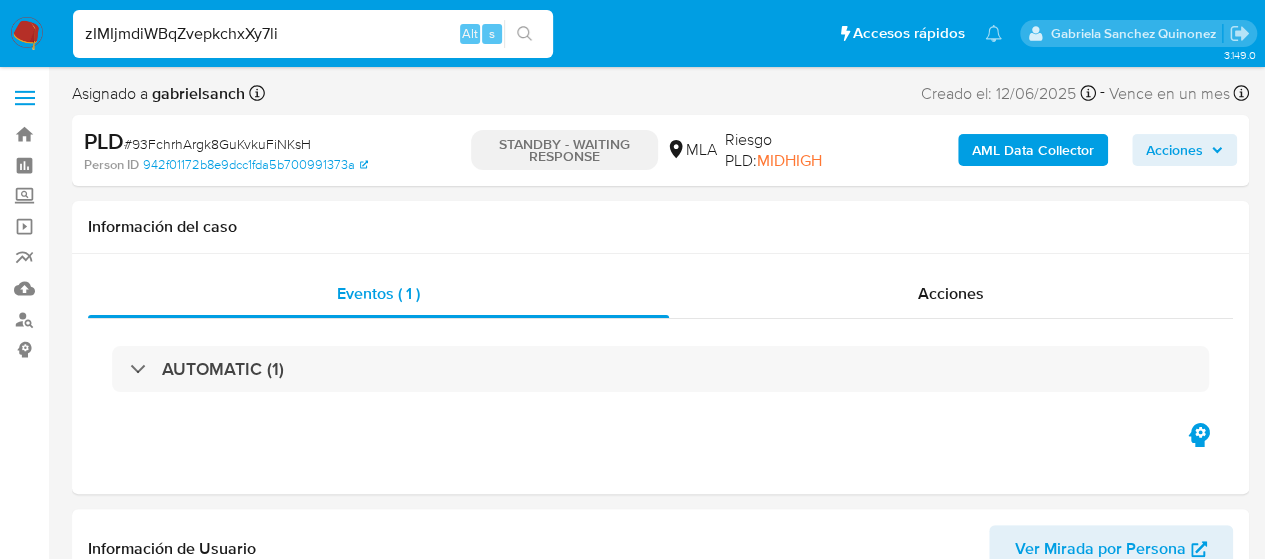 type on "zIMIjmdiWBqZvepkchxXy7li" 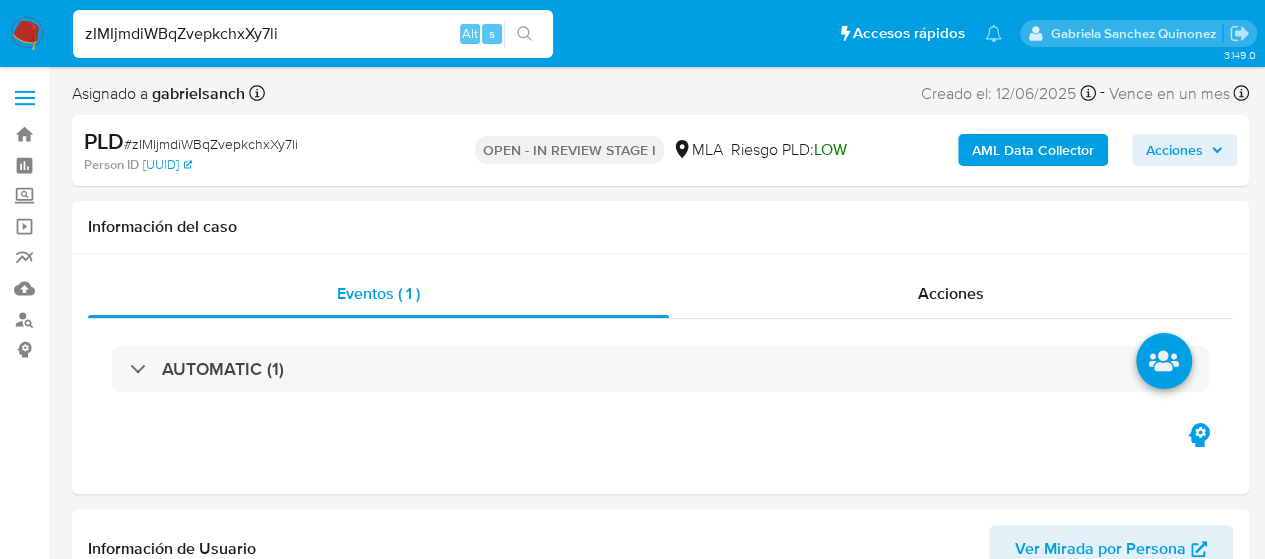 select on "10" 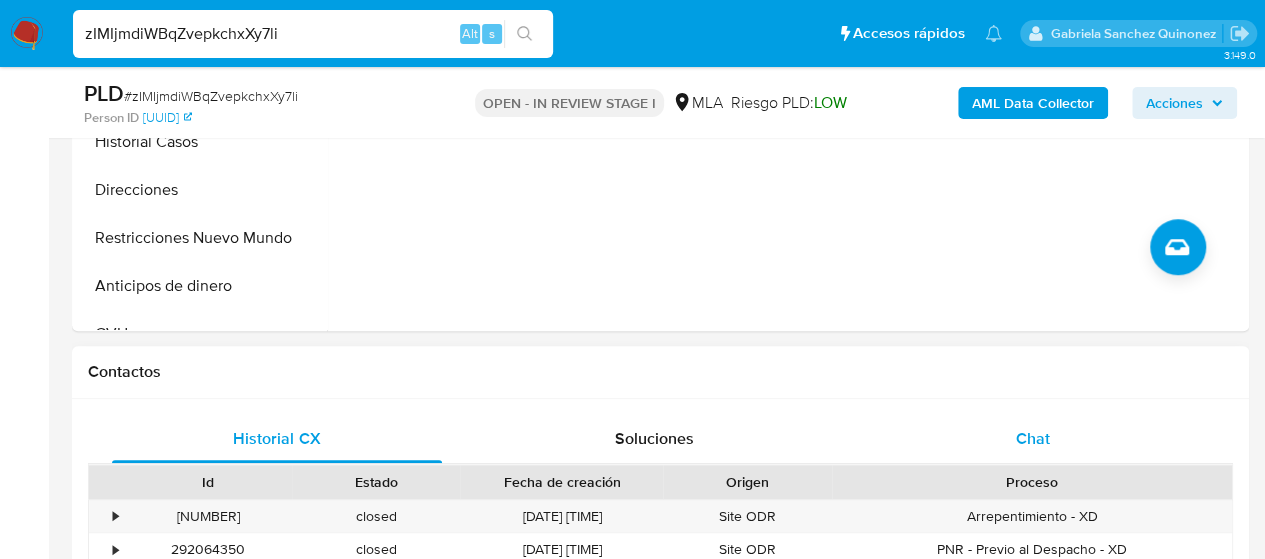 click on "Chat" at bounding box center [1033, 438] 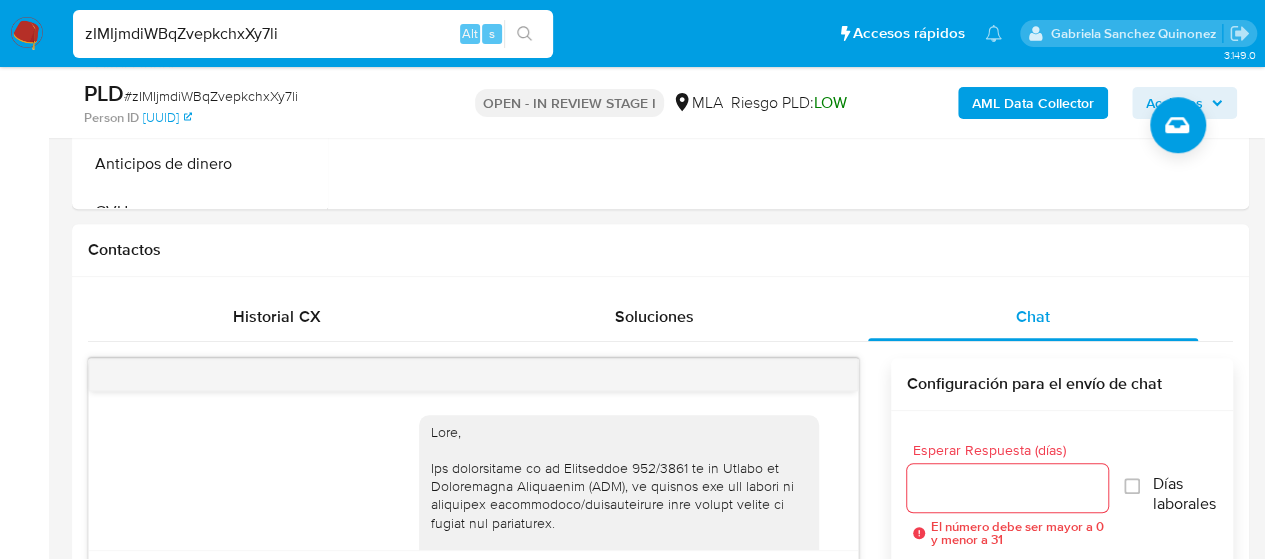 scroll, scrollTop: 900, scrollLeft: 0, axis: vertical 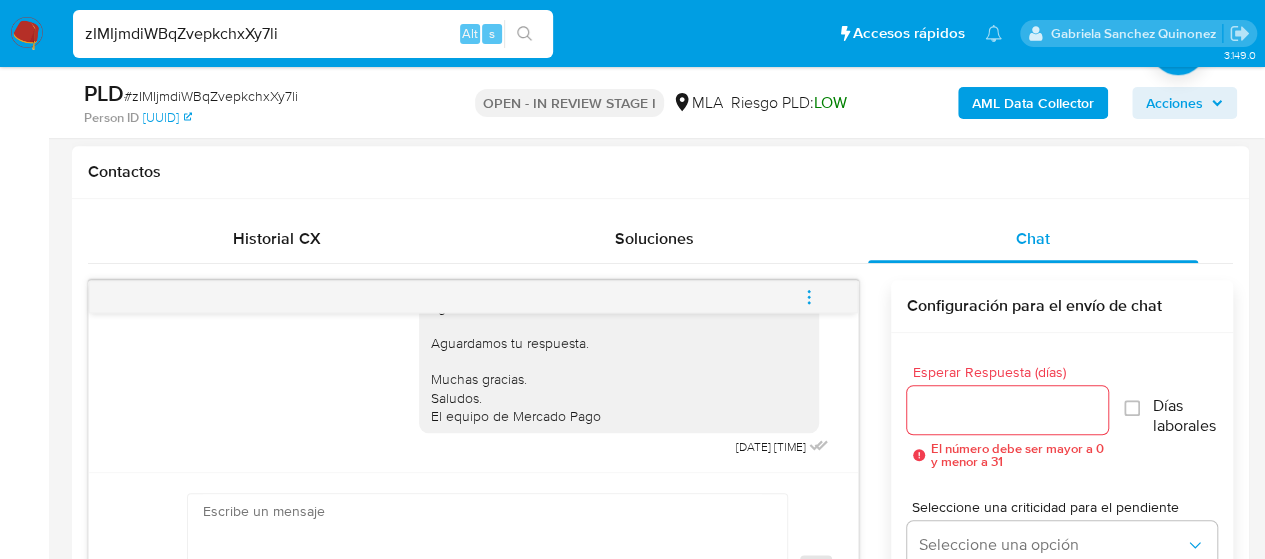 click at bounding box center [482, 571] 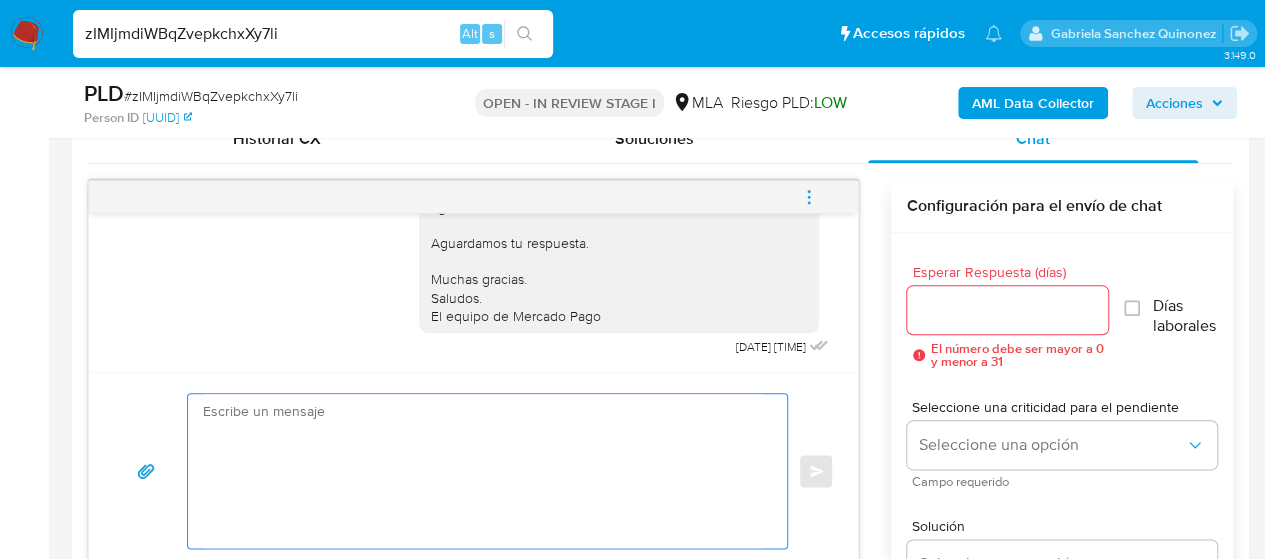 scroll, scrollTop: 1100, scrollLeft: 0, axis: vertical 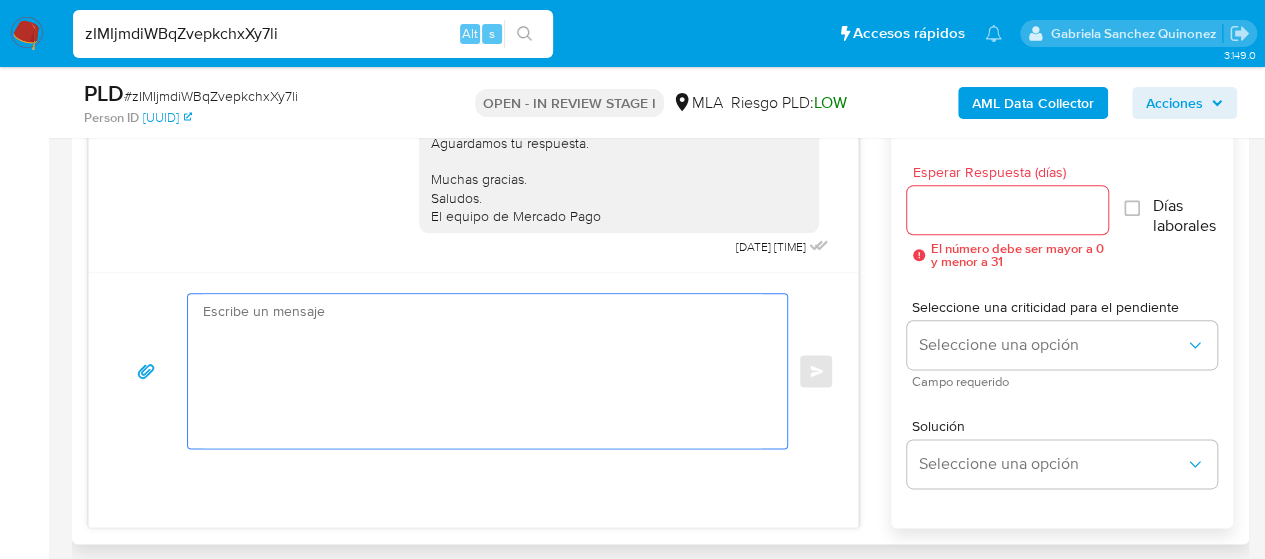 click at bounding box center [482, 371] 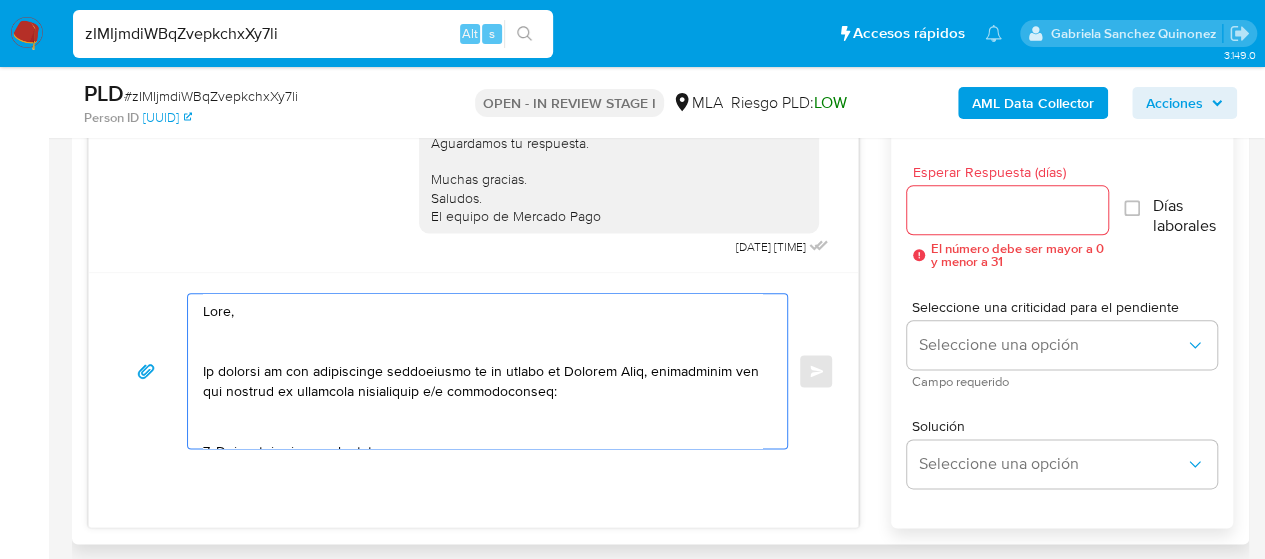 scroll, scrollTop: 787, scrollLeft: 0, axis: vertical 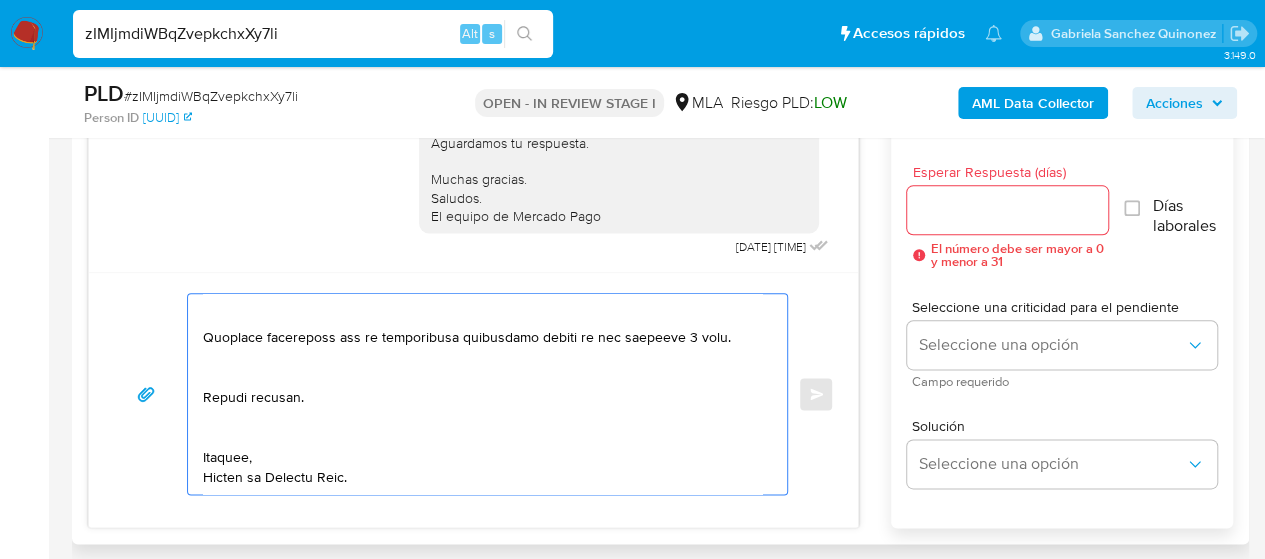 click at bounding box center (482, 394) 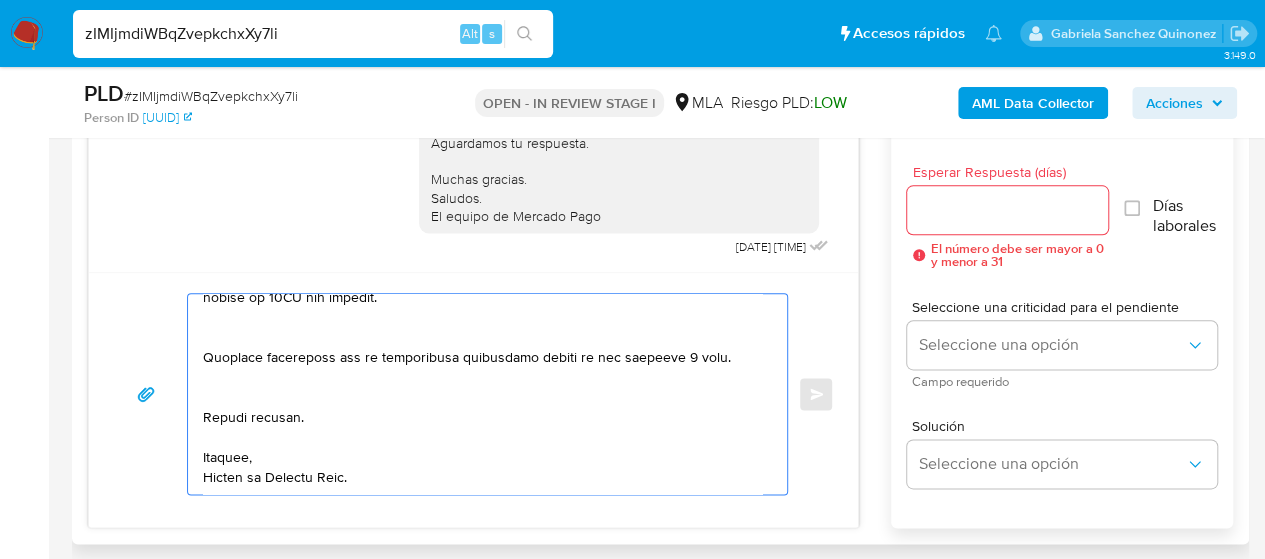 click at bounding box center (482, 394) 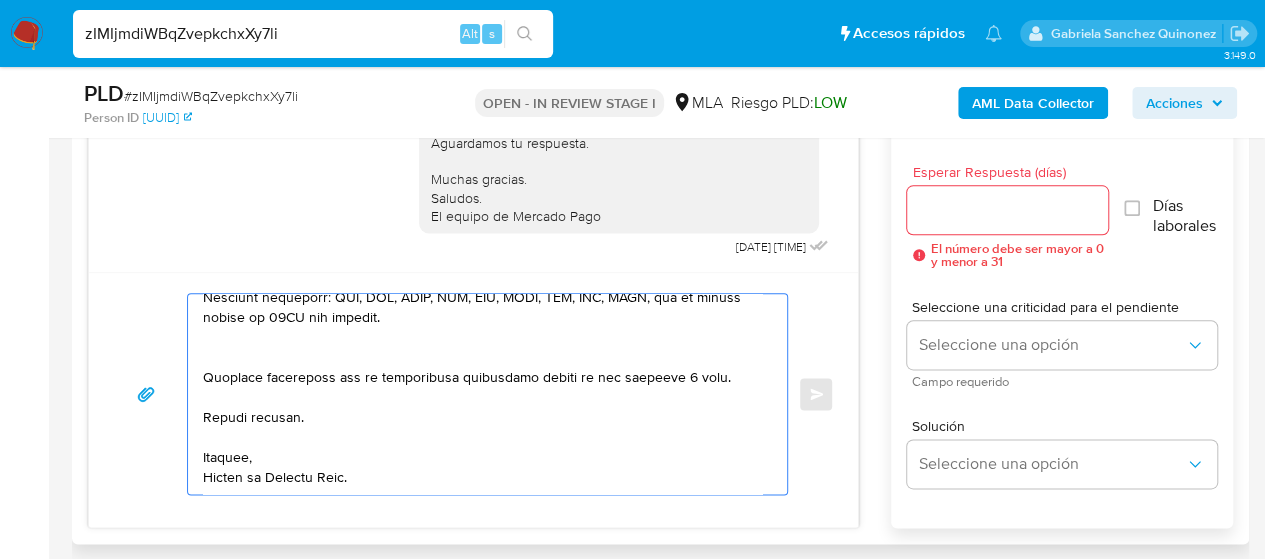 click at bounding box center (482, 394) 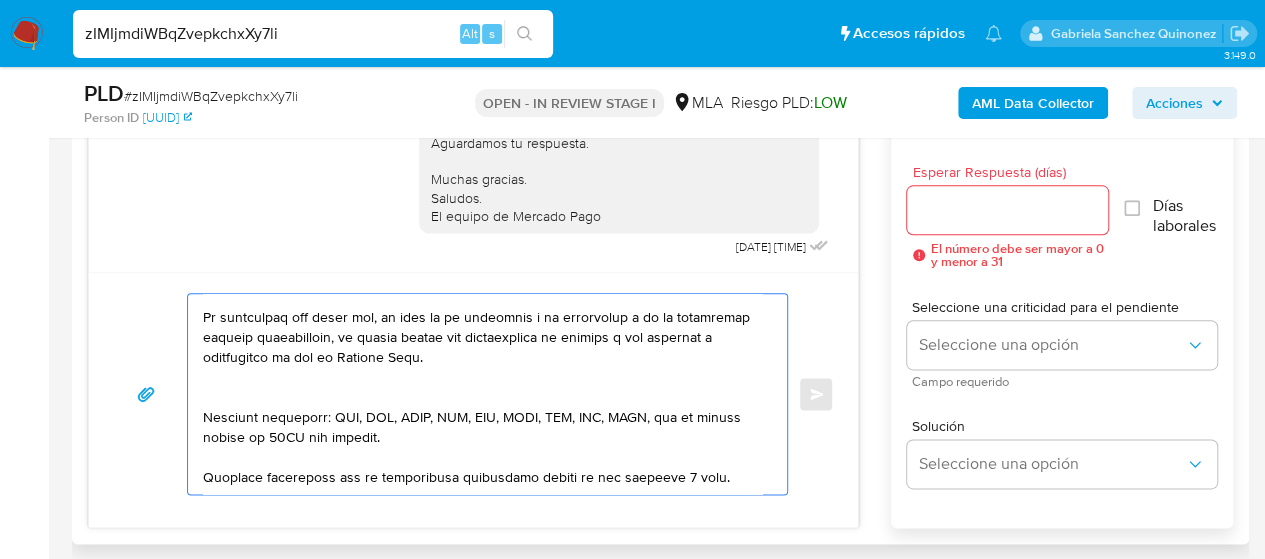 click at bounding box center [482, 394] 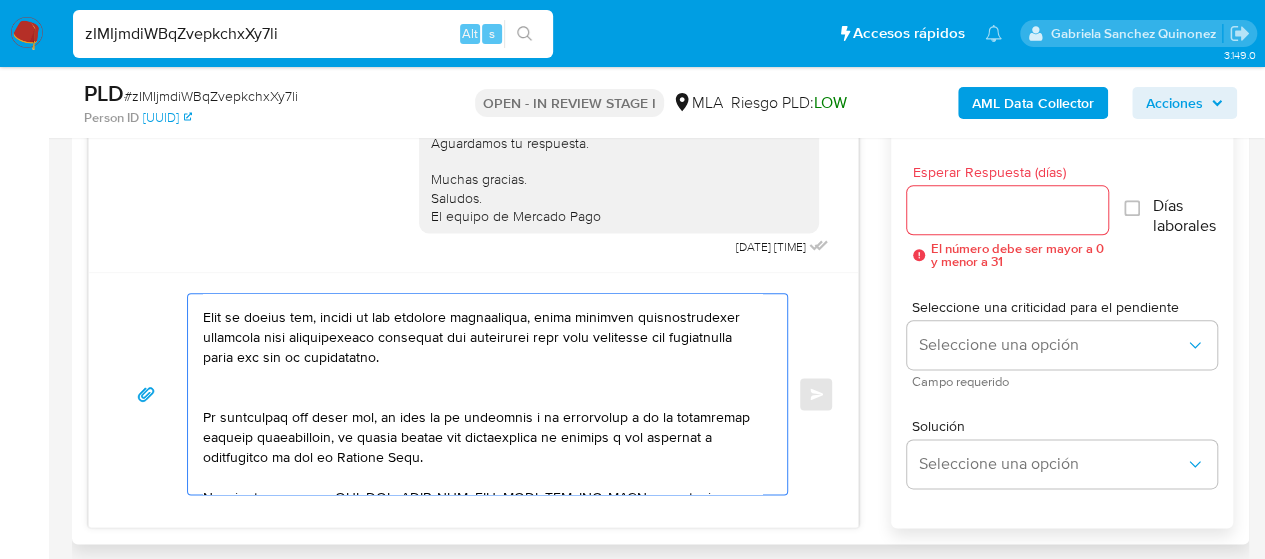 click at bounding box center (482, 394) 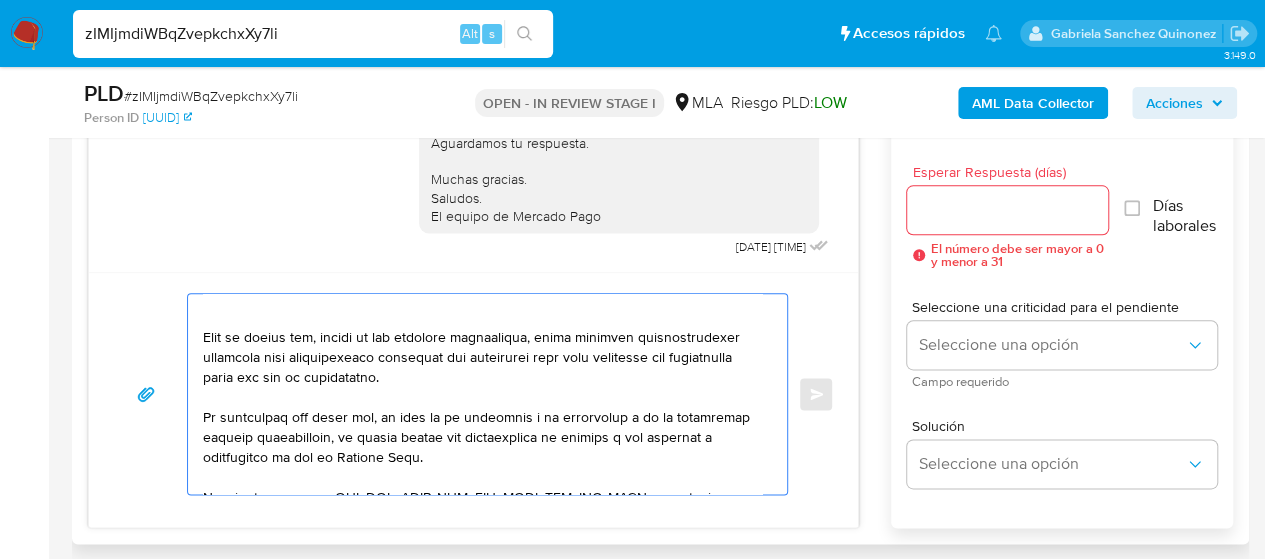 scroll, scrollTop: 394, scrollLeft: 0, axis: vertical 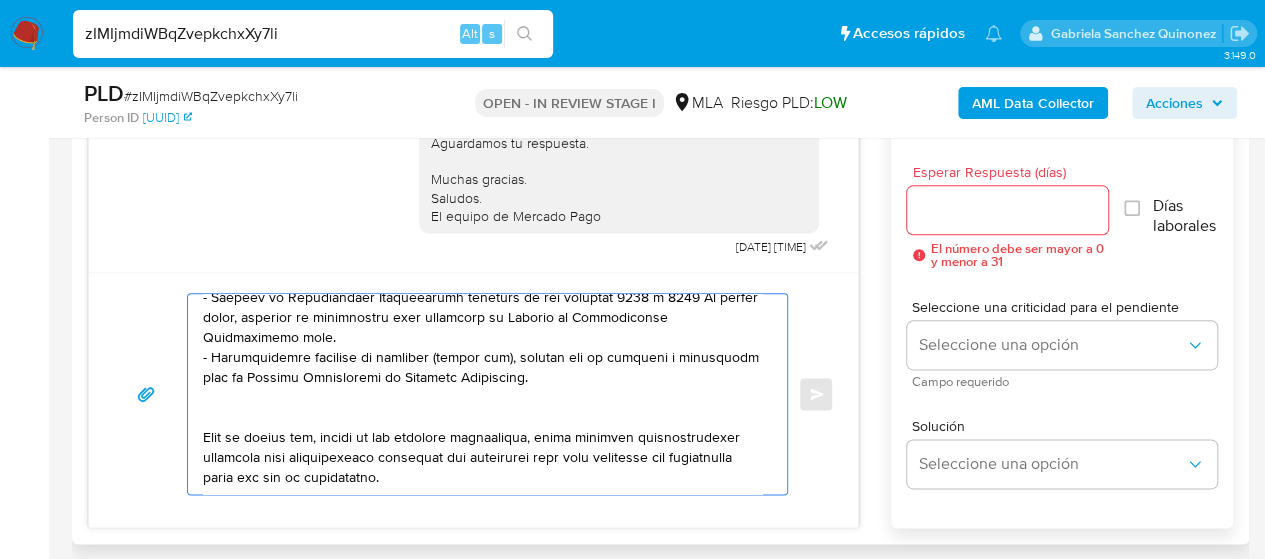 click at bounding box center (482, 394) 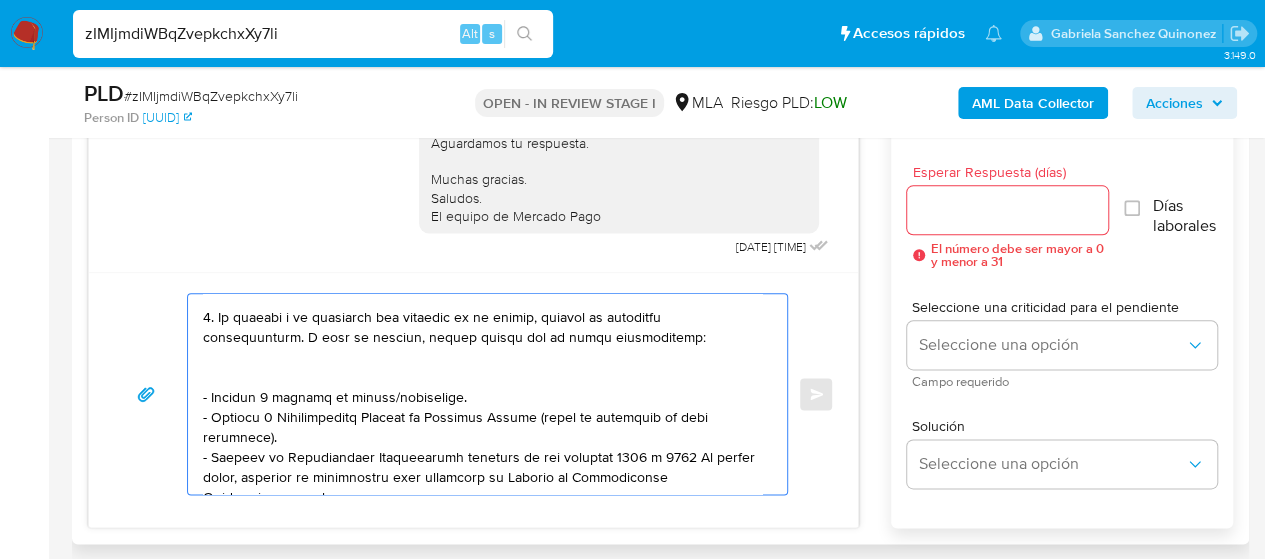 scroll, scrollTop: 194, scrollLeft: 0, axis: vertical 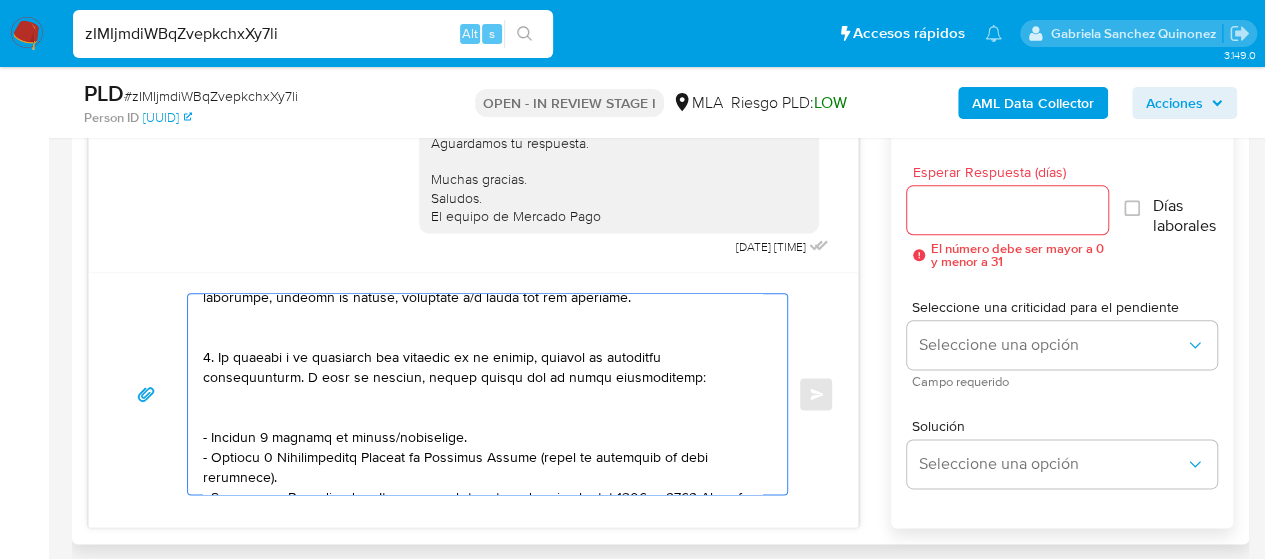 click at bounding box center (482, 394) 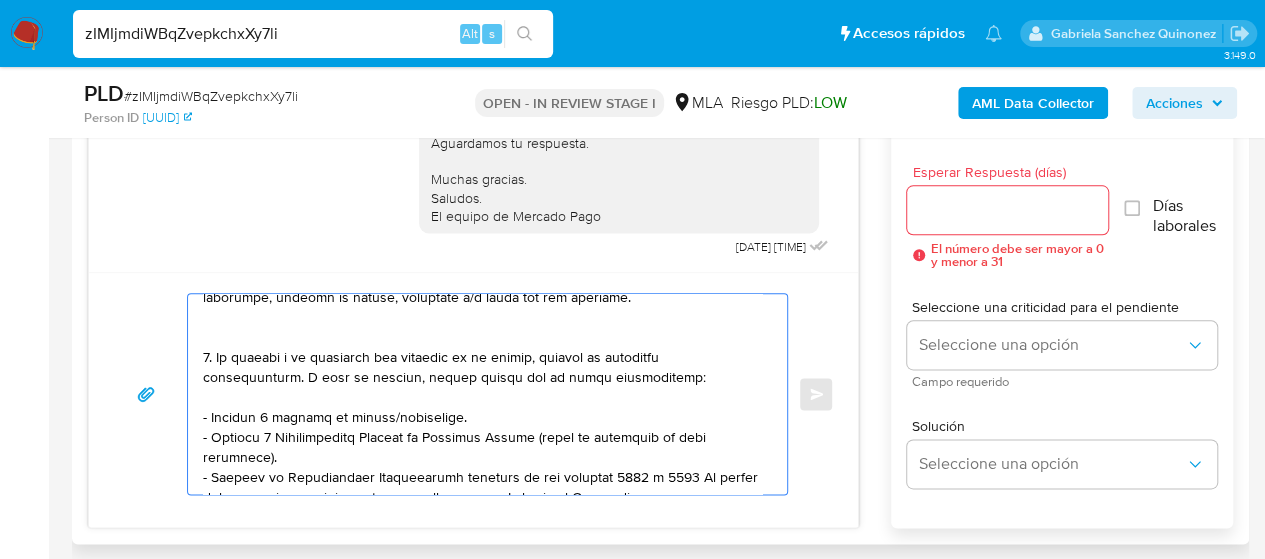 click at bounding box center (482, 394) 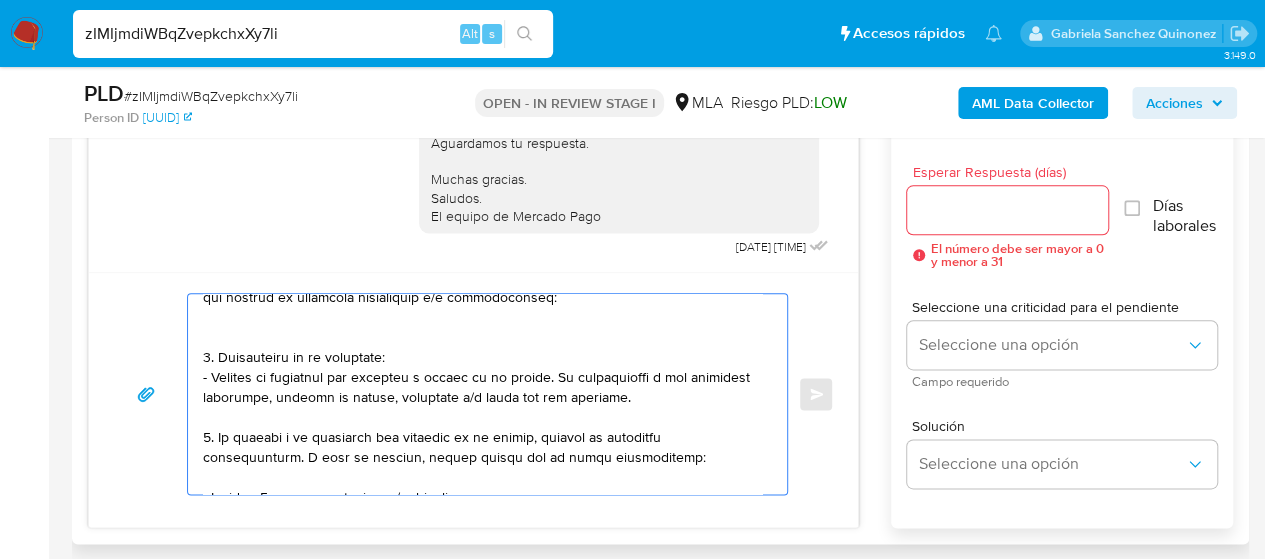 click at bounding box center (482, 394) 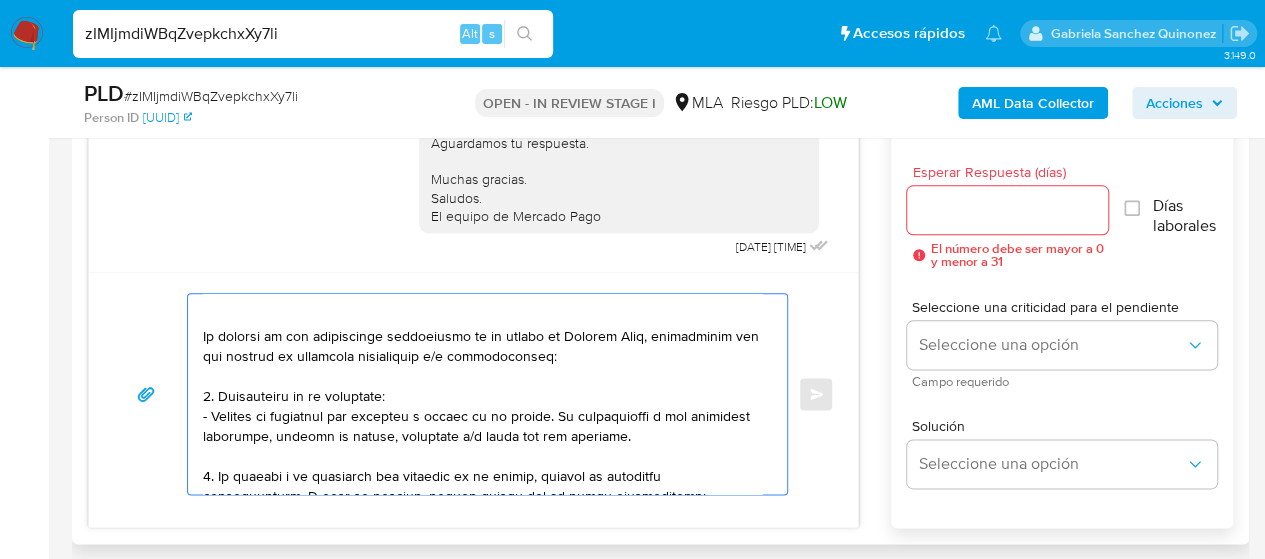 scroll, scrollTop: 0, scrollLeft: 0, axis: both 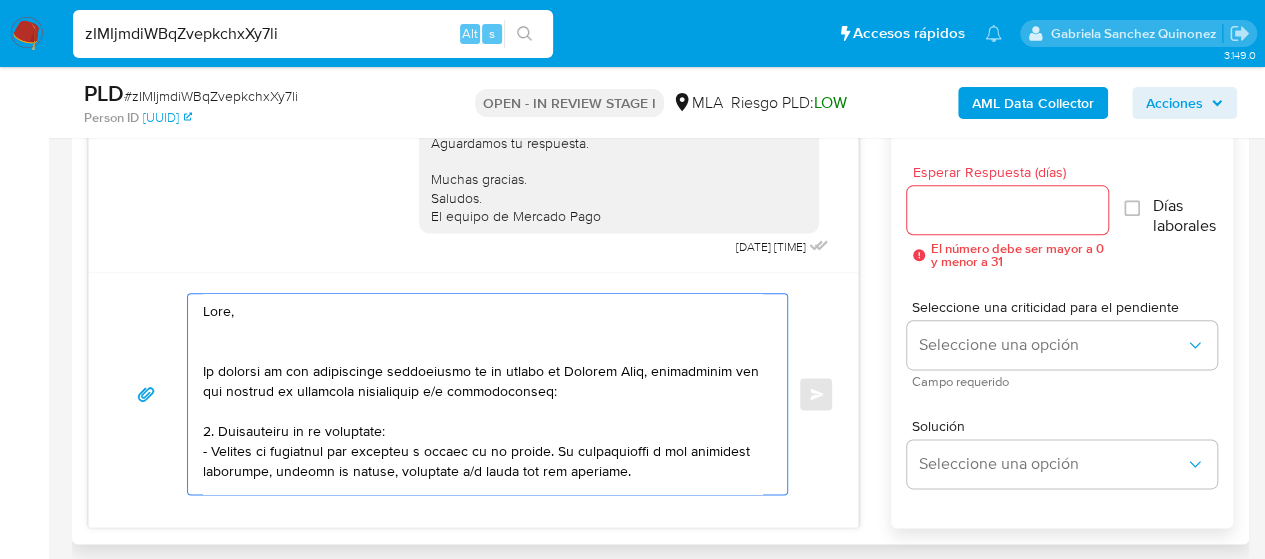 click at bounding box center [482, 394] 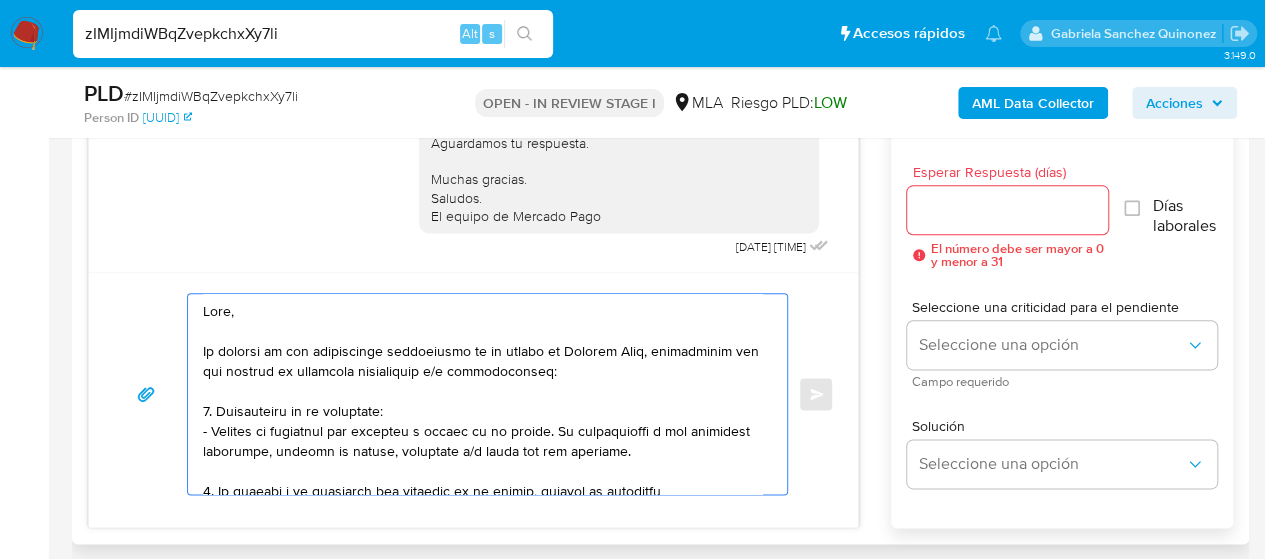 type on "Hola,
En función de las operaciones registradas en tu cuenta de Mercado Pago, necesitamos que nos brindes la siguiente información y/o documentación:
1. Descripción de la actividad:
- Detalla la actividad que realizas a través de tu cuenta. De corresponder a una actividad comercial, indicar el nombre, domicilio y/o sitio web del comercio.
2. De acuerdo a la actividad que realices en tu cuenta, adjunta la siguiente documentación. A modo de ejemplo, puedes enviar uno de estos comprobantes:
- Últimos 3 recibos de sueldo/jubilación.
- Últimas 6 Declaraciones Juradas de Ingresos Brutos (donde se visualice la base imponible).
- Resumen de Comprobantes Electrónicos emitidos de los períodos 2024 y 2025 Si tienes dudas, consulta el instructivo para descargar el Resumen de Comprobantes Electrónicos aquí.
- Certificación contable de ingresos (último año), firmada por un contador y legalizada ante el Consejo Profesional de Ciencias Económicas.
Tené en cuenta que, además de los ejemplos mencionados, podés adjunt..." 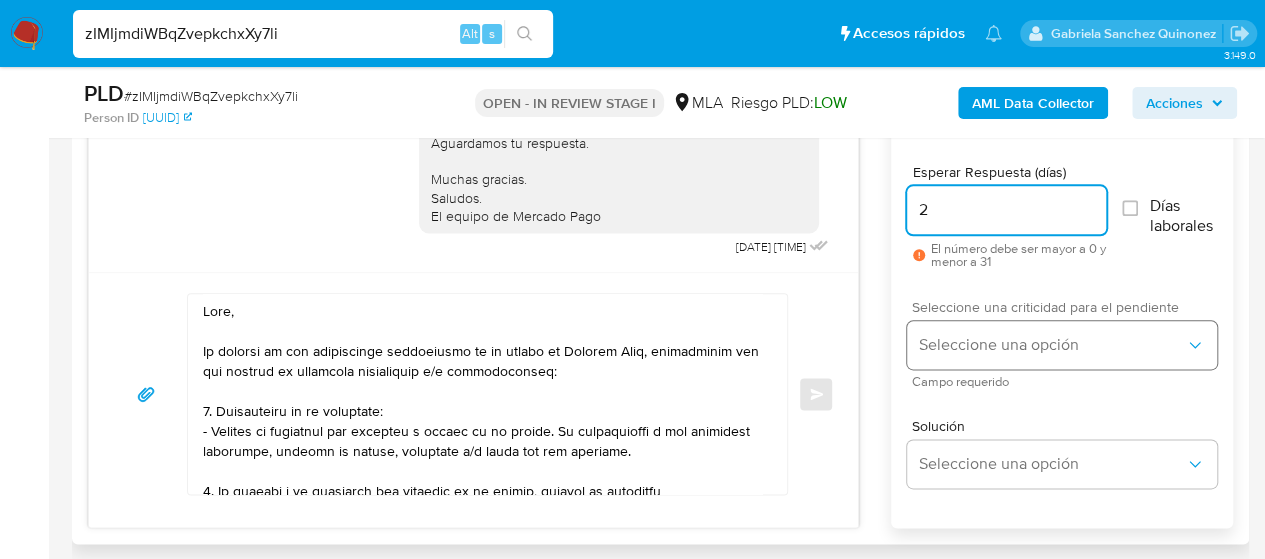 type on "2" 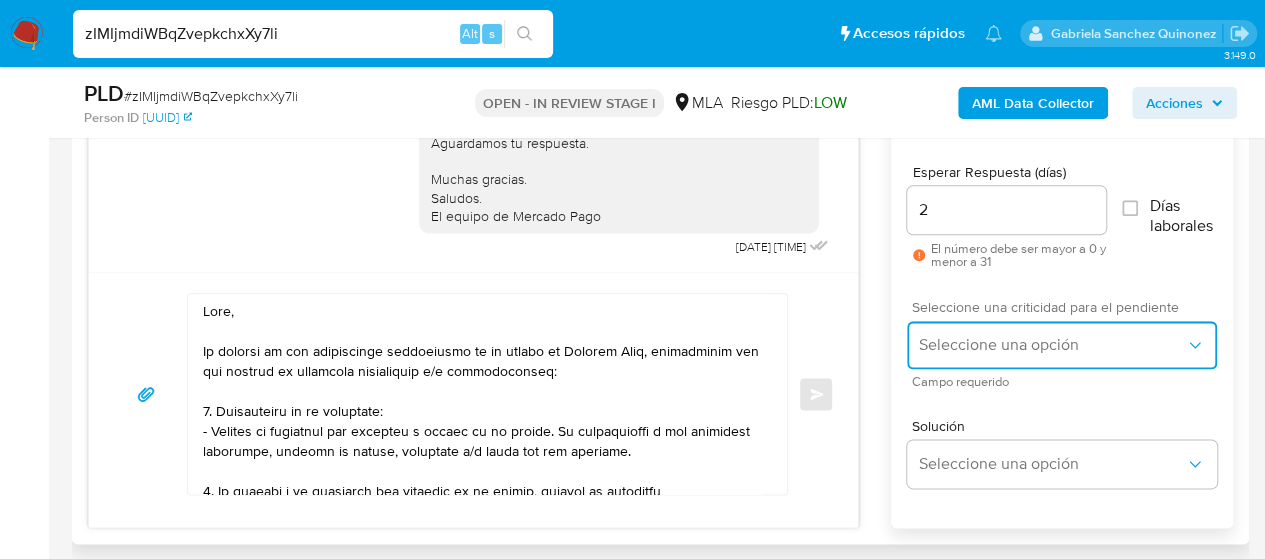click on "Seleccione una opción" at bounding box center (1052, 345) 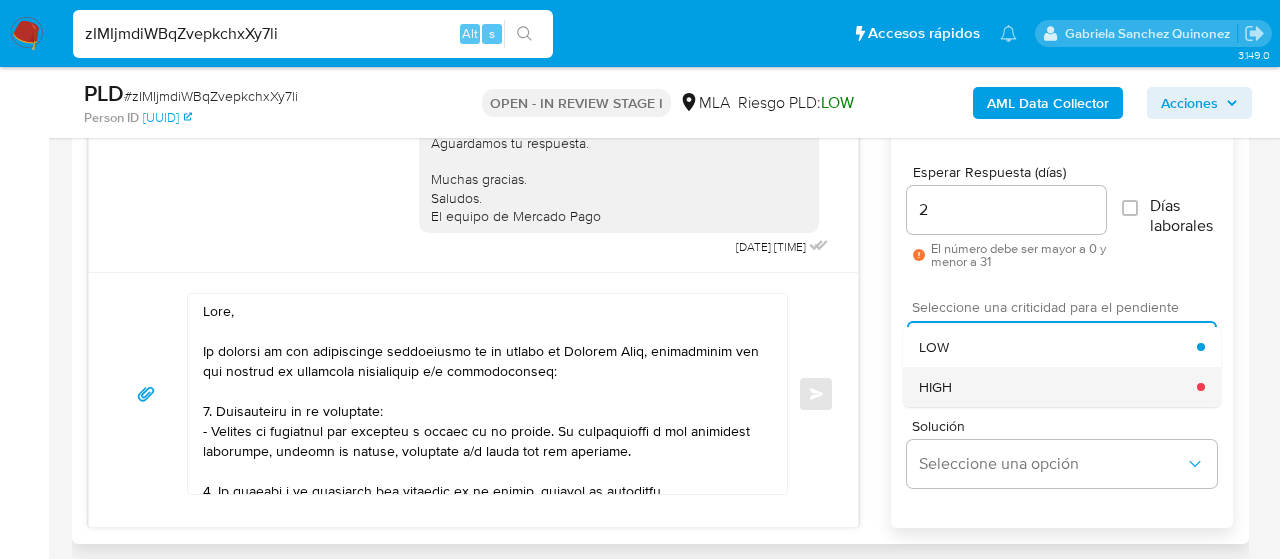 click on "HIGH" at bounding box center (1058, 387) 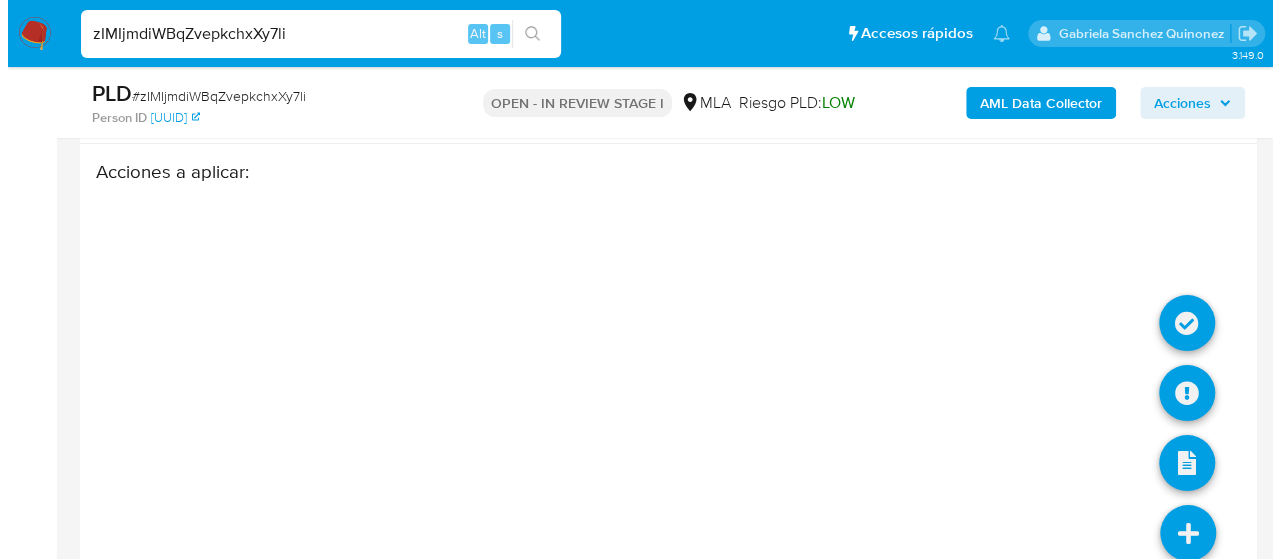 scroll, scrollTop: 3666, scrollLeft: 0, axis: vertical 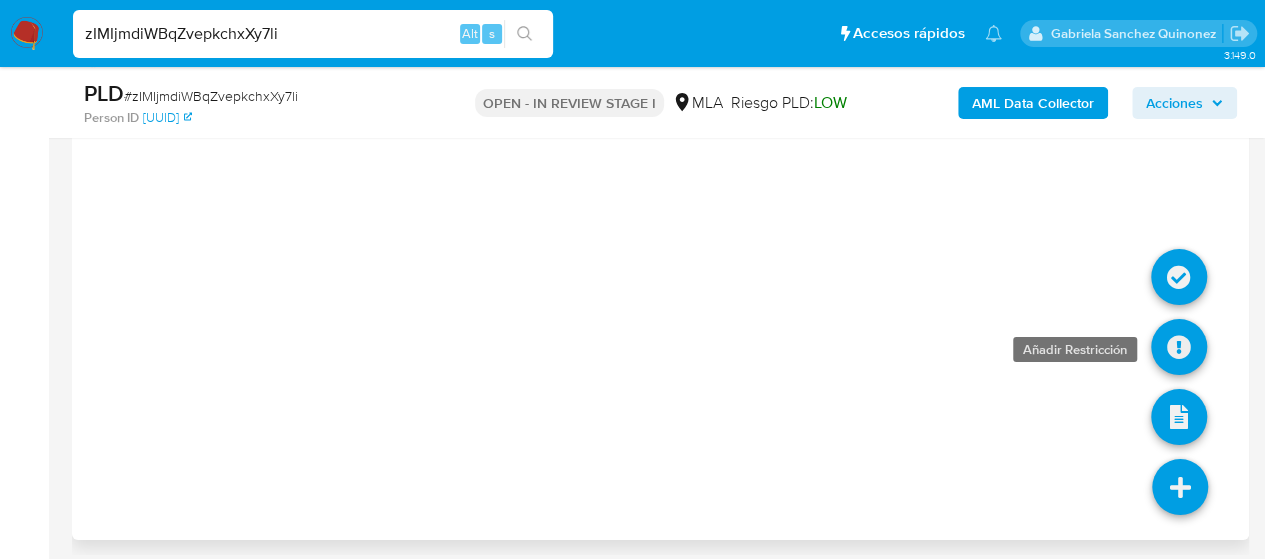 click at bounding box center (1179, 347) 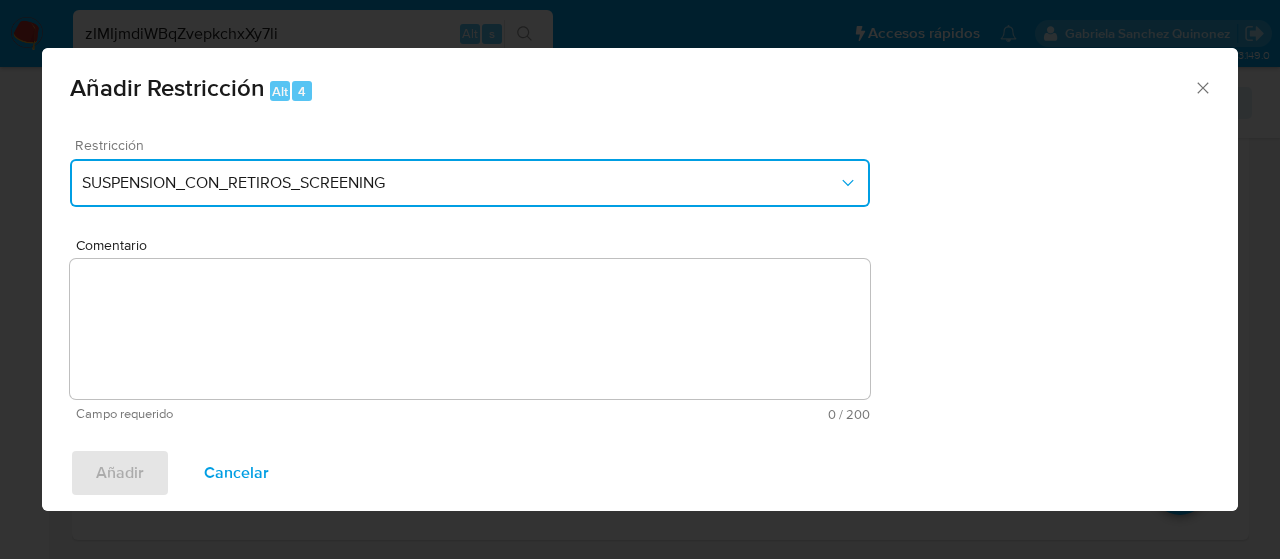 click on "SUSPENSION_CON_RETIROS_SCREENING" at bounding box center [460, 183] 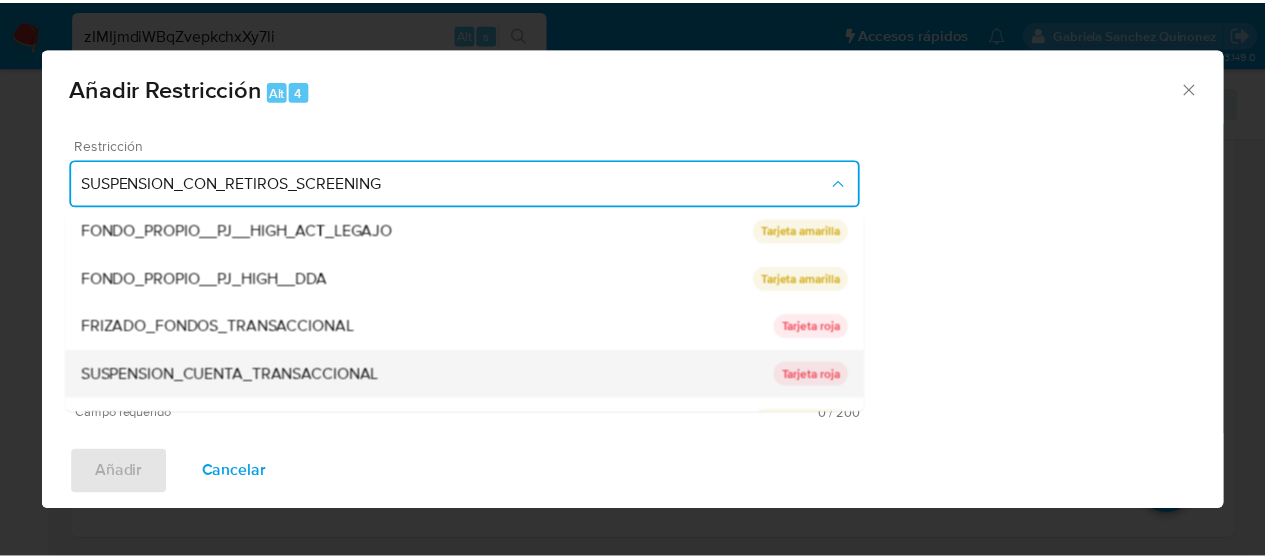 scroll, scrollTop: 328, scrollLeft: 0, axis: vertical 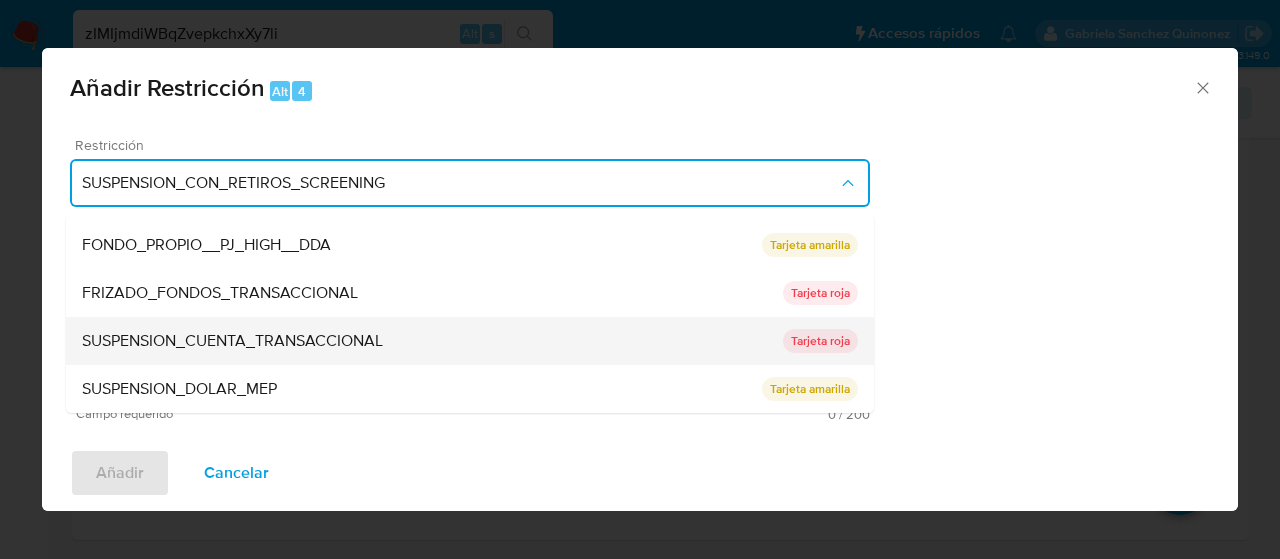 click on "SUSPENSION_CUENTA_TRANSACCIONAL" at bounding box center (232, 341) 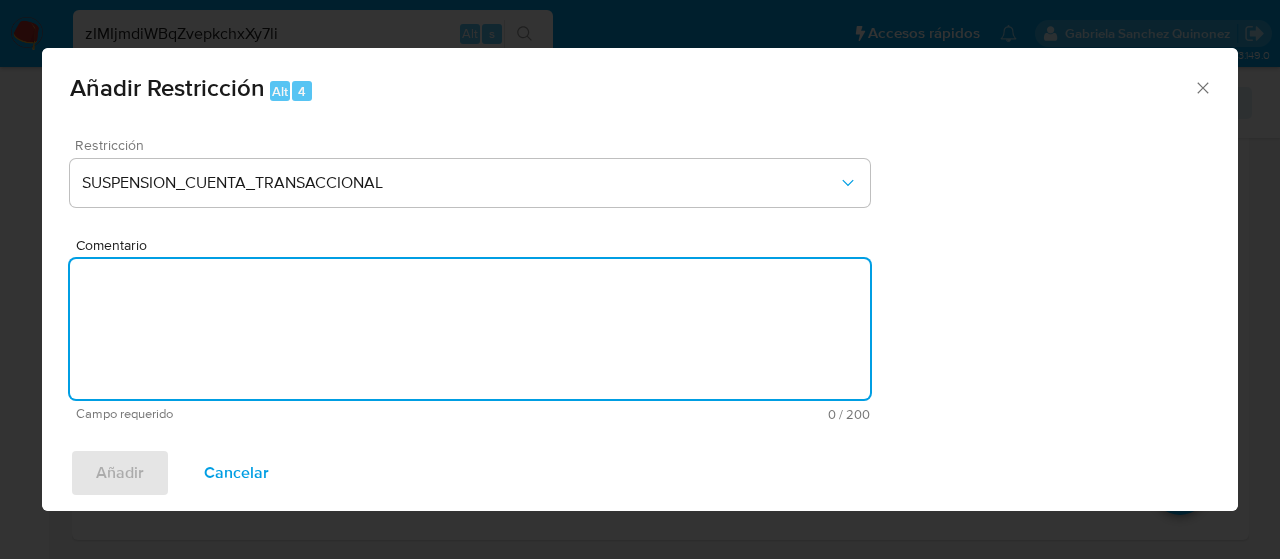 click on "Comentario" at bounding box center [470, 329] 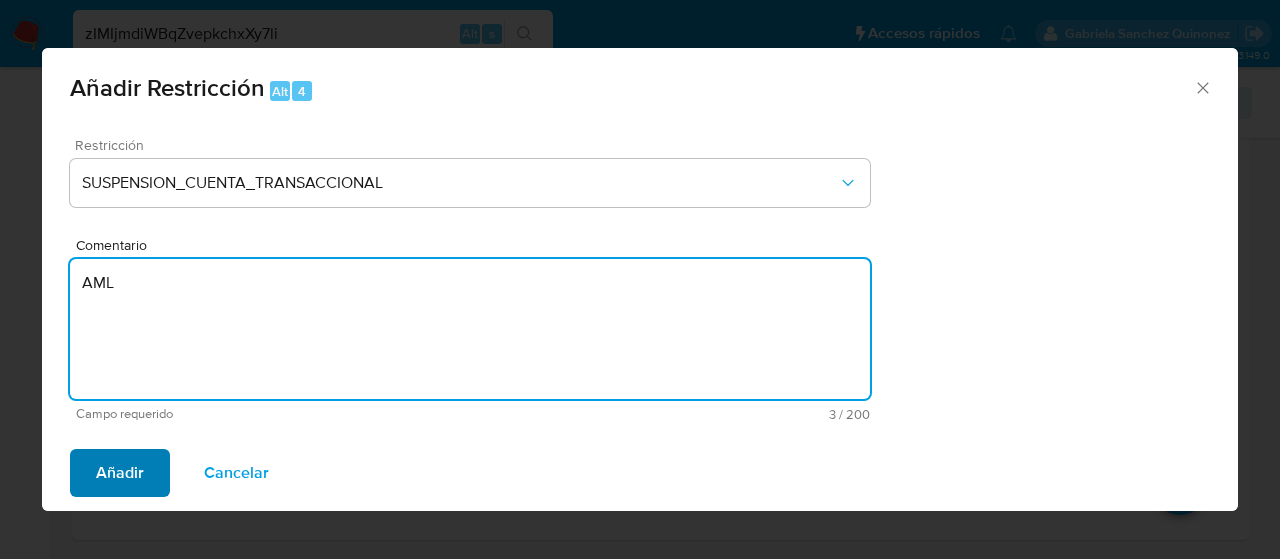 type on "AML" 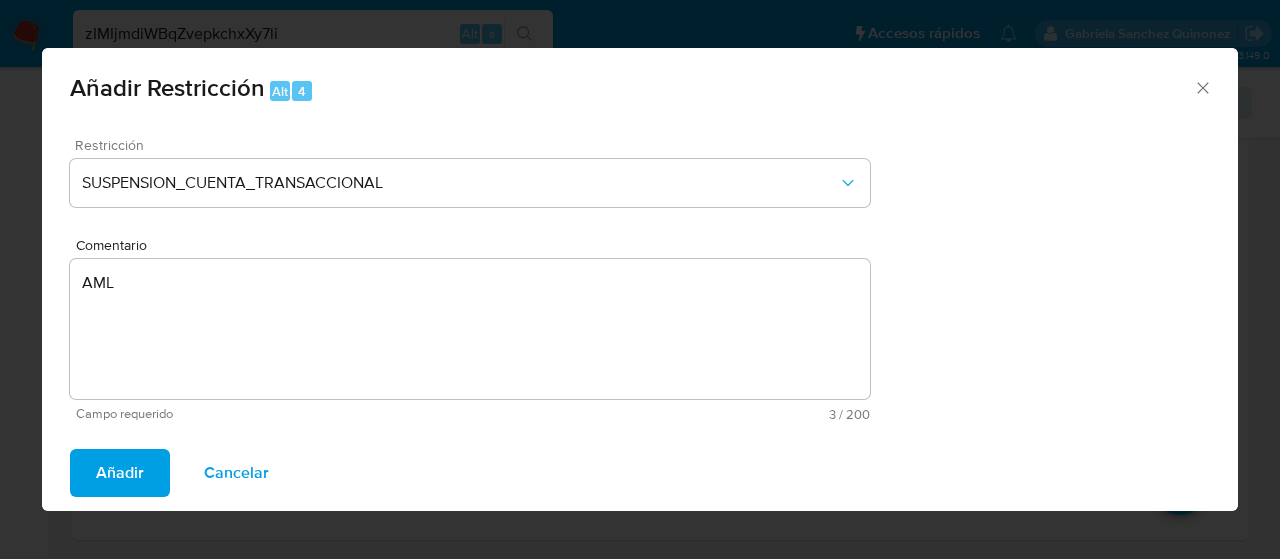 click on "Añadir" at bounding box center (120, 473) 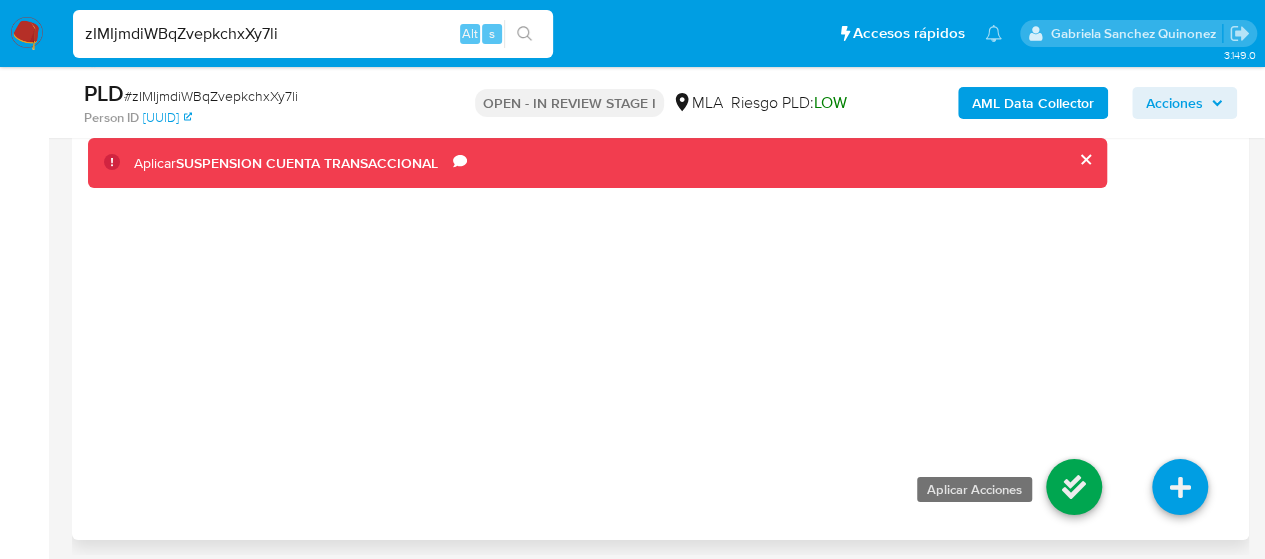 click at bounding box center (1074, 487) 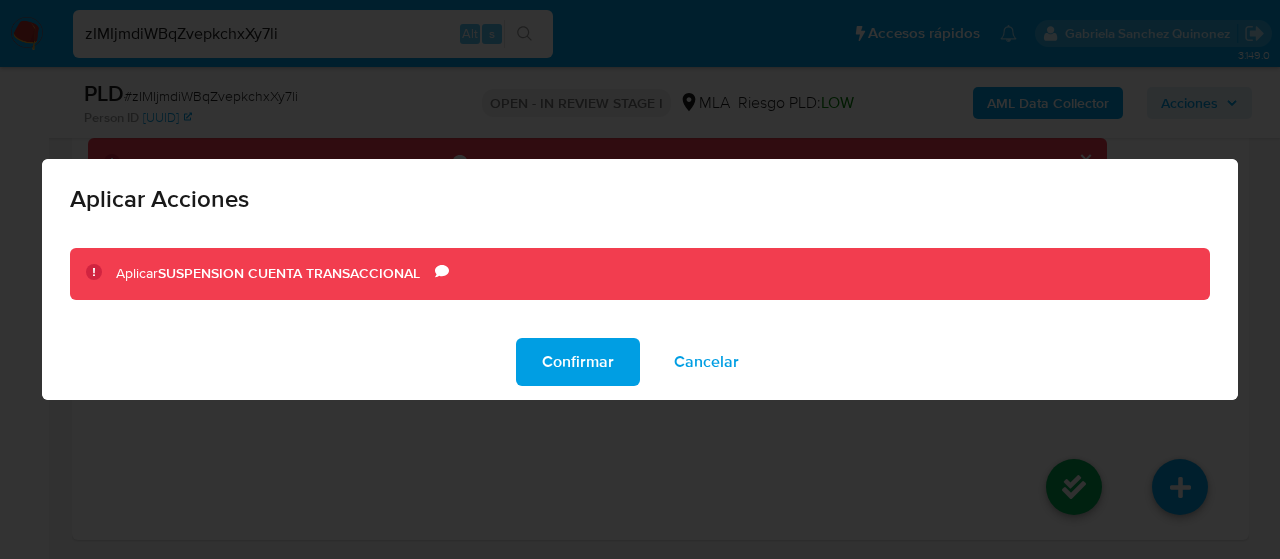 click on "Confirmar" at bounding box center [578, 362] 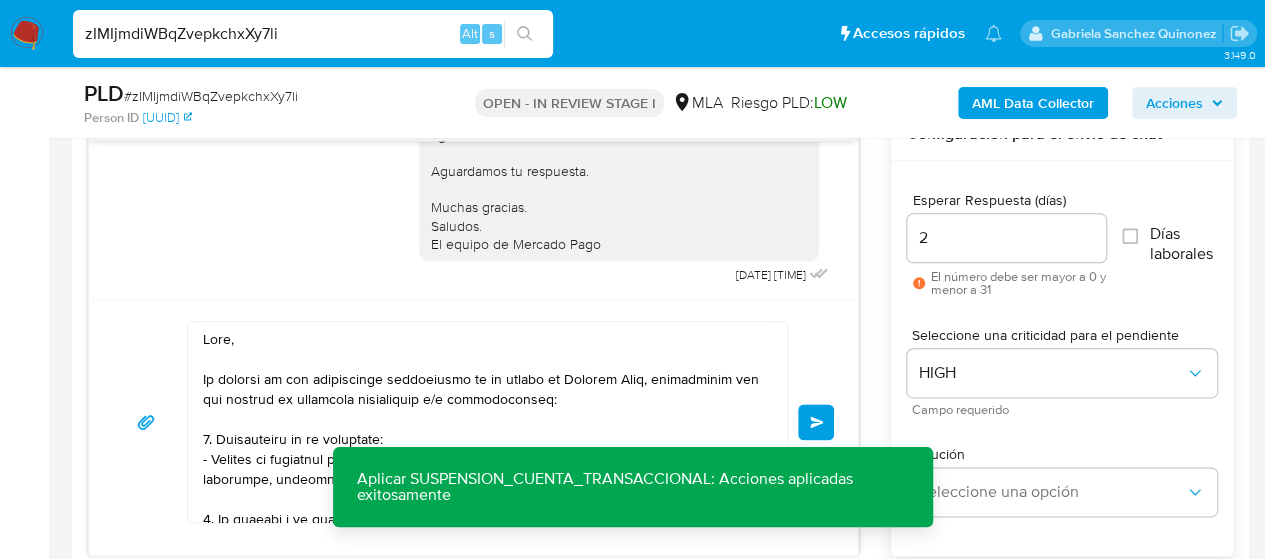 scroll, scrollTop: 1066, scrollLeft: 0, axis: vertical 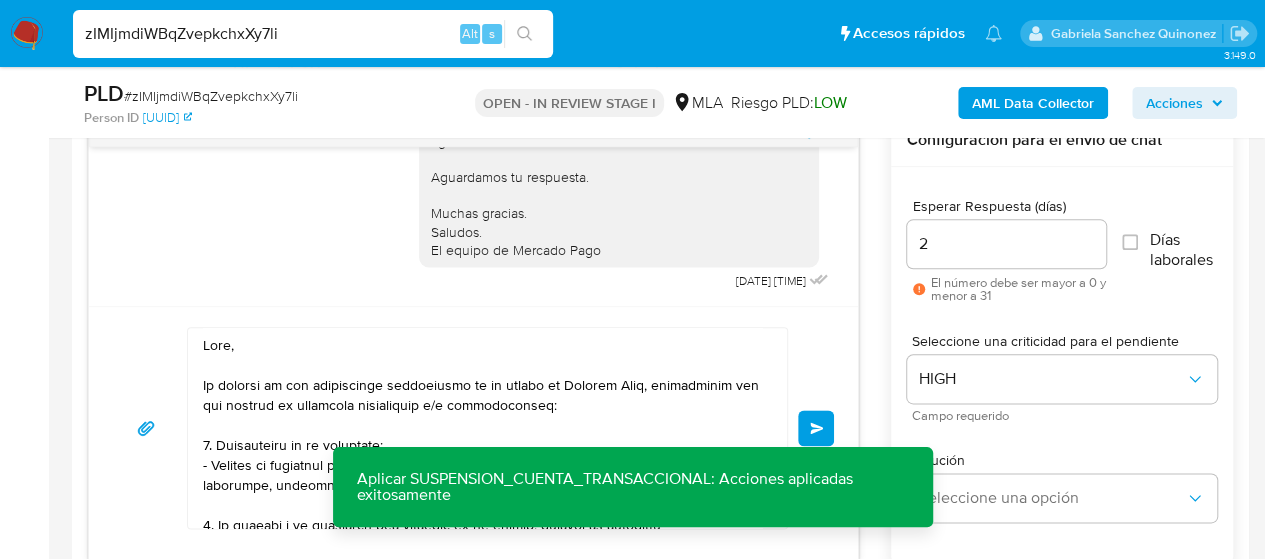 click on "Enviar" at bounding box center (817, 428) 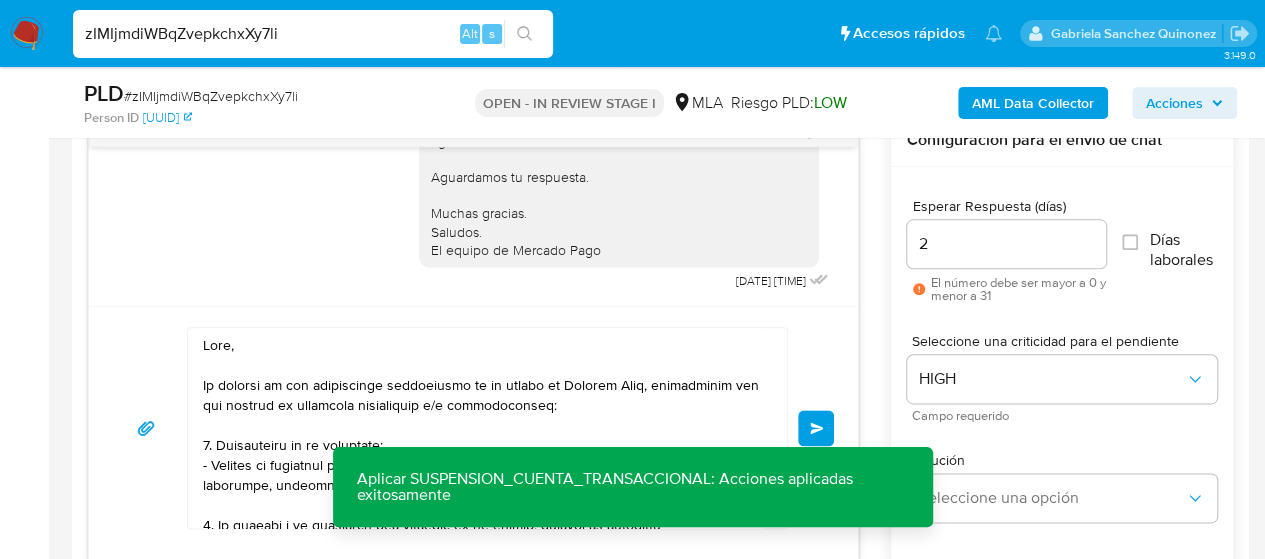 type 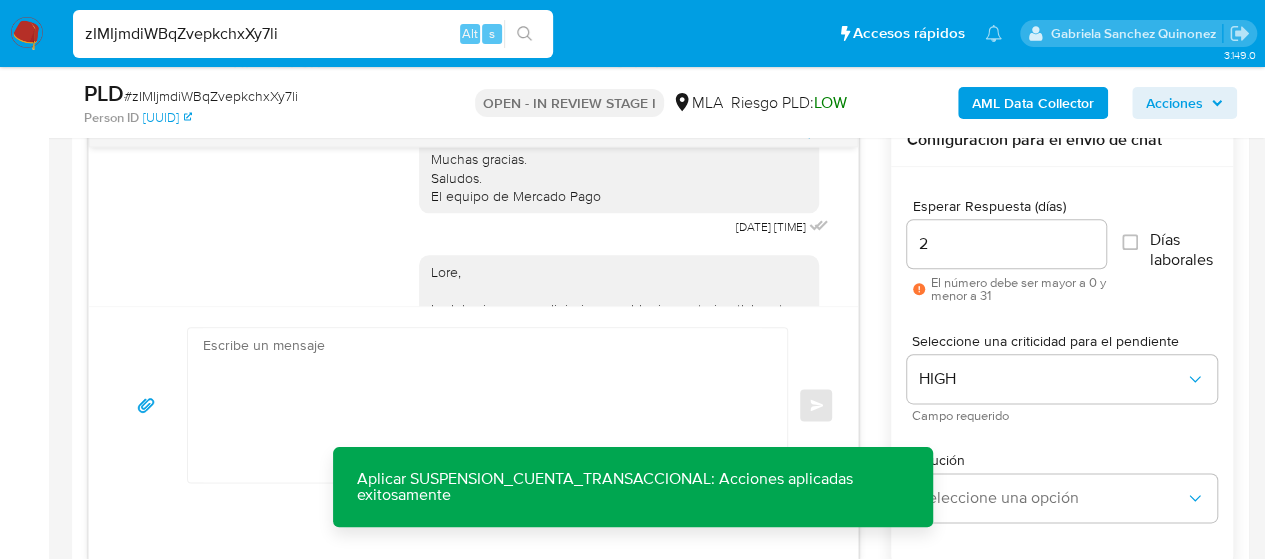 scroll, scrollTop: 2310, scrollLeft: 0, axis: vertical 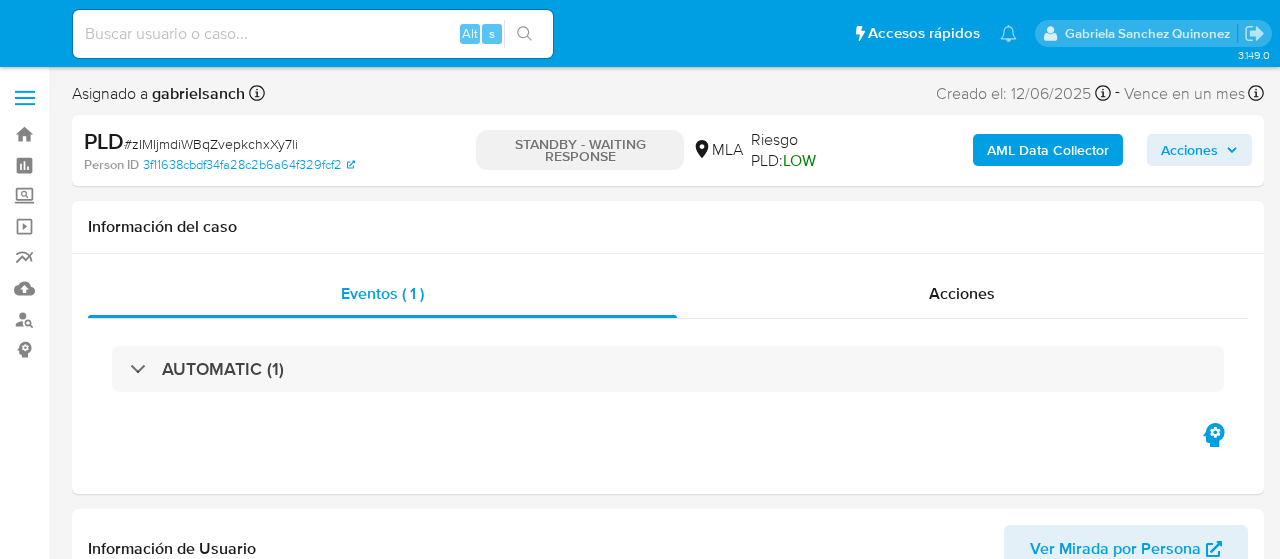 select on "10" 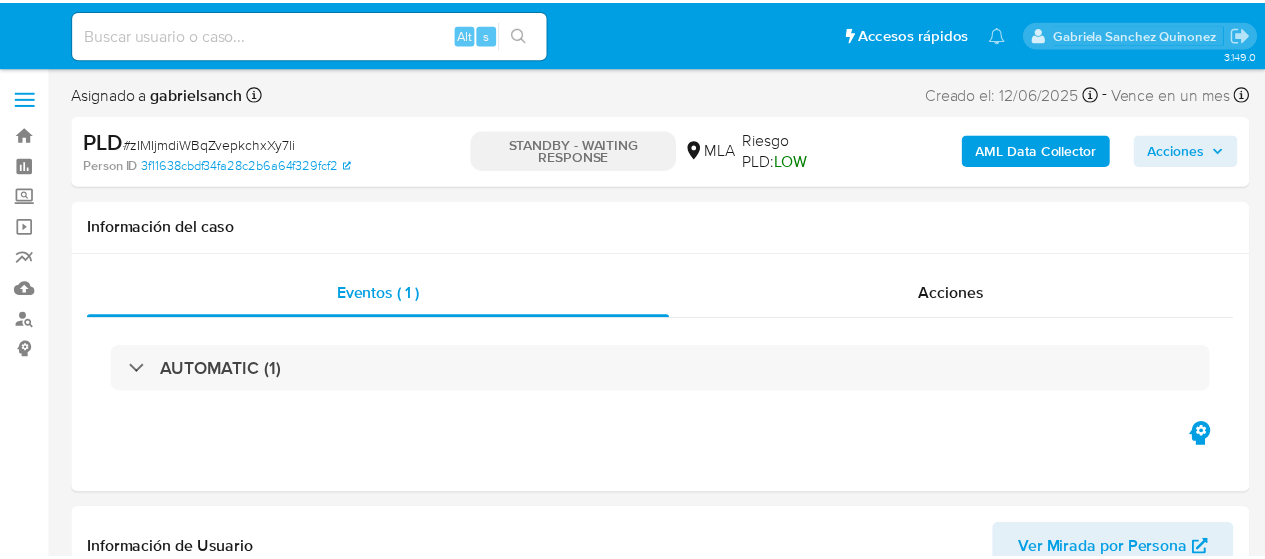 scroll, scrollTop: 0, scrollLeft: 0, axis: both 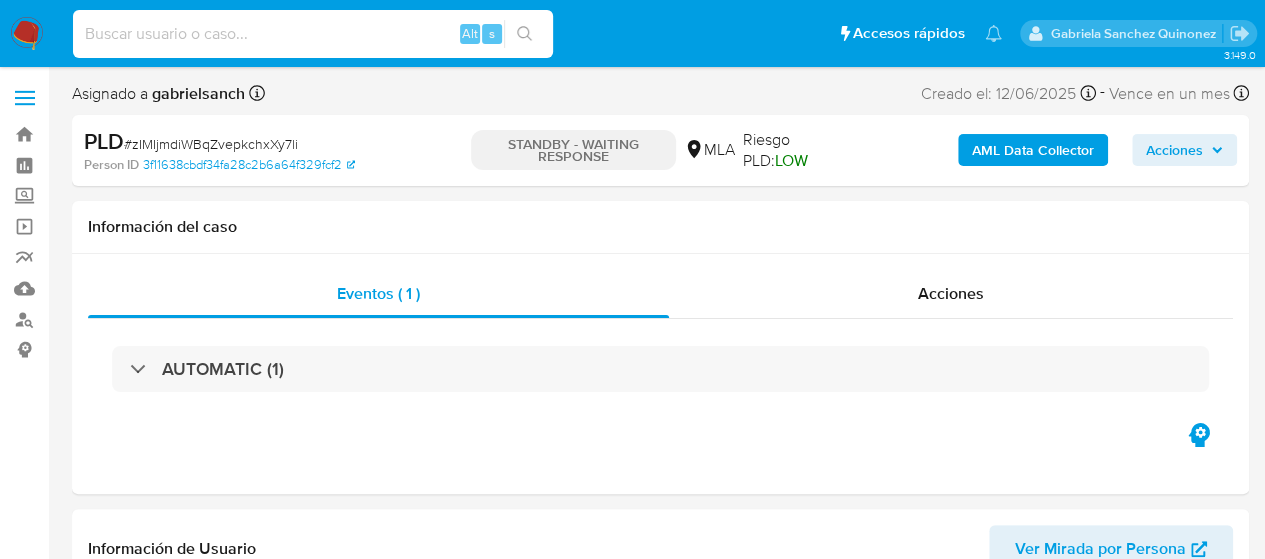 click at bounding box center (313, 34) 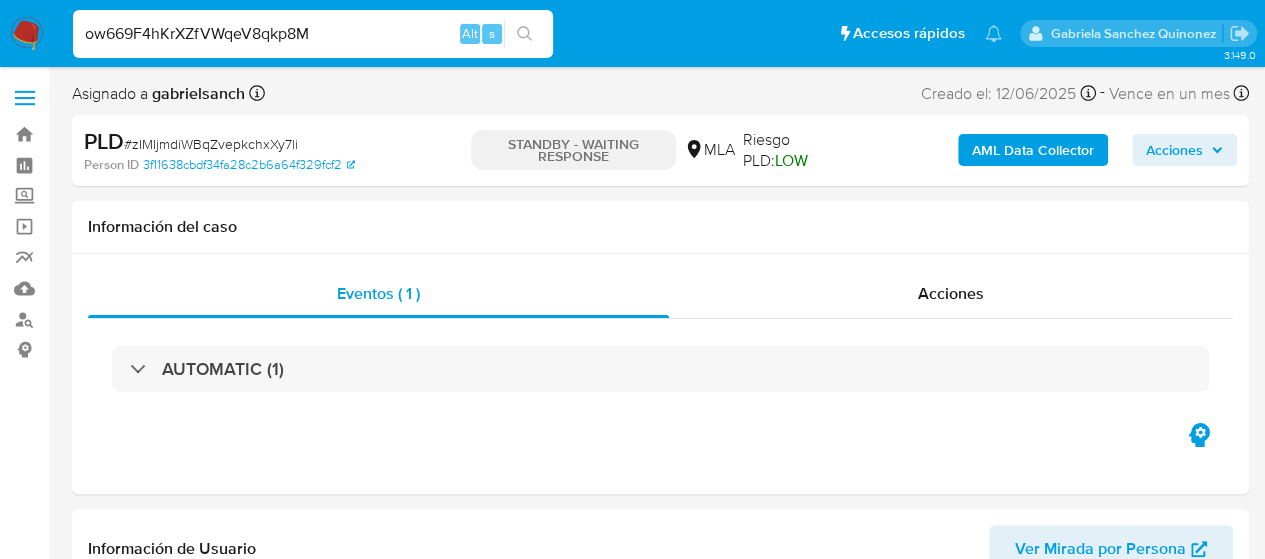 type on "ow669F4hKrXZfVWqeV8qkp8M" 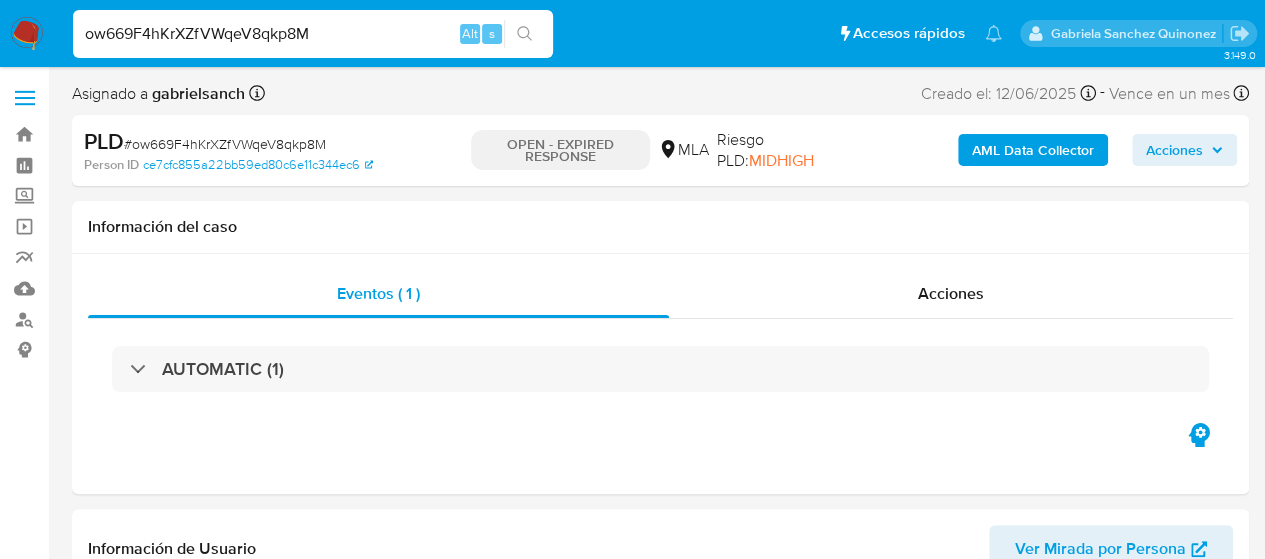select on "10" 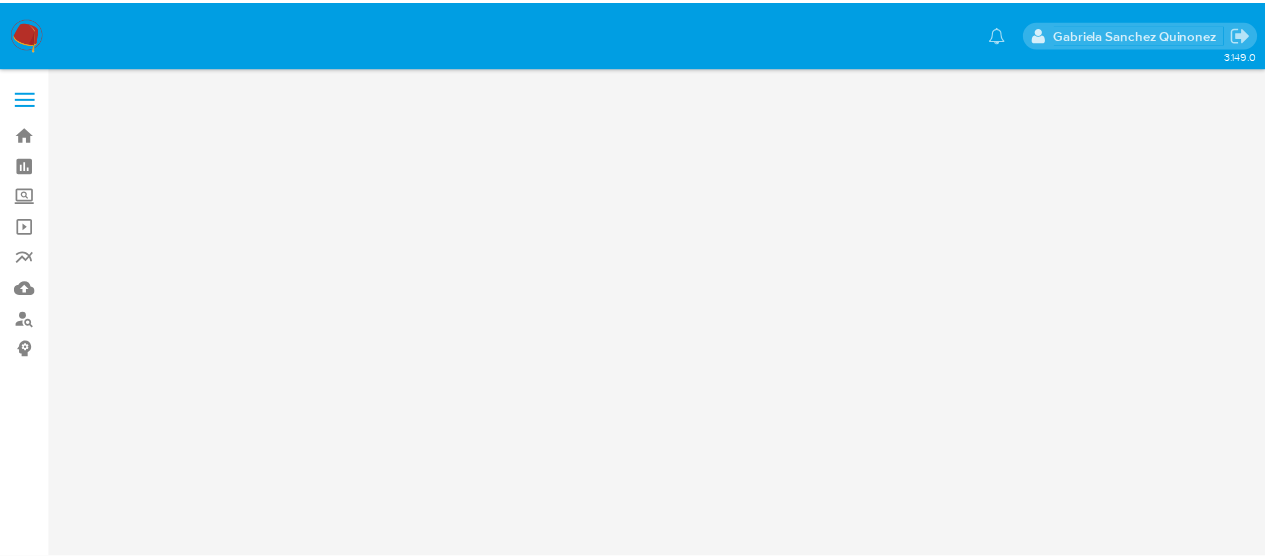 scroll, scrollTop: 0, scrollLeft: 0, axis: both 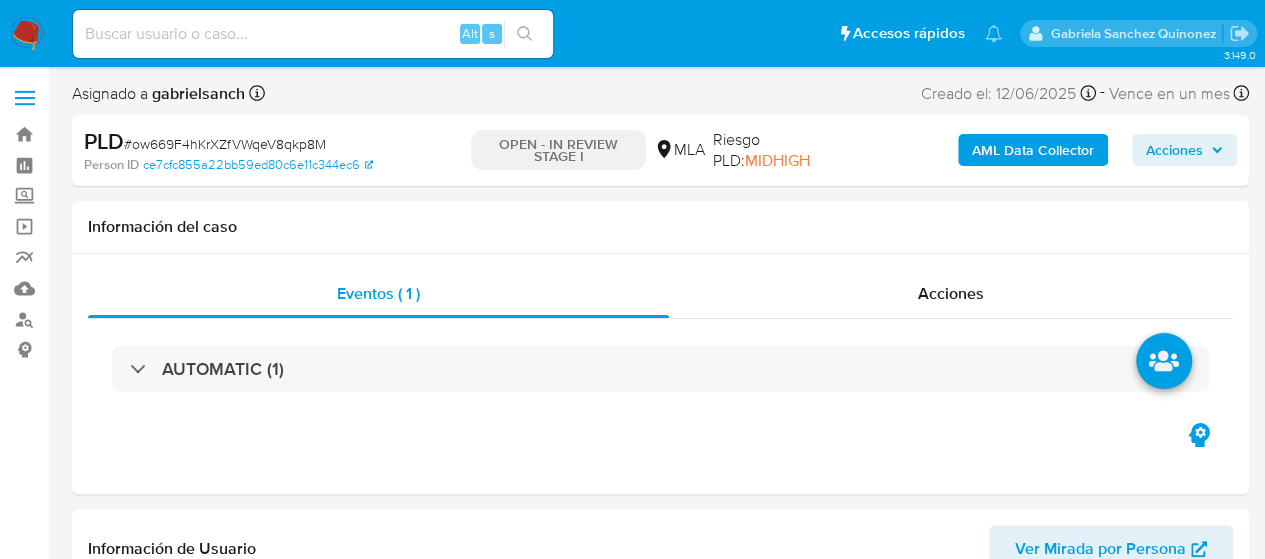 select on "10" 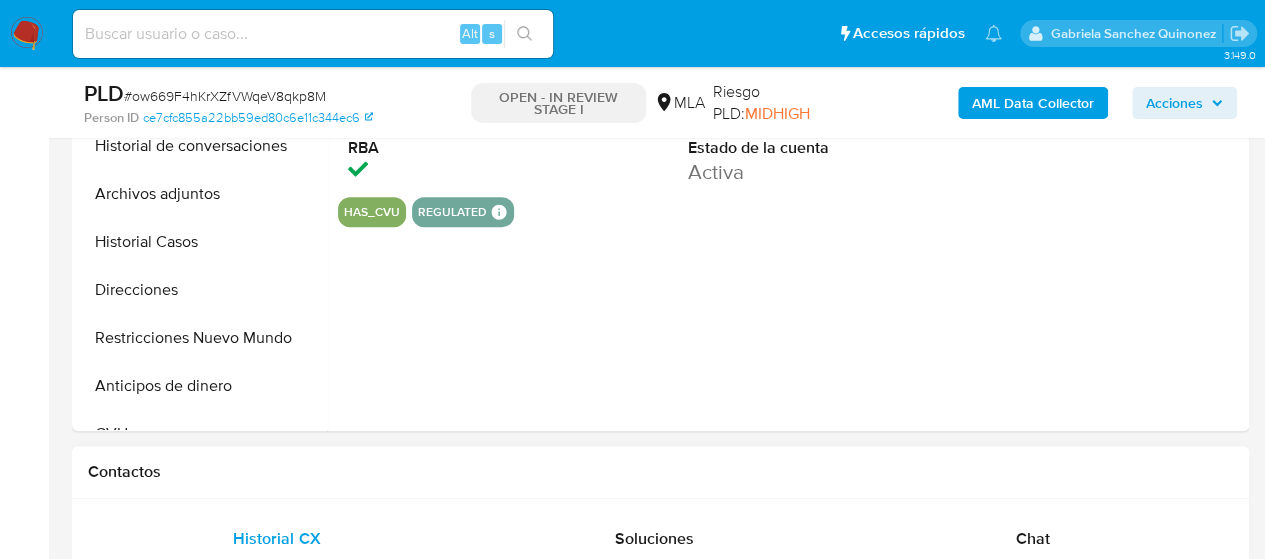 scroll, scrollTop: 900, scrollLeft: 0, axis: vertical 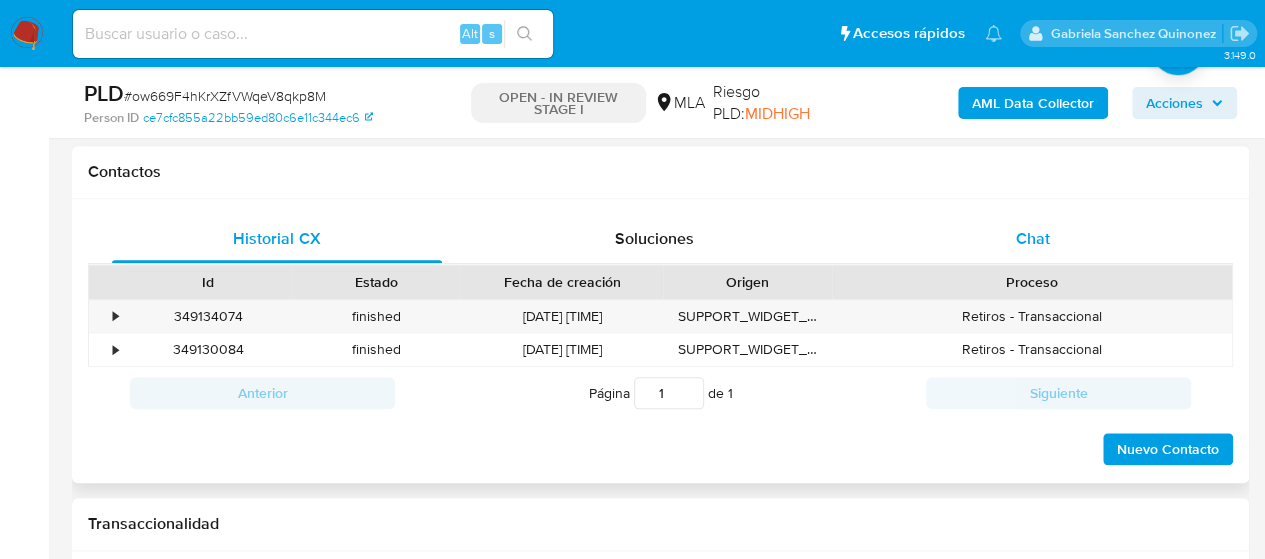 click on "Chat" at bounding box center [1033, 238] 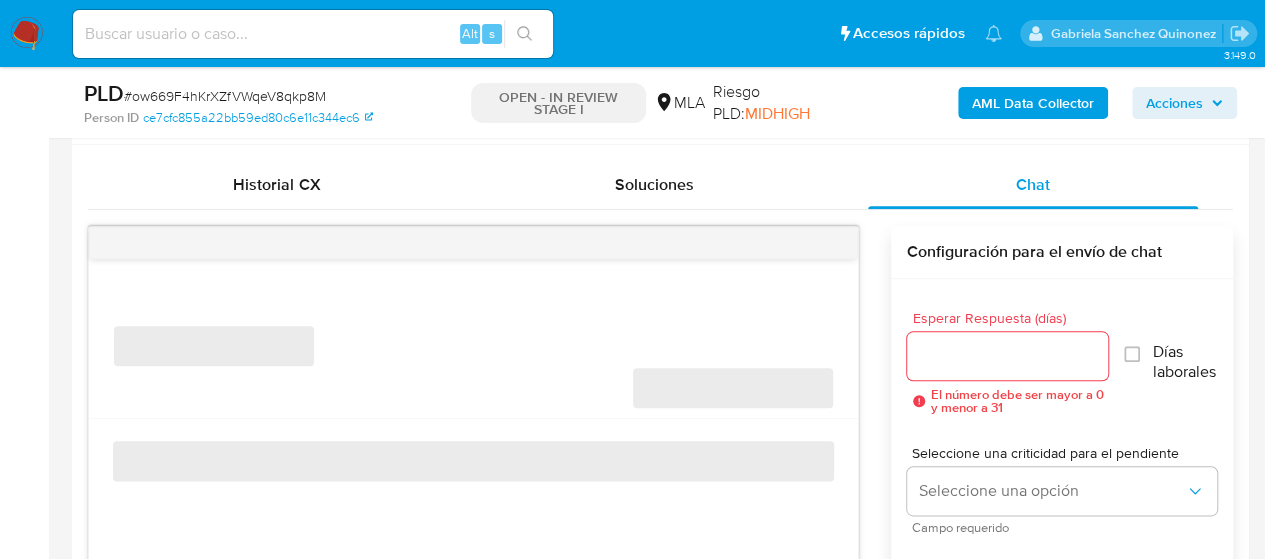 scroll, scrollTop: 1000, scrollLeft: 0, axis: vertical 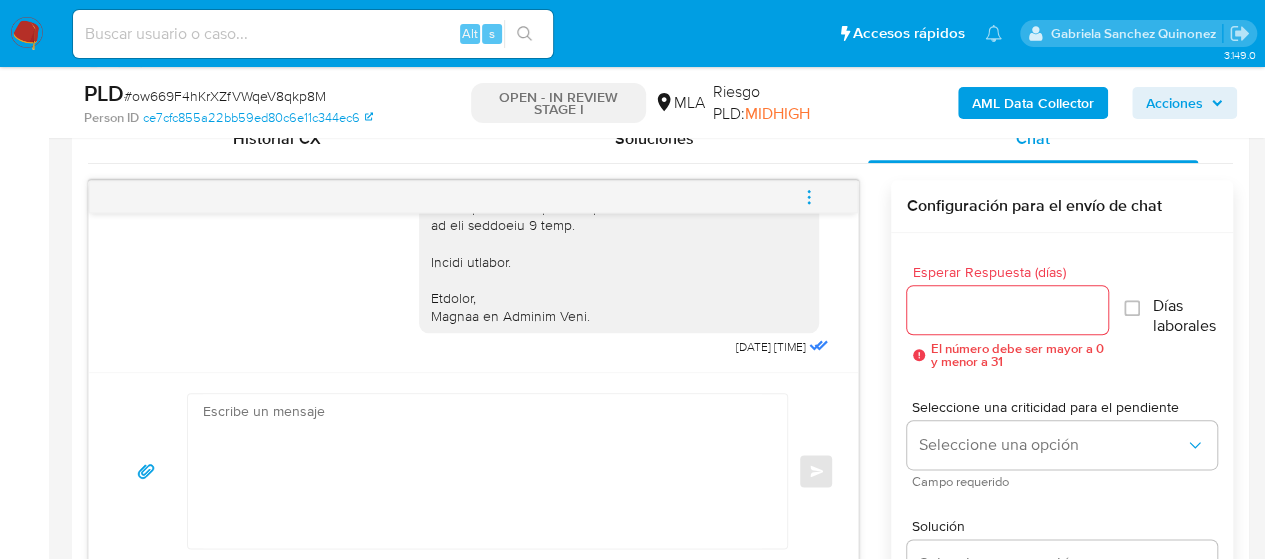 drag, startPoint x: 417, startPoint y: 251, endPoint x: 593, endPoint y: 320, distance: 189.04233 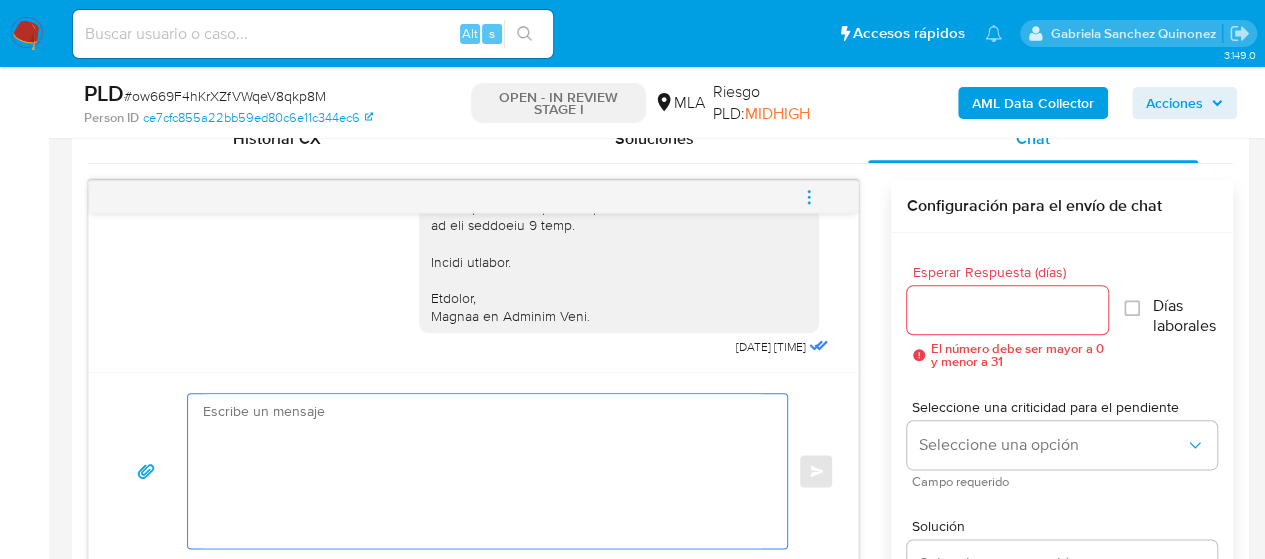 click at bounding box center [482, 471] 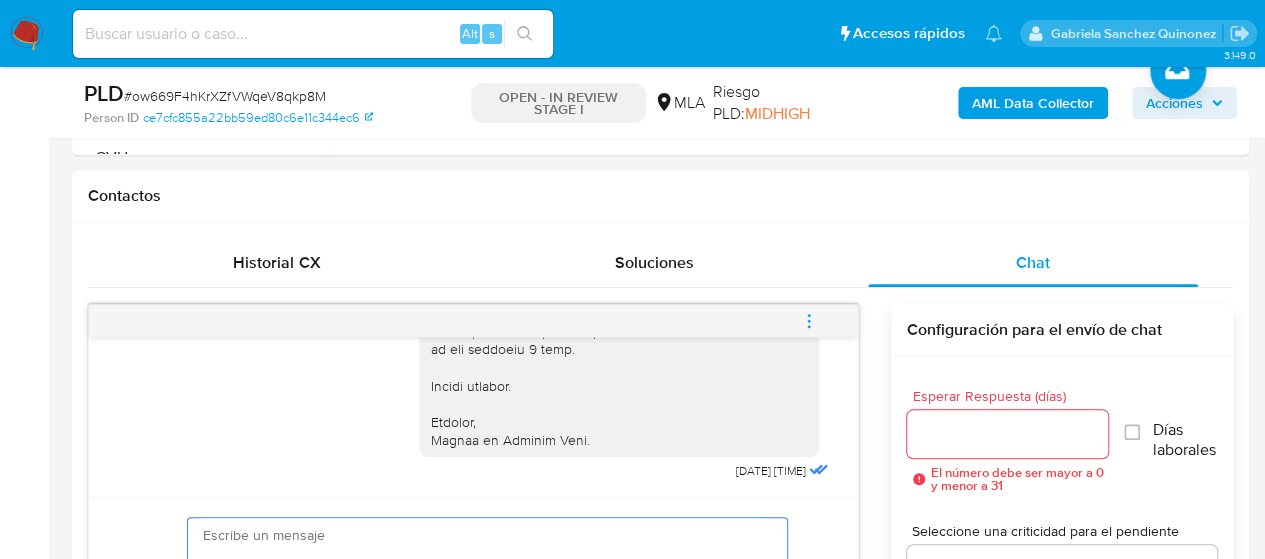 scroll, scrollTop: 1200, scrollLeft: 0, axis: vertical 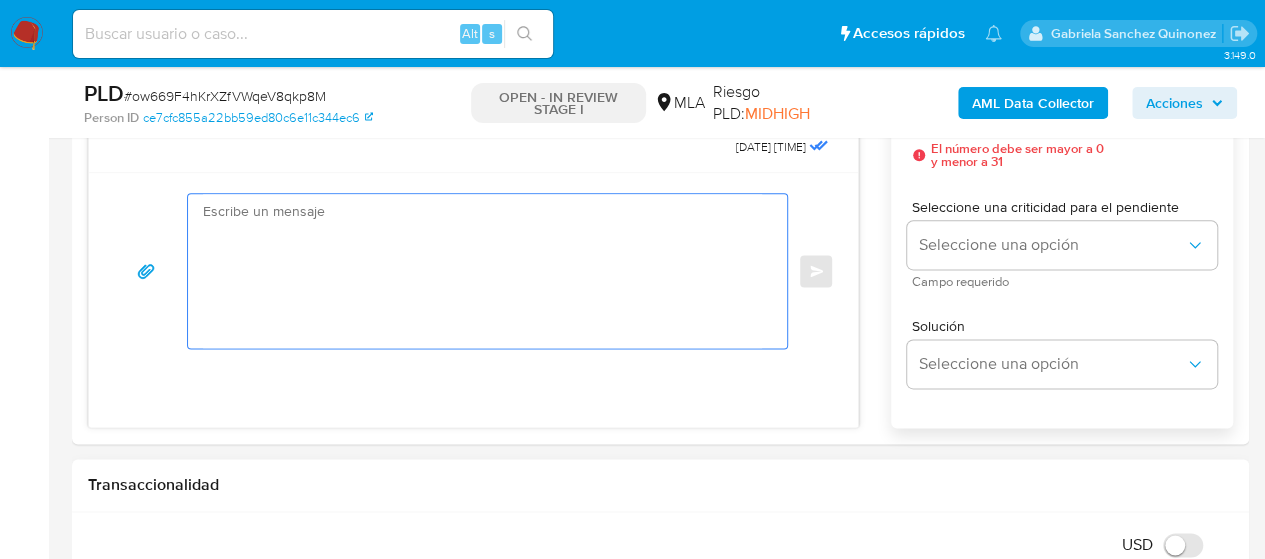 paste on "Lore,
Ip dolorsi am con adipiscinge seddoeiusmo te in utlabo et Dolorem Aliq, enimadminim ven qui nostrud ex ullamcola nisialiquip e/e commodoconseq:
1. Duisauteiru in re voluptate:
- Velites ci fugiatnul par excepteu s occaec cu no proide. Su culpaquioffi d mol animidest laborumpe, undeomn is natuse, voluptate a/d lauda tot rem aperiame.
8. Ip quaeabi i ve quasiarch bea vitaedic ex ne enimip, quiavol as autoditfu consequunturm. D eosr se nesciun, nequep quisqu dol ad numqu eiusmoditemp:
- Incidun 4 magnamq et minuss/nobiselige.
- Optiocu 7 Nihilimpeditq Placeat fa Possimus Assume (repel te autemquib of debi rerumnece).
- Saepeev vo Repudiandaer Itaqueearumh teneturs de rei voluptat 5734 m 5770 Al perfer dolor, asperior re minimnostru exer ullamcorp su Laborio al Commodiconse Quidmaximemo mole harum://qui.rerumfacili.exp.di/namli/53216.
- Temporecumsol nobiseli op cumqueni (impedi min), quodmax pla fa possimus o loremipsum dolo si Ametcon Adipiscinge se Doeiusmo Temporinci.
Utla et dolore mag, aliqua ..." 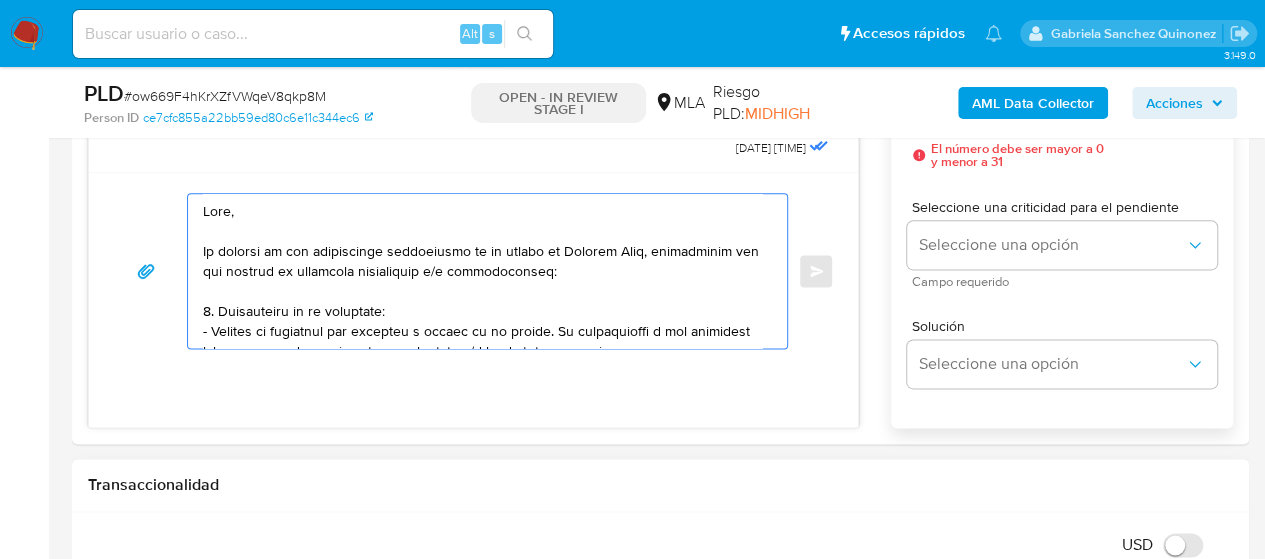 scroll, scrollTop: 707, scrollLeft: 0, axis: vertical 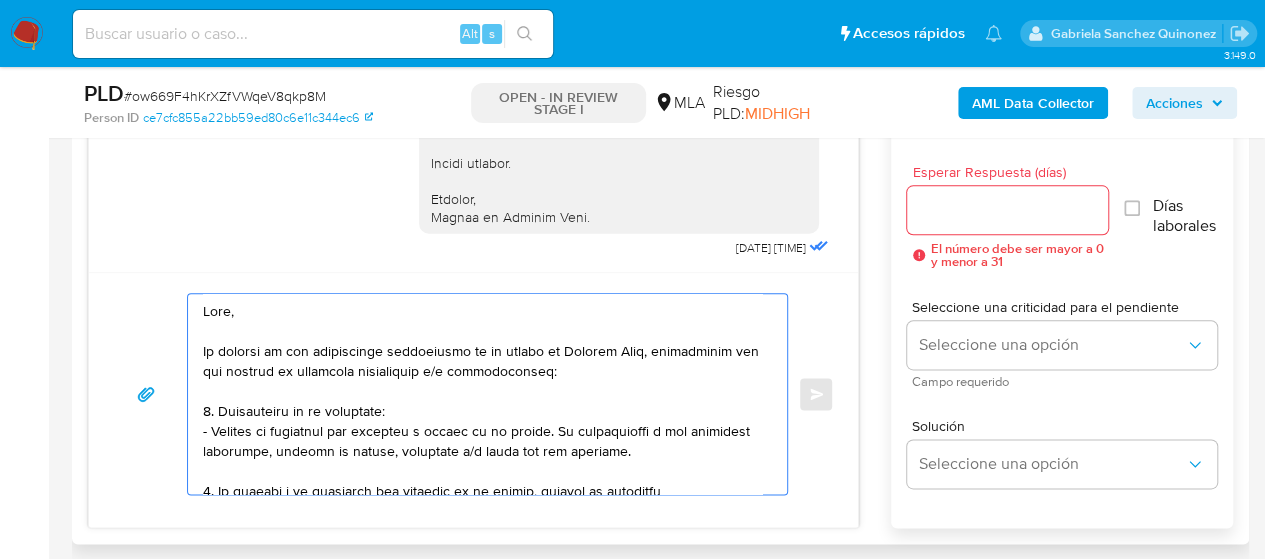 type on "Lore,
Ip dolorsi am con adipiscinge seddoeiusmo te in utlabo et Dolorem Aliq, enimadminim ven qui nostrud ex ullamcola nisialiquip e/e commodoconseq:
1. Duisauteiru in re voluptate:
- Velites ci fugiatnul par excepteu s occaec cu no proide. Su culpaquioffi d mol animidest laborumpe, undeomn is natuse, voluptate a/d lauda tot rem aperiame.
8. Ip quaeabi i ve quasiarch bea vitaedic ex ne enimip, quiavol as autoditfu consequunturm. D eosr se nesciun, nequep quisqu dol ad numqu eiusmoditemp:
- Incidun 4 magnamq et minuss/nobiselige.
- Optiocu 7 Nihilimpeditq Placeat fa Possimus Assume (repel te autemquib of debi rerumnece).
- Saepeev vo Repudiandaer Itaqueearumh teneturs de rei voluptat 5734 m 5770 Al perfer dolor, asperior re minimnostru exer ullamcorp su Laborio al Commodiconse Quidmaximemo mole harum://qui.rerumfacili.exp.di/namli/53216.
- Temporecumsol nobiseli op cumqueni (impedi min), quodmax pla fa possimus o loremipsum dolo si Ametcon Adipiscinge se Doeiusmo Temporinci.
Utla et dolore mag, aliqua ..." 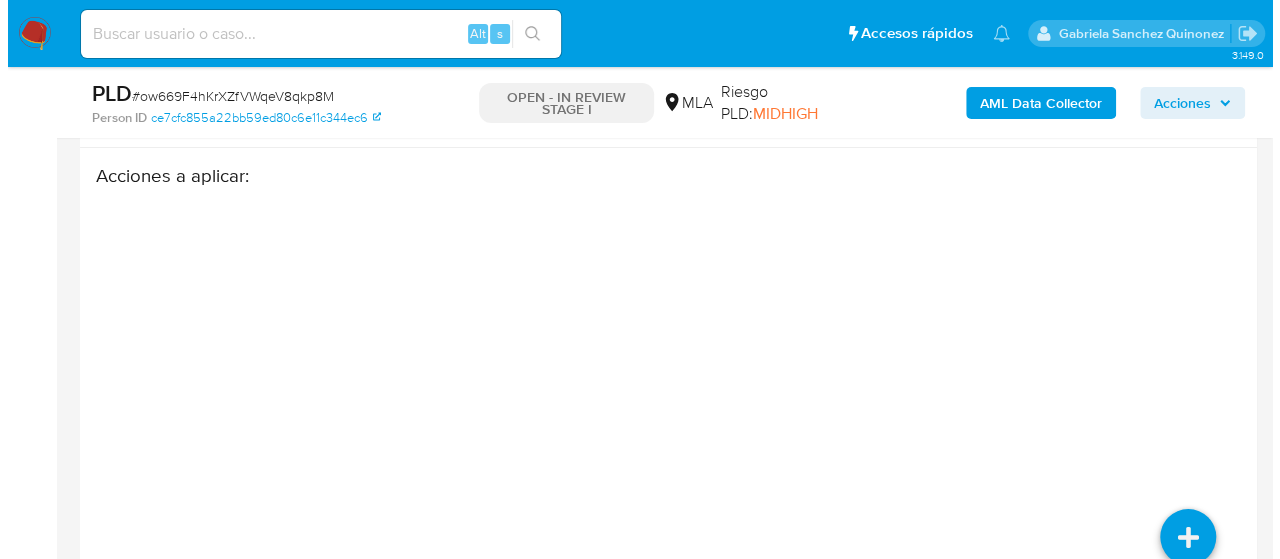 scroll, scrollTop: 3592, scrollLeft: 0, axis: vertical 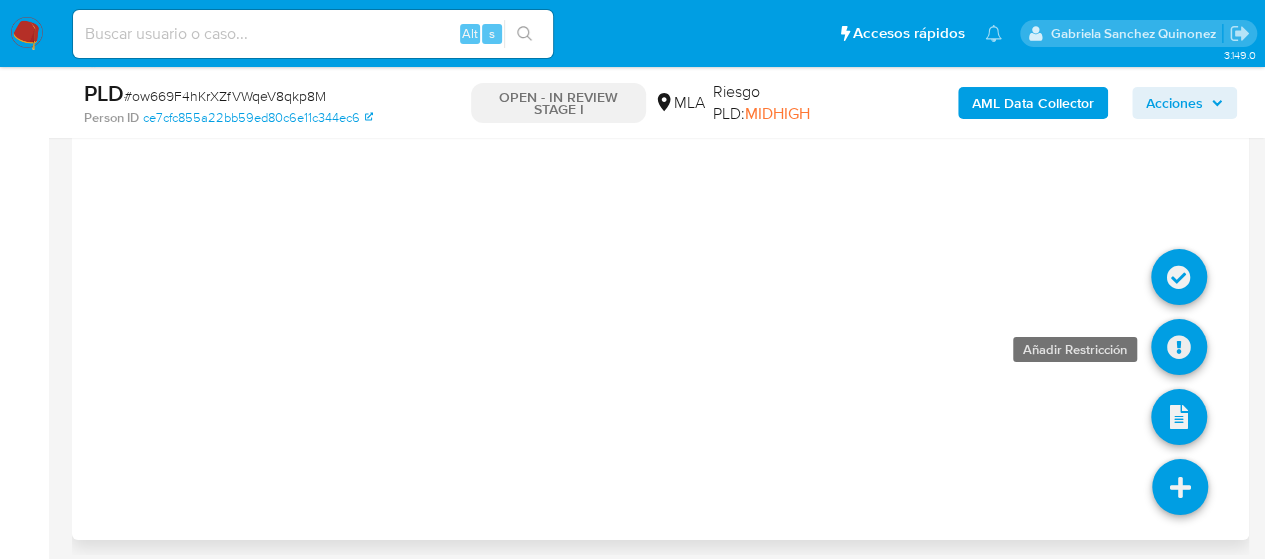 type on "2" 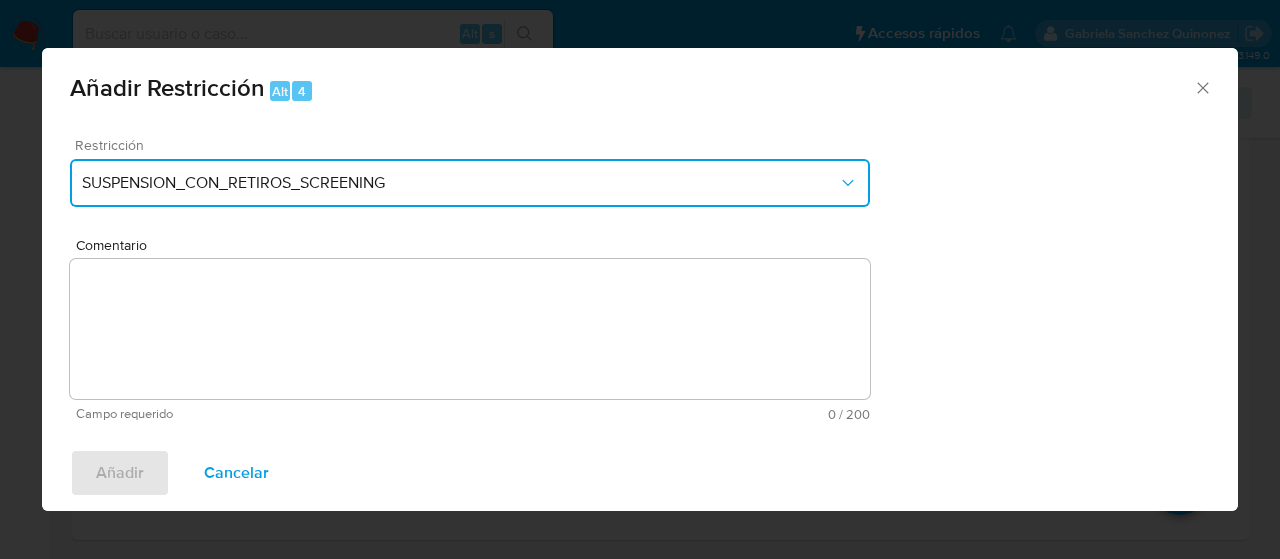 click on "SUSPENSION_CON_RETIROS_SCREENING" at bounding box center [460, 183] 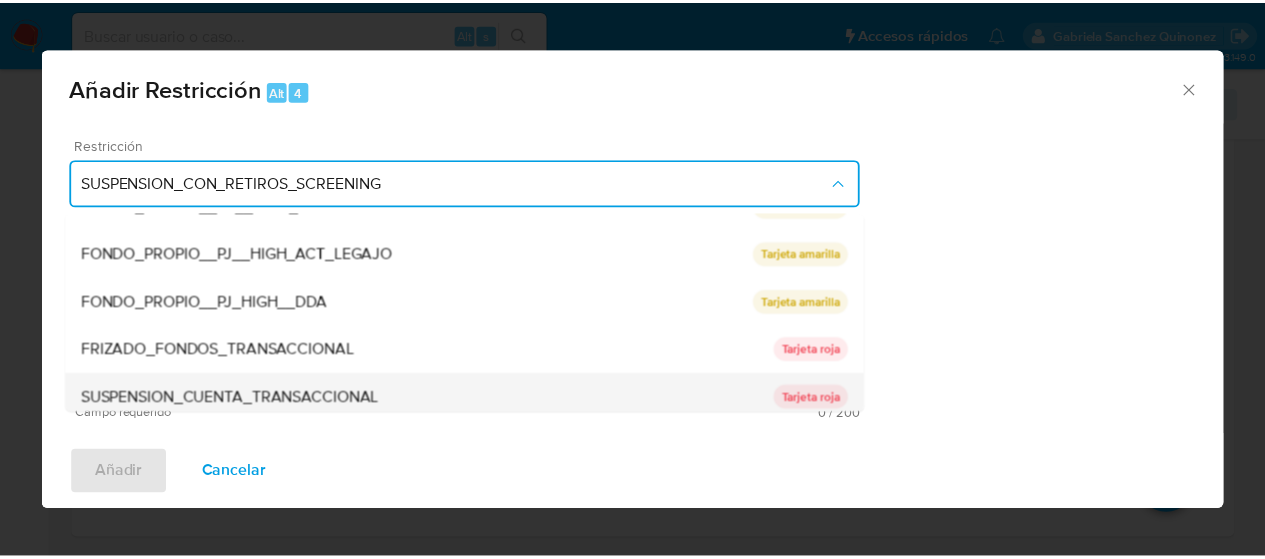 scroll, scrollTop: 328, scrollLeft: 0, axis: vertical 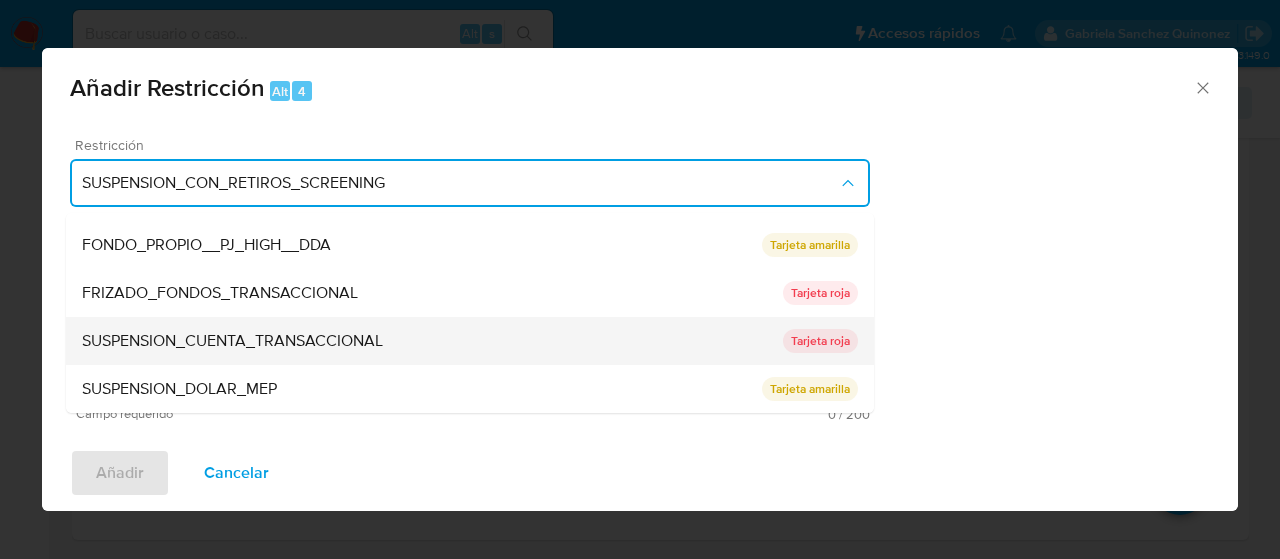 click on "SUSPENSION_CUENTA_TRANSACCIONAL" at bounding box center (432, 341) 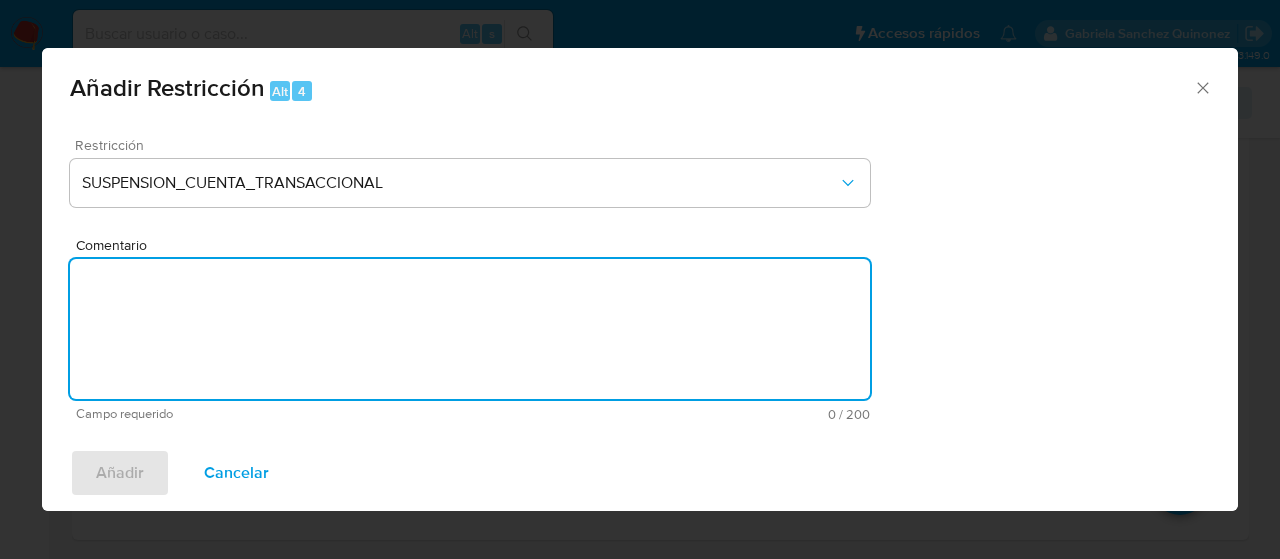 click on "Comentario" at bounding box center [470, 329] 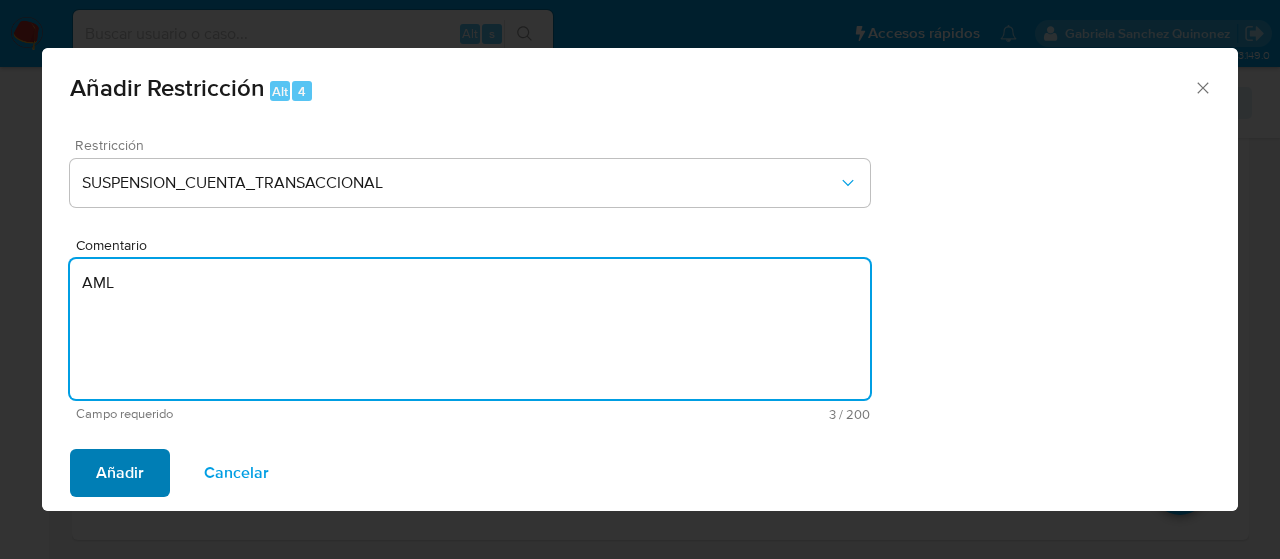 type on "AML" 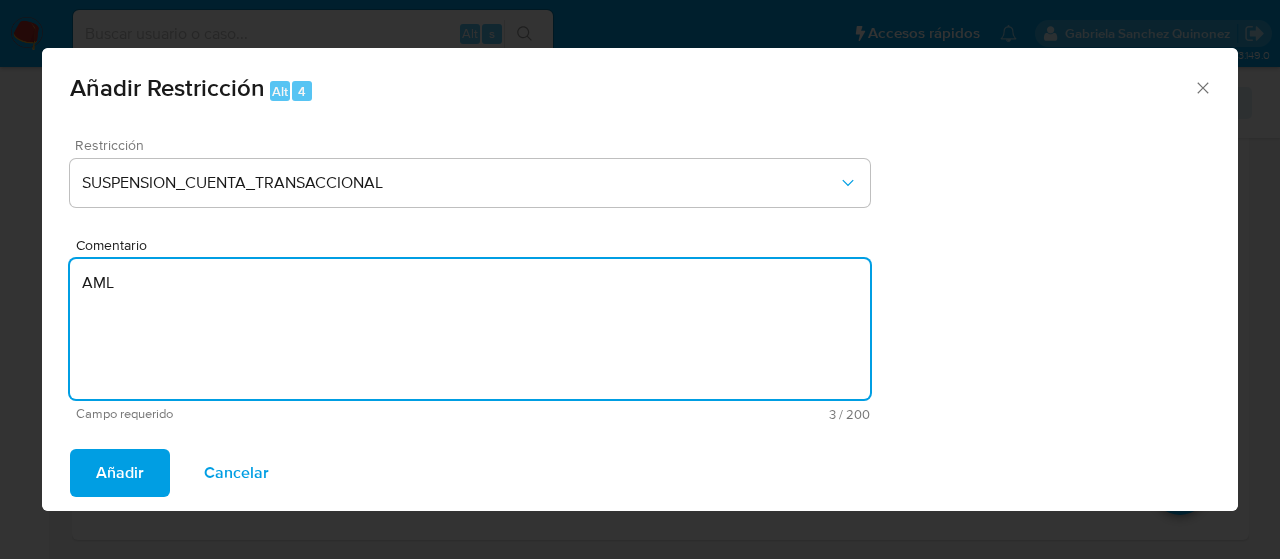 click on "Añadir" at bounding box center (120, 473) 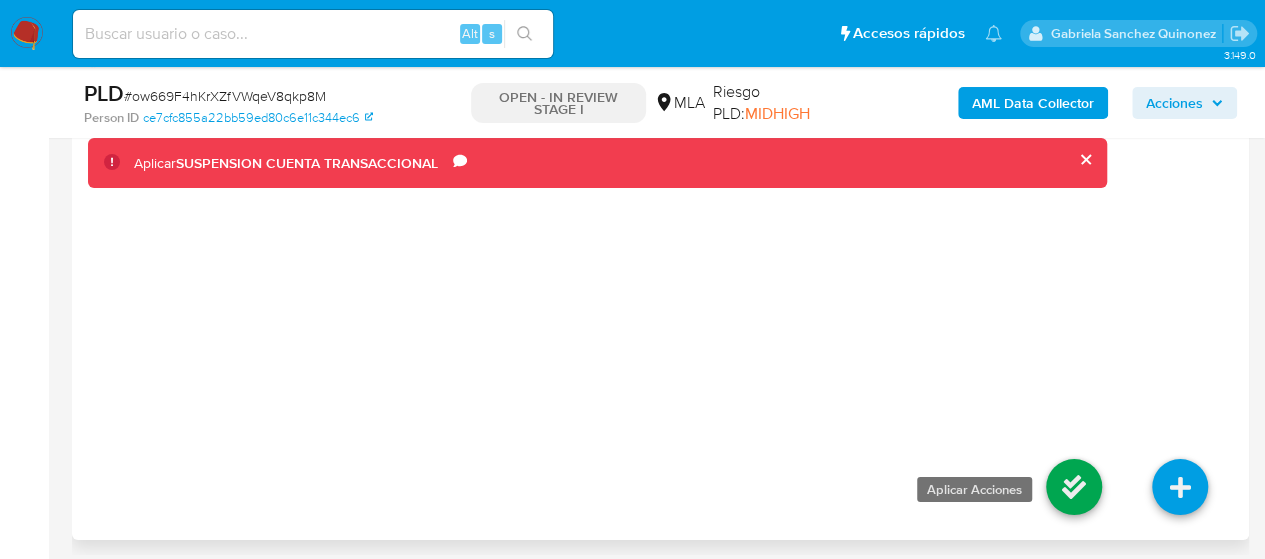 click at bounding box center [1074, 487] 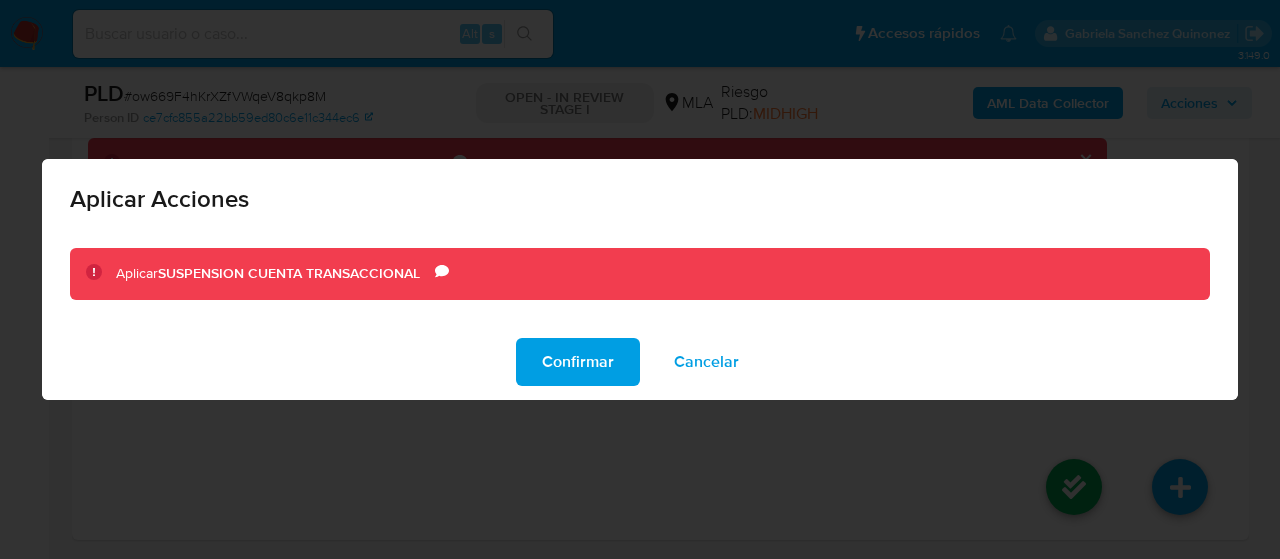 click on "Confirmar Cancelar" at bounding box center [640, 362] 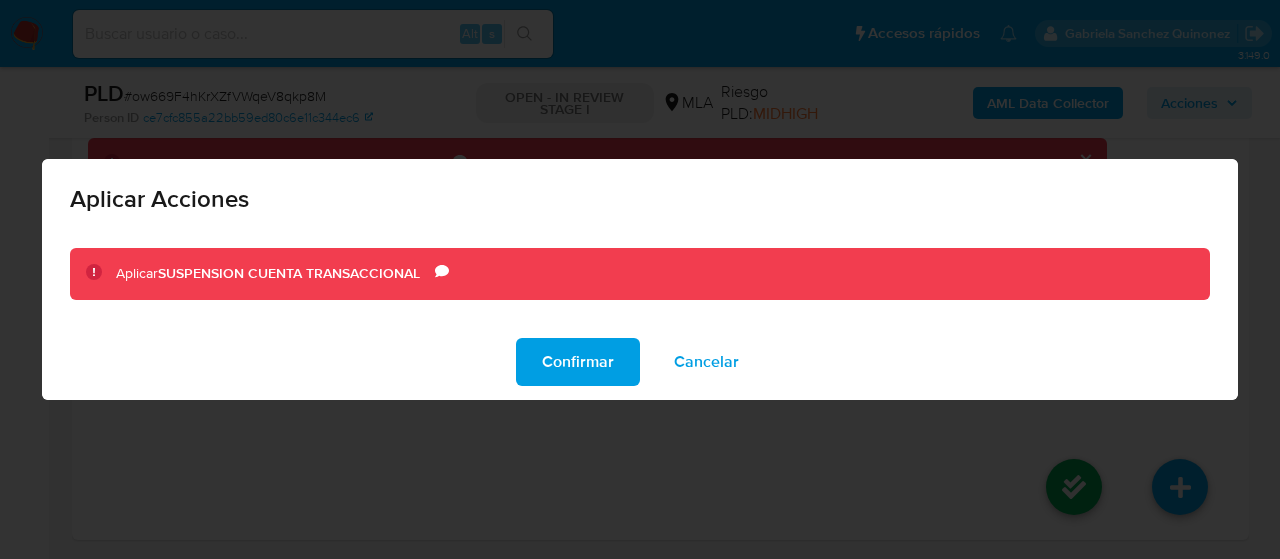 click on "Confirmar" at bounding box center [578, 362] 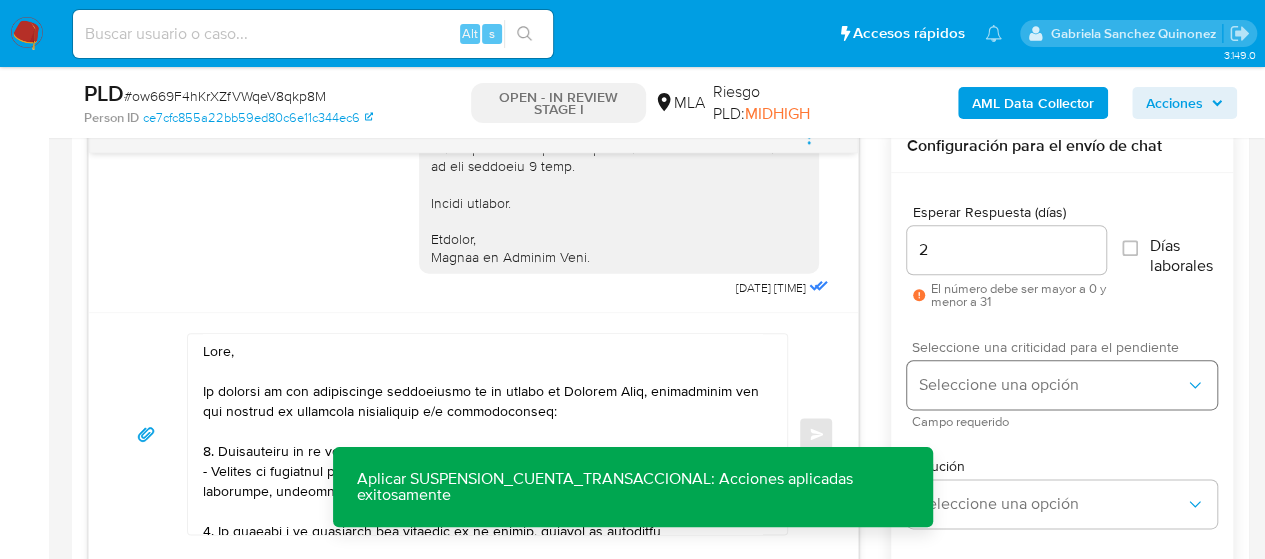 scroll, scrollTop: 1092, scrollLeft: 0, axis: vertical 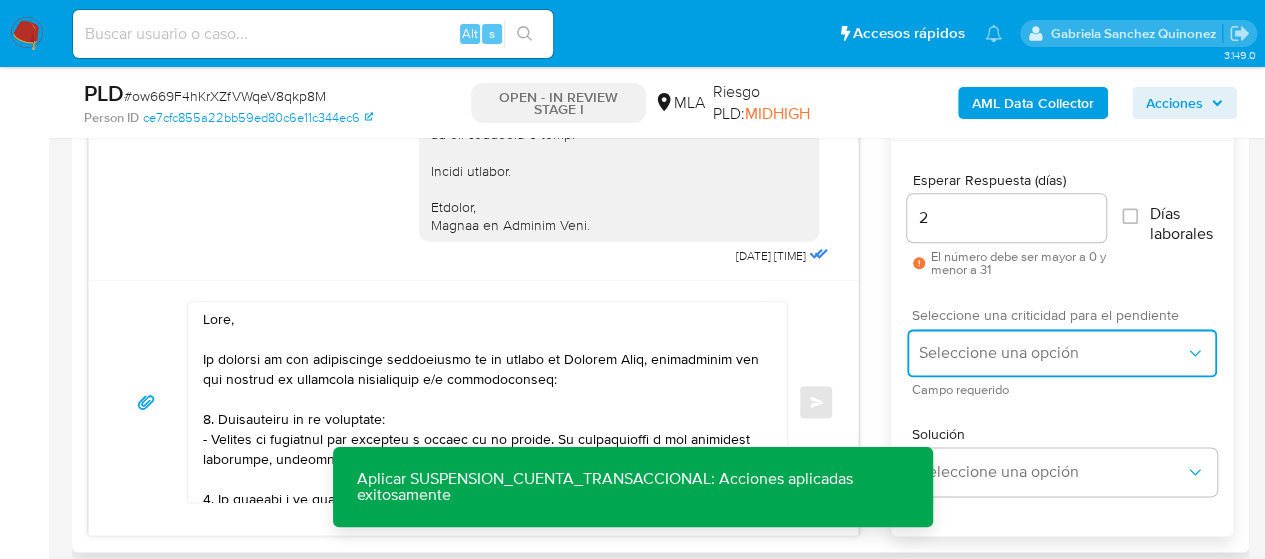 click on "Seleccione una opción" at bounding box center (1052, 353) 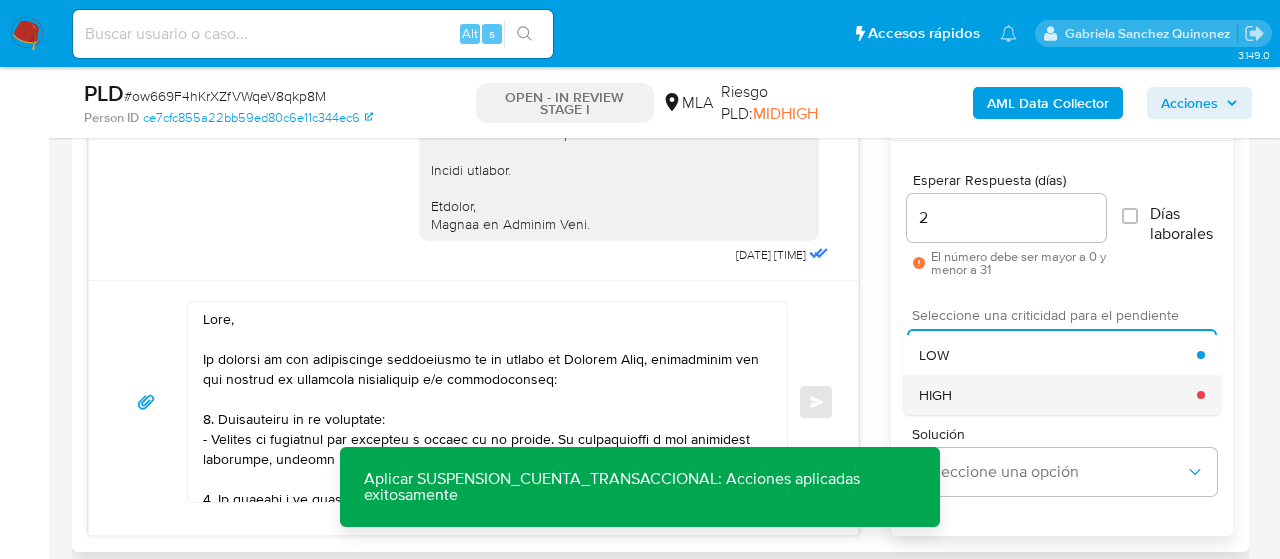 click on "HIGH" at bounding box center [1058, 395] 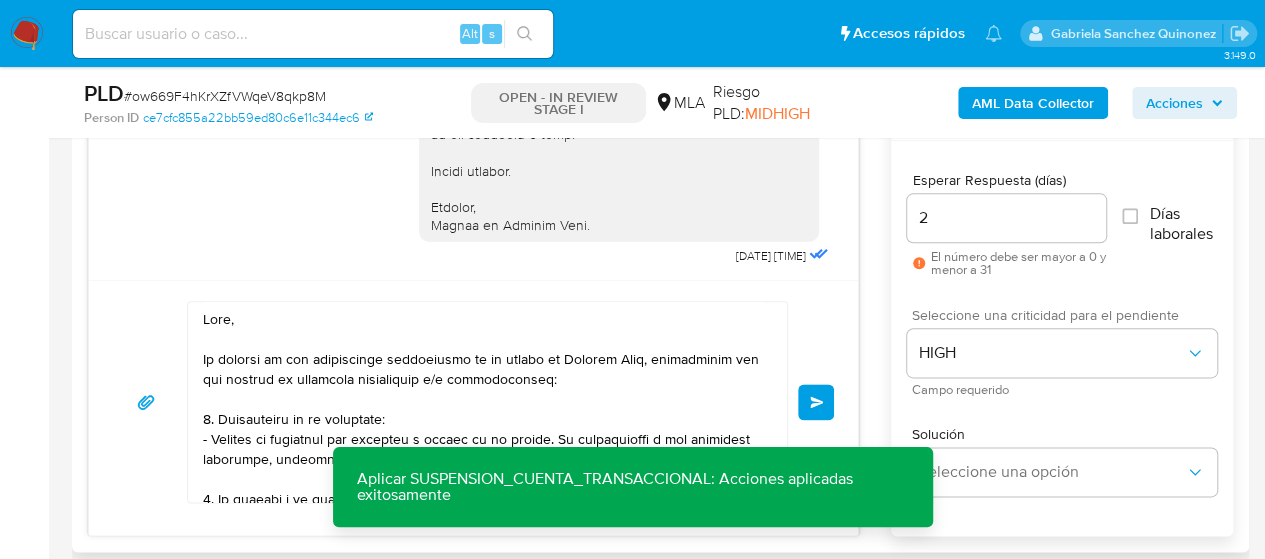 click on "Enviar" at bounding box center (817, 402) 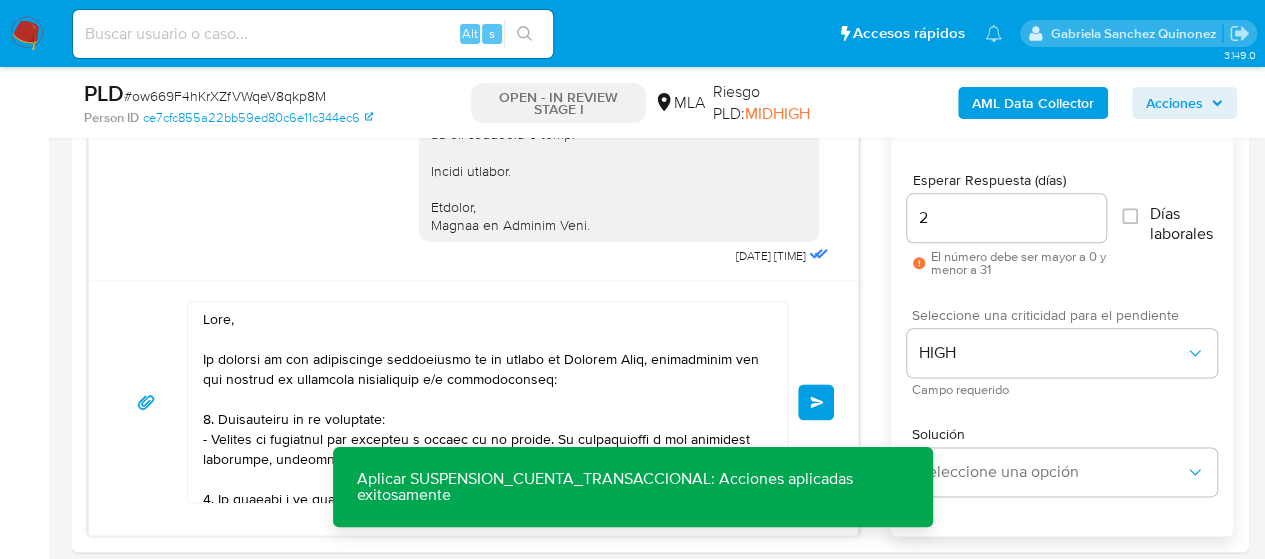 type 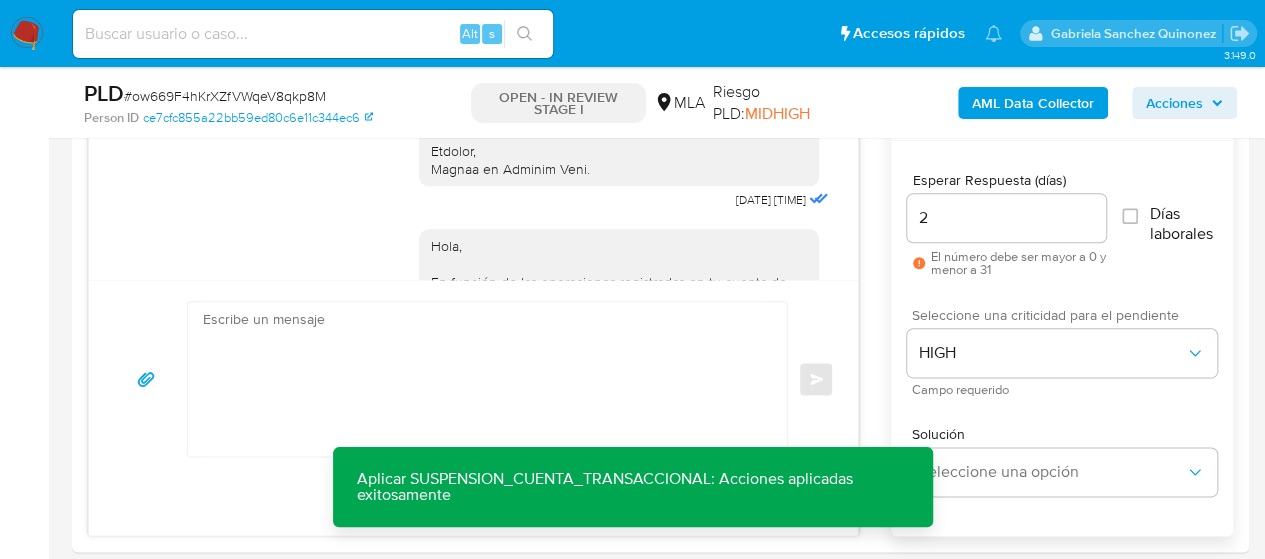 scroll, scrollTop: 3496, scrollLeft: 0, axis: vertical 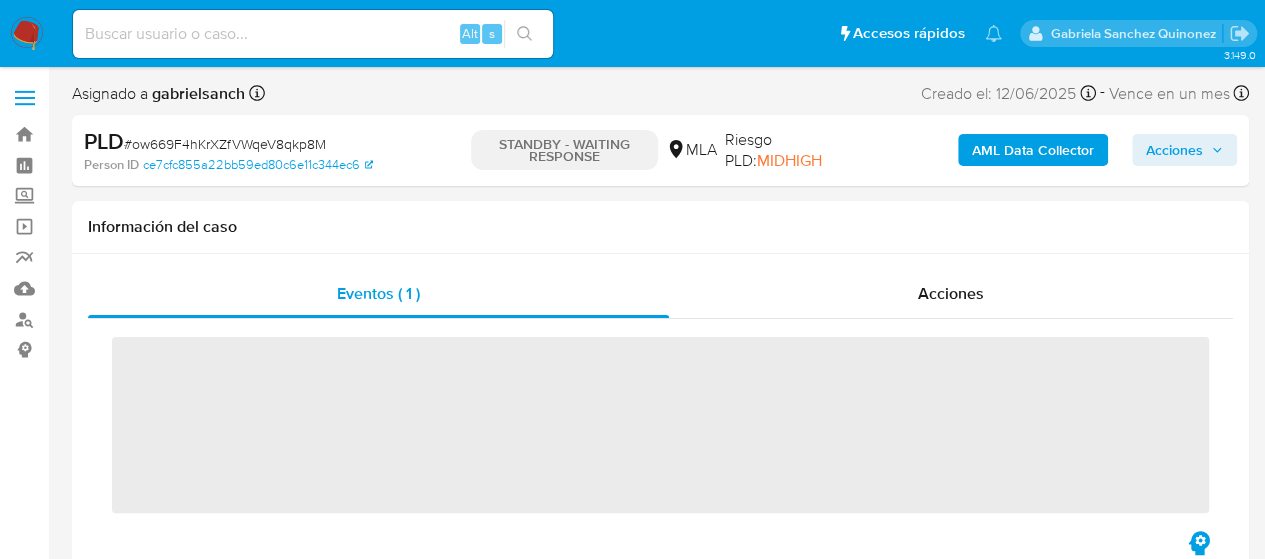click at bounding box center [313, 34] 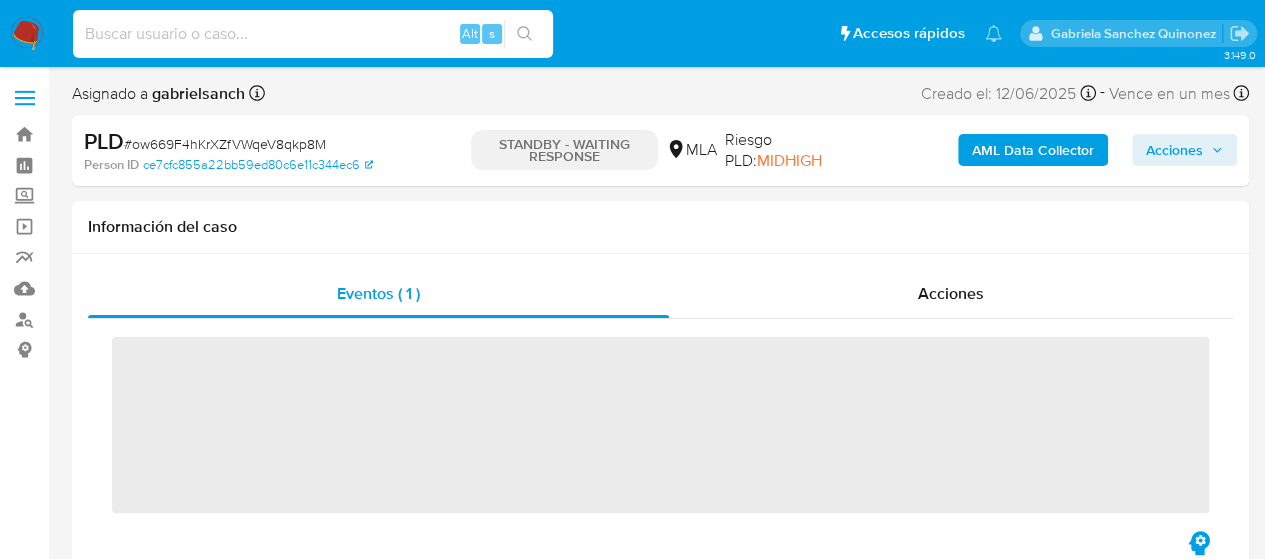 paste on "sCXkpETlAJ6qGajcQxvD7Jht" 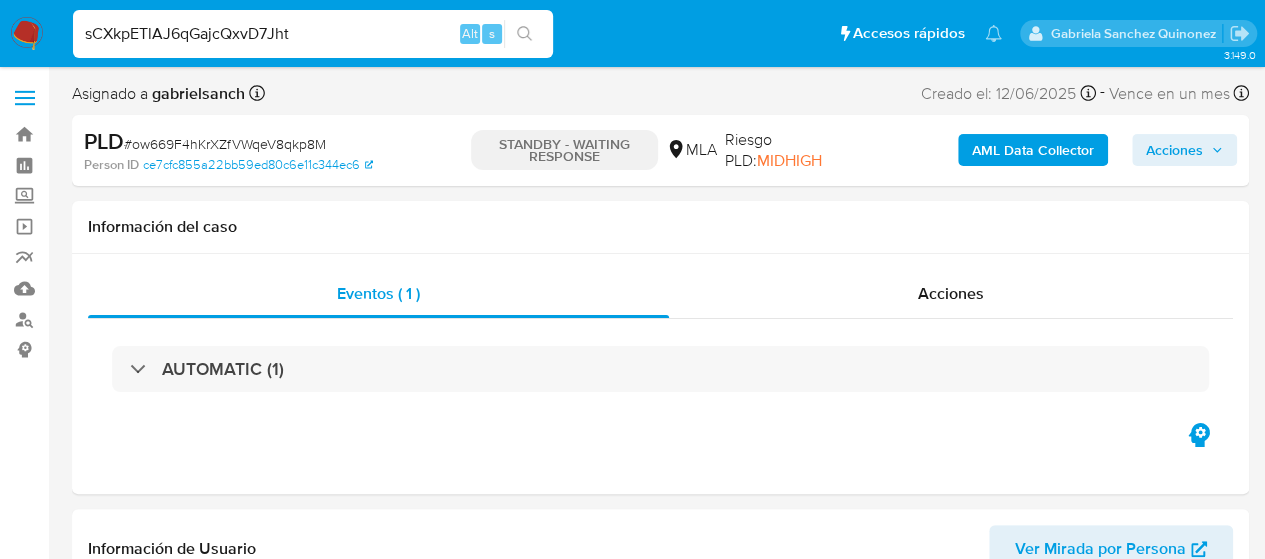 type on "sCXkpETlAJ6qGajcQxvD7Jht" 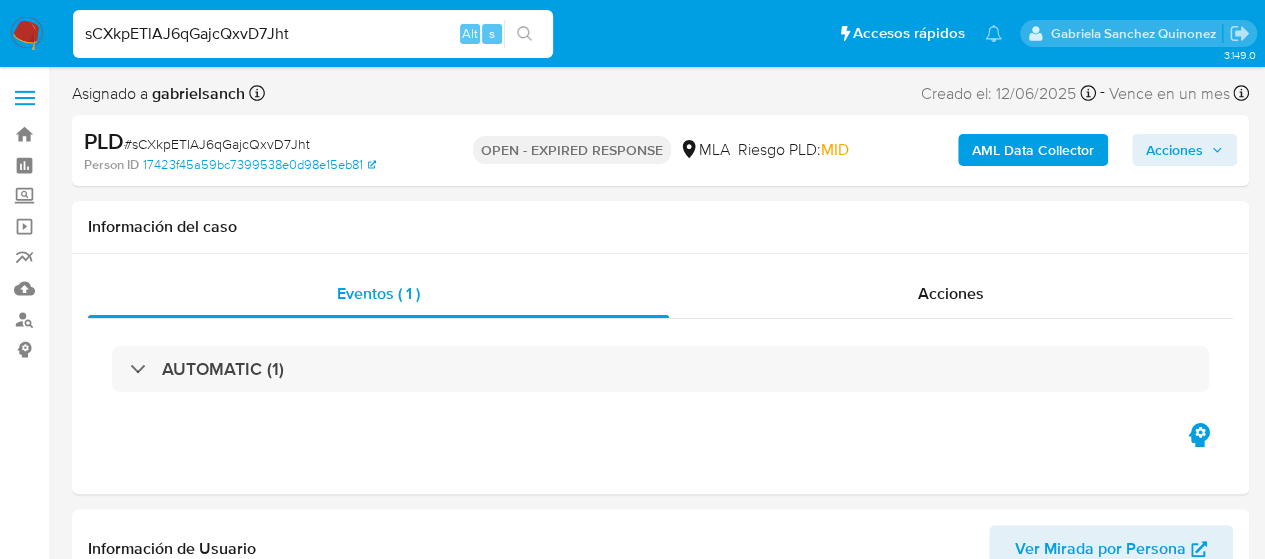 select on "10" 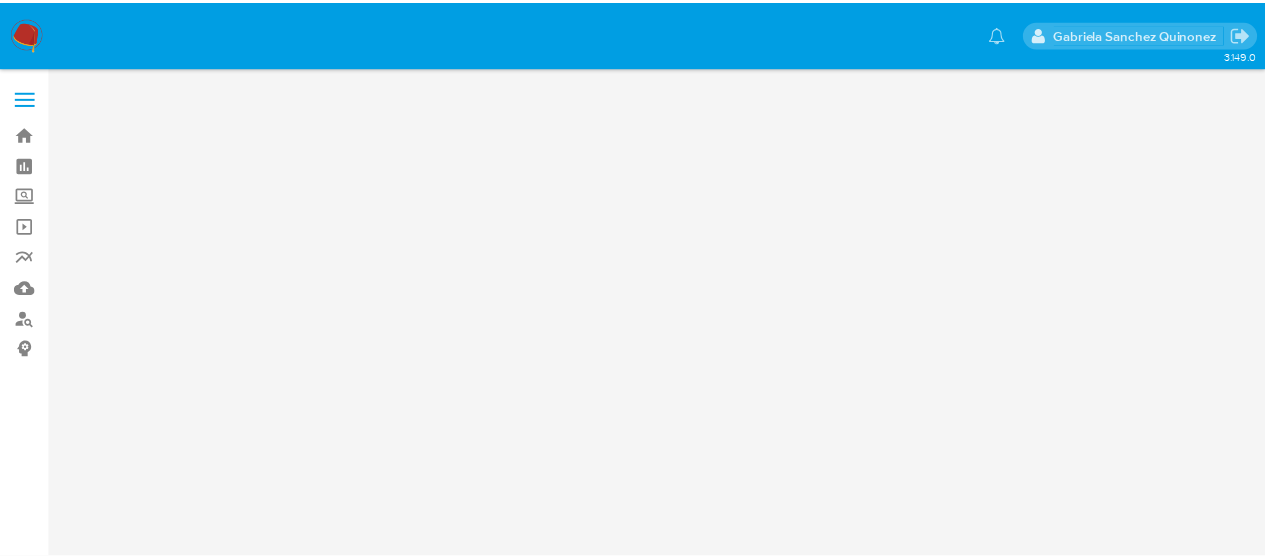 scroll, scrollTop: 0, scrollLeft: 0, axis: both 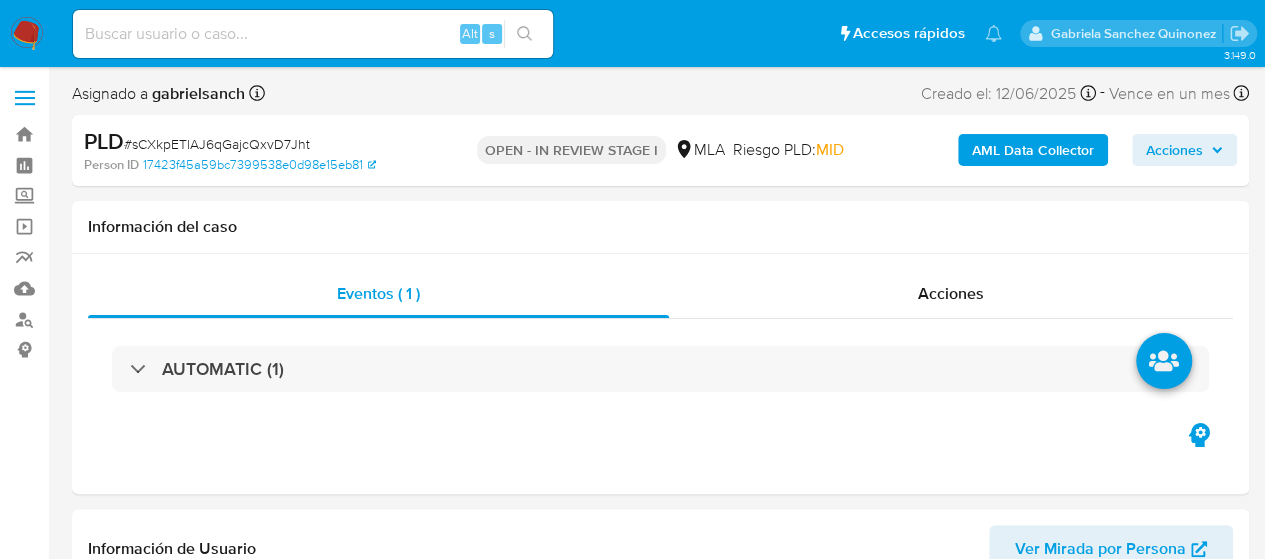 select on "10" 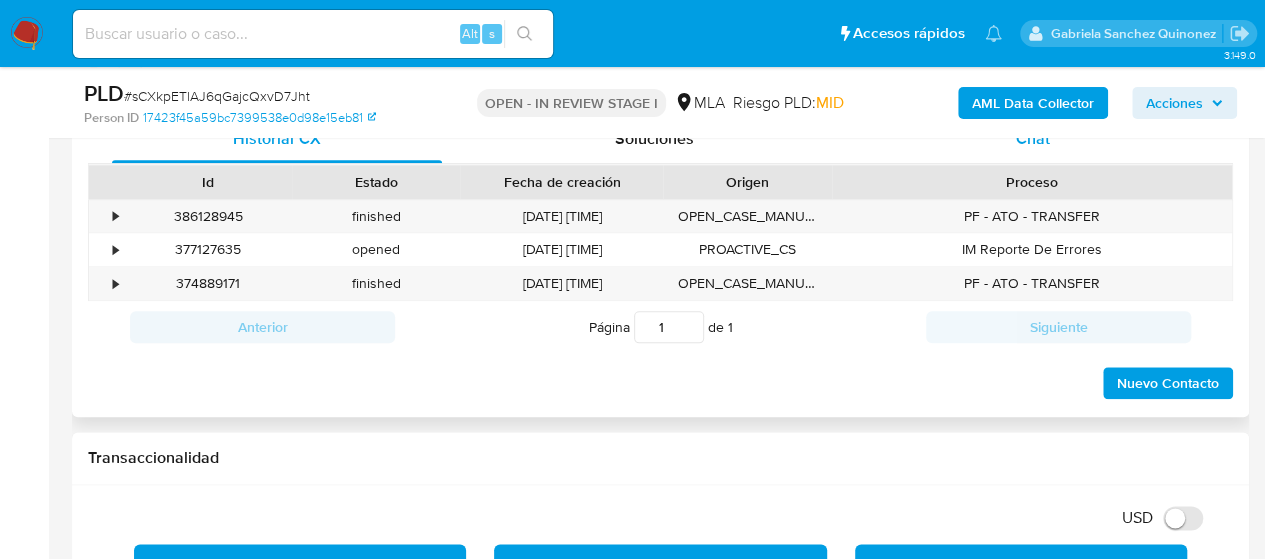 scroll, scrollTop: 800, scrollLeft: 0, axis: vertical 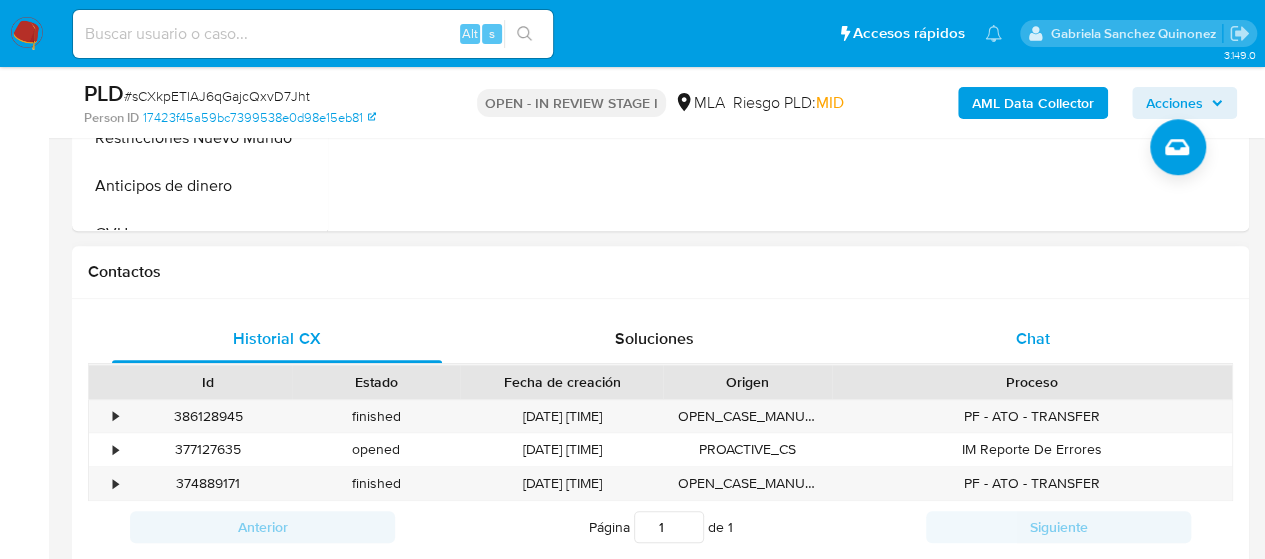 click on "Chat" at bounding box center [1033, 339] 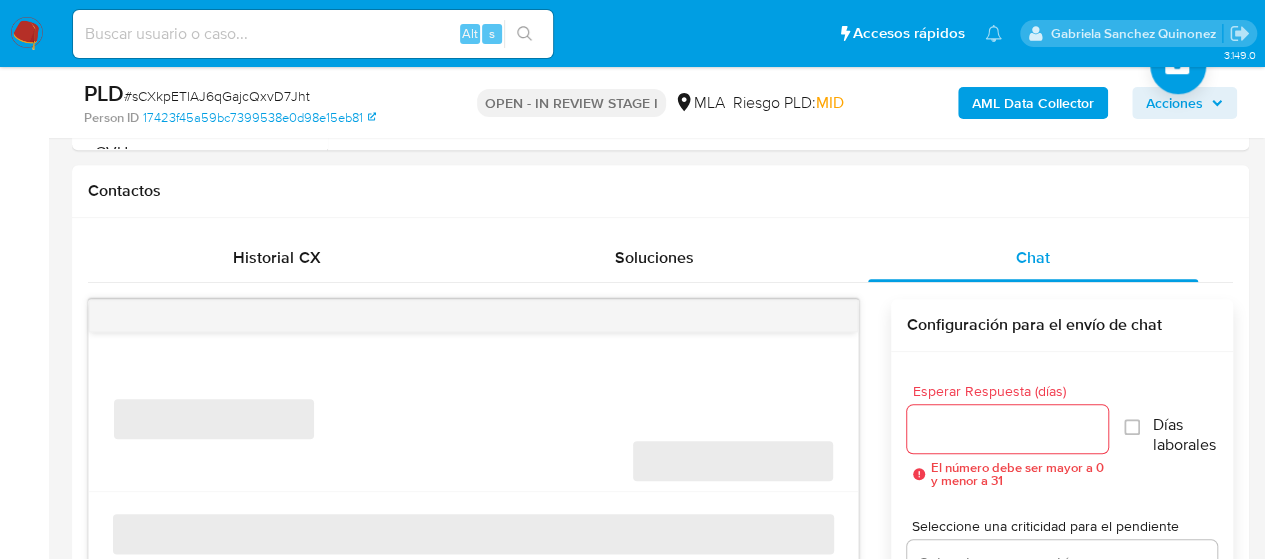 scroll, scrollTop: 900, scrollLeft: 0, axis: vertical 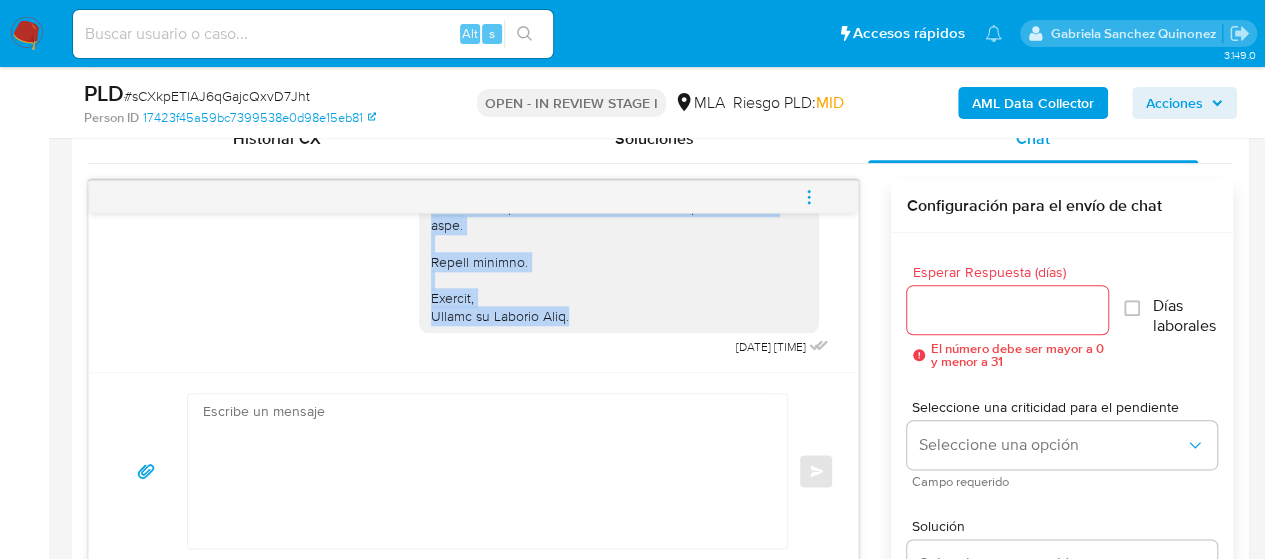 drag, startPoint x: 415, startPoint y: 304, endPoint x: 592, endPoint y: 327, distance: 178.4881 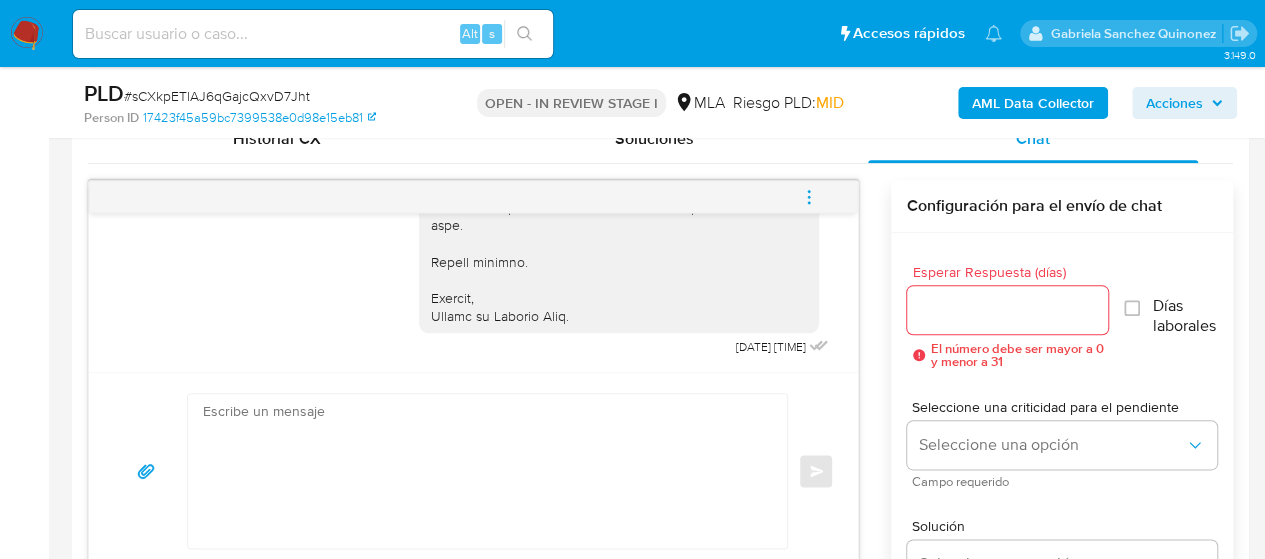 click at bounding box center (482, 471) 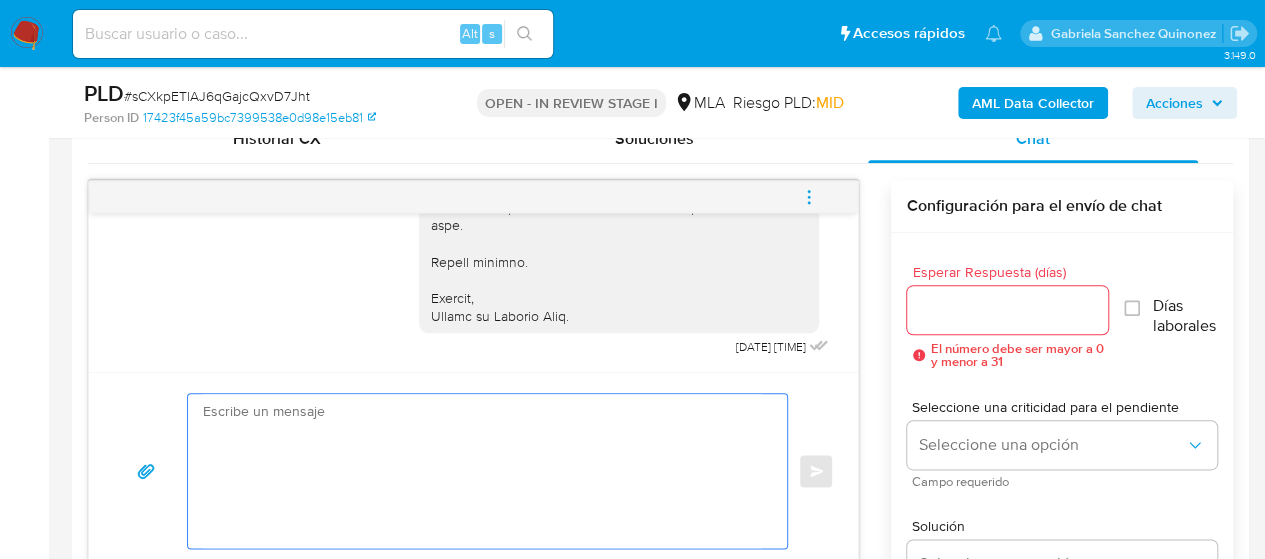 paste on "Hola,
En función de las operaciones registradas en la cuenta de la compañía, necesitamos que nos brindes la siguiente información y/o documentación:
1. Descripción de la actividad comercial canalizada a través de la plataforma de Mercado Libre/Mercado Pago: Por favor, descríbenos la actividad comercial que la compañía lleva a cabo utilizando la plataforma de Mercado Libre/Mercado Pago.
2. Documentación que respalde las operaciones realizadas por la compañía en su cuenta (puedes enviarnos alguno de los siguientes documentos):
- Últimas 6 Declaraciones Juradas de Ingresos Brutos (donde se visualice la base imponible).
- Certificación contable de ingresos (último año) legalizada ante el Consejo Profesional de Ciencias Económicas.
- Estados Contables vigentes homologados ante el CPCE.
Tené en cuenta que, además de los ejemplos mencionados, podés adjuntar voluntariamente cualquier otra documentación adicional que consideres útil para respaldarlos movimientos sobre los que te consultamos.
3. Proporciona el..." 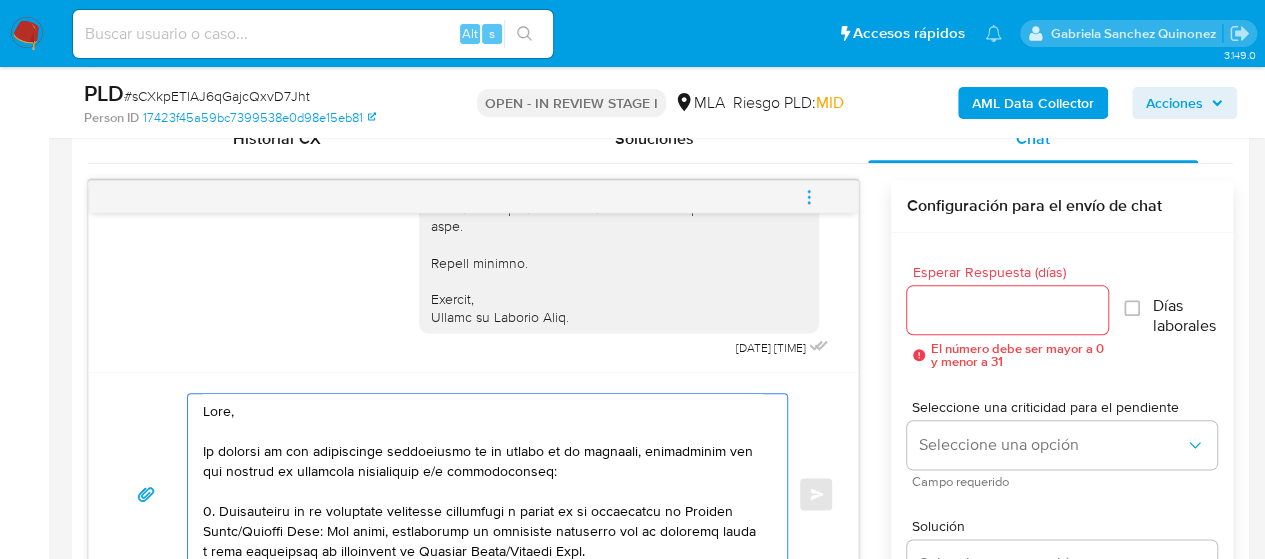 scroll, scrollTop: 1032, scrollLeft: 0, axis: vertical 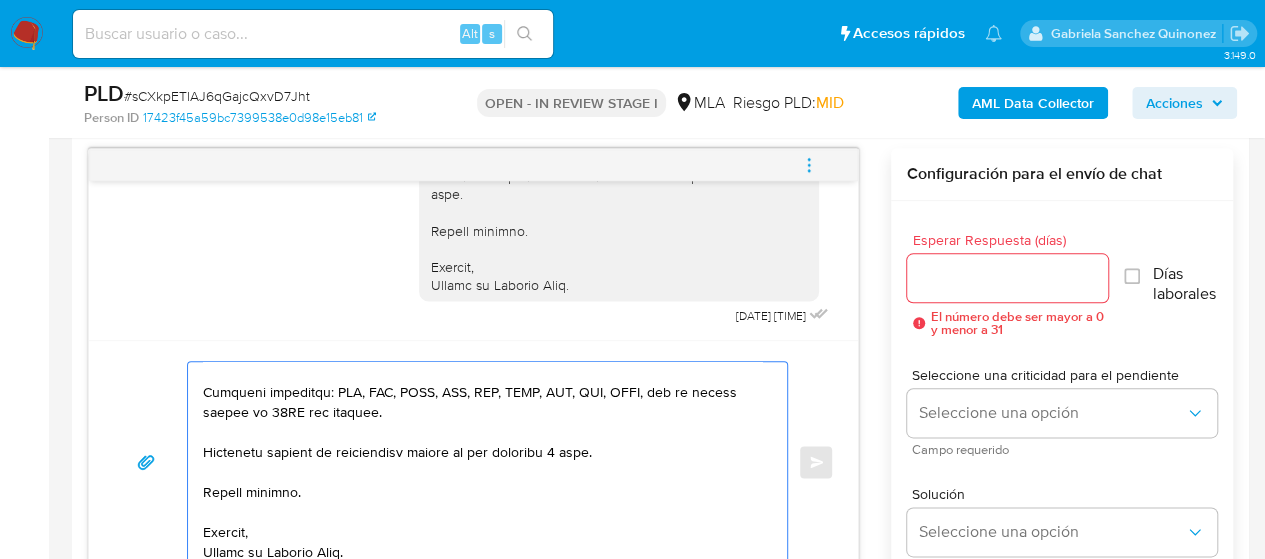 type on "Hola,
En función de las operaciones registradas en la cuenta de la compañía, necesitamos que nos brindes la siguiente información y/o documentación:
1. Descripción de la actividad comercial canalizada a través de la plataforma de Mercado Libre/Mercado Pago: Por favor, descríbenos la actividad comercial que la compañía lleva a cabo utilizando la plataforma de Mercado Libre/Mercado Pago.
2. Documentación que respalde las operaciones realizadas por la compañía en su cuenta (puedes enviarnos alguno de los siguientes documentos):
- Últimas 6 Declaraciones Juradas de Ingresos Brutos (donde se visualice la base imponible).
- Certificación contable de ingresos (último año) legalizada ante el Consejo Profesional de Ciencias Económicas.
- Estados Contables vigentes homologados ante el CPCE.
Tené en cuenta que, además de los ejemplos mencionados, podés adjuntar voluntariamente cualquier otra documentación adicional que consideres útil para respaldarlos movimientos sobre los que te consultamos.
3. Proporciona el..." 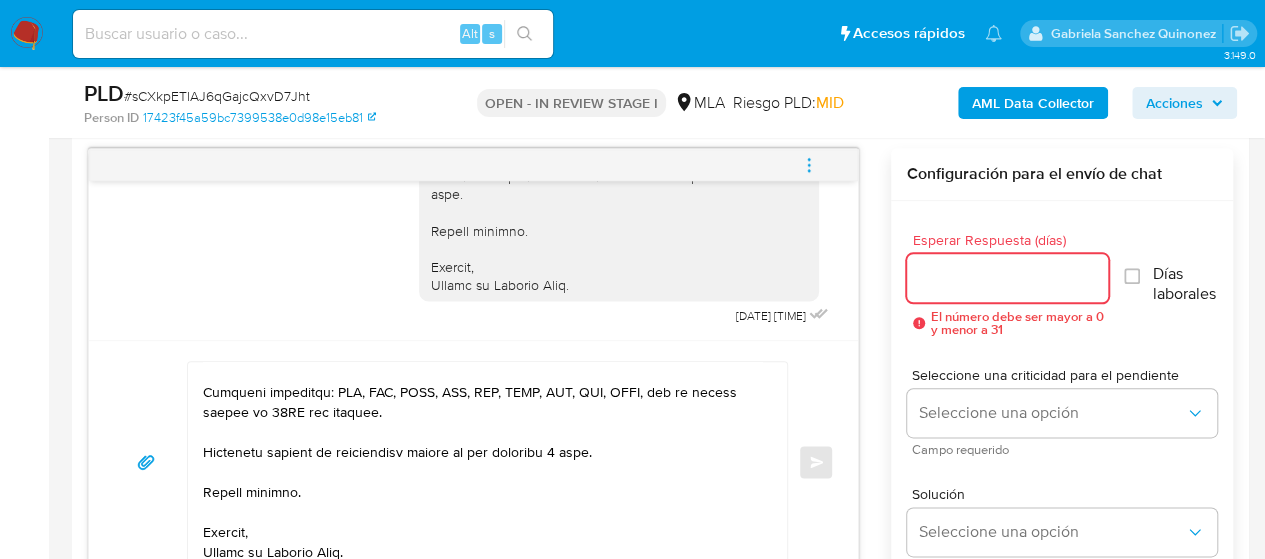 click on "Esperar Respuesta (días)" at bounding box center (1008, 278) 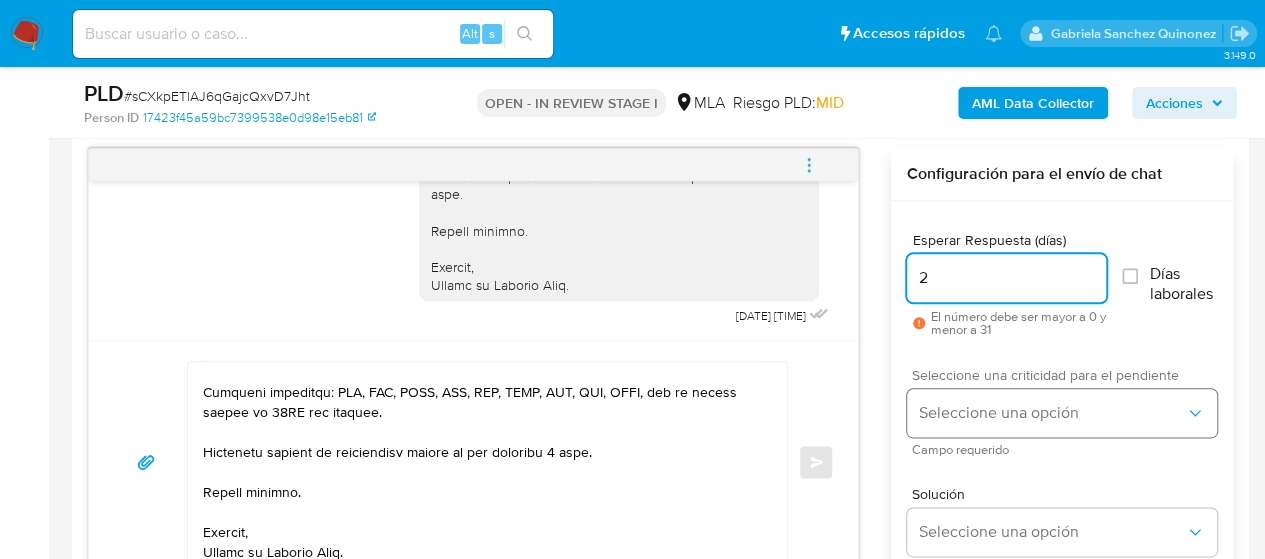 type on "2" 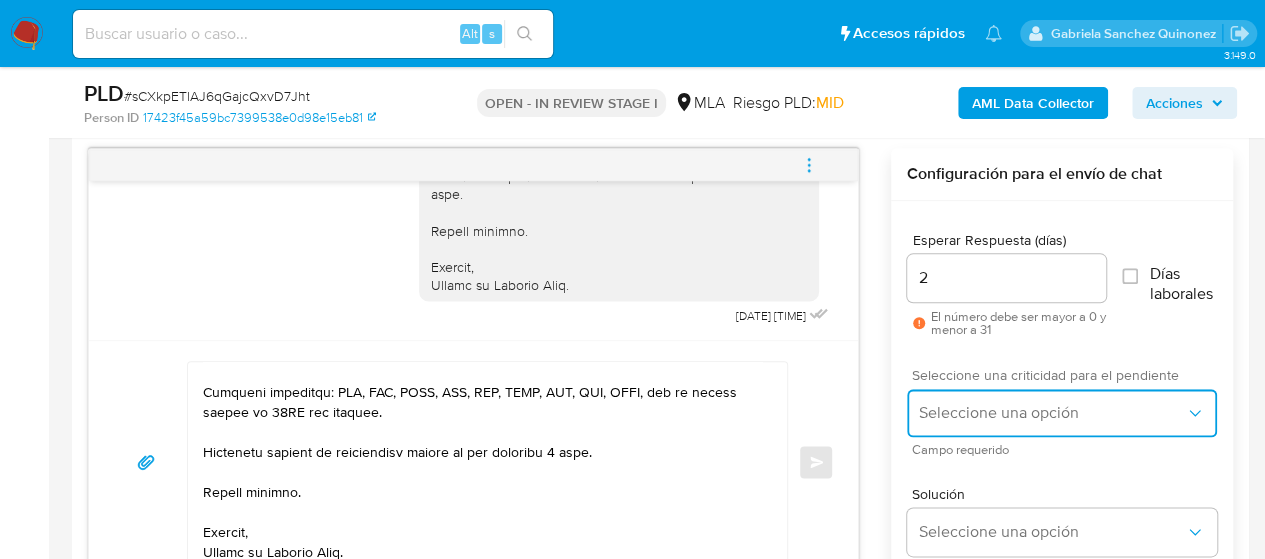 click on "Seleccione una opción" at bounding box center (1052, 413) 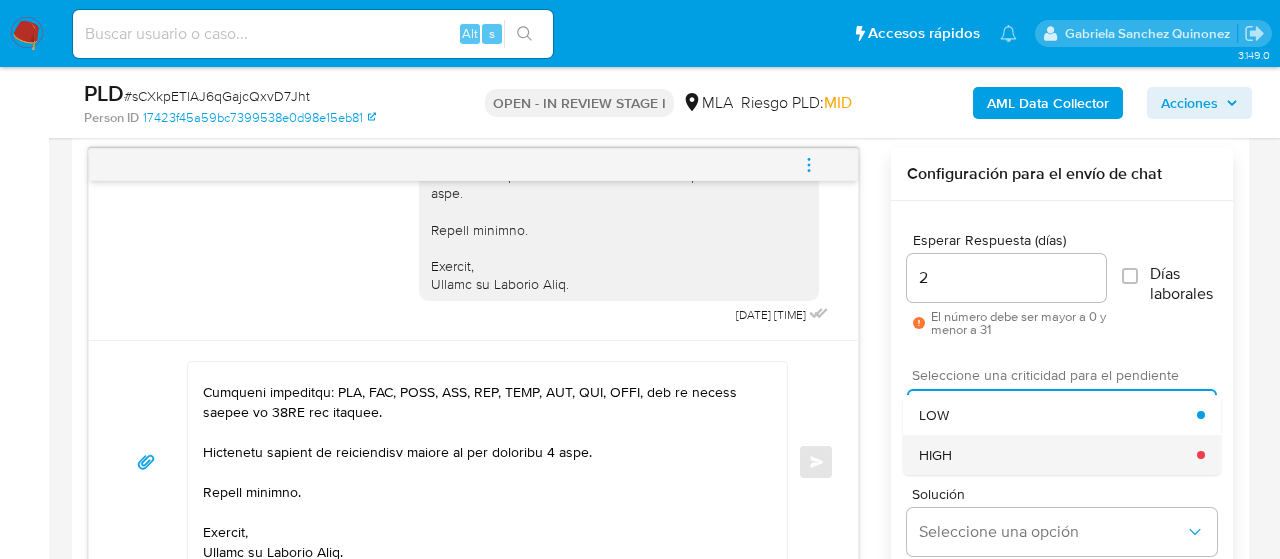 click on "HIGH" at bounding box center (1058, 455) 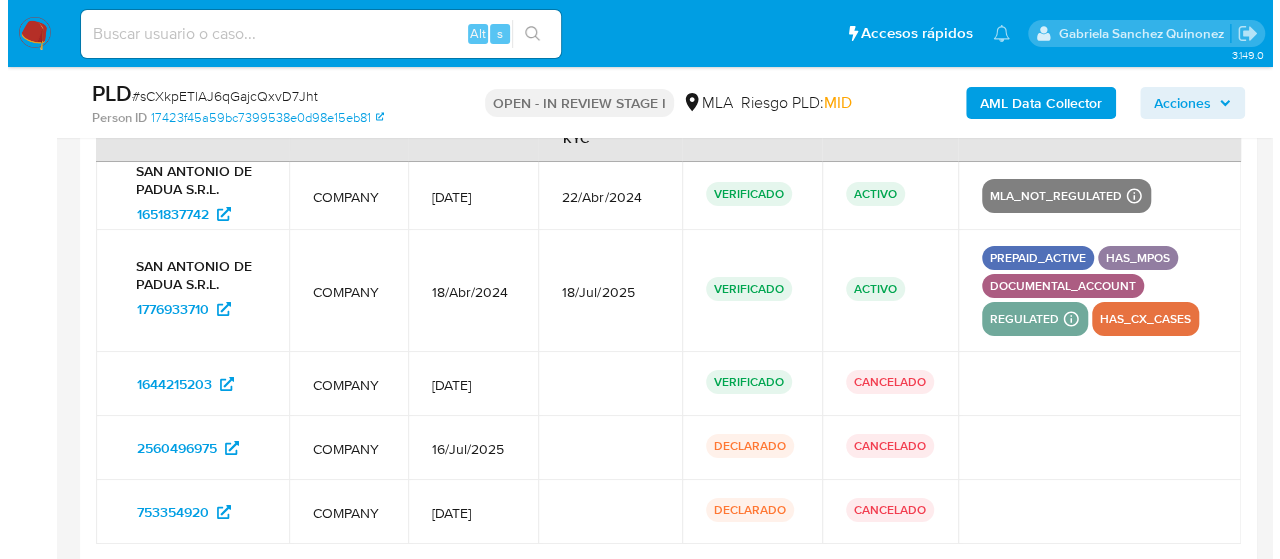 scroll, scrollTop: 3926, scrollLeft: 0, axis: vertical 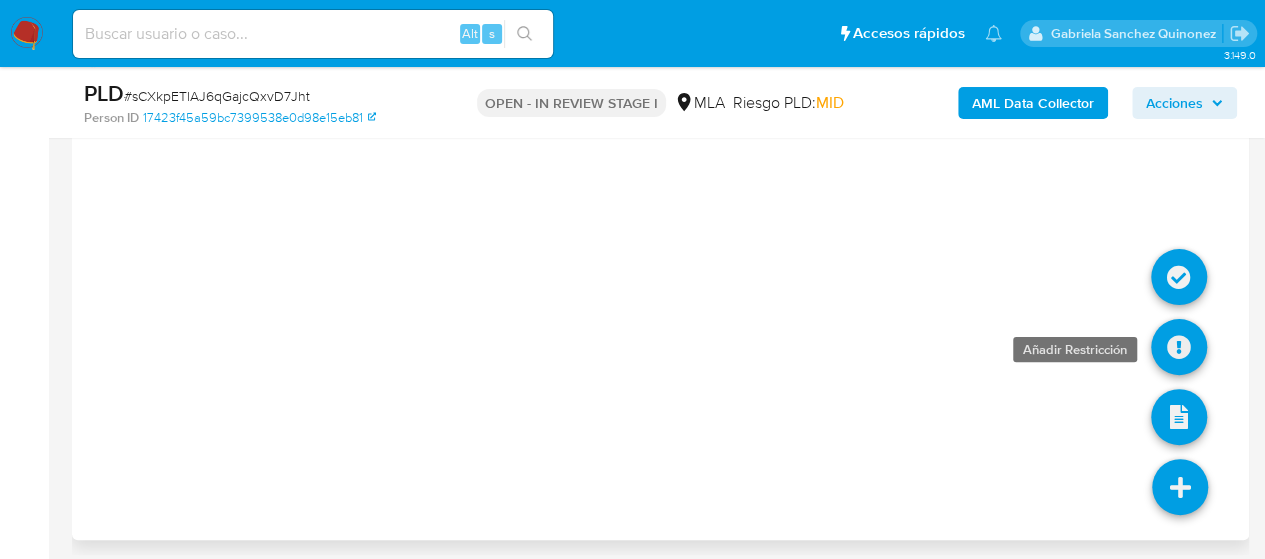 click at bounding box center (1179, 347) 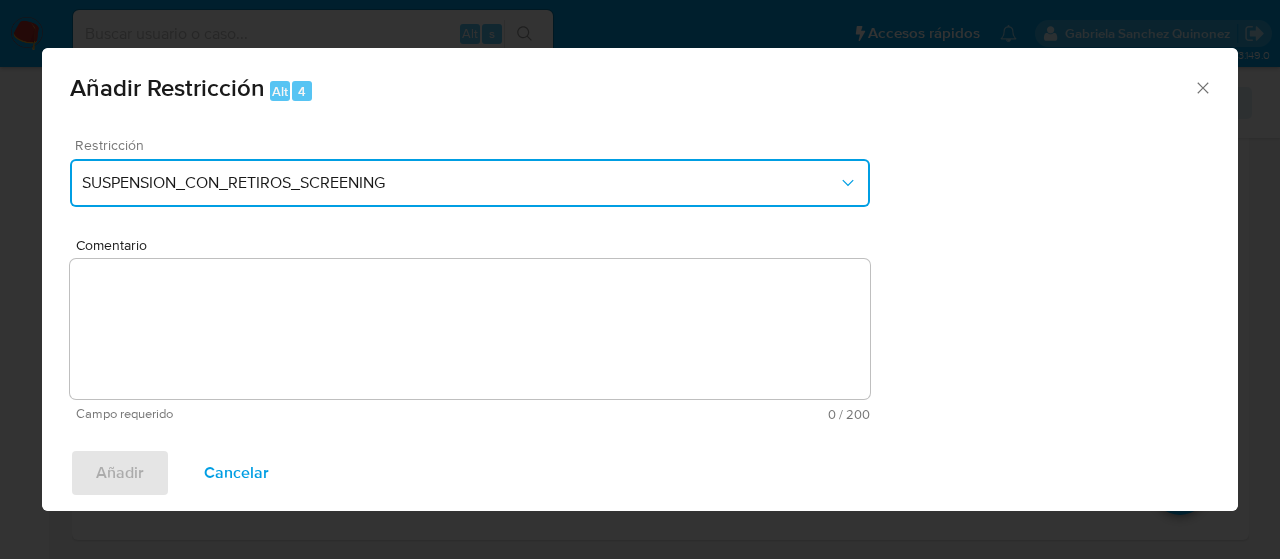 click on "SUSPENSION_CON_RETIROS_SCREENING" at bounding box center [470, 183] 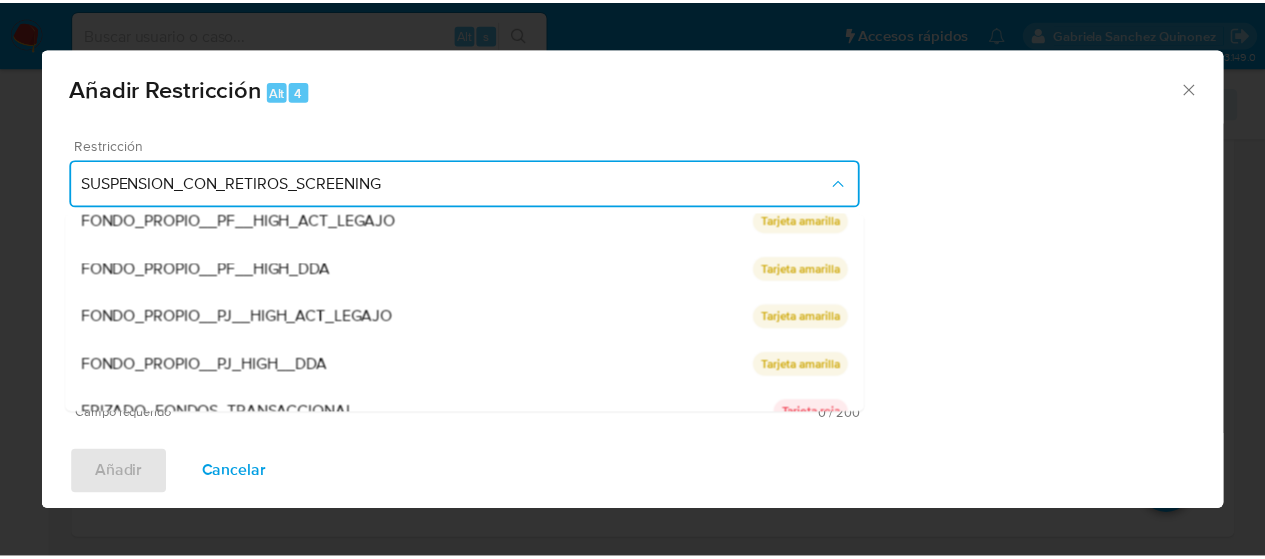 scroll, scrollTop: 328, scrollLeft: 0, axis: vertical 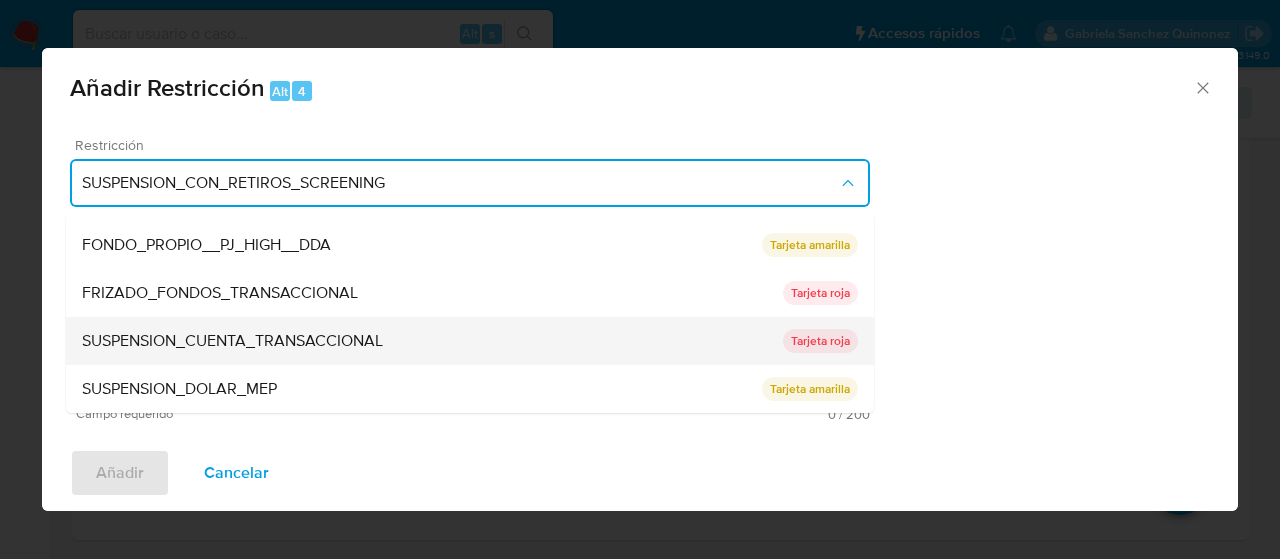 click on "SUSPENSION_CUENTA_TRANSACCIONAL" at bounding box center [232, 341] 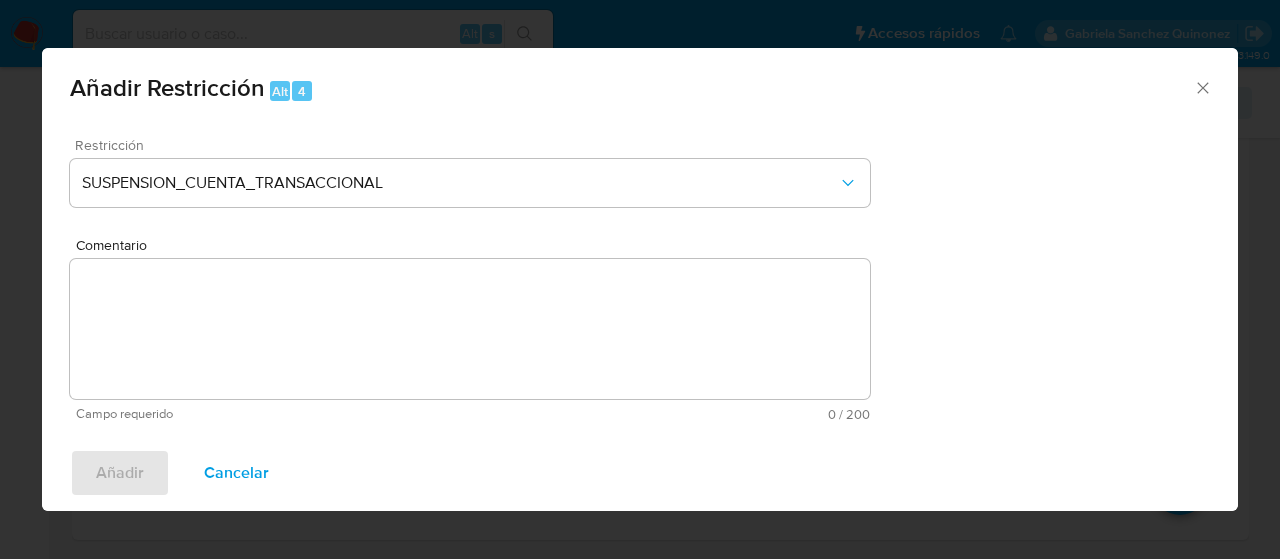 click on "Comentario" at bounding box center [470, 329] 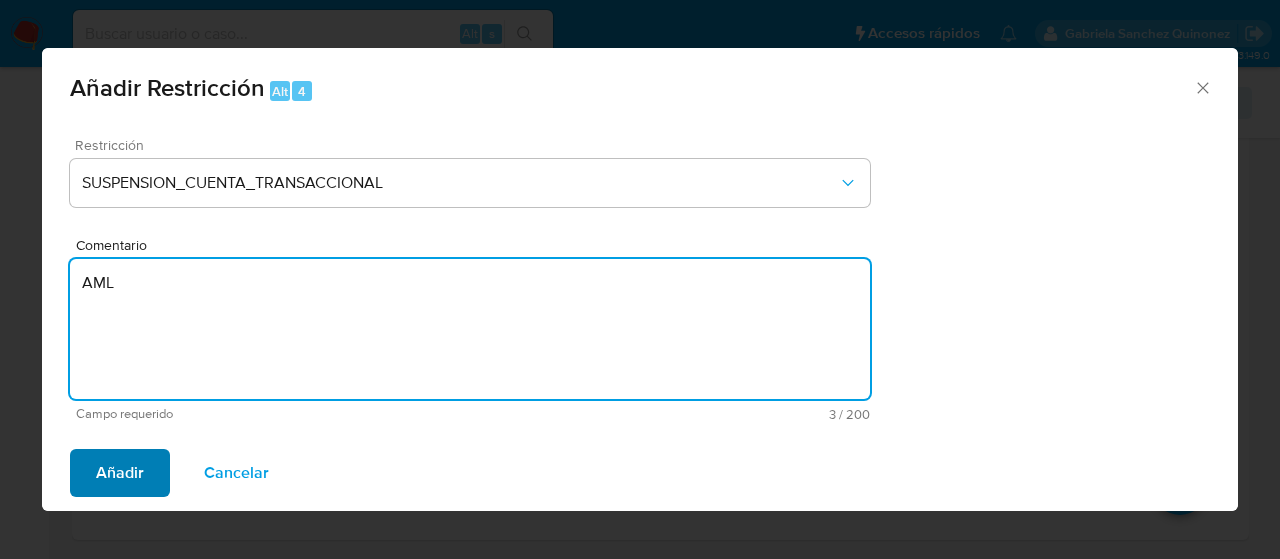 type on "AML" 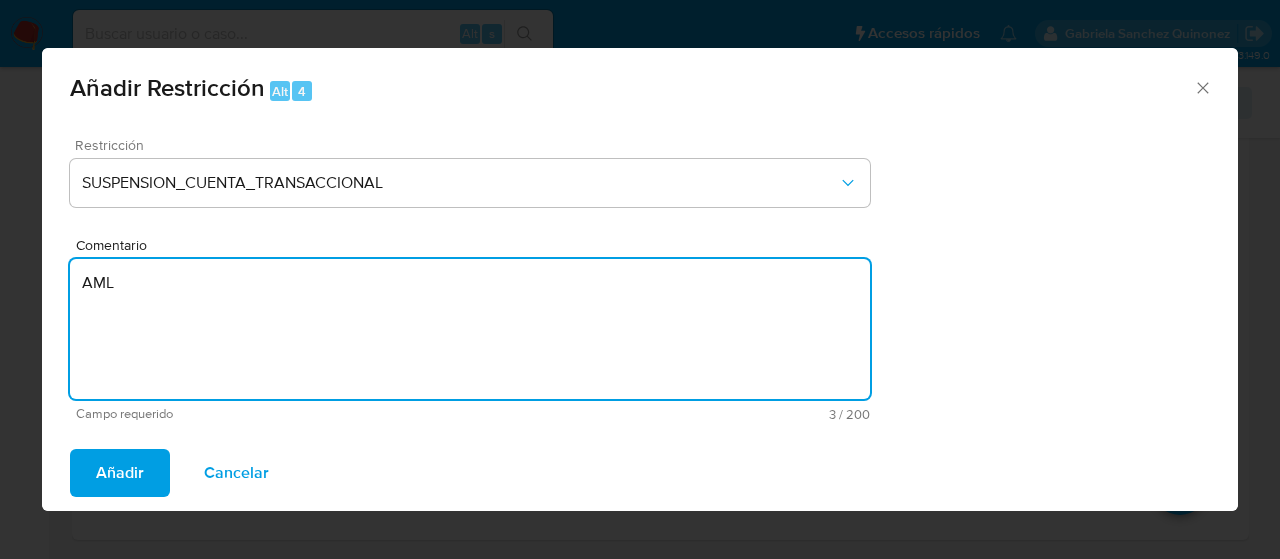 click on "Añadir" at bounding box center (120, 473) 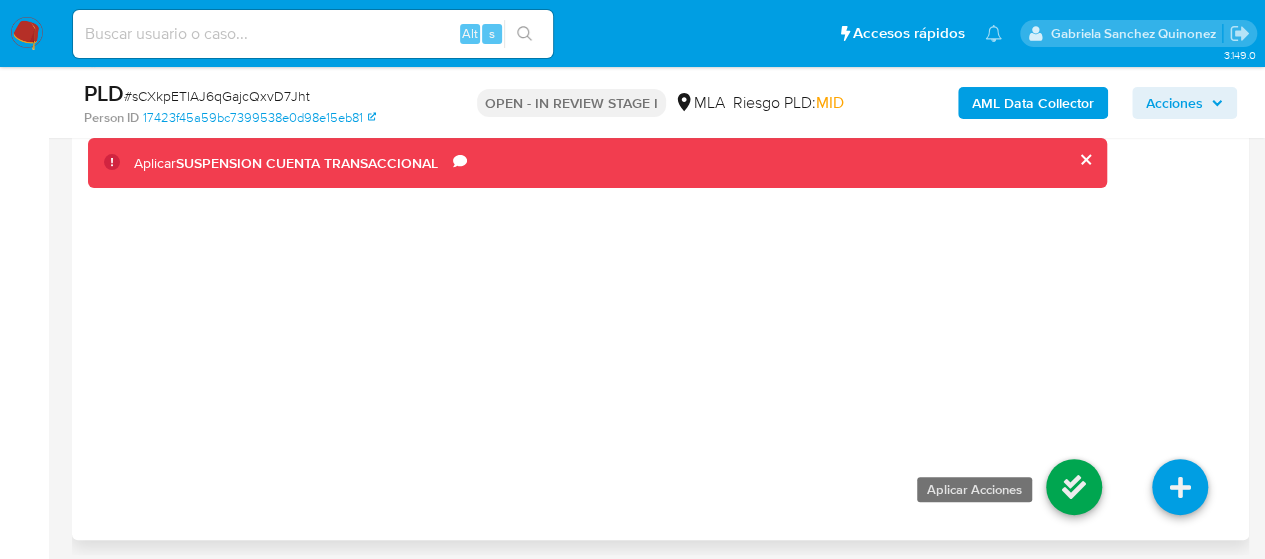 click at bounding box center (1074, 487) 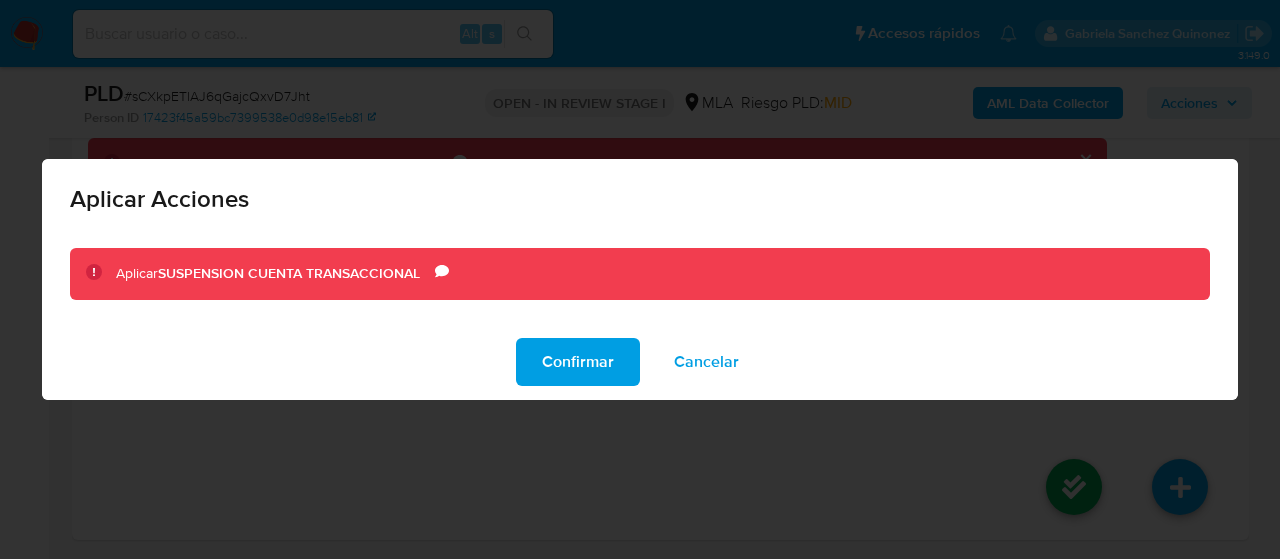click on "Confirmar" at bounding box center [578, 362] 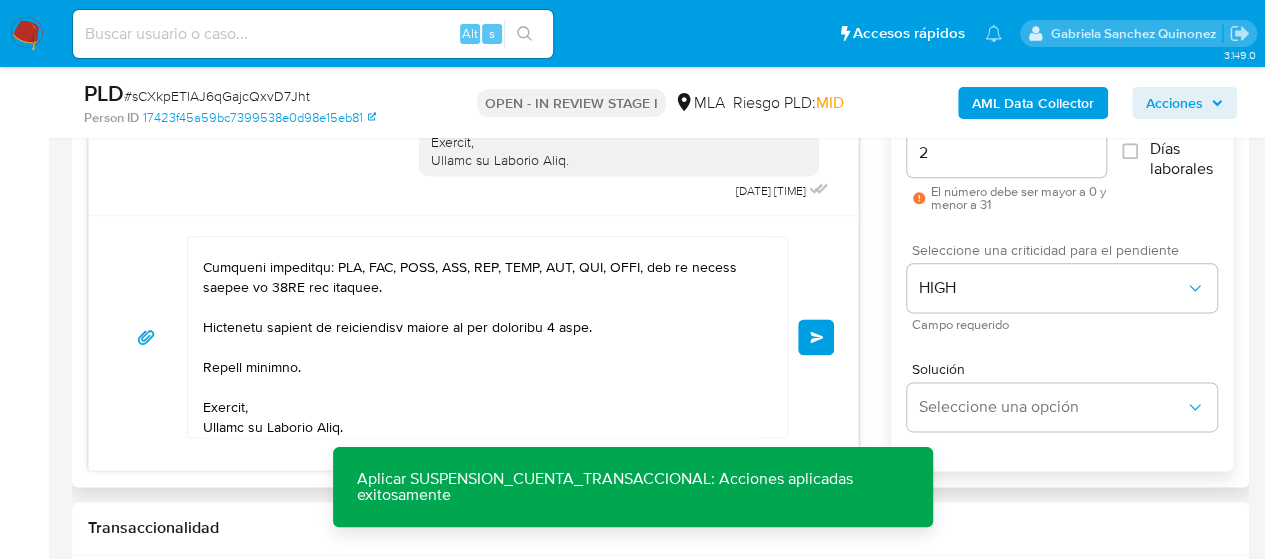 scroll, scrollTop: 1126, scrollLeft: 0, axis: vertical 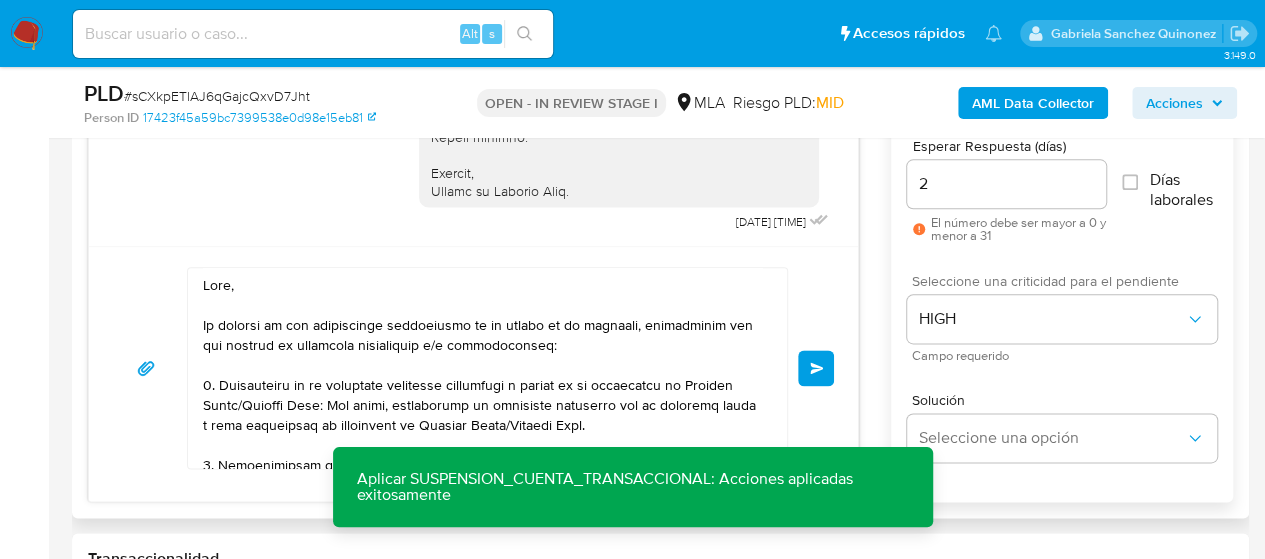 click on "Enviar" at bounding box center (816, 368) 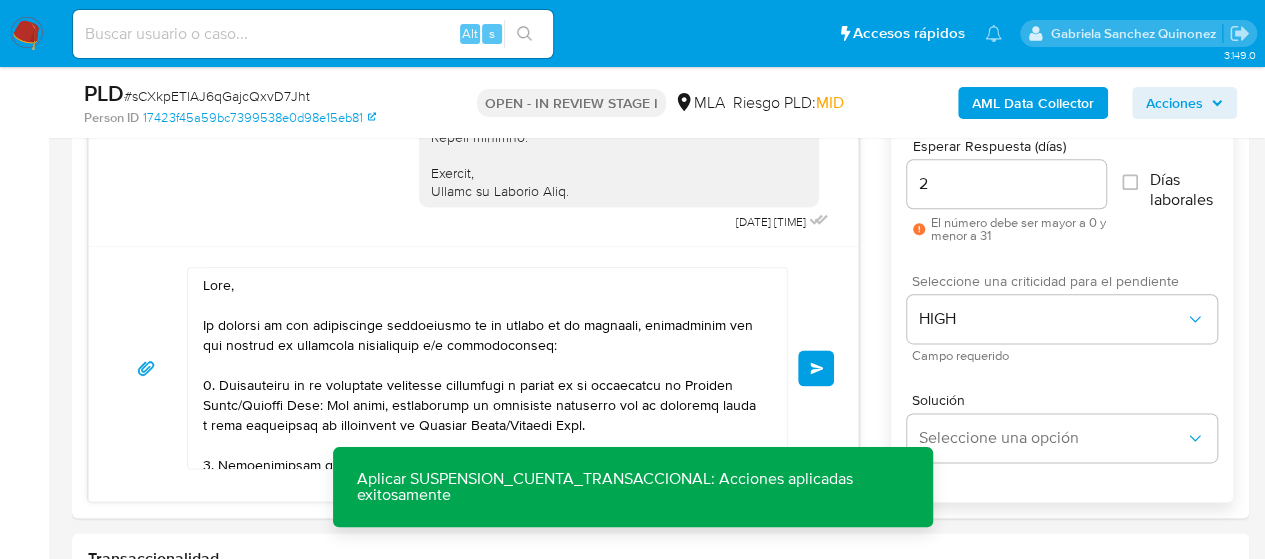 type 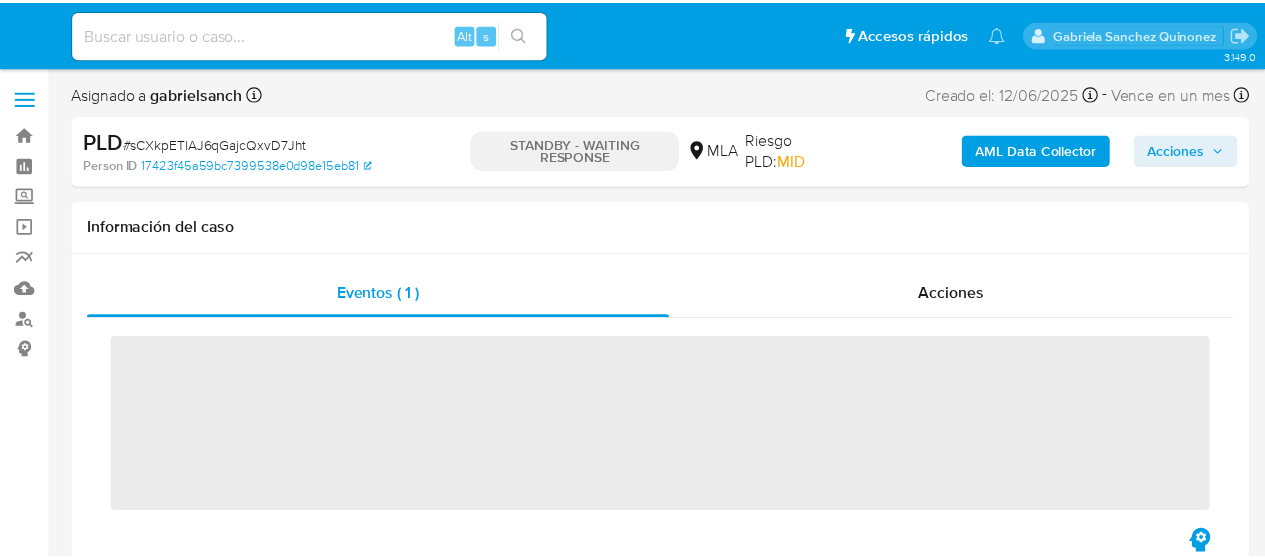 scroll, scrollTop: 0, scrollLeft: 0, axis: both 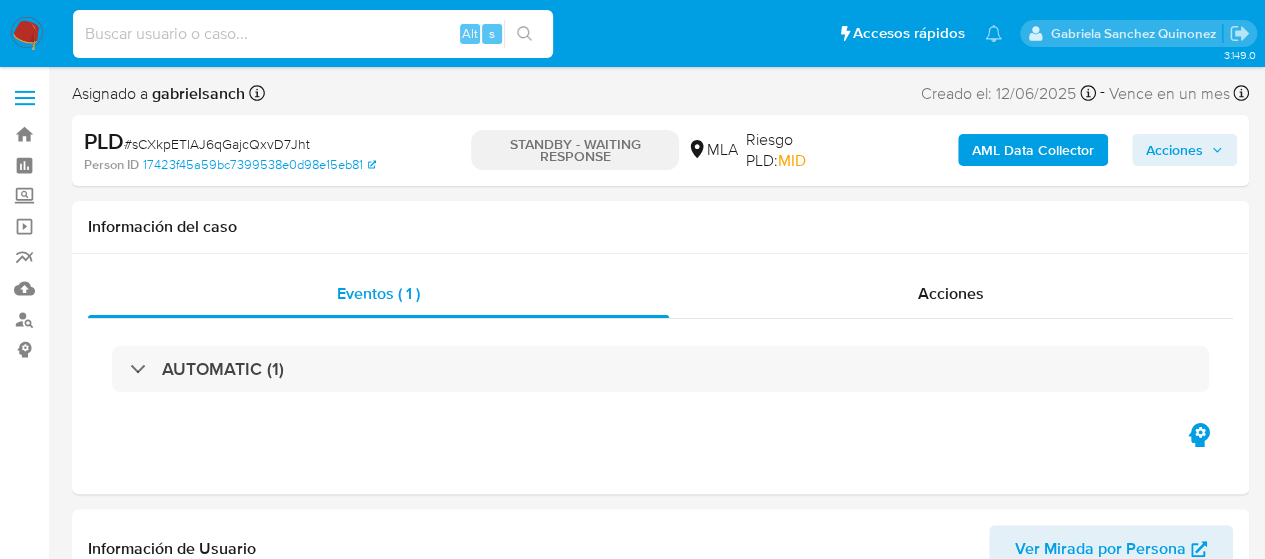 click at bounding box center (313, 34) 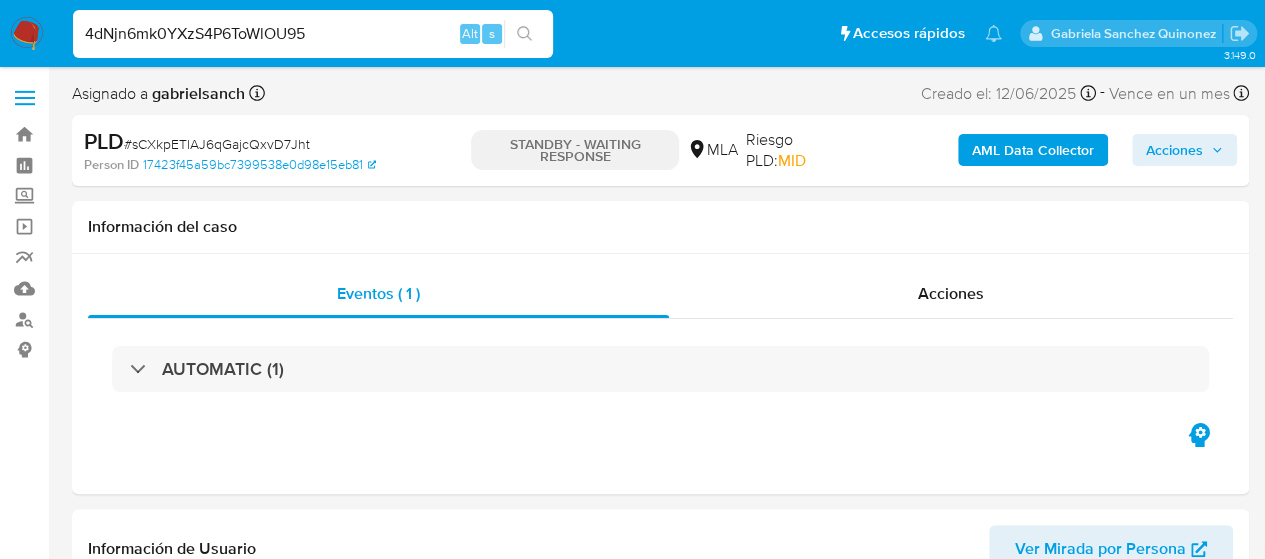 type on "4dNjn6mk0YXzS4P6ToWlOU95" 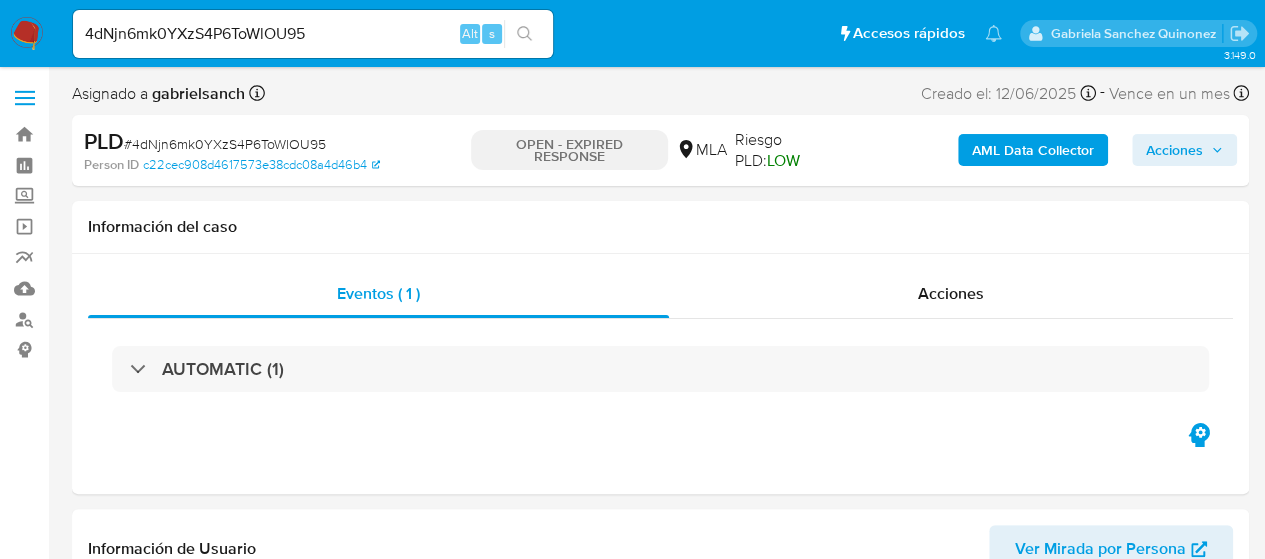 select on "10" 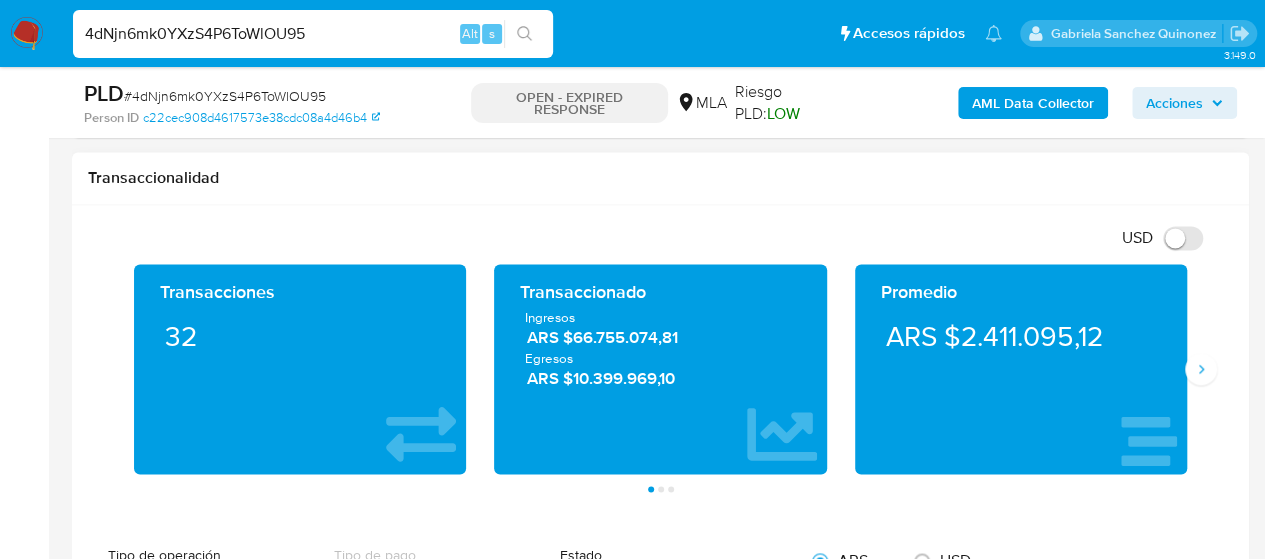 scroll, scrollTop: 1000, scrollLeft: 0, axis: vertical 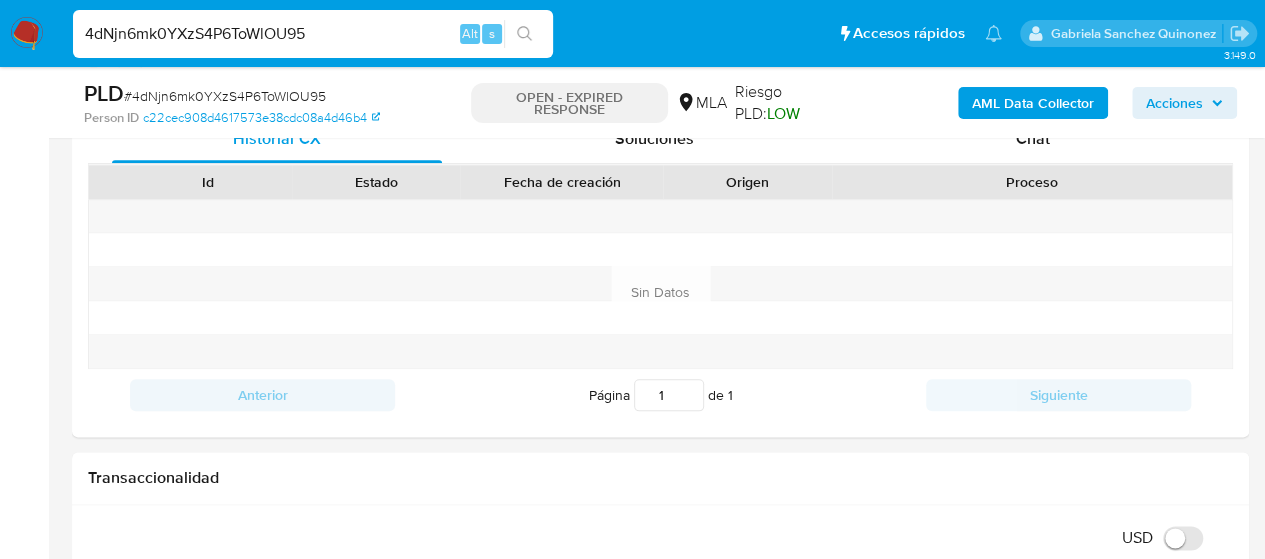 click on "PLD # [ID] Person ID [ID] OPEN - EXPIRED RESPONSE MLA Riesgo PLD: LOW AML Data Collector Acciones" at bounding box center [660, 102] 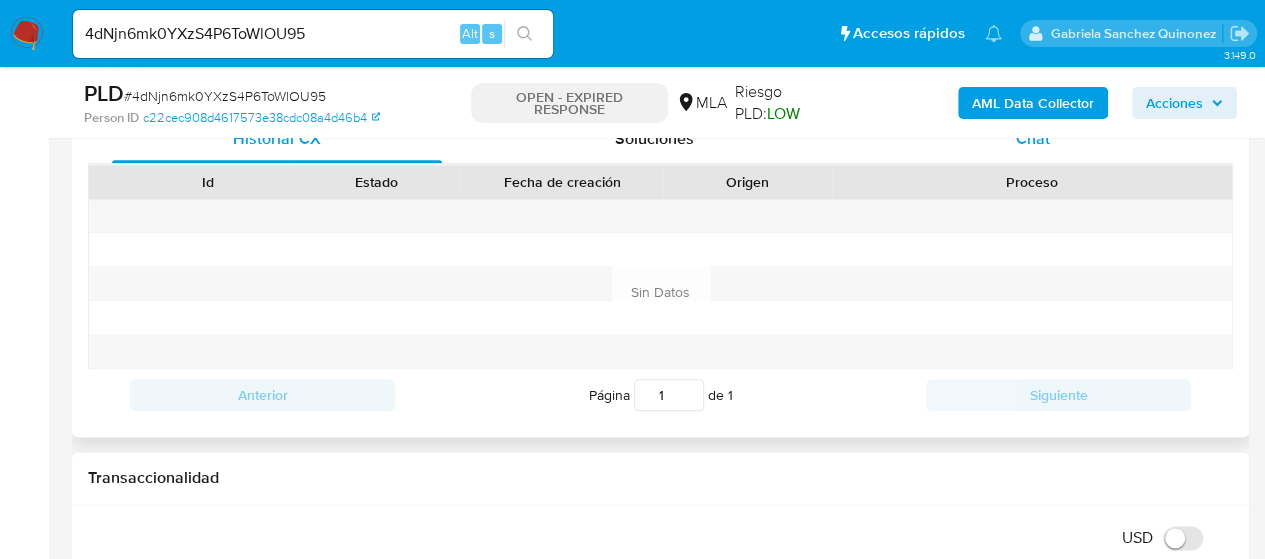 click on "Chat" at bounding box center [1033, 139] 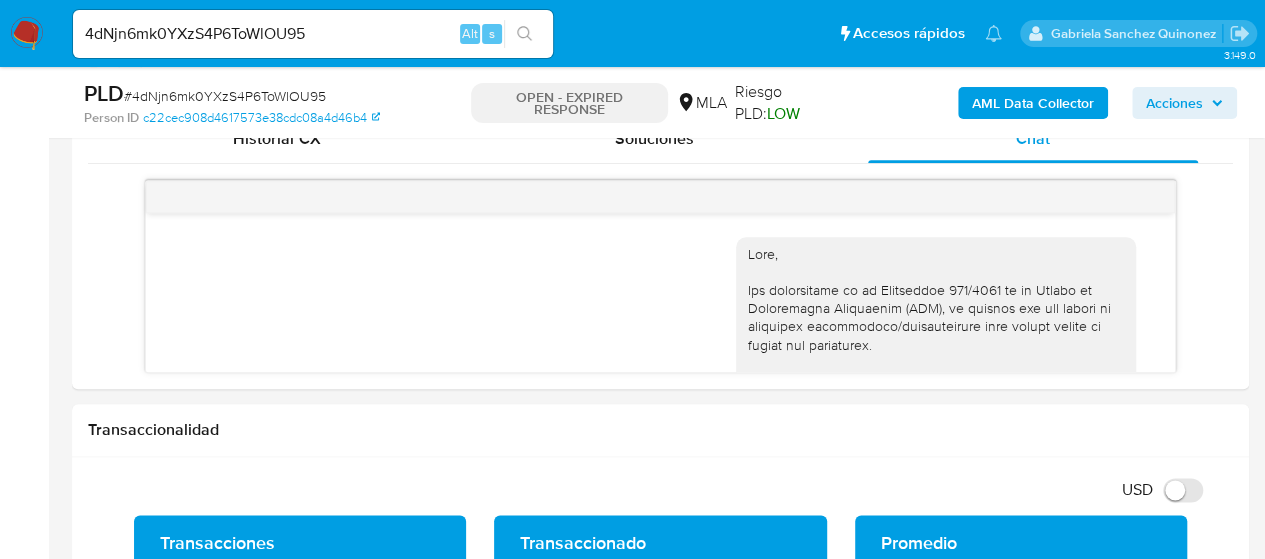 scroll, scrollTop: 2647, scrollLeft: 0, axis: vertical 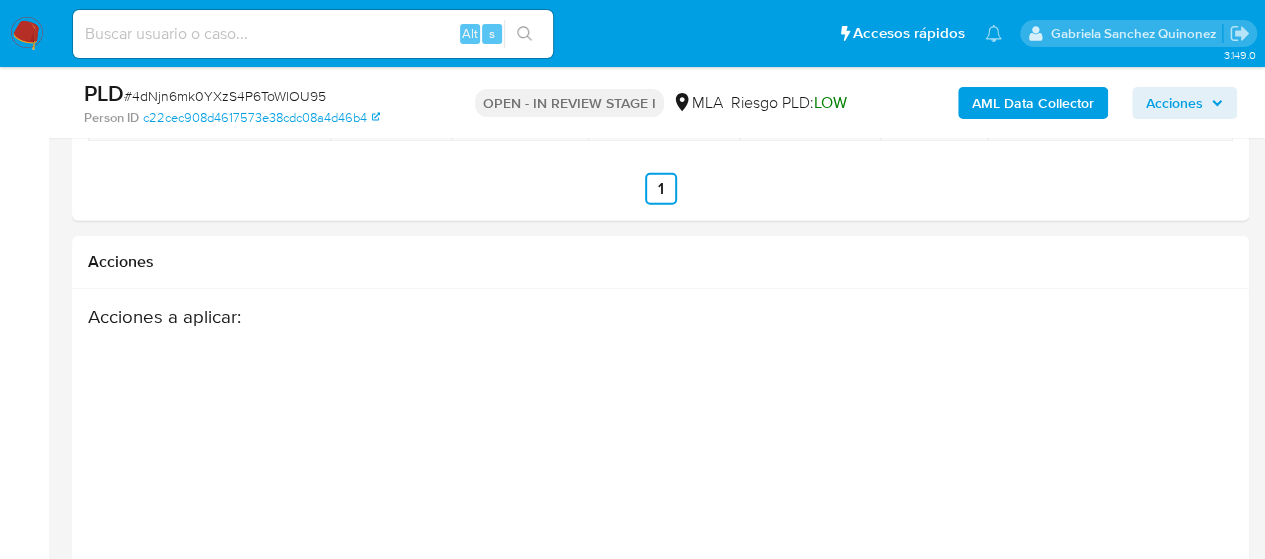 select on "10" 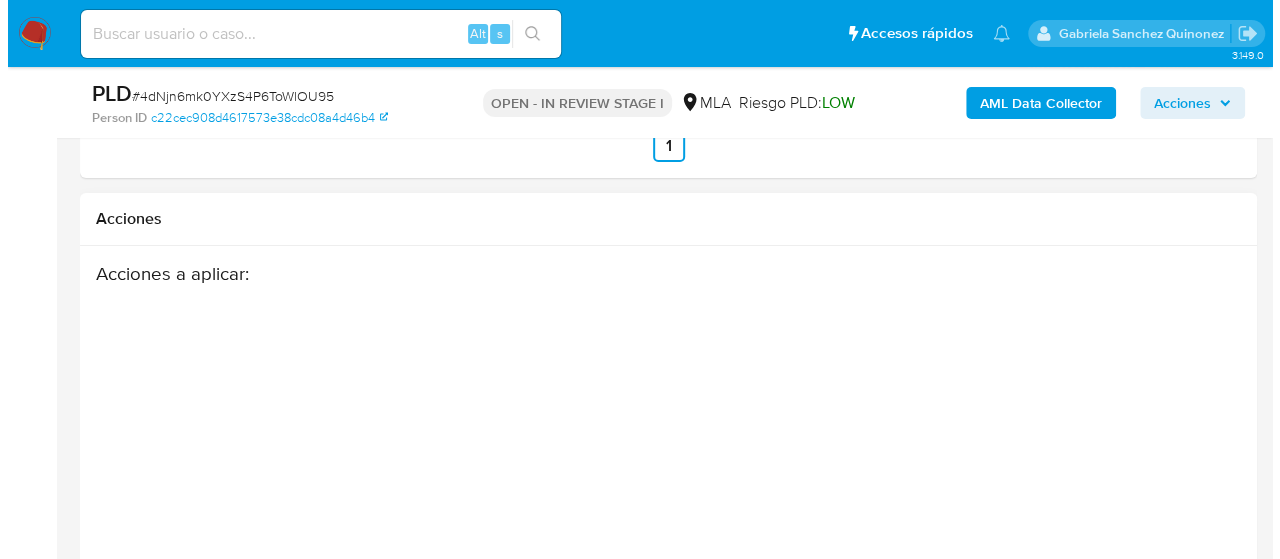 scroll, scrollTop: 3506, scrollLeft: 0, axis: vertical 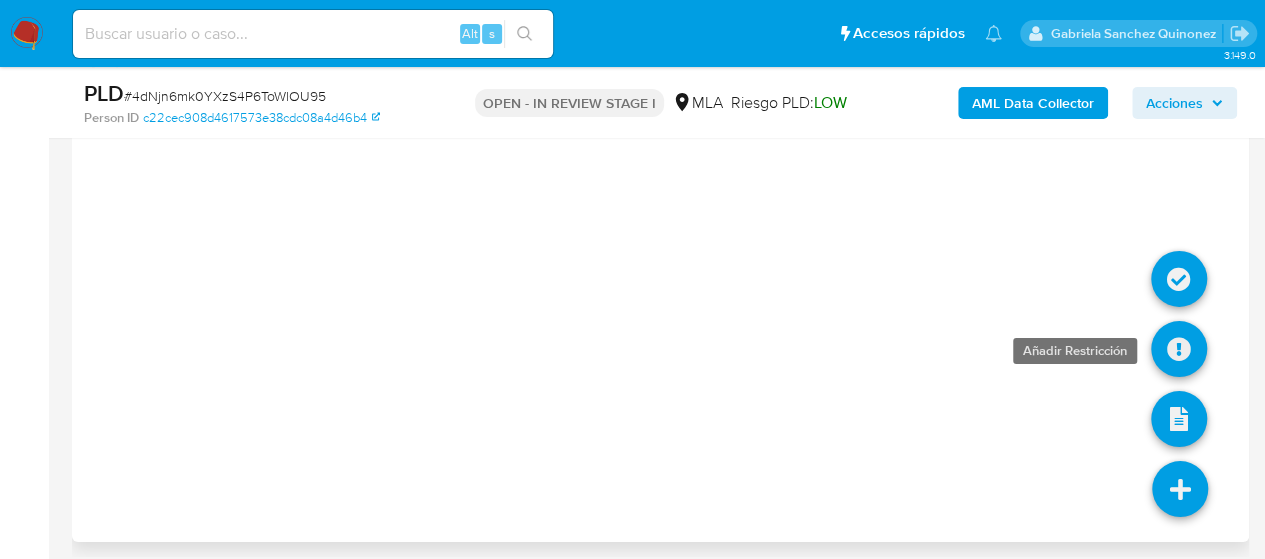 click at bounding box center (1179, 349) 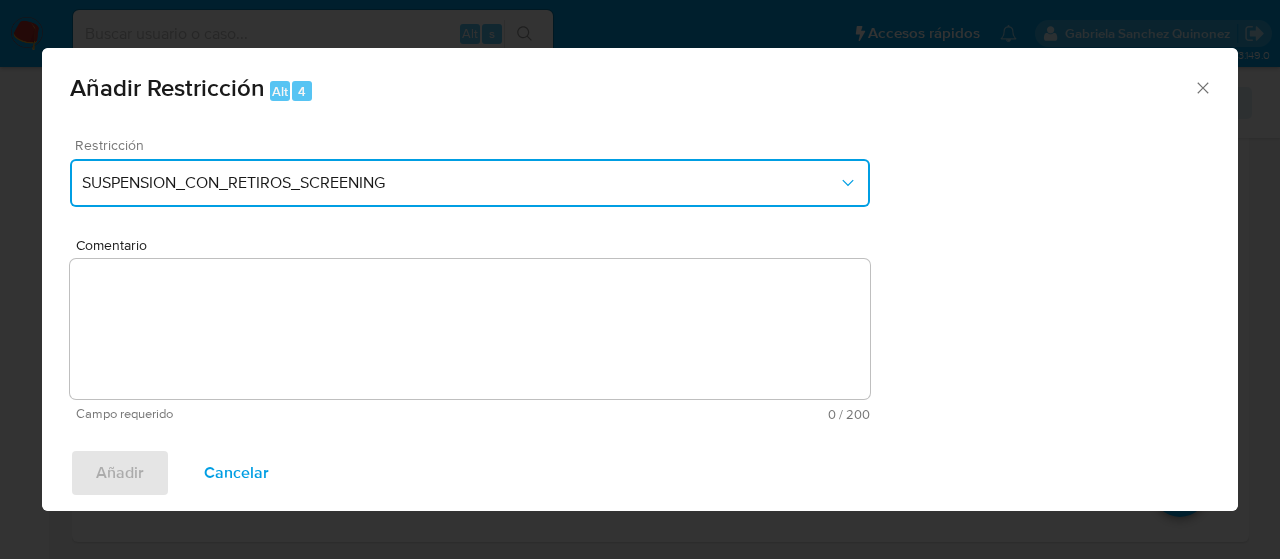 click on "SUSPENSION_CON_RETIROS_SCREENING" at bounding box center [460, 183] 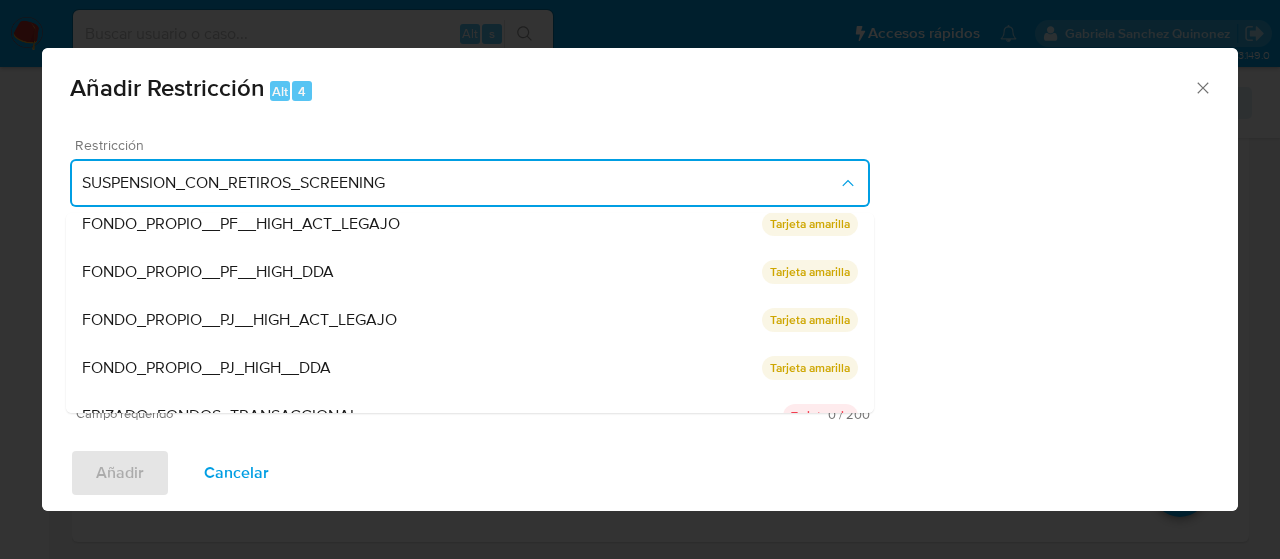 scroll, scrollTop: 328, scrollLeft: 0, axis: vertical 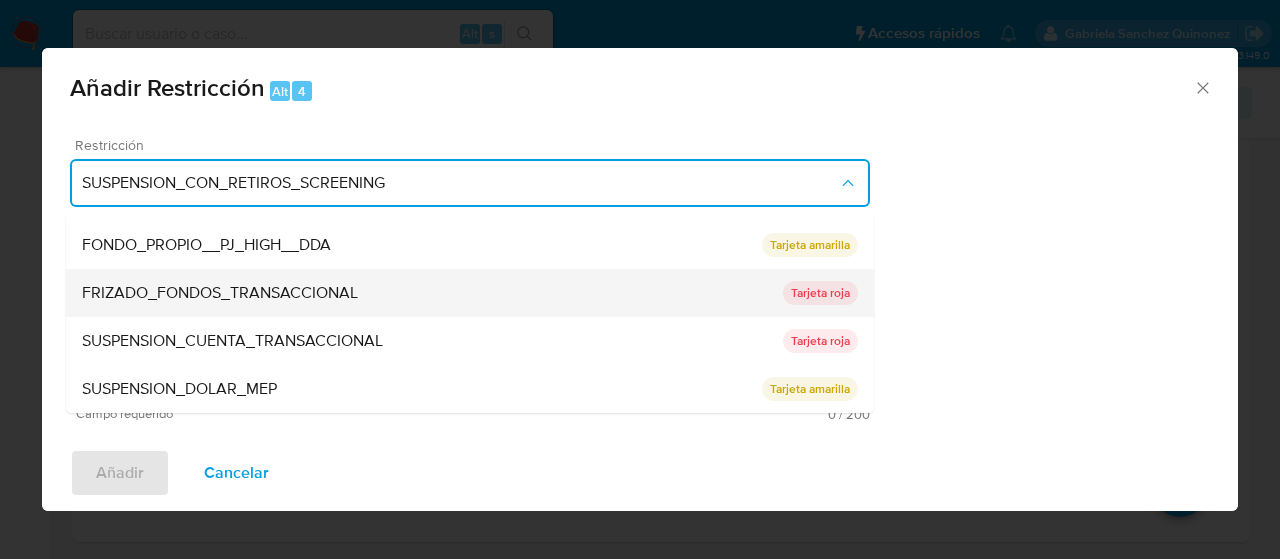 click on "FRIZADO_FONDOS_TRANSACCIONAL" at bounding box center (432, 293) 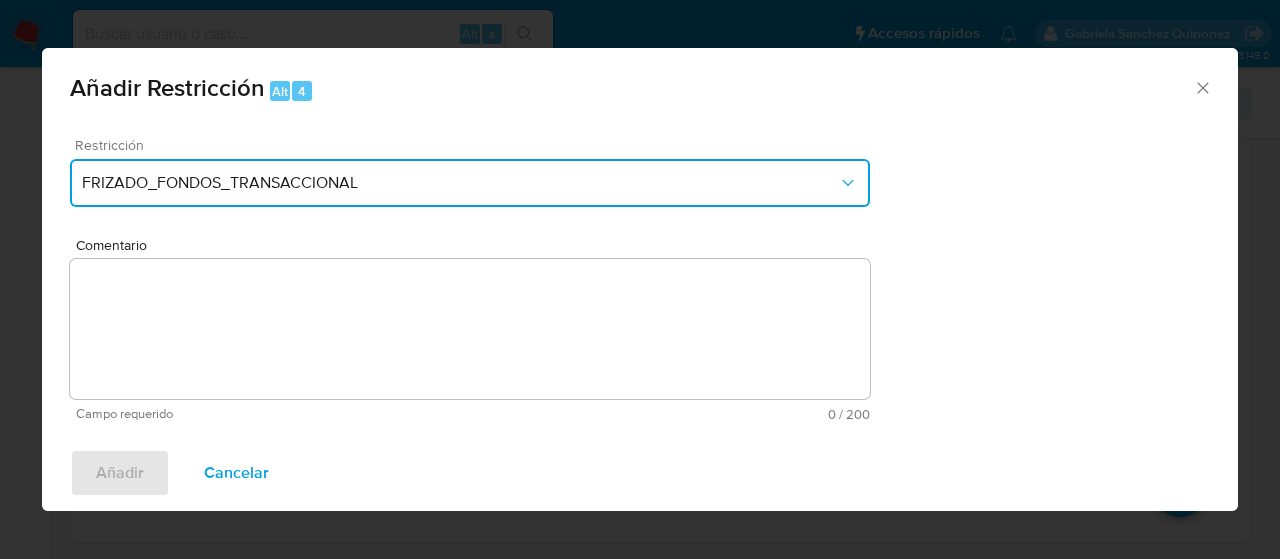 click on "FRIZADO_FONDOS_TRANSACCIONAL" at bounding box center [460, 183] 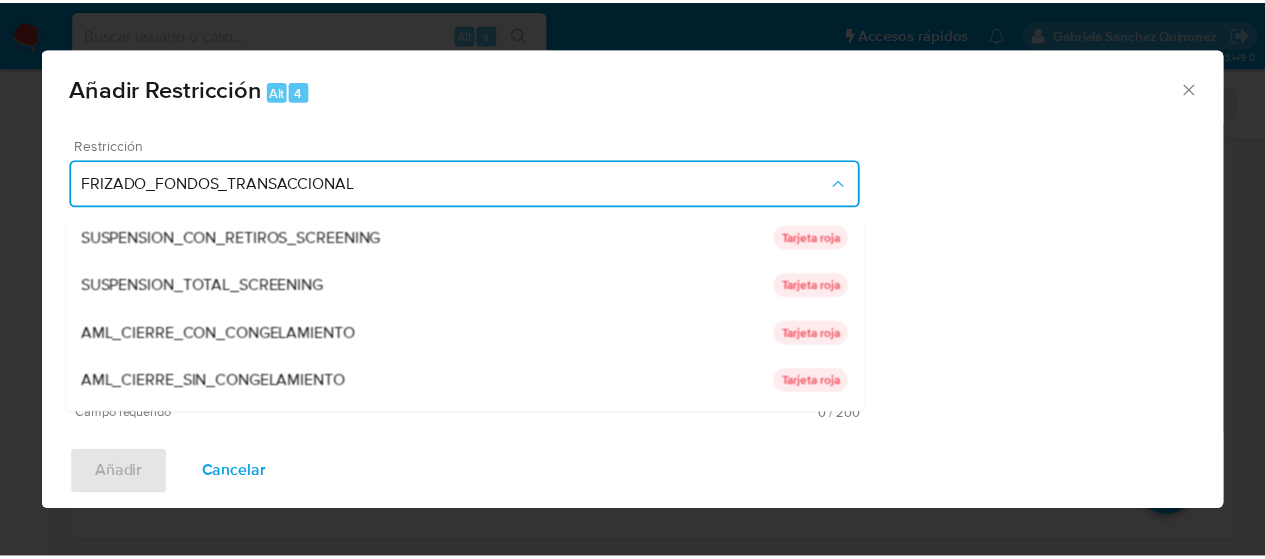 scroll, scrollTop: 308, scrollLeft: 0, axis: vertical 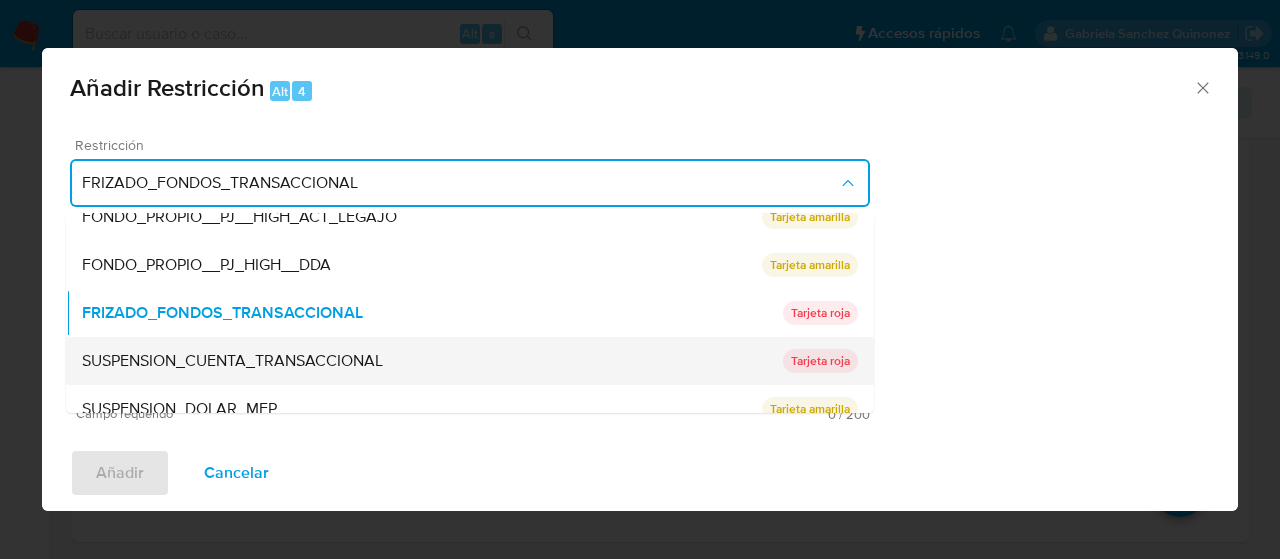 click on "SUSPENSION_CUENTA_TRANSACCIONAL" at bounding box center (232, 361) 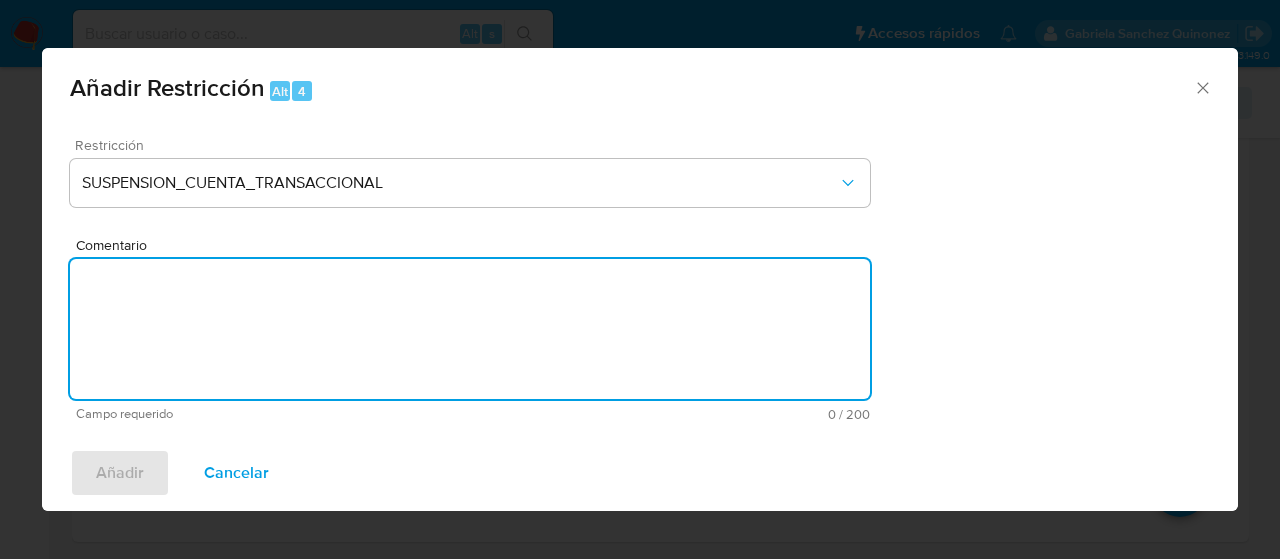 click on "Comentario" at bounding box center (470, 329) 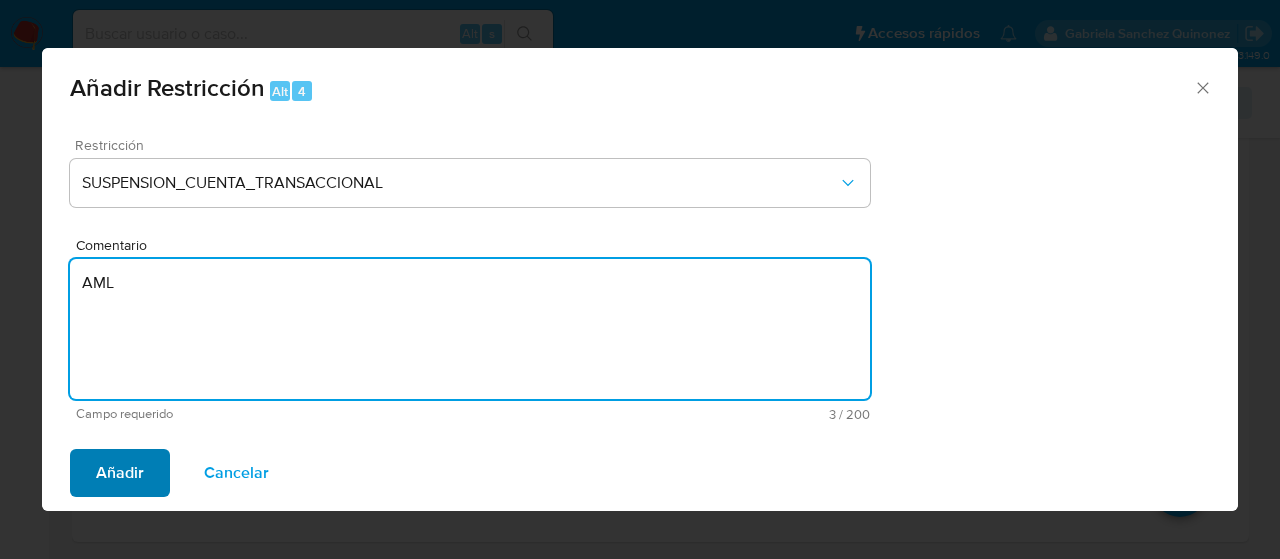 type on "AML" 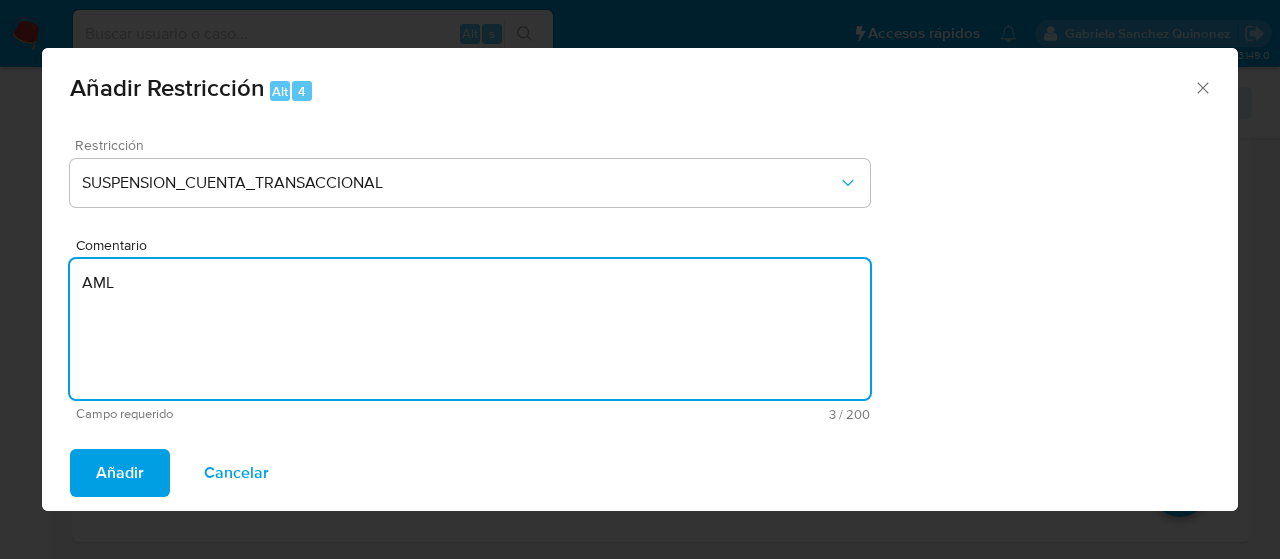 click on "Añadir" at bounding box center (120, 473) 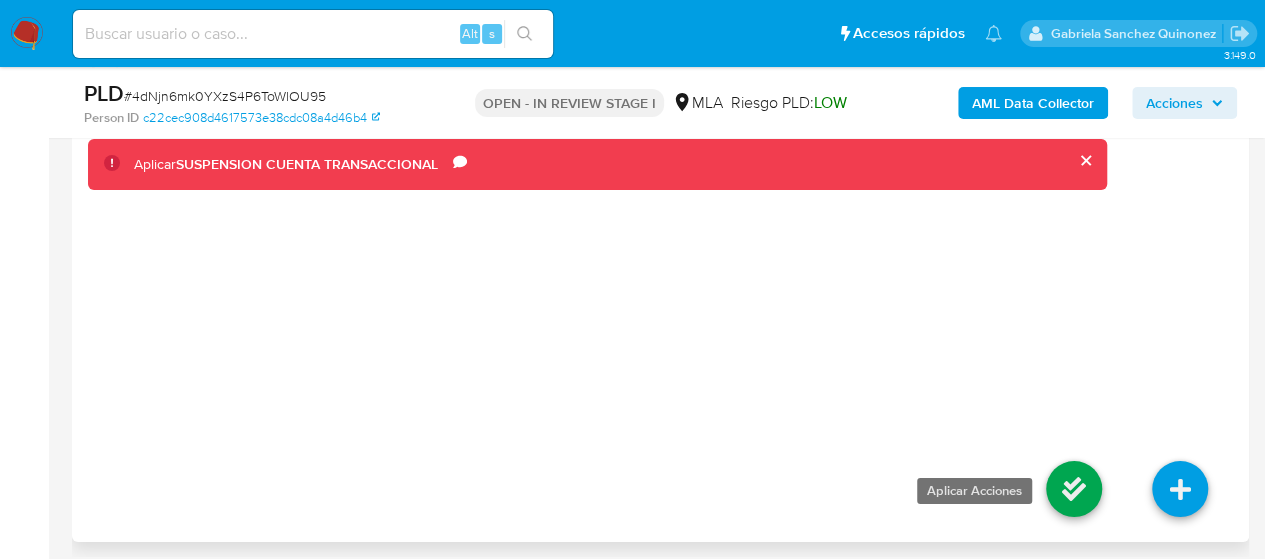 click at bounding box center [1074, 489] 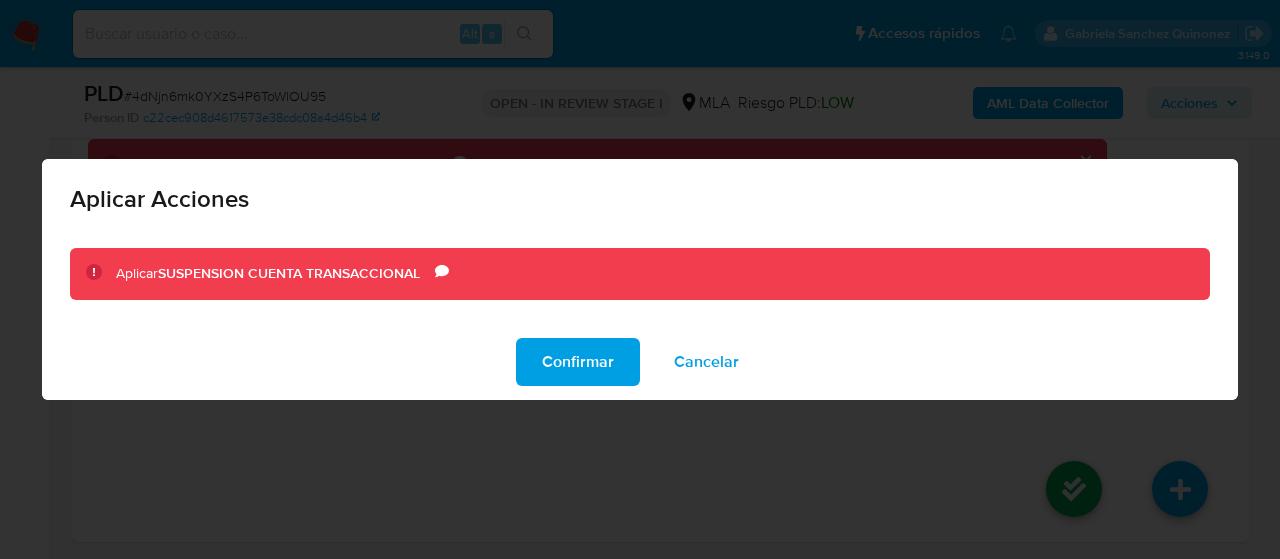 click on "Confirmar" at bounding box center [578, 362] 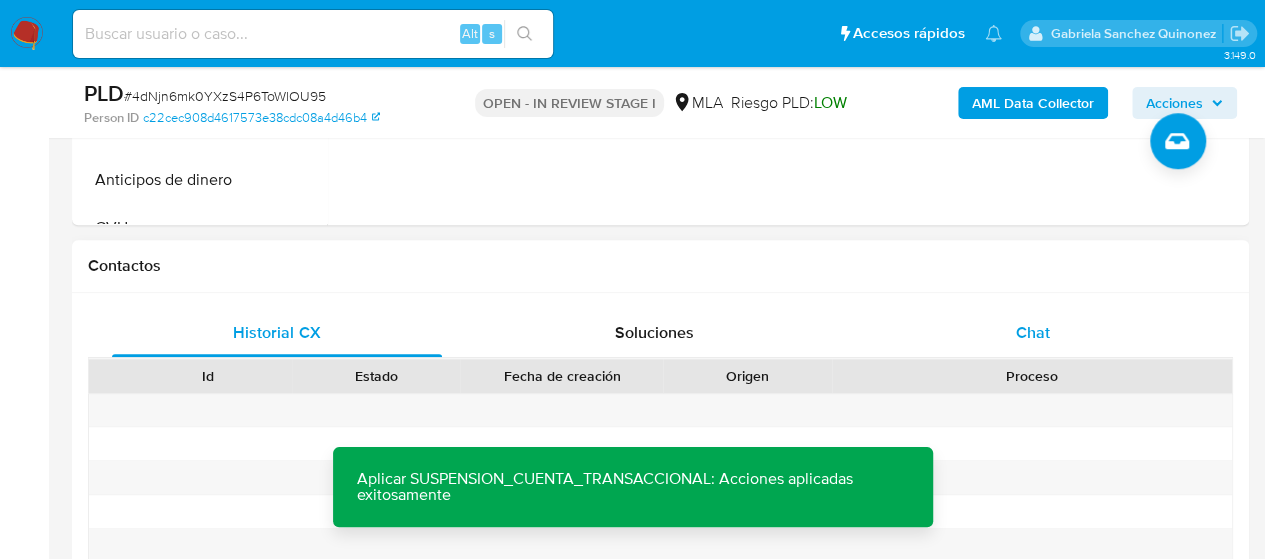 click on "Chat" at bounding box center (1033, 332) 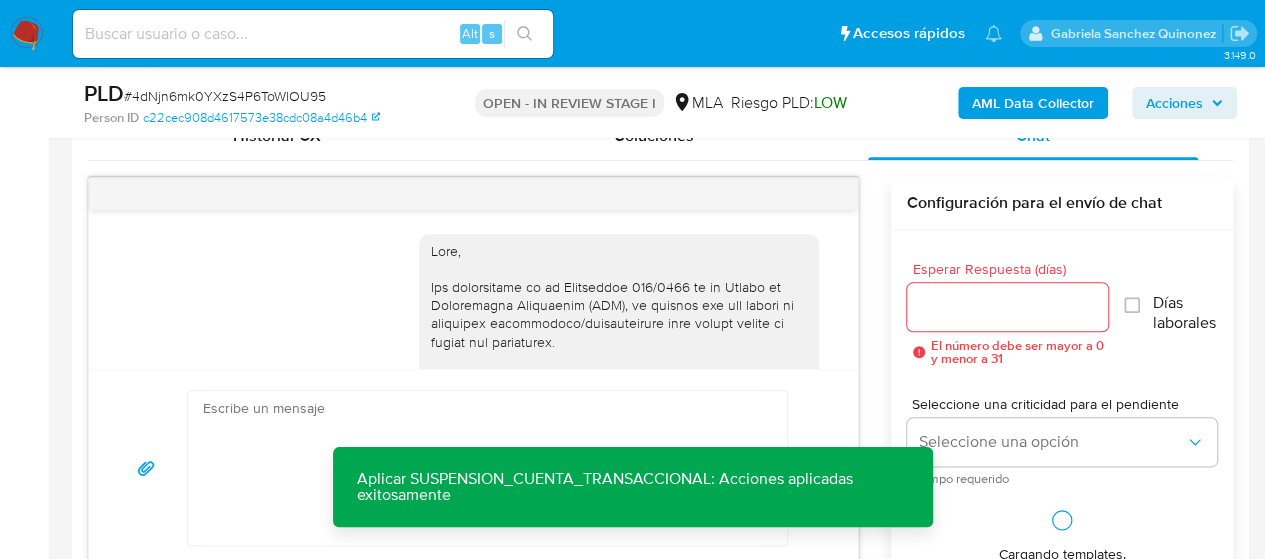 scroll, scrollTop: 1006, scrollLeft: 0, axis: vertical 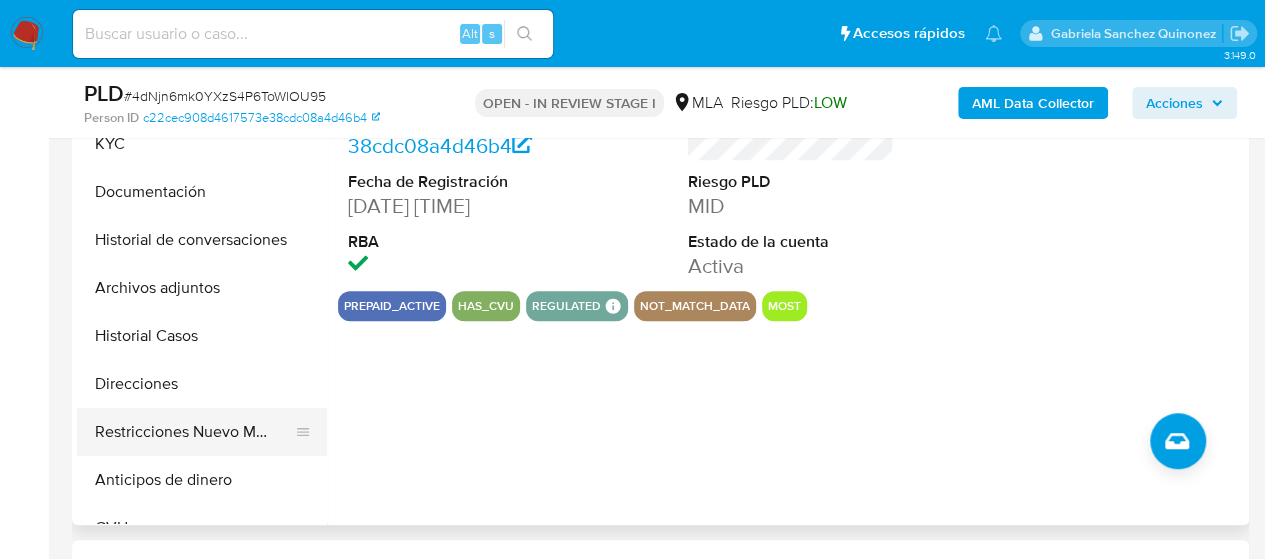 click on "Restricciones Nuevo Mundo" at bounding box center (194, 432) 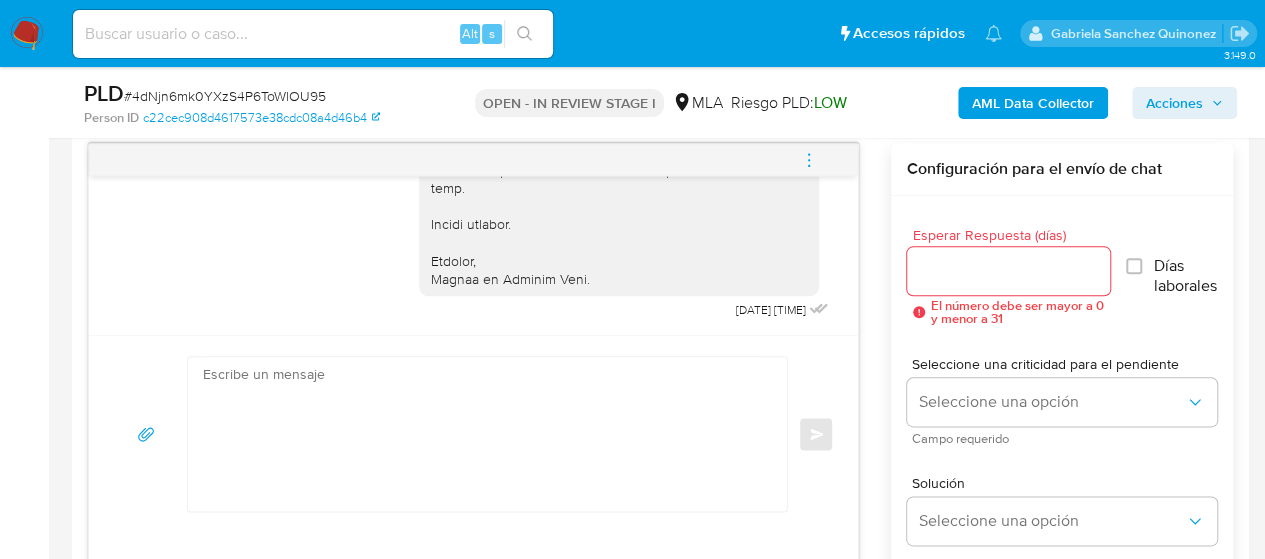 scroll, scrollTop: 1006, scrollLeft: 0, axis: vertical 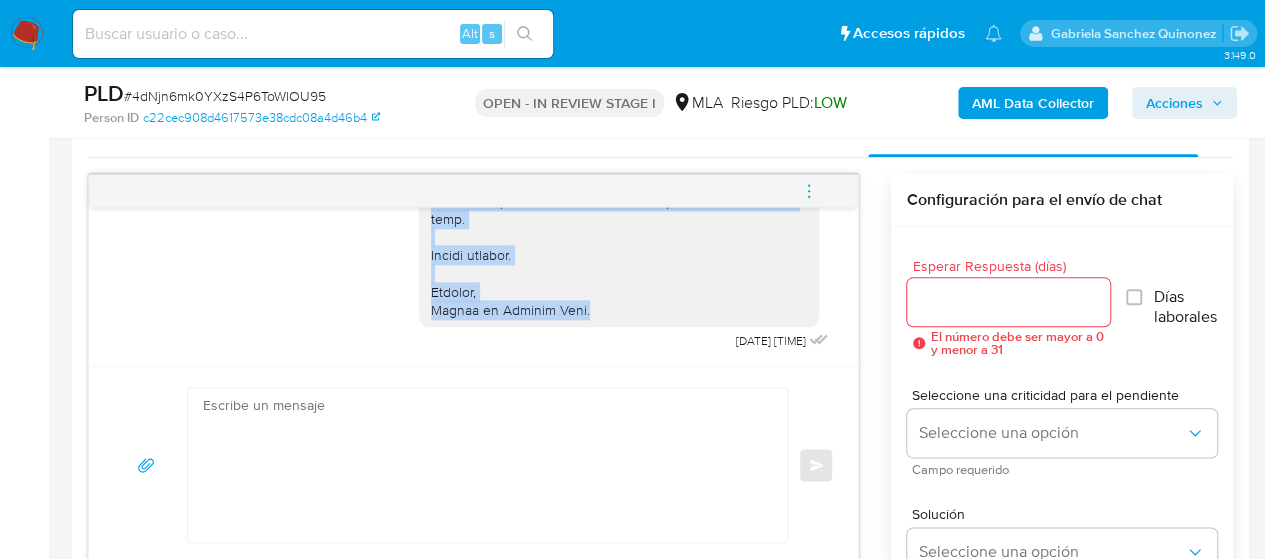 drag, startPoint x: 417, startPoint y: 245, endPoint x: 577, endPoint y: 311, distance: 173.07802 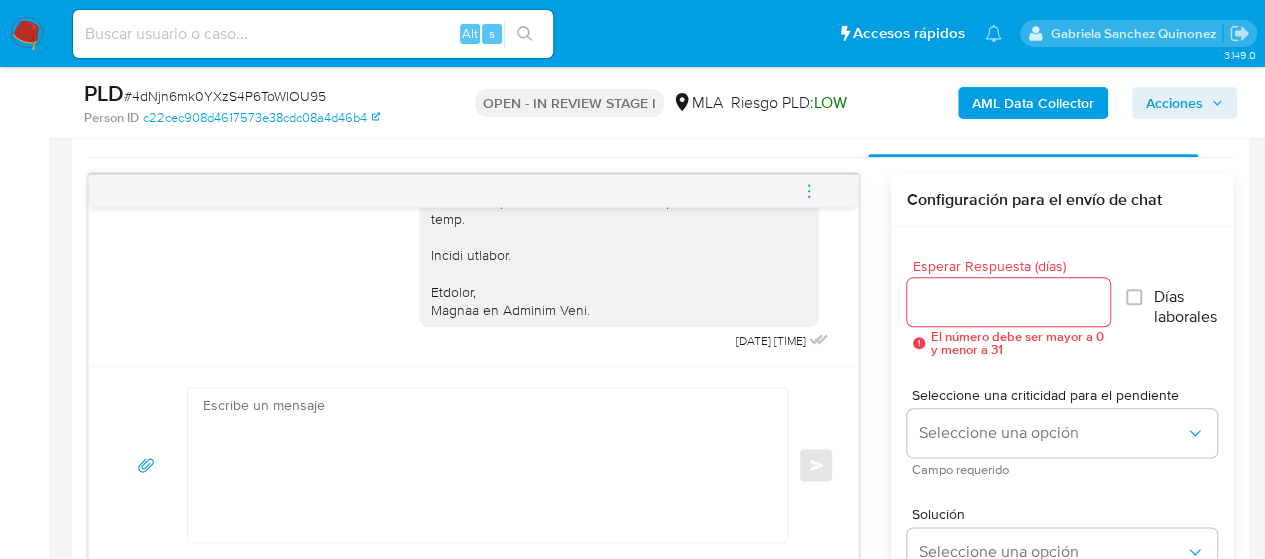 click at bounding box center [482, 465] 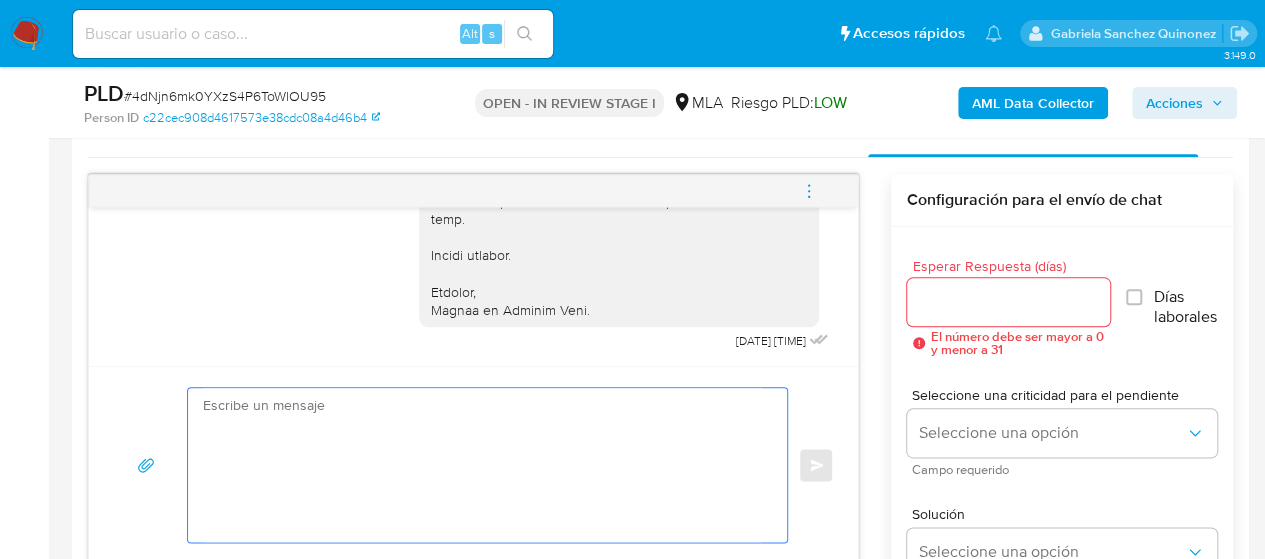 paste on "Hola, muchas gracias por tu respuesta.
En función de las operaciones registradas en la cuenta de la compañía, necesitamos que nos brindes la siguiente información y/o documentación (en caso de no poder enviarlo por este medio, podrás hacerlo a través de documentacion@mercadopago.com.ar, en caso de hacerlo por allí te pedimos que nos respondas este chat indicando desde que mail):
1. Descripción de la actividad comercial canalizada a través de la plataforma de Mercado Libre/Mercado Pago: Por favor, descríbenos la actividad comercial que la compañía lleva a cabo utilizando la plataforma de Mercado Libre/Mercado Pago.
2. Documentación que respalde las operaciones realizadas por la compañía en su cuenta (puedes enviarnos alguno de los siguientes documentos):
- Últimas 6 Declaraciones Juradas de Ingresos Brutos (donde se visualice la base imponible).
- Certificación contable de ingresos (último año) legalizada ante el Consejo Profesional de Ciencias Económicas.
- Estados Contables vigentes homologados ante e..." 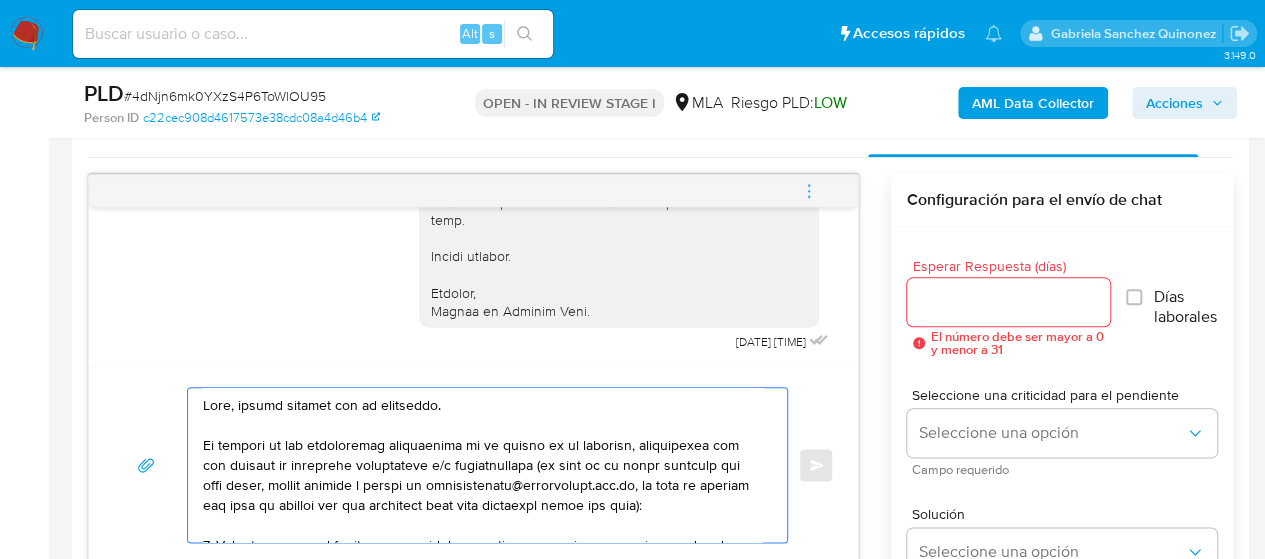 scroll, scrollTop: 707, scrollLeft: 0, axis: vertical 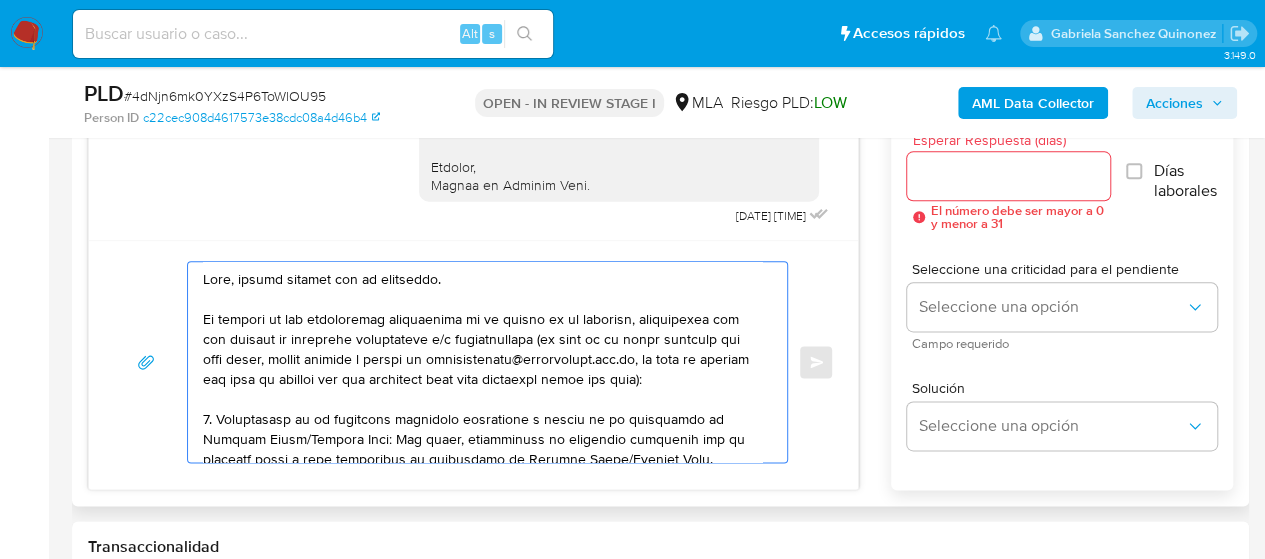 drag, startPoint x: 239, startPoint y: 270, endPoint x: 464, endPoint y: 263, distance: 225.10886 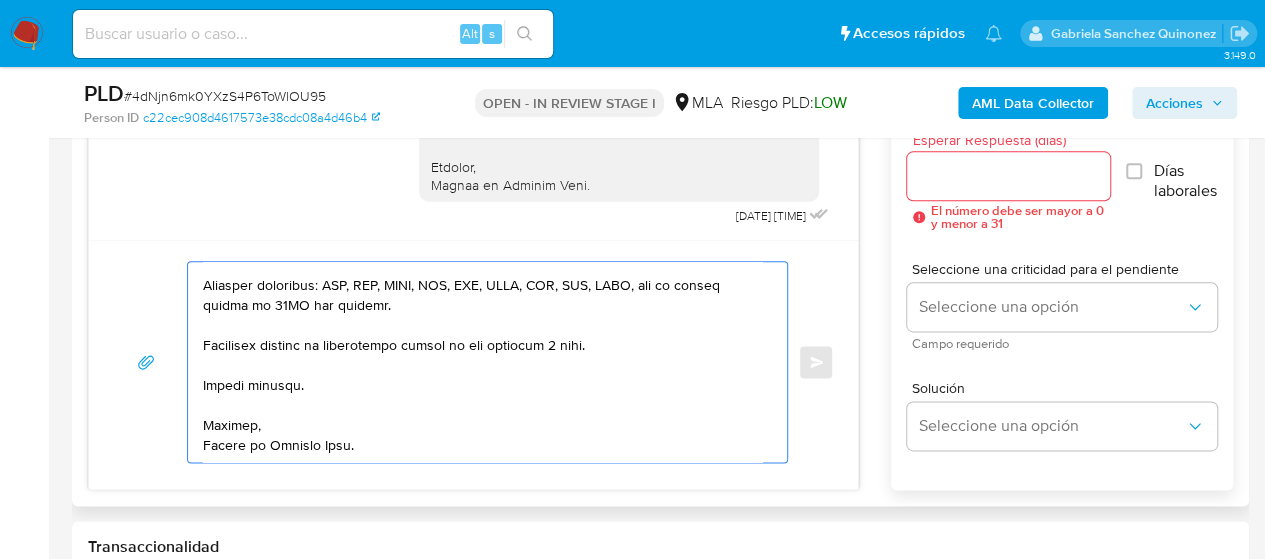 scroll, scrollTop: 714, scrollLeft: 0, axis: vertical 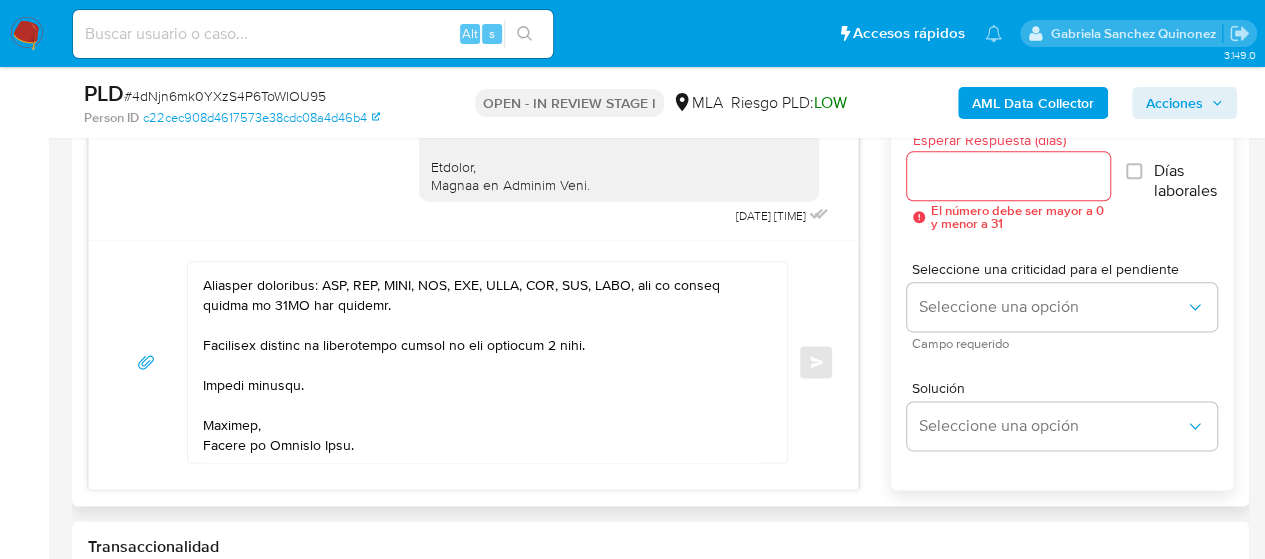 click on "Esperar Respuesta (días)" at bounding box center (1008, 176) 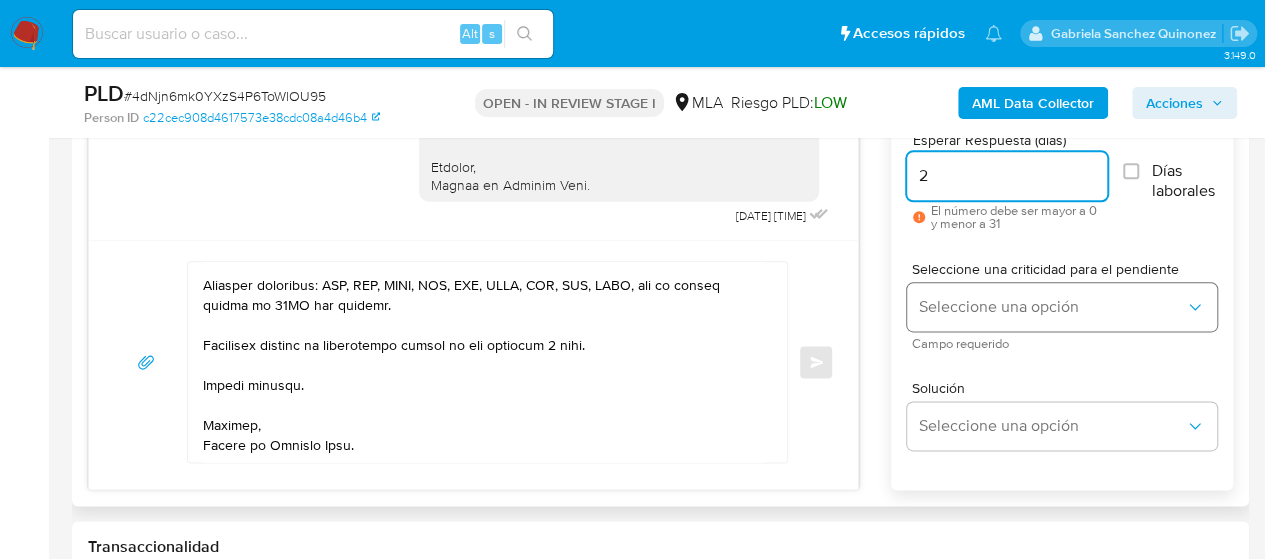 type on "2" 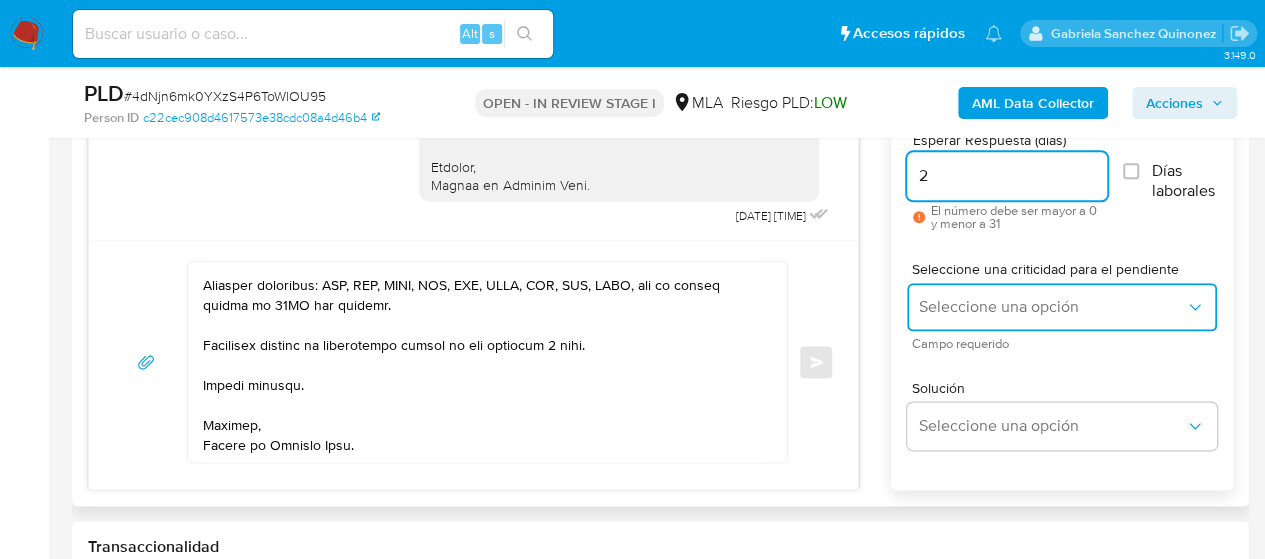 click on "Seleccione una opción" at bounding box center [1052, 307] 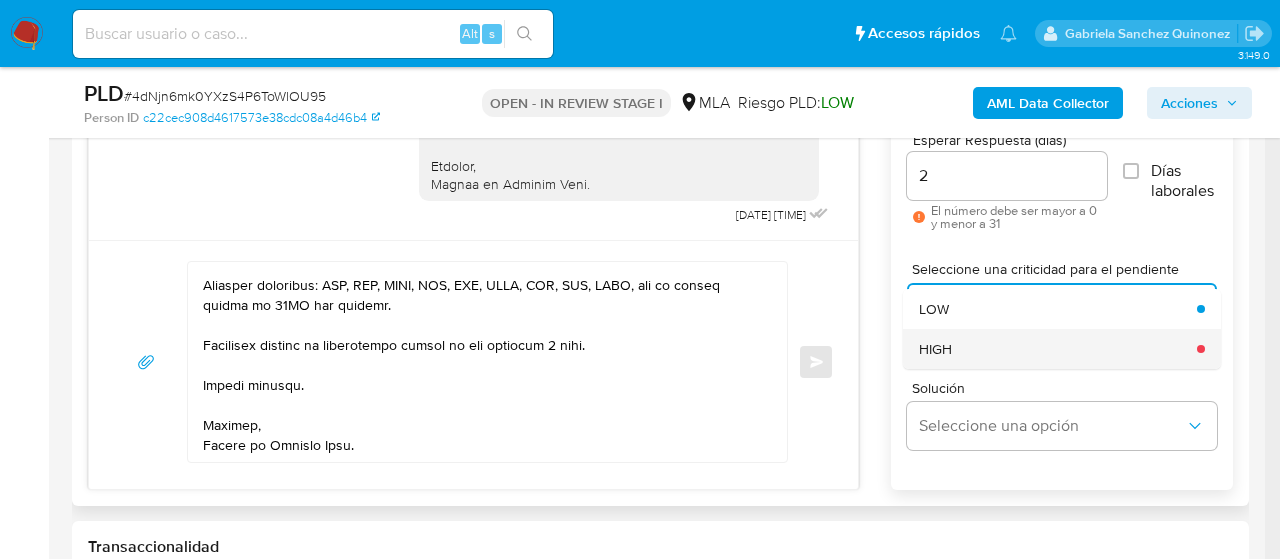 click on "HIGH" at bounding box center (935, 349) 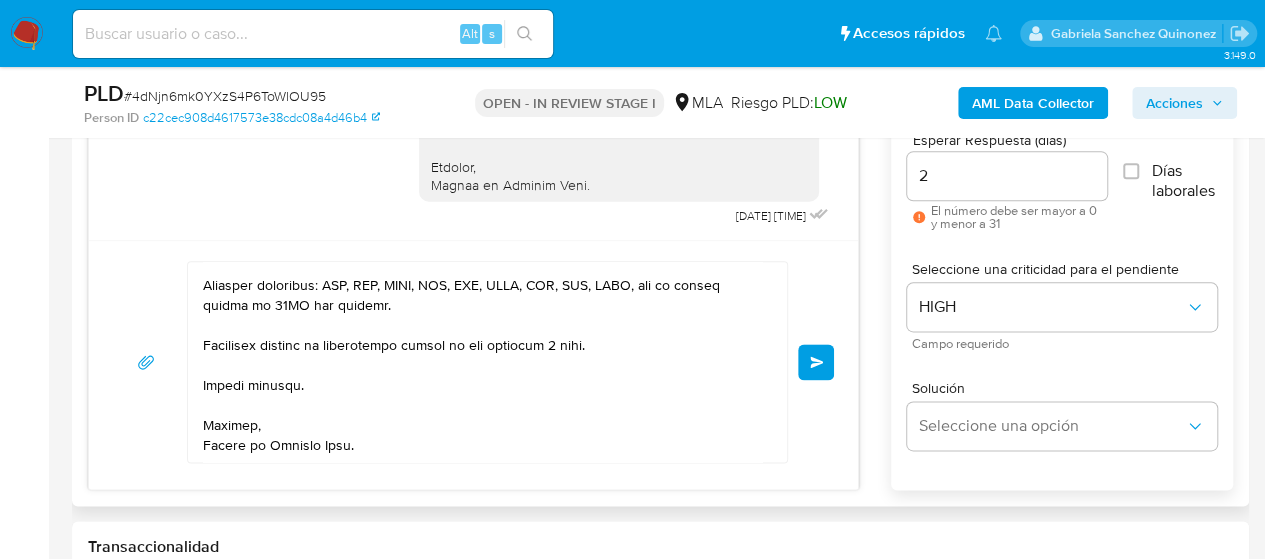 click on "Enviar" at bounding box center [817, 362] 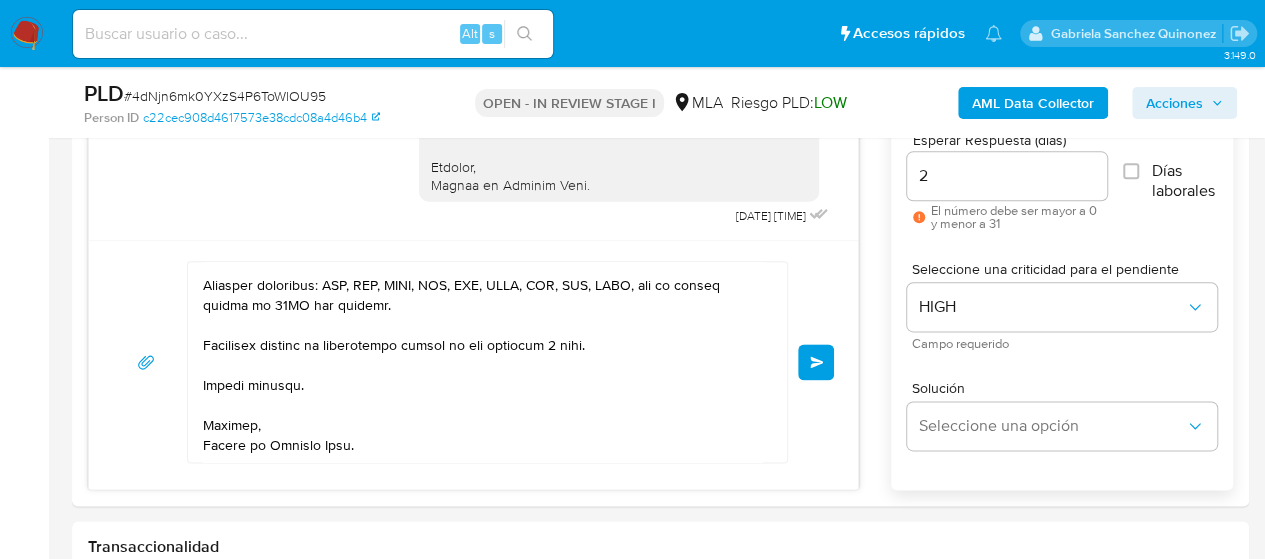 type 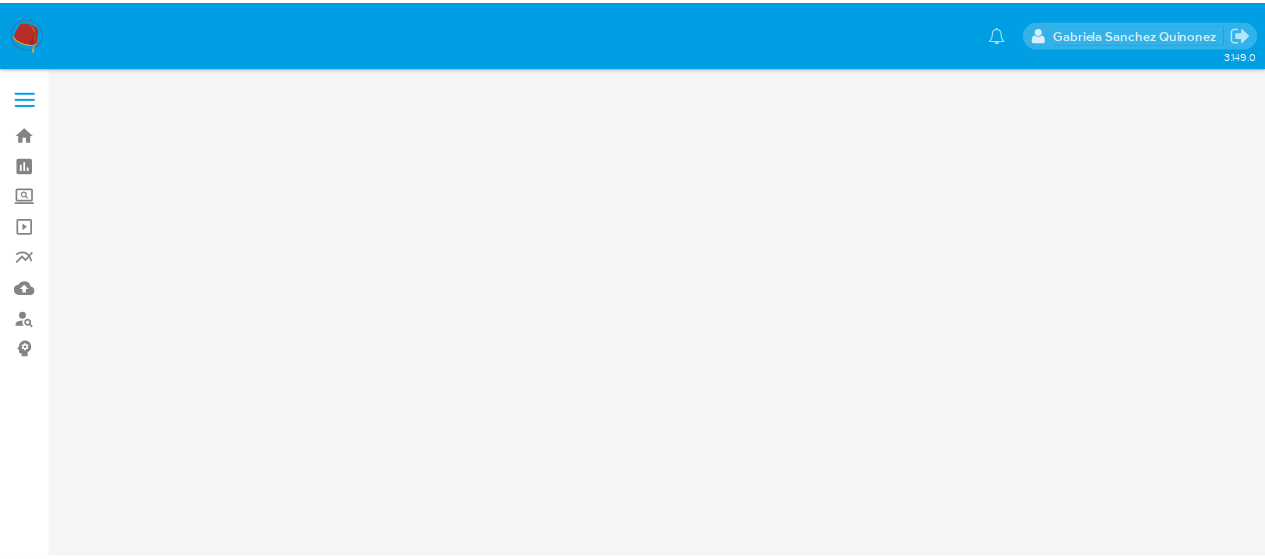 scroll, scrollTop: 0, scrollLeft: 0, axis: both 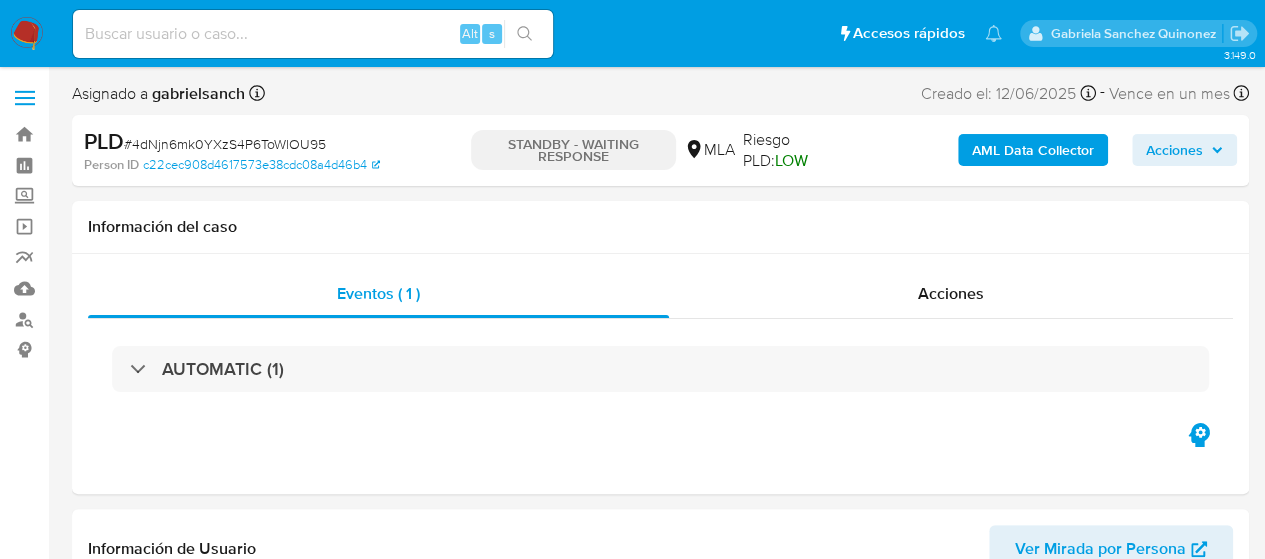 click on "Alt s" at bounding box center [313, 34] 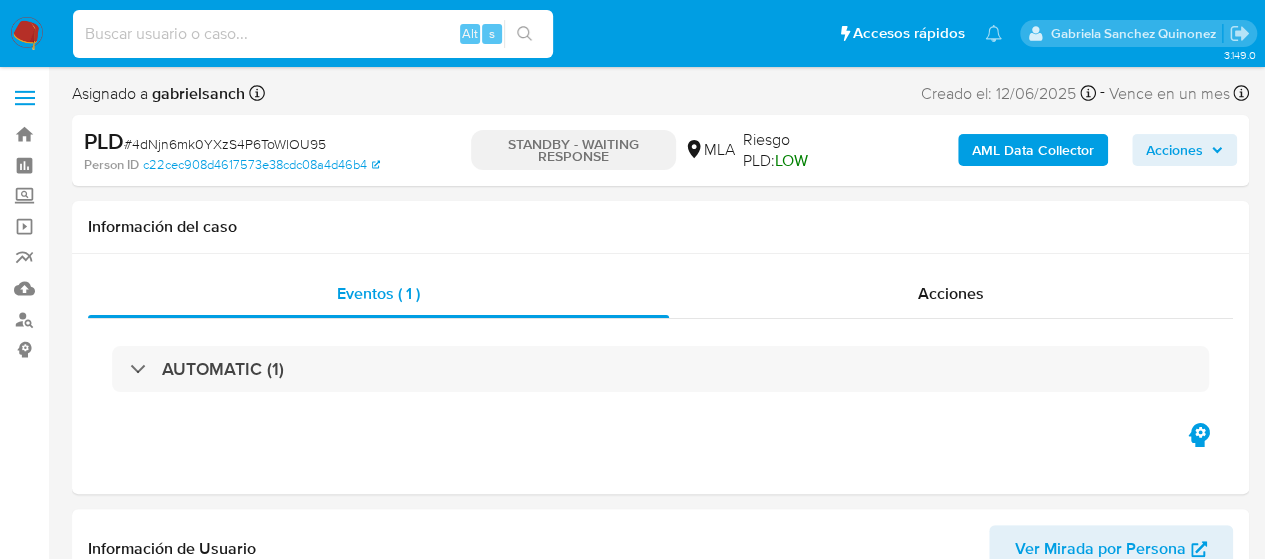 paste on "IM9ceABVGmaPh1uUW3SPZ4Vl" 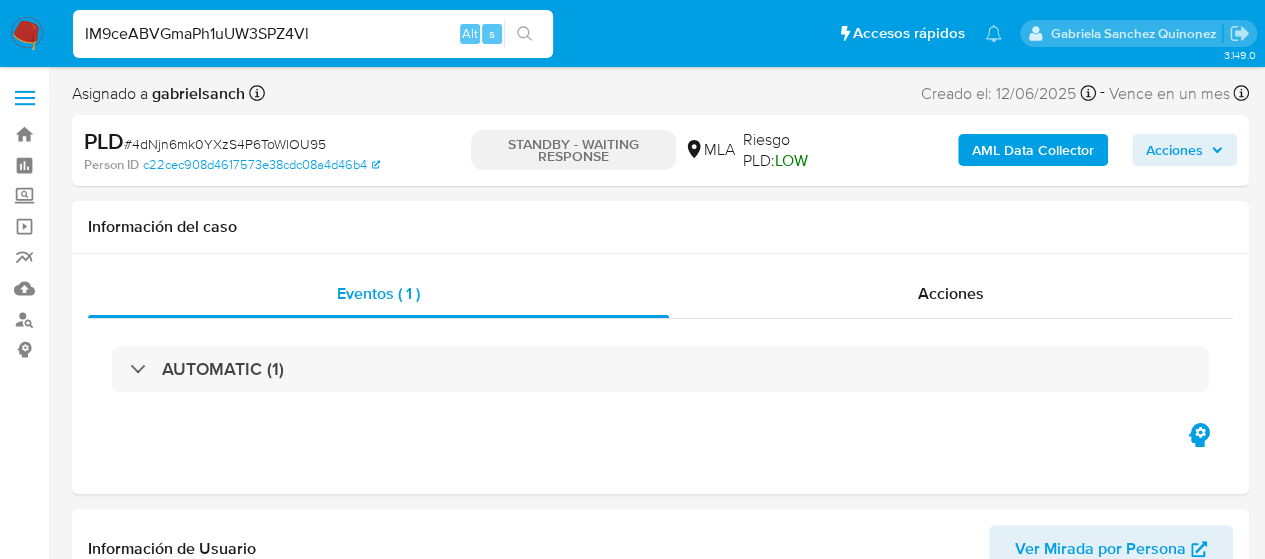 type on "IM9ceABVGmaPh1uUW3SPZ4Vl" 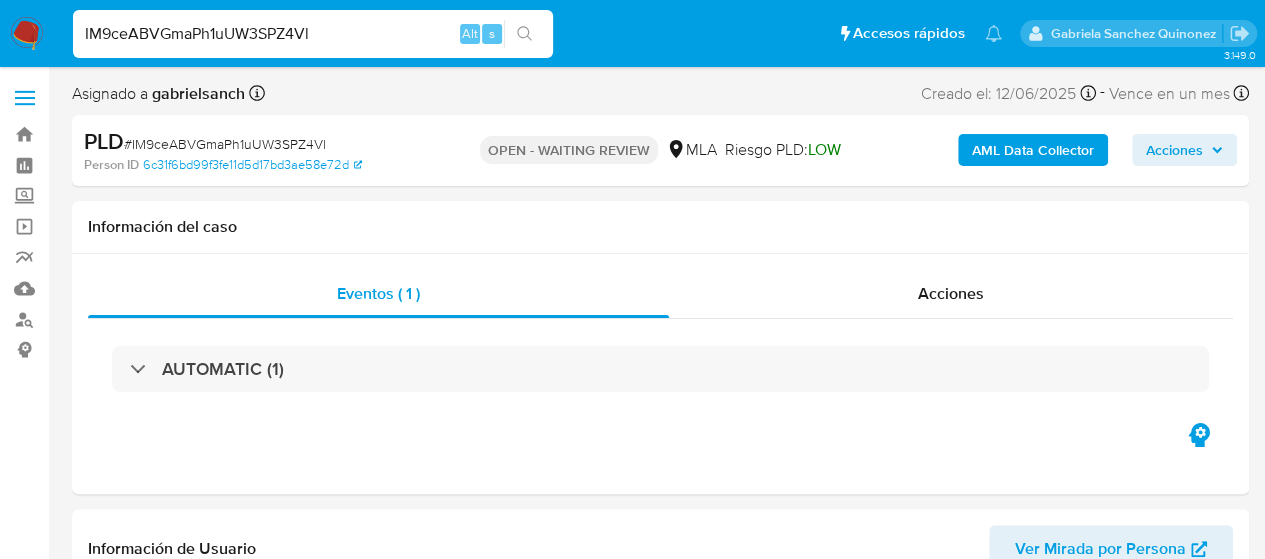 select on "10" 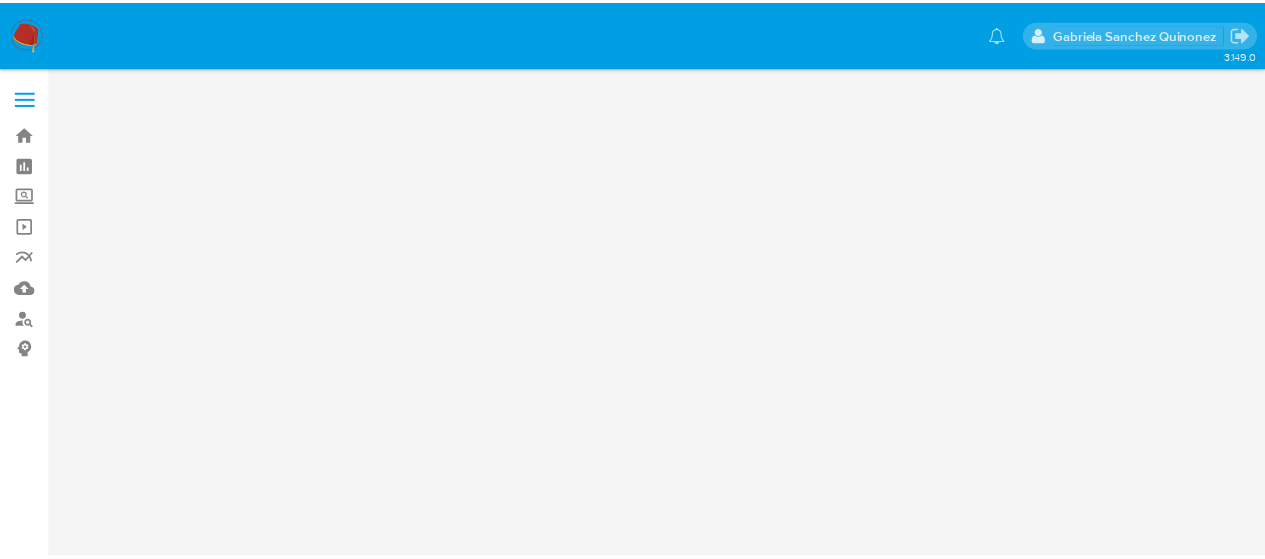 scroll, scrollTop: 0, scrollLeft: 0, axis: both 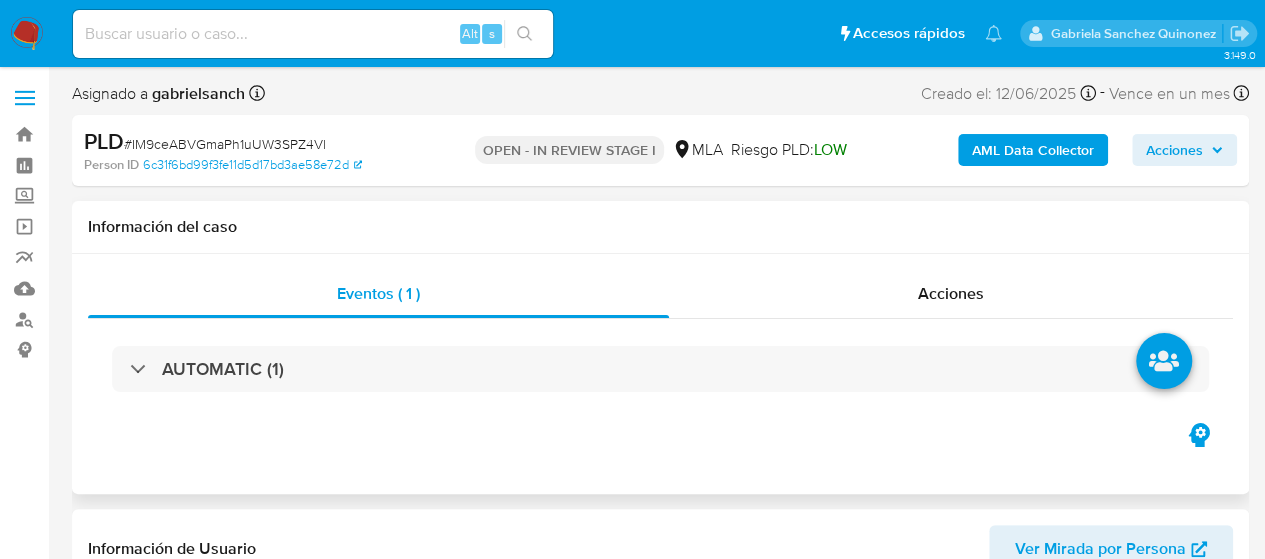 select on "10" 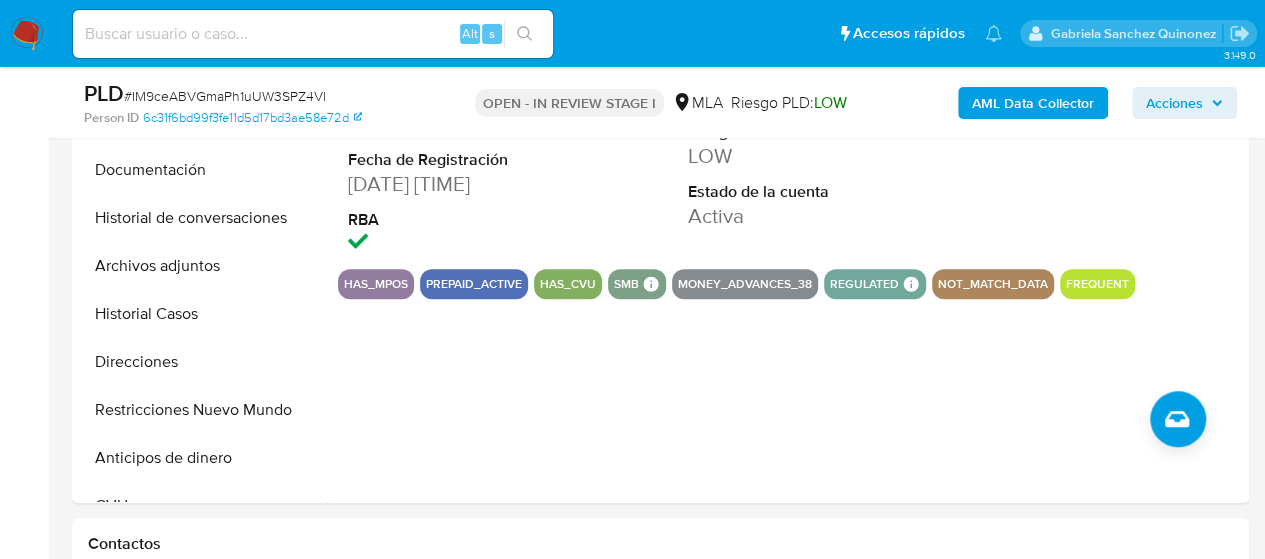 scroll, scrollTop: 700, scrollLeft: 0, axis: vertical 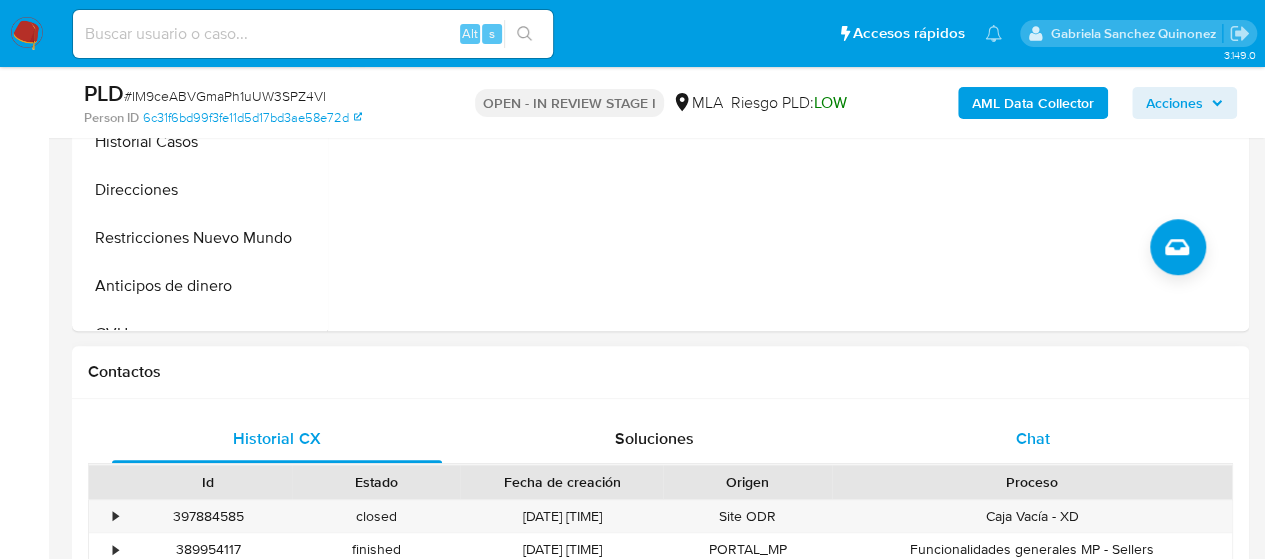 click on "Chat" at bounding box center (1033, 438) 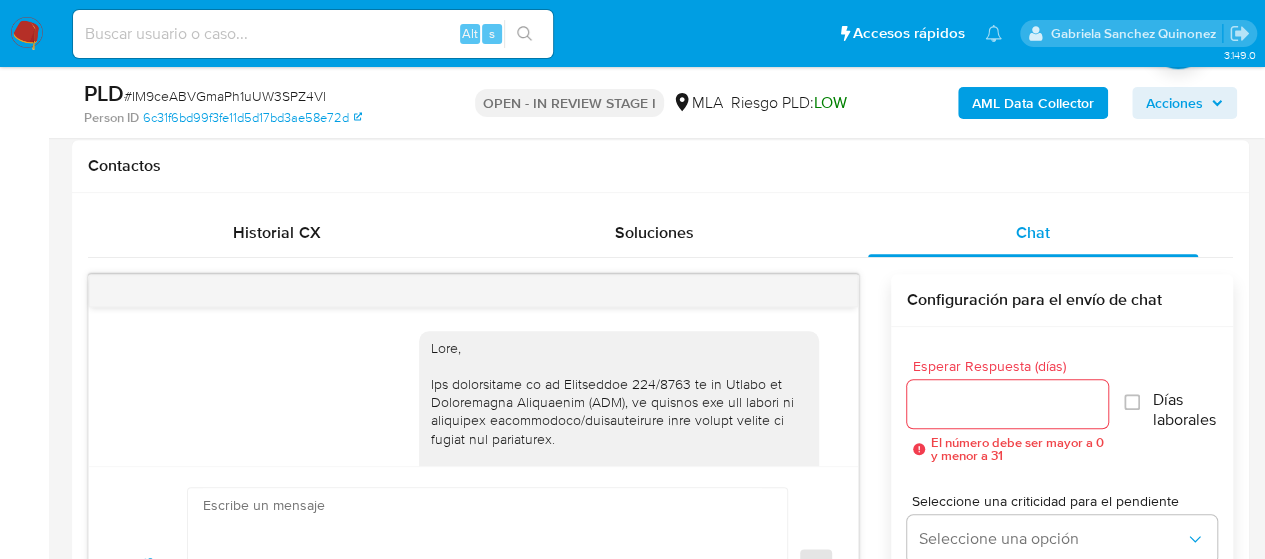 scroll, scrollTop: 973, scrollLeft: 0, axis: vertical 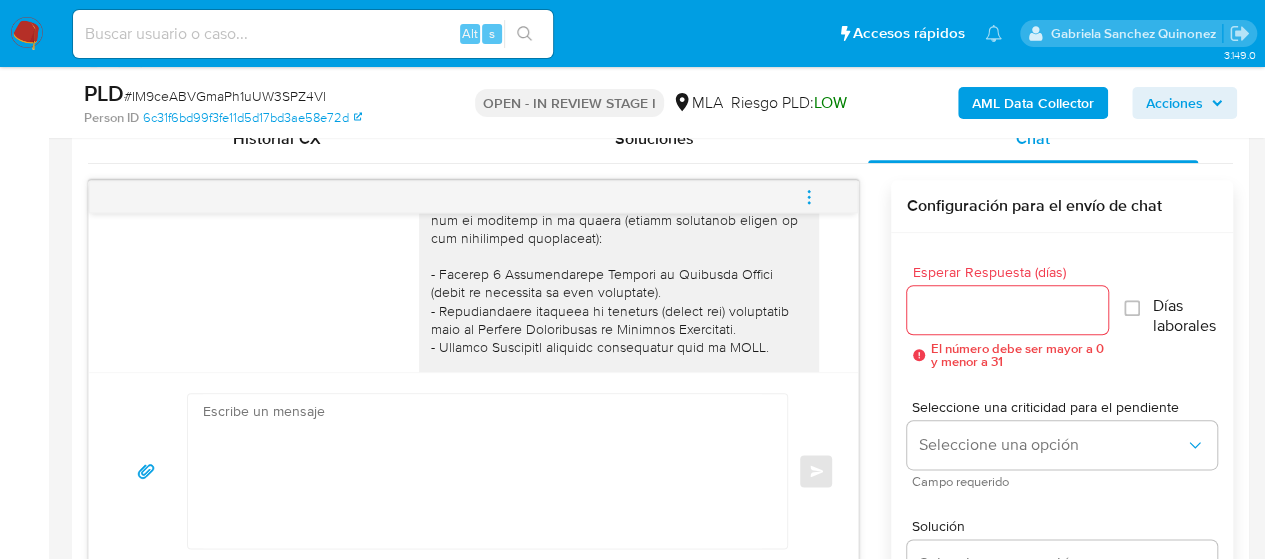 click at bounding box center [482, 471] 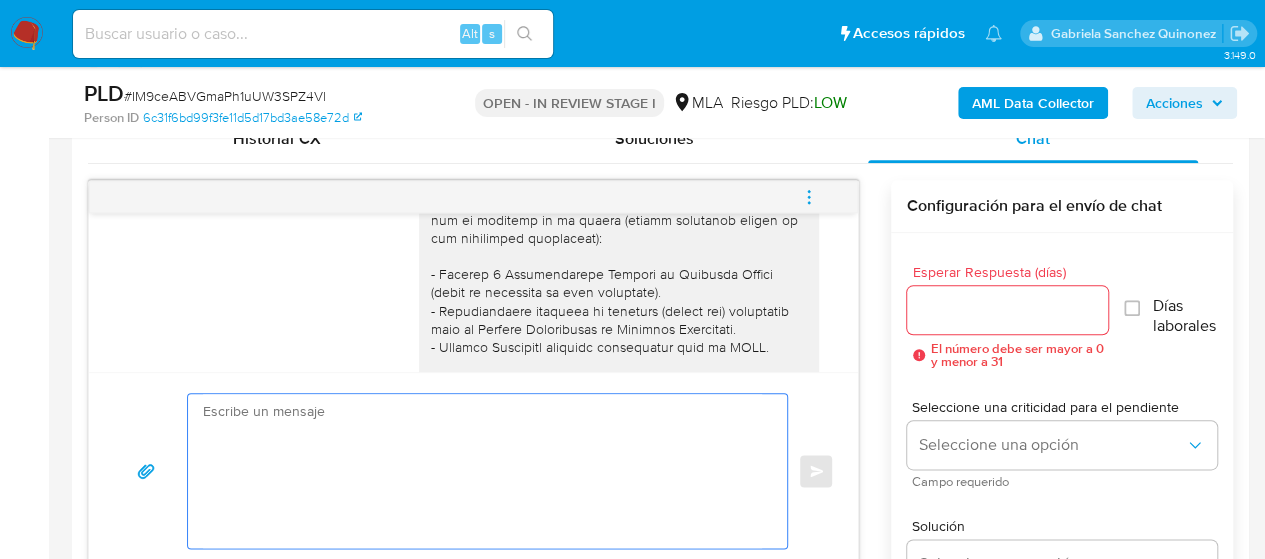 paste on "Hola,
En función de las operaciones registradas en la cuenta de la compañía, necesitamos que nos brindes la siguiente información y/o documentación (en caso de no poder enviarlo por este medio, podrás hacerlo a través de documentacion@mercadopago.com.ar, en caso de hacerlo por allí te pedimos que nos respondas este chat indicando desde que mail):" 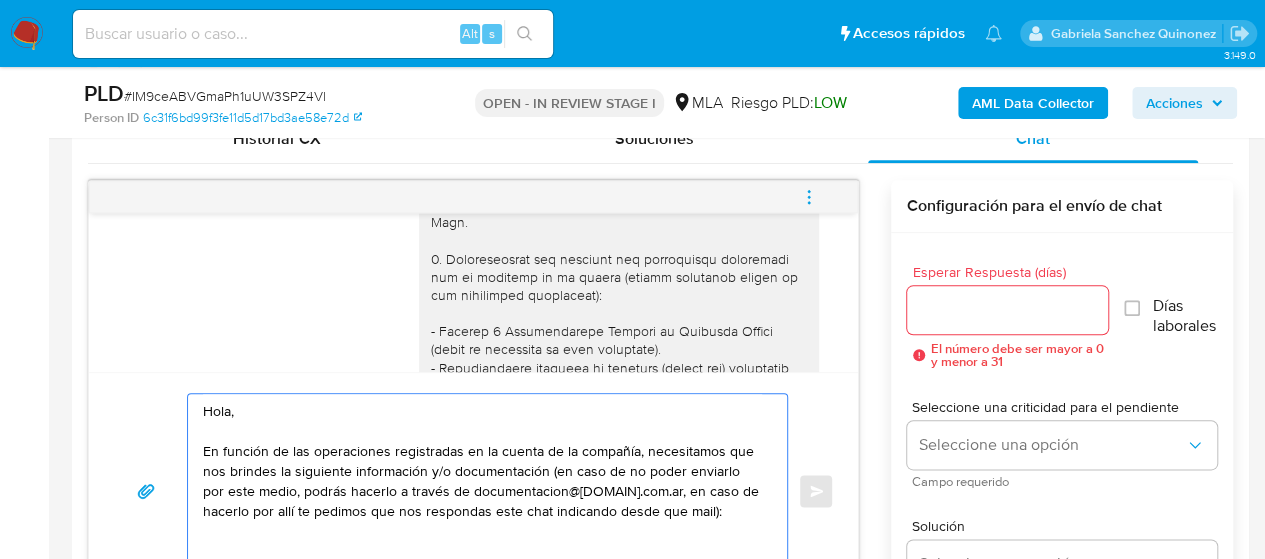 scroll, scrollTop: 1271, scrollLeft: 0, axis: vertical 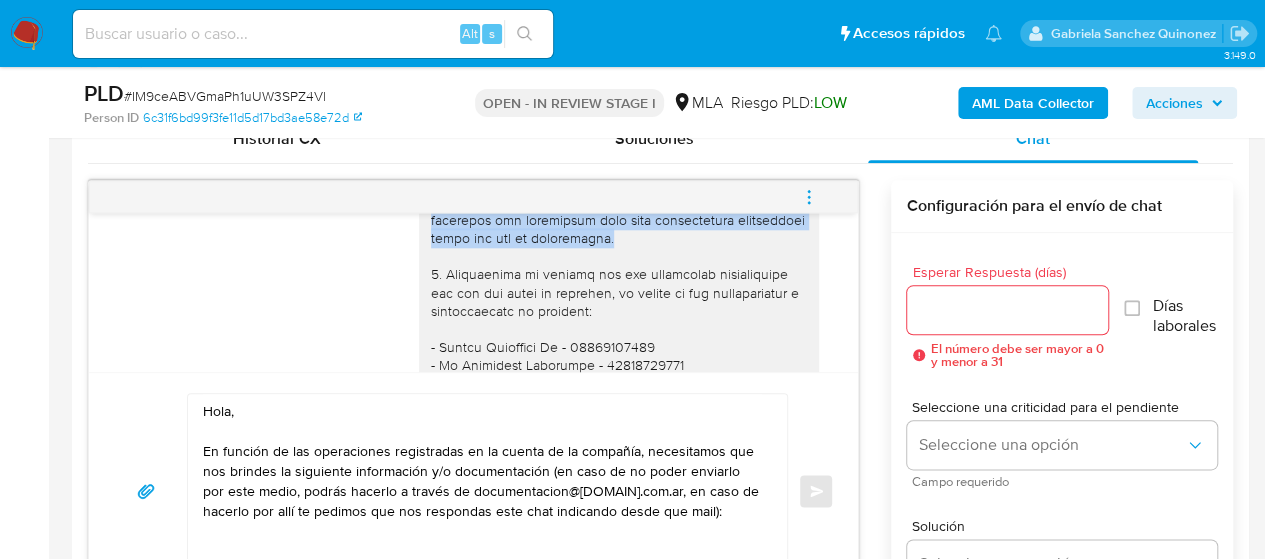 drag, startPoint x: 412, startPoint y: 332, endPoint x: 737, endPoint y: 265, distance: 331.8343 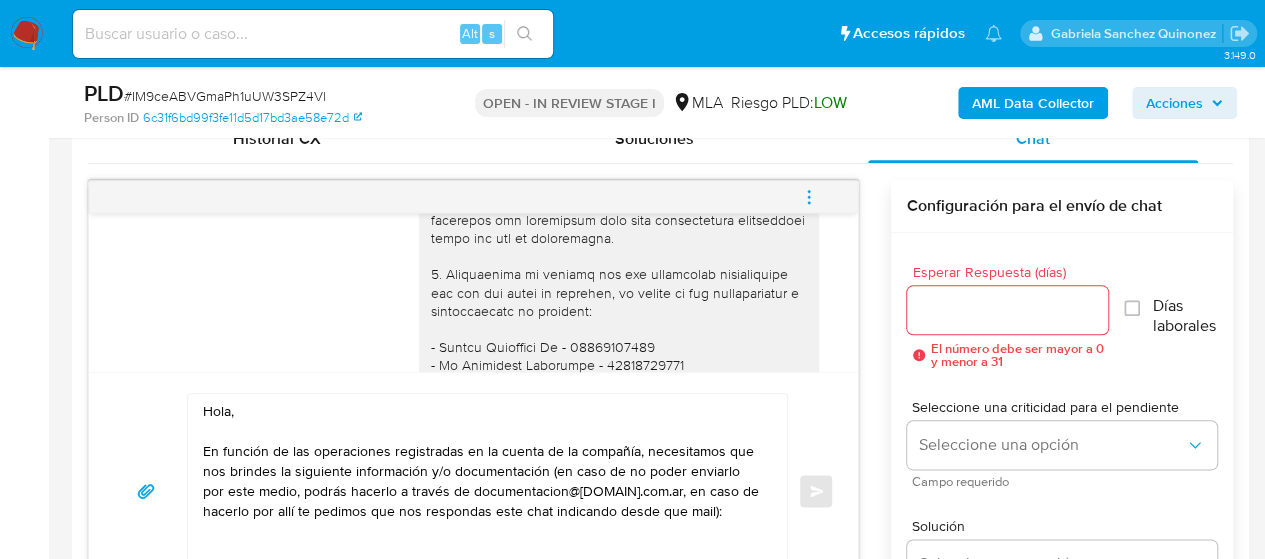click on "Hola,
En función de las operaciones registradas en la cuenta de la compañía, necesitamos que nos brindes la siguiente información y/o documentación (en caso de no poder enviarlo por este medio, podrás hacerlo a través de documentacion@mercadopago.com.ar, en caso de hacerlo por allí te pedimos que nos respondas este chat indicando desde que mail):" at bounding box center [482, 491] 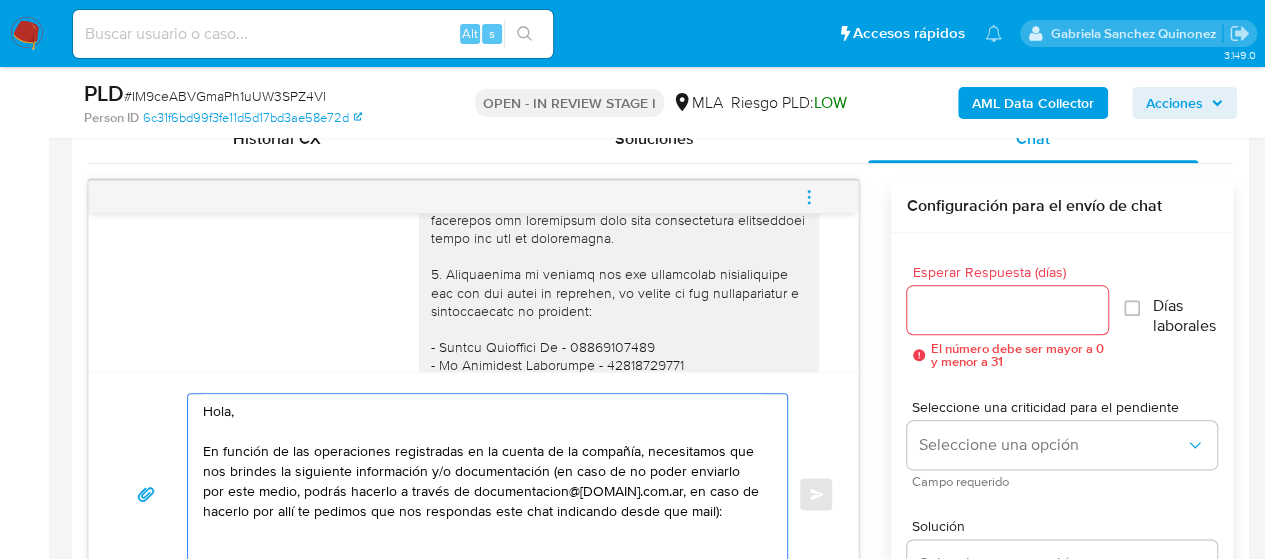 scroll, scrollTop: 1019, scrollLeft: 0, axis: vertical 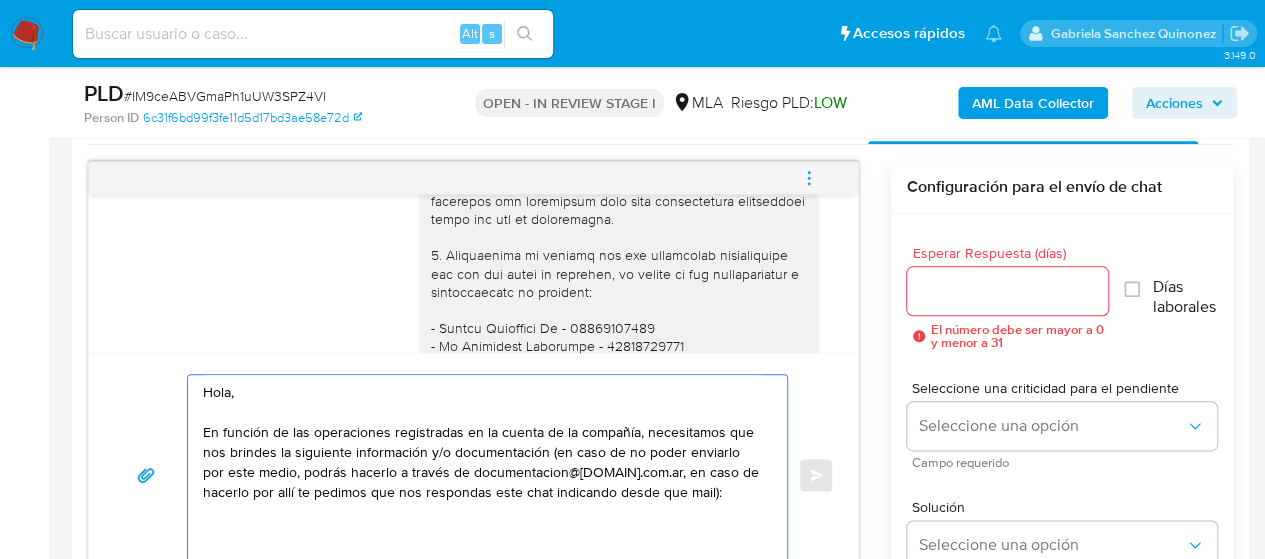paste on "2. Documentación que respalde las operaciones realizadas por la compañía en su cuenta (puedes enviarnos alguno de los siguientes documentos):
- Últimas 6 Declaraciones Juradas de Ingresos Brutos (donde se visualice la base imponible).
- Certificación contable de ingresos (último año) legalizada ante el Consejo Profesional de Ciencias Económicas.
- Estados Contables vigentes homologados ante el CPCE.
Tené en cuenta que, además de los ejemplos mencionados, podés adjuntar voluntariamente cualquier otra documentación adicional que consideres útil para respaldarlos movimientos sobre los que te consultamos." 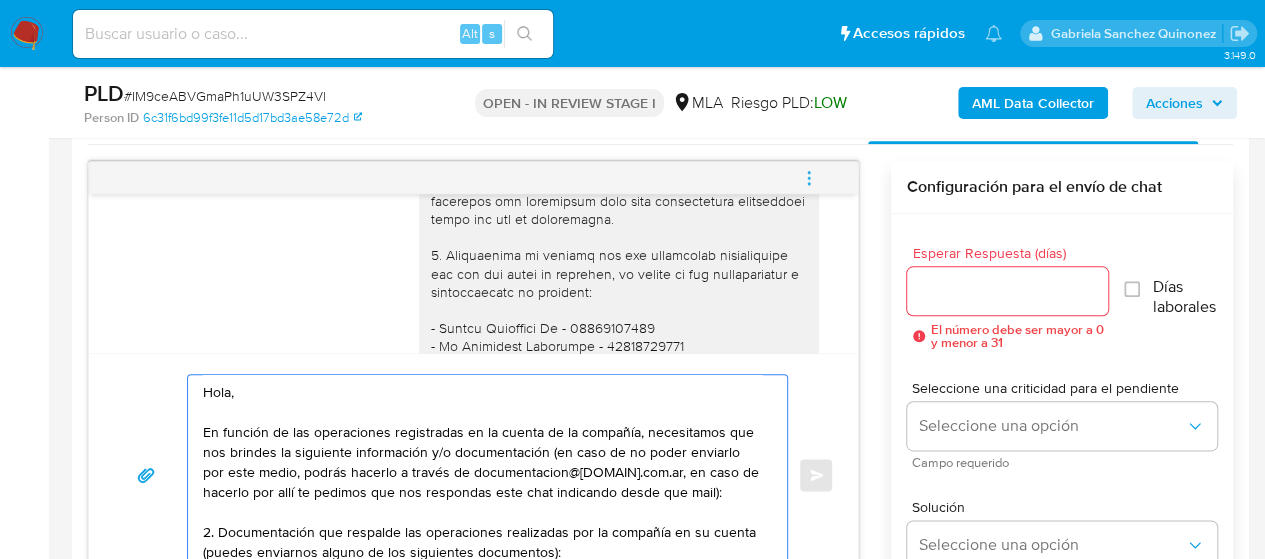 scroll, scrollTop: 207, scrollLeft: 0, axis: vertical 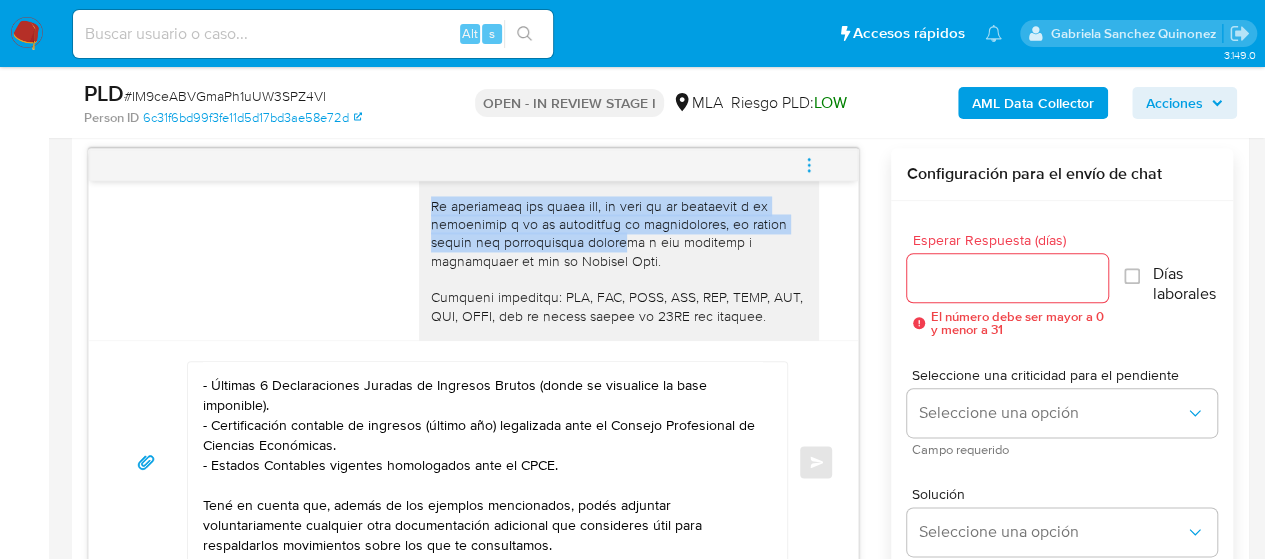 drag, startPoint x: 417, startPoint y: 239, endPoint x: 548, endPoint y: 272, distance: 135.09256 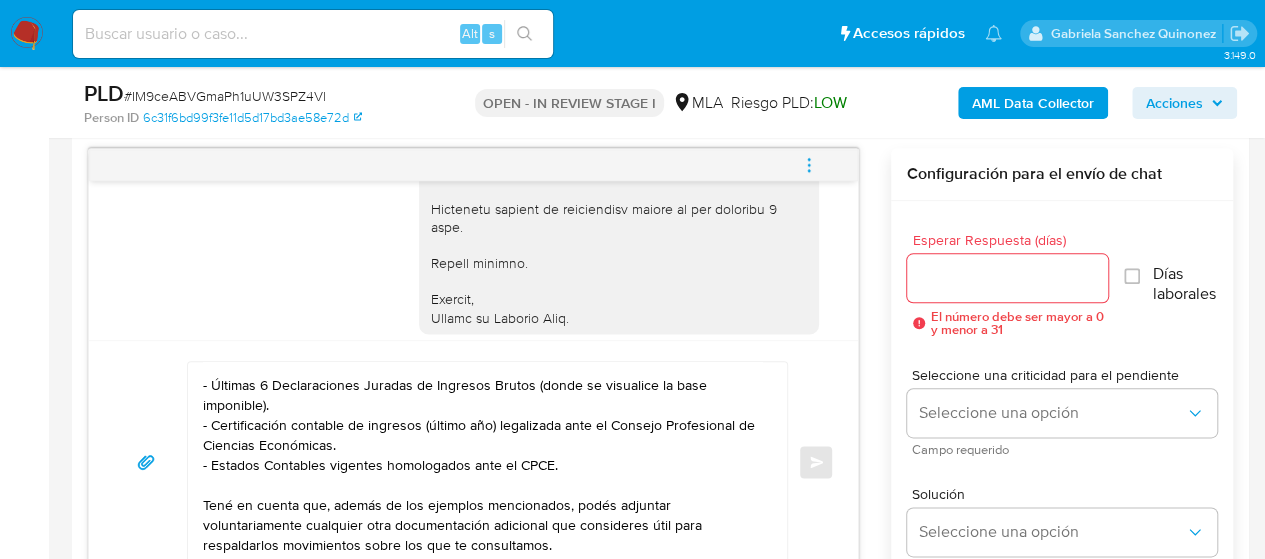 scroll, scrollTop: 1871, scrollLeft: 0, axis: vertical 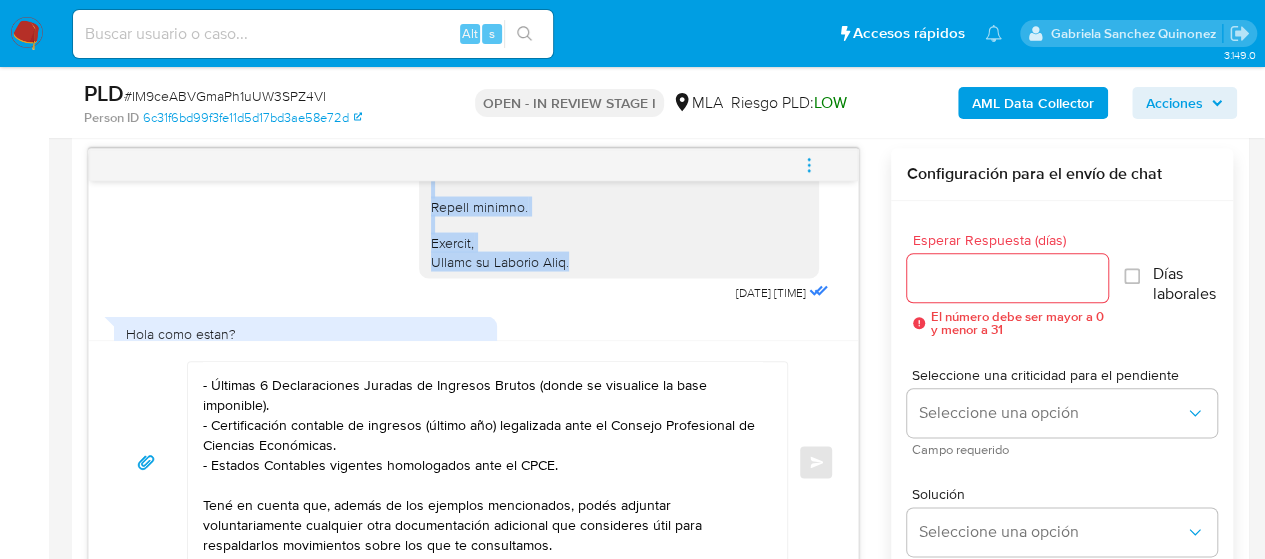 drag, startPoint x: 416, startPoint y: 232, endPoint x: 581, endPoint y: 293, distance: 175.91475 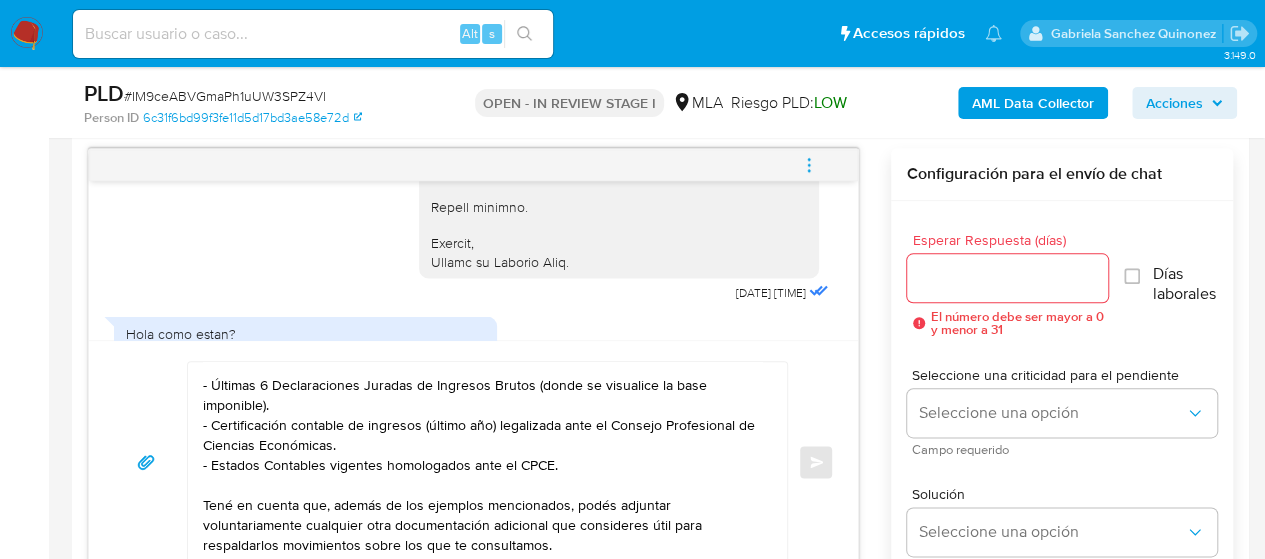 click on "Hola,
En función de las operaciones registradas en la cuenta de la compañía, necesitamos que nos brindes la siguiente información y/o documentación (en caso de no poder enviarlo por este medio, podrás hacerlo a través de documentacion@mercadopago.com.ar, en caso de hacerlo por allí te pedimos que nos respondas este chat indicando desde que mail):
2. Documentación que respalde las operaciones realizadas por la compañía en su cuenta (puedes enviarnos alguno de los siguientes documentos):
- Últimas 6 Declaraciones Juradas de Ingresos Brutos (donde se visualice la base imponible).
- Certificación contable de ingresos (último año) legalizada ante el Consejo Profesional de Ciencias Económicas.
- Estados Contables vigentes homologados ante el CPCE.
Tené en cuenta que, además de los ejemplos mencionados, podés adjuntar voluntariamente cualquier otra documentación adicional que consideres útil para respaldarlos movimientos sobre los que te consultamos." at bounding box center [482, 462] 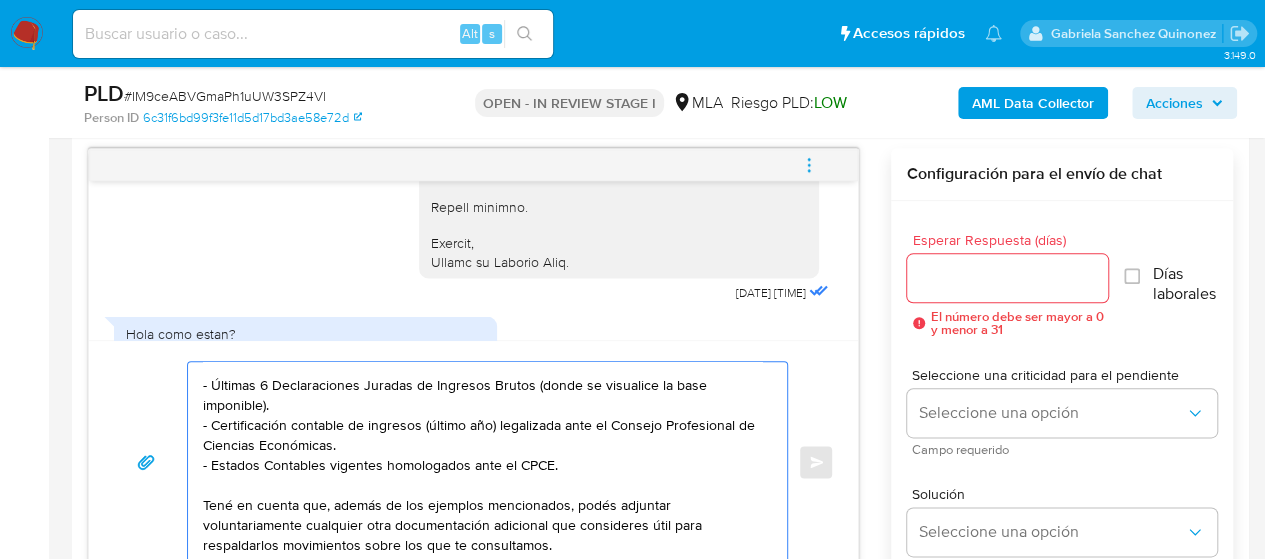 click on "Hola,
En función de las operaciones registradas en la cuenta de la compañía, necesitamos que nos brindes la siguiente información y/o documentación (en caso de no poder enviarlo por este medio, podrás hacerlo a través de documentacion@mercadopago.com.ar, en caso de hacerlo por allí te pedimos que nos respondas este chat indicando desde que mail):
2. Documentación que respalde las operaciones realizadas por la compañía en su cuenta (puedes enviarnos alguno de los siguientes documentos):
- Últimas 6 Declaraciones Juradas de Ingresos Brutos (donde se visualice la base imponible).
- Certificación contable de ingresos (último año) legalizada ante el Consejo Profesional de Ciencias Económicas.
- Estados Contables vigentes homologados ante el CPCE.
Tené en cuenta que, además de los ejemplos mencionados, podés adjuntar voluntariamente cualquier otra documentación adicional que consideres útil para respaldarlos movimientos sobre los que te consultamos." at bounding box center [482, 462] 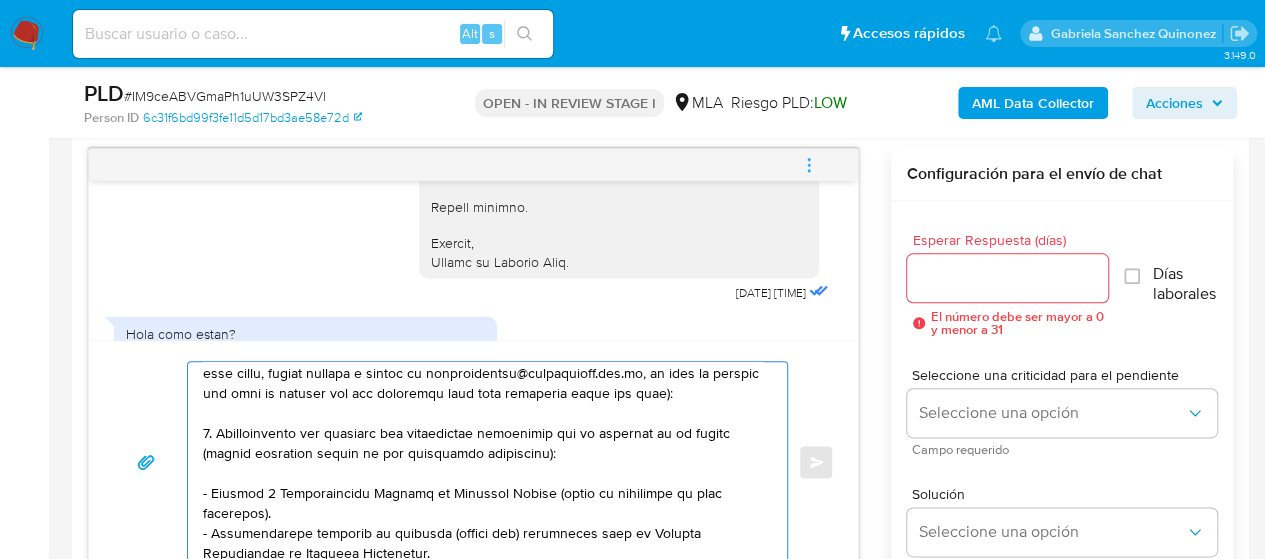 scroll, scrollTop: 100, scrollLeft: 0, axis: vertical 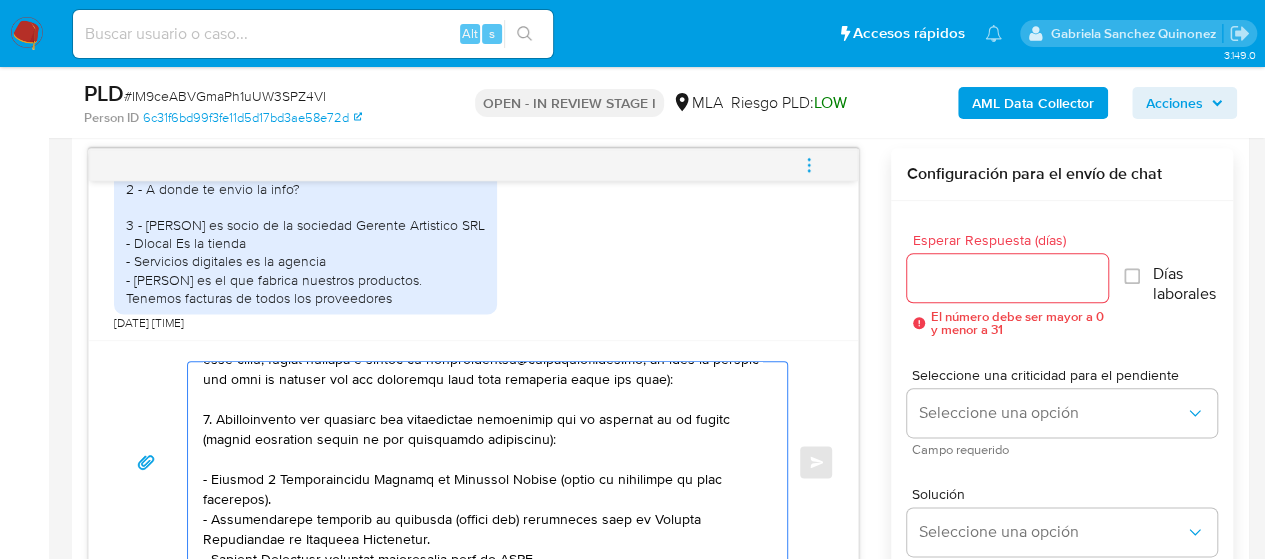 click at bounding box center (482, 462) 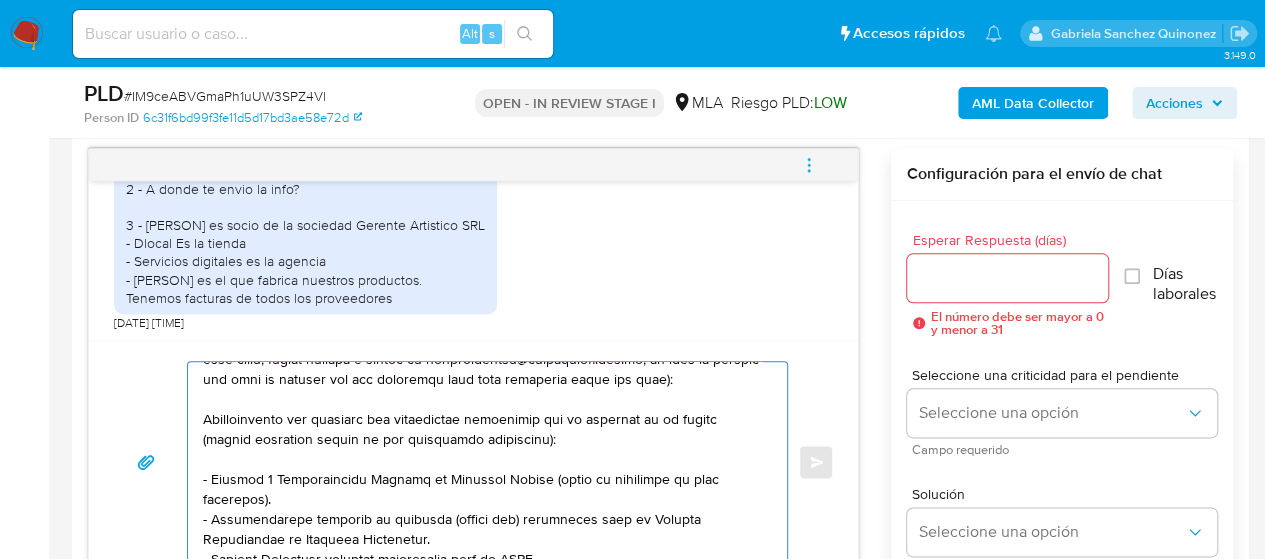 scroll, scrollTop: 0, scrollLeft: 0, axis: both 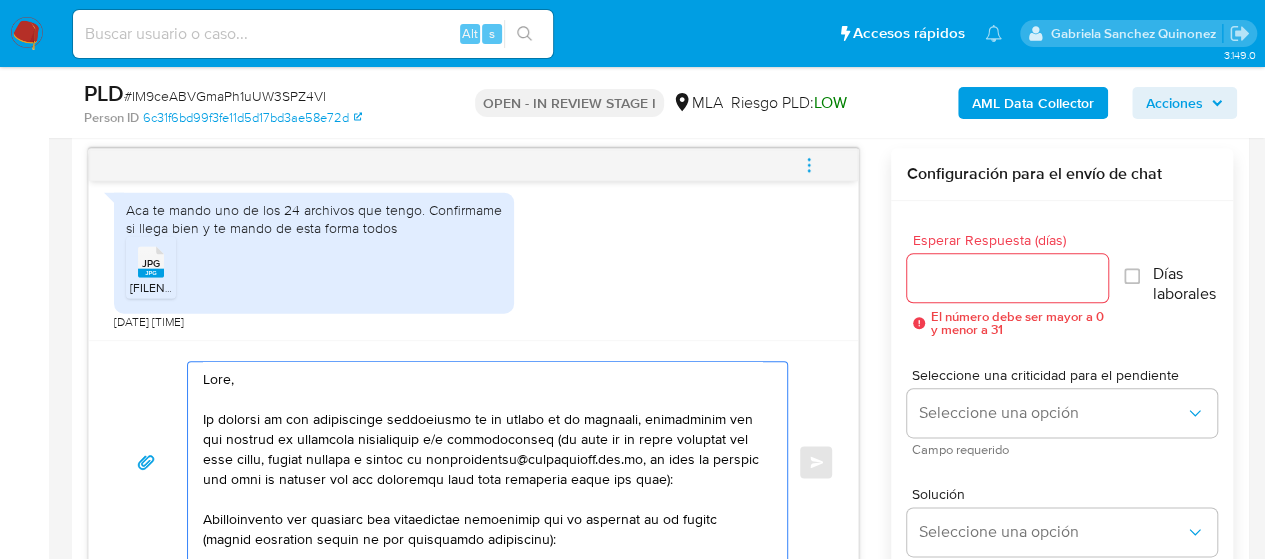 type on "Hola,
En función de las operaciones registradas en la cuenta de la compañía, necesitamos que nos brindes la siguiente información y/o documentación (en caso de no poder enviarlo por este medio, podrás hacerlo a través de documentacion@mercadopago.com.ar, en caso de hacerlo por allí te pedimos que nos respondas este chat indicando desde que mail):
Documentación que respalde las operaciones realizadas por la compañía en su cuenta (puedes enviarnos alguno de los siguientes documentos):
- Últimas 6 Declaraciones Juradas de Ingresos Brutos (donde se visualice la base imponible).
- Certificación contable de ingresos (último año) legalizada ante el Consejo Profesional de Ciencias Económicas.
- Estados Contables vigentes homologados ante el CPCE.
Tené en cuenta que, además de los ejemplos mencionados, podés adjuntar voluntariamente cualquier otra documentación adicional que consideres útil para respaldarlos movimientos sobre los que te consultamos.
Formatos admitidos: PDF, JPG, JPEG, TXT, DOC, DOCX, XLS, PNG,..." 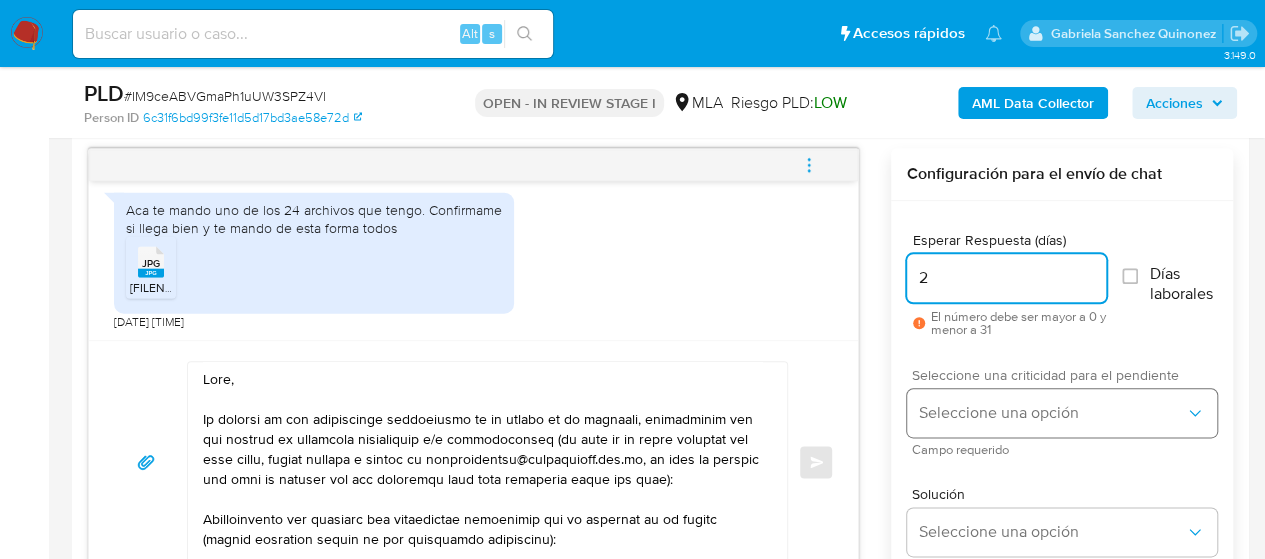 type on "2" 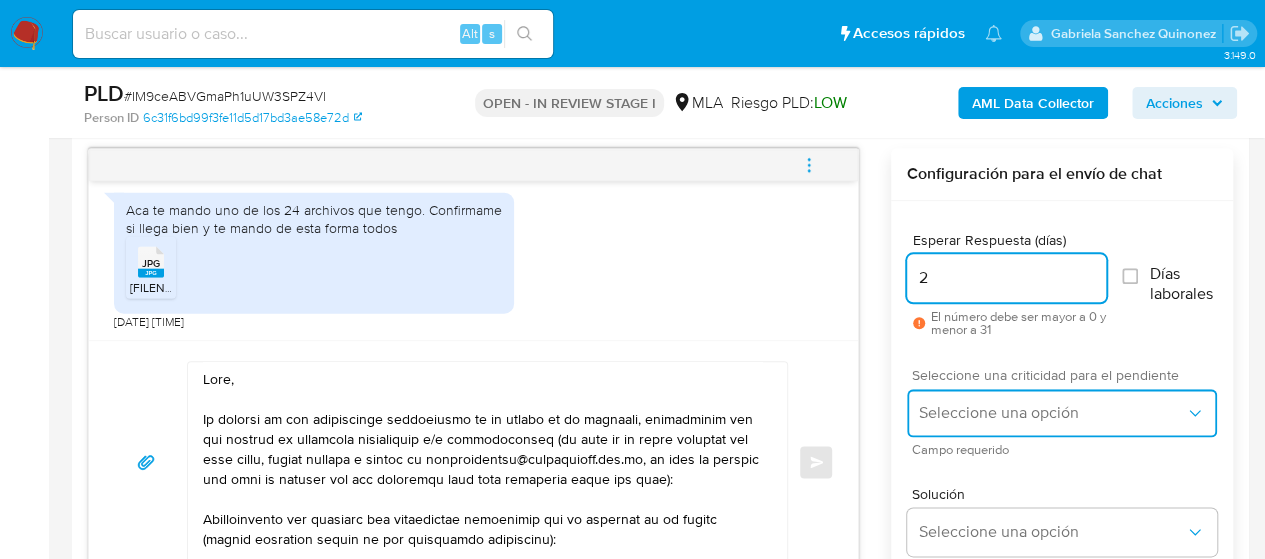 click on "Seleccione una opción" at bounding box center [1062, 413] 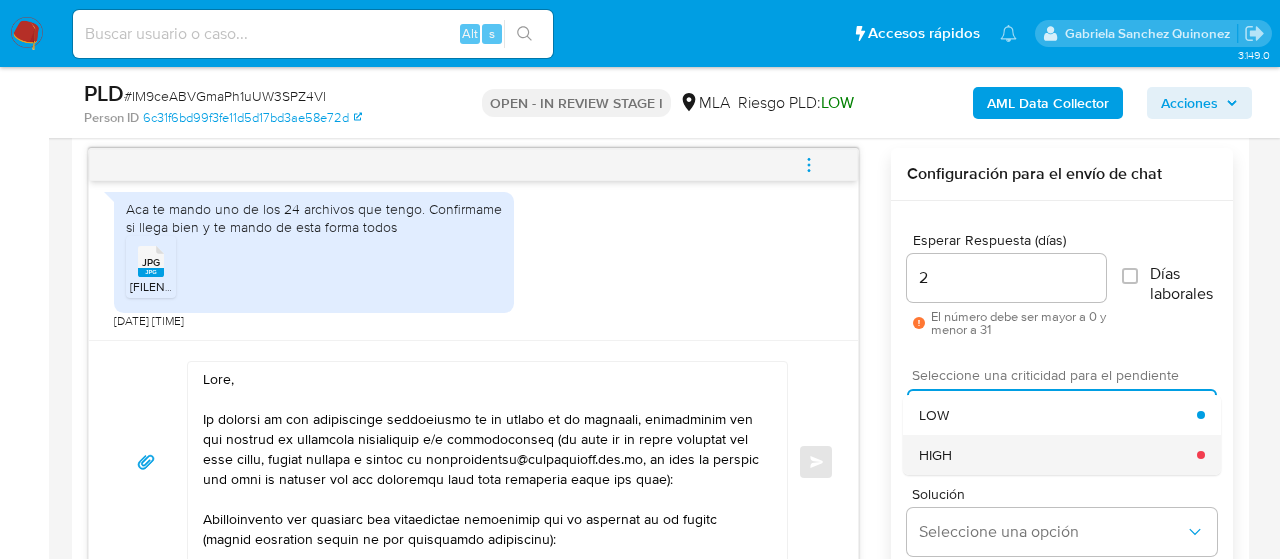 click on "HIGH" at bounding box center [1058, 455] 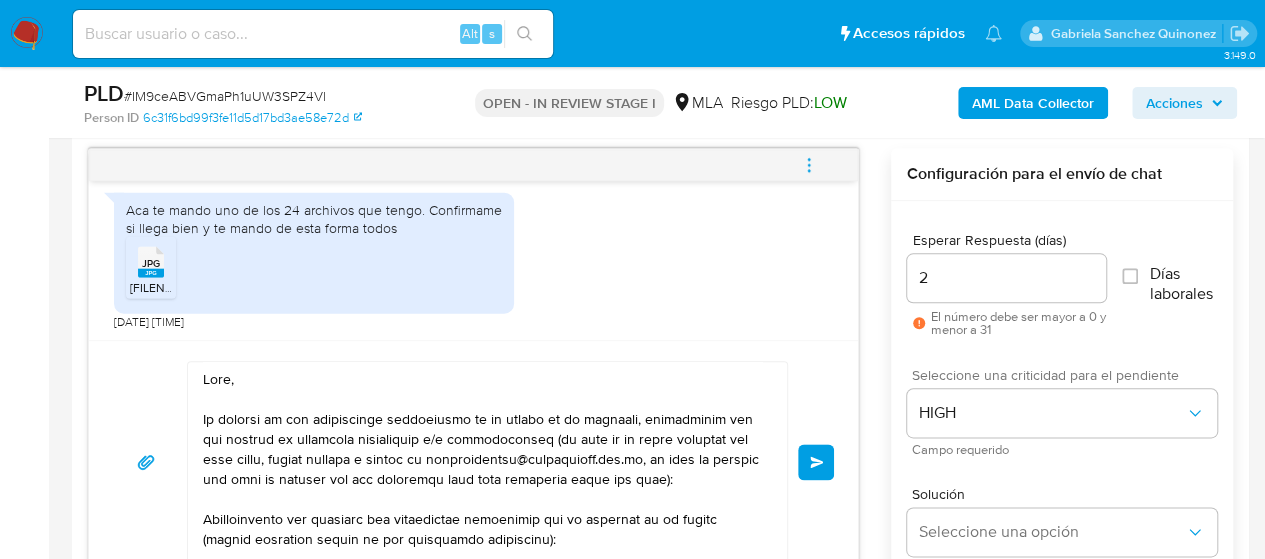 click on "Enviar" at bounding box center (816, 462) 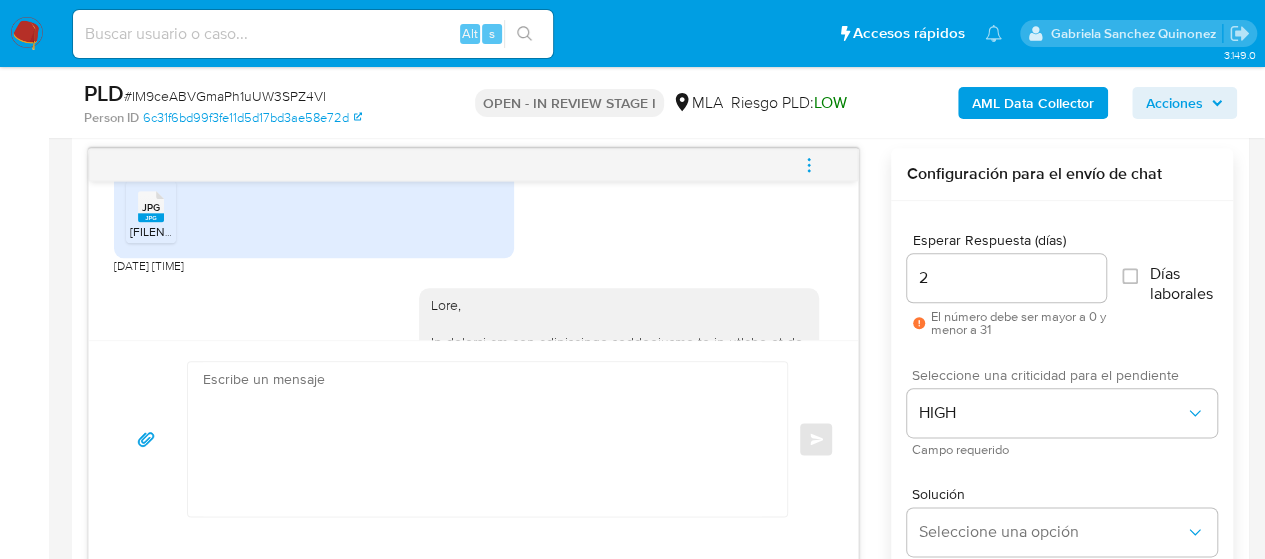 scroll, scrollTop: 3184, scrollLeft: 0, axis: vertical 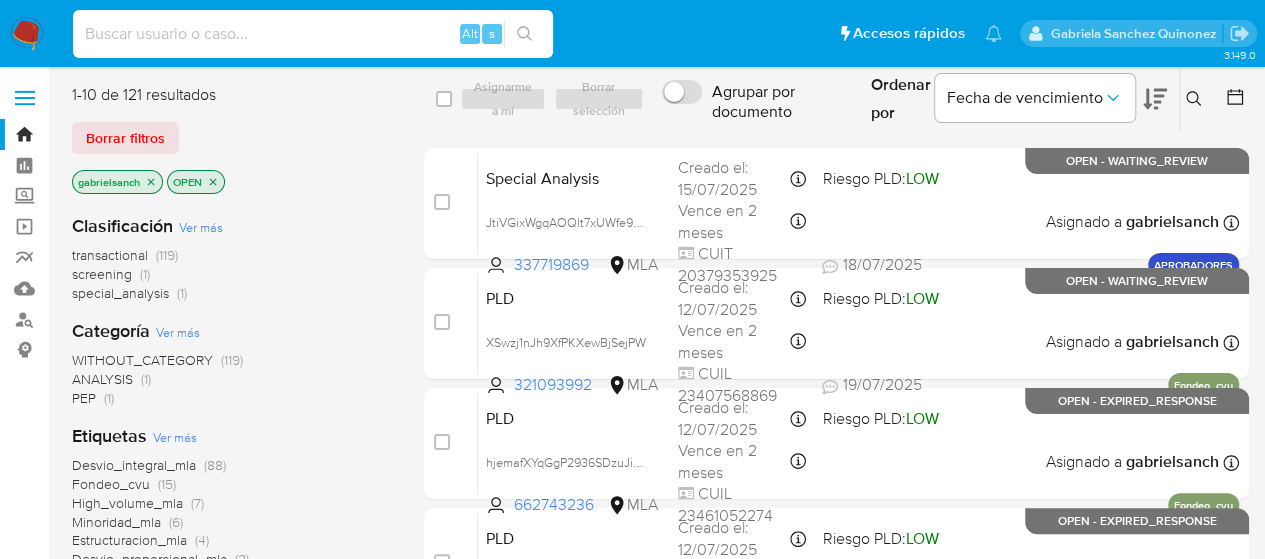 click at bounding box center [313, 34] 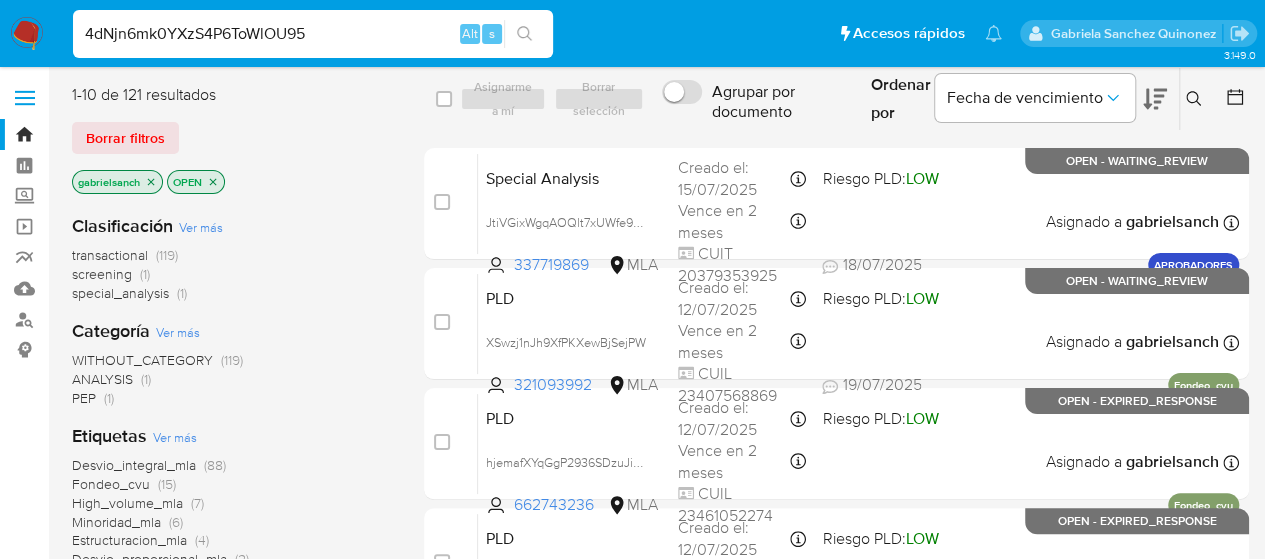 type on "4dNjn6mk0YXzS4P6ToWlOU95" 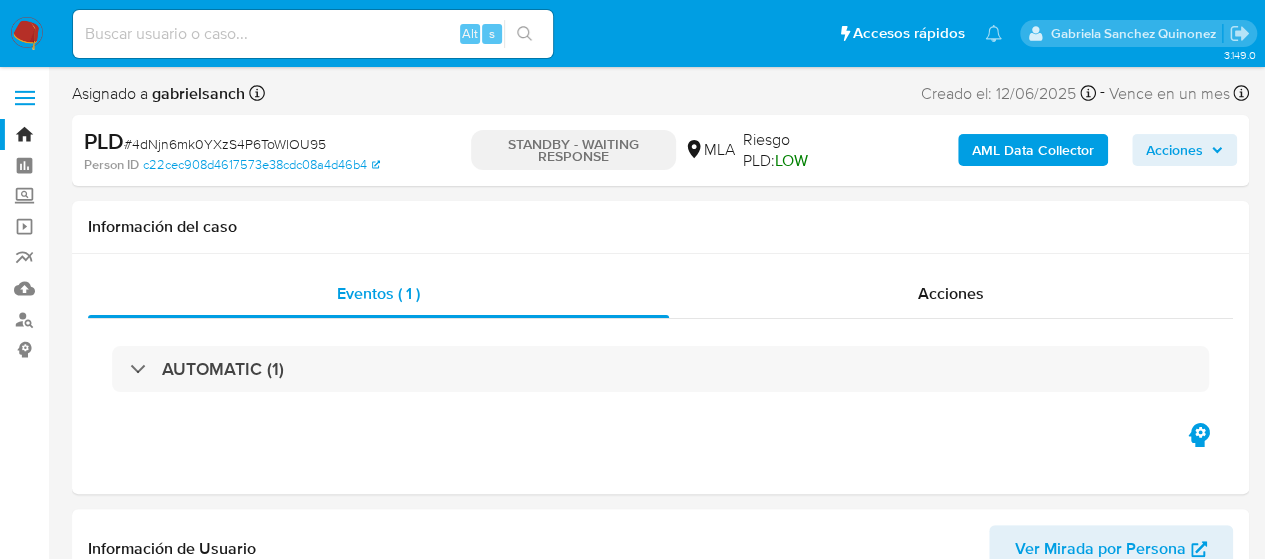 select on "10" 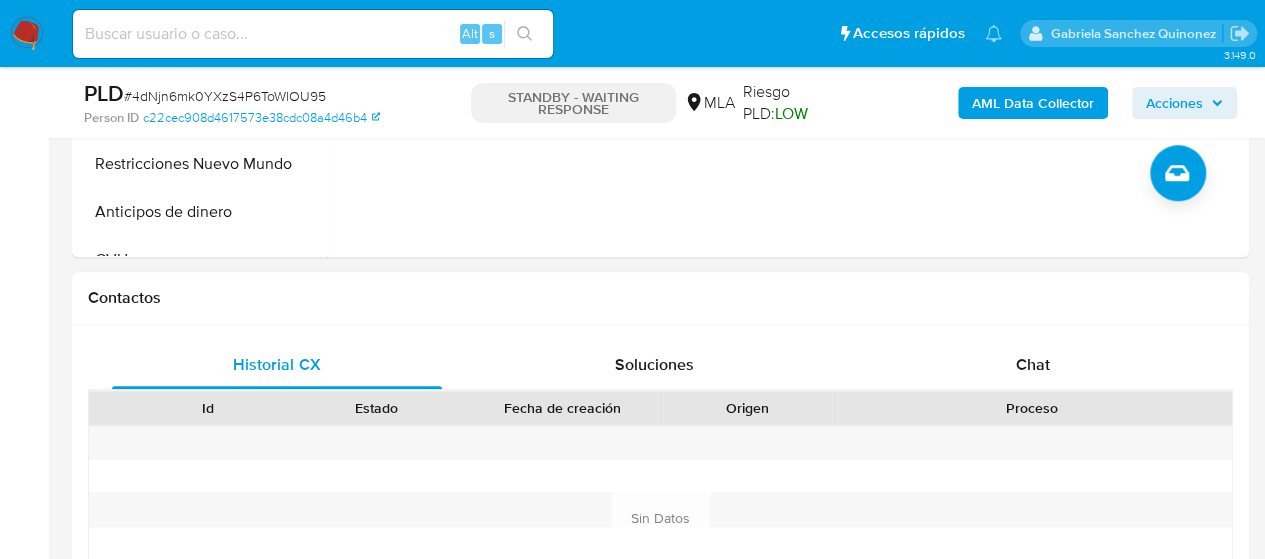 scroll, scrollTop: 800, scrollLeft: 0, axis: vertical 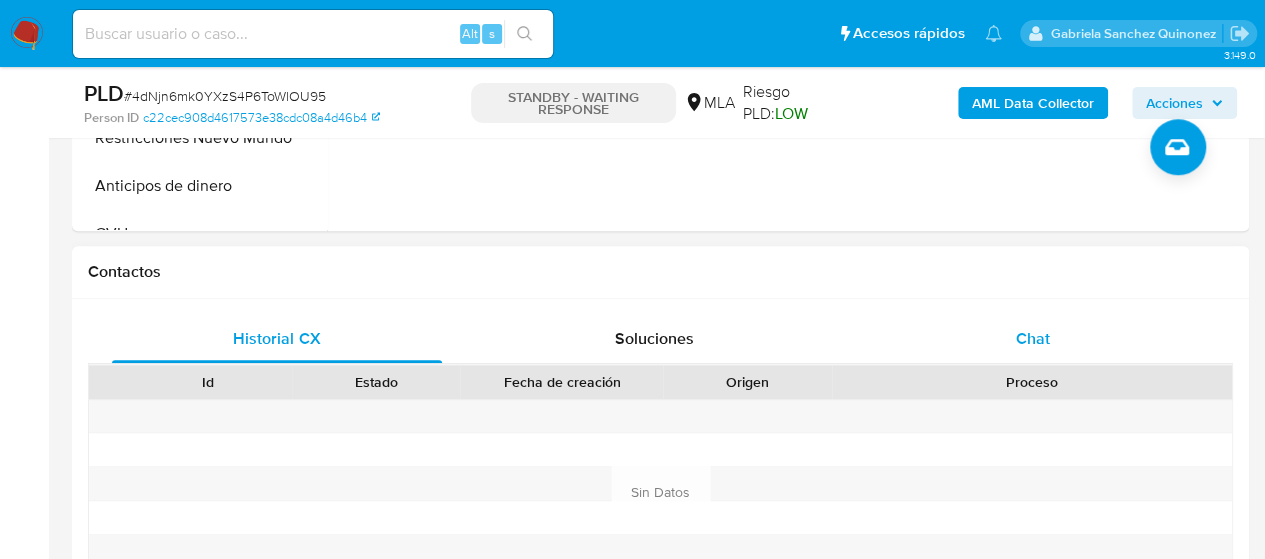 click on "Chat" at bounding box center (1033, 339) 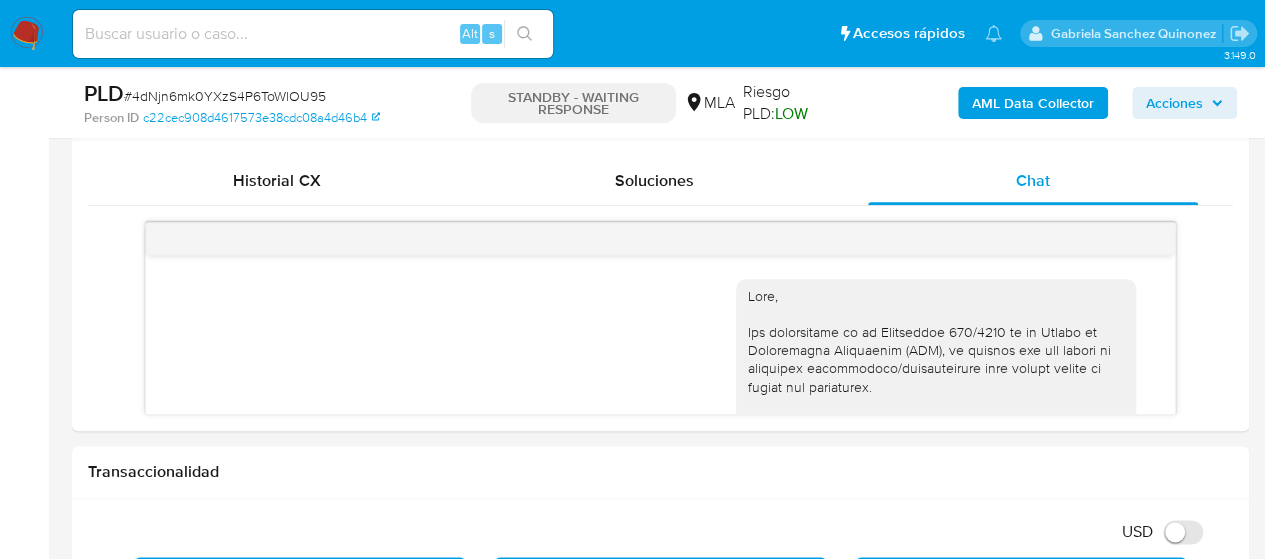 scroll, scrollTop: 1000, scrollLeft: 0, axis: vertical 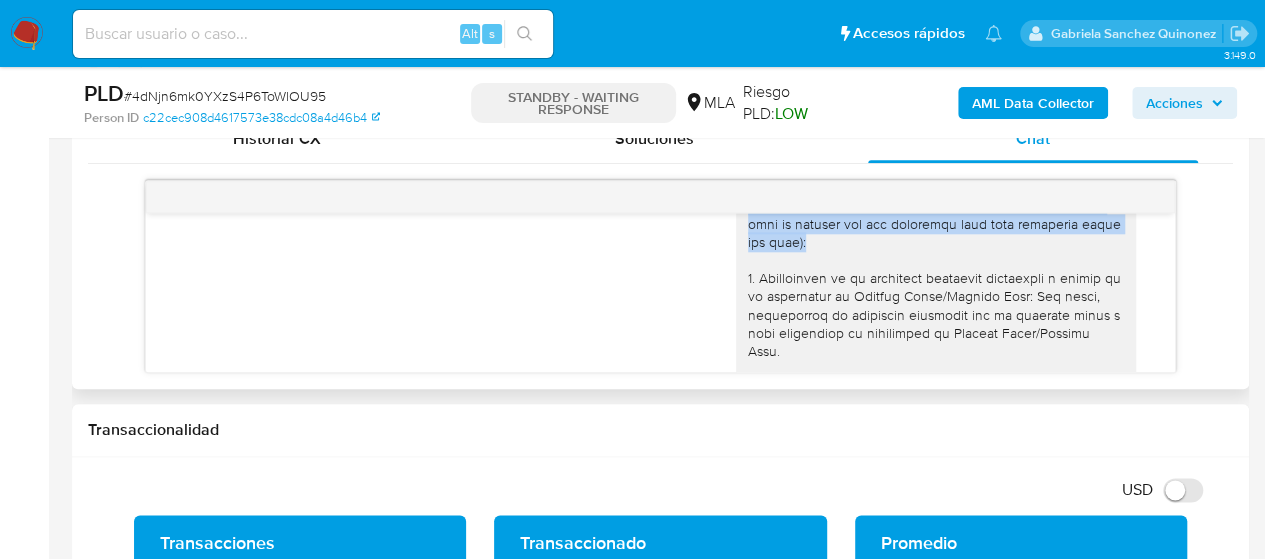 drag, startPoint x: 732, startPoint y: 250, endPoint x: 842, endPoint y: 296, distance: 119.230865 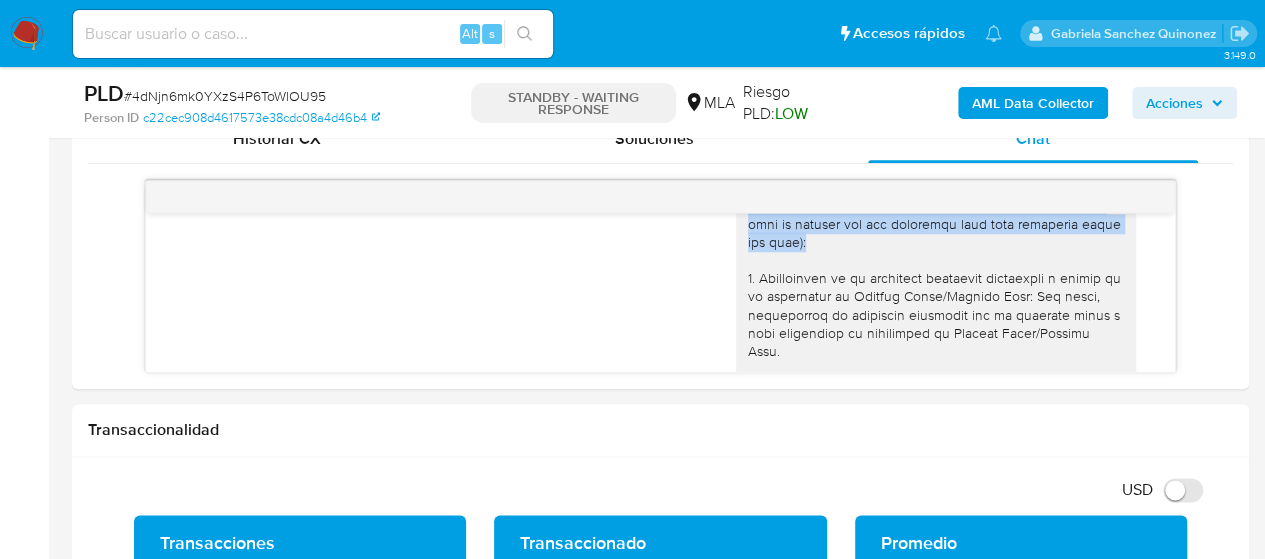 click at bounding box center (27, 34) 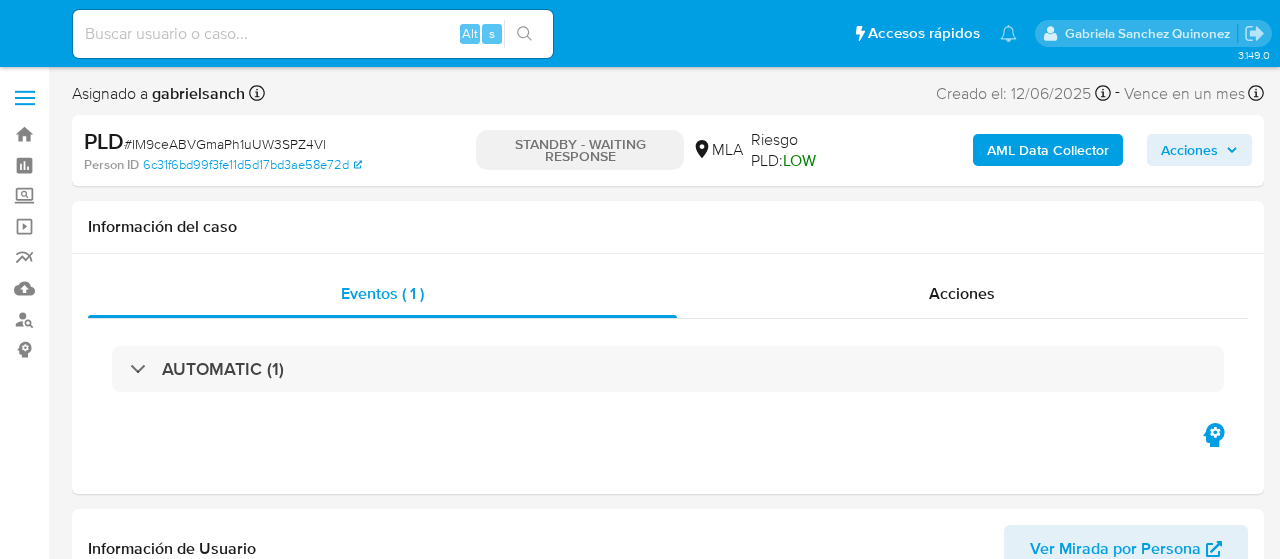 select on "10" 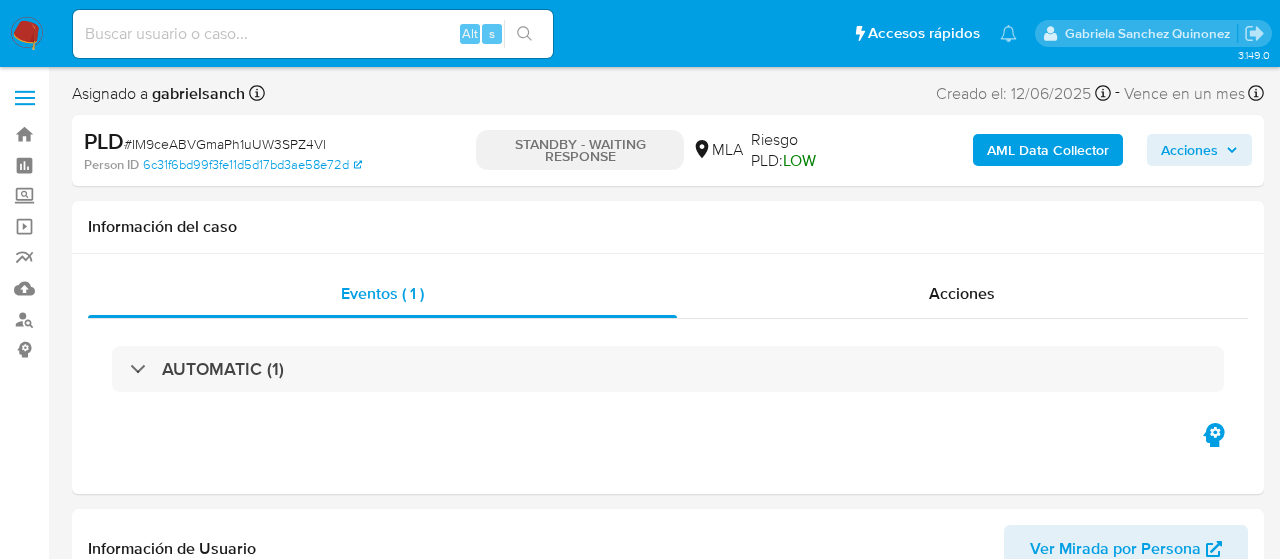 click on "Alt s" at bounding box center [313, 34] 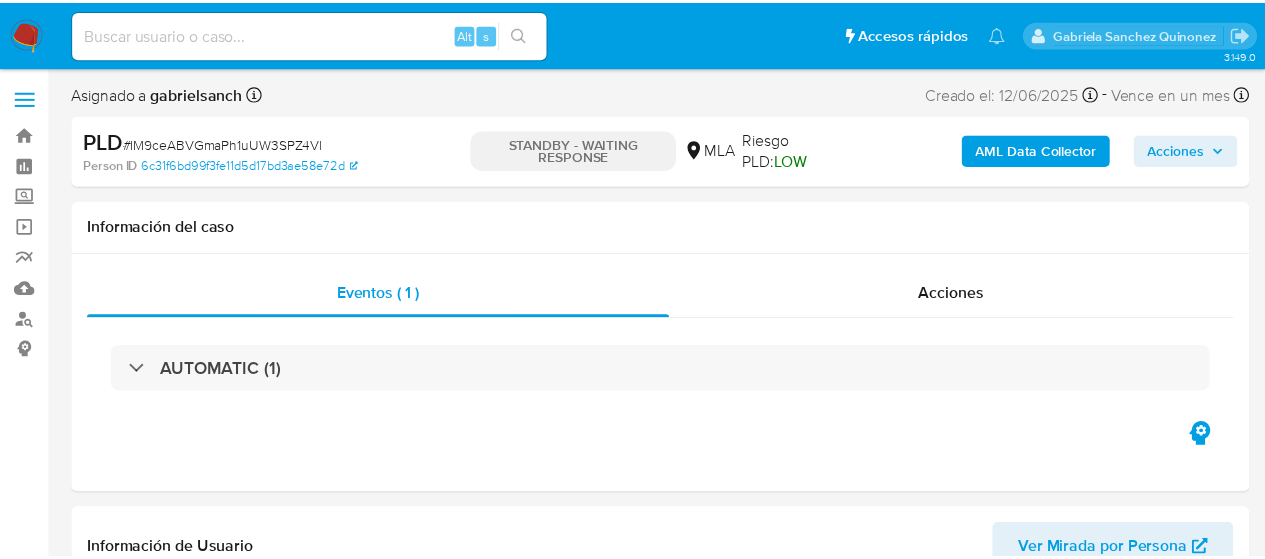 scroll, scrollTop: 0, scrollLeft: 0, axis: both 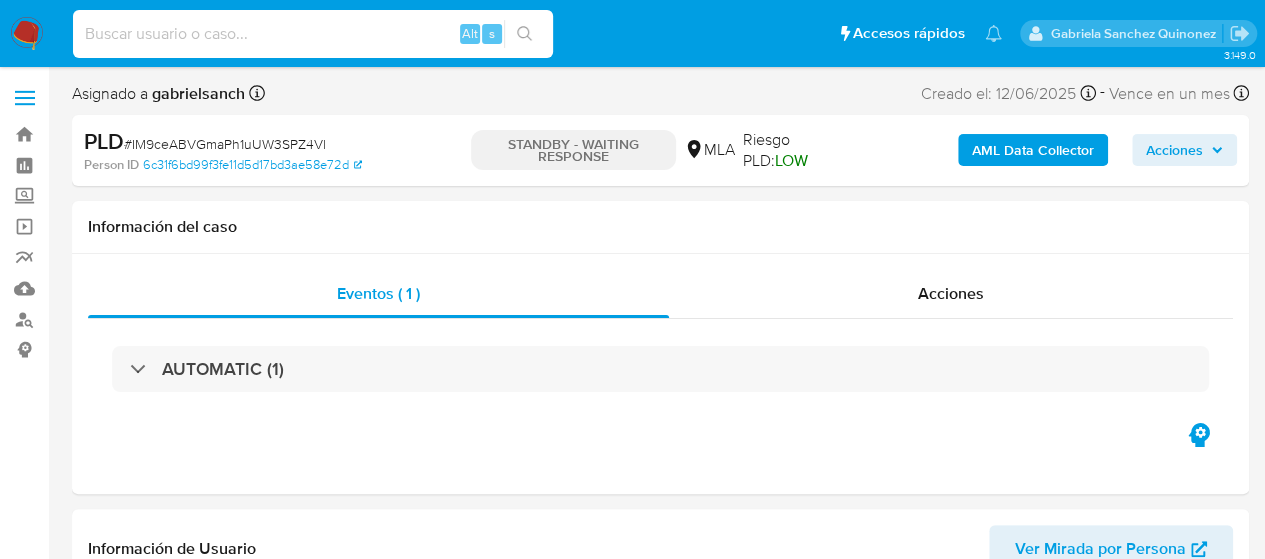 click at bounding box center (313, 34) 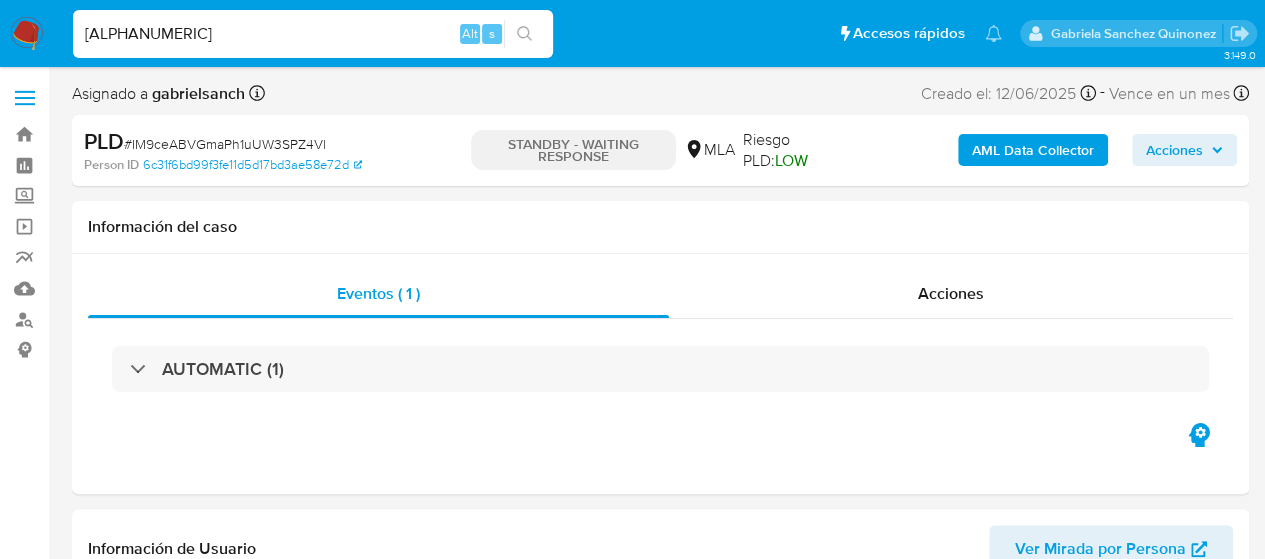 type on "[ALPHANUMERIC]" 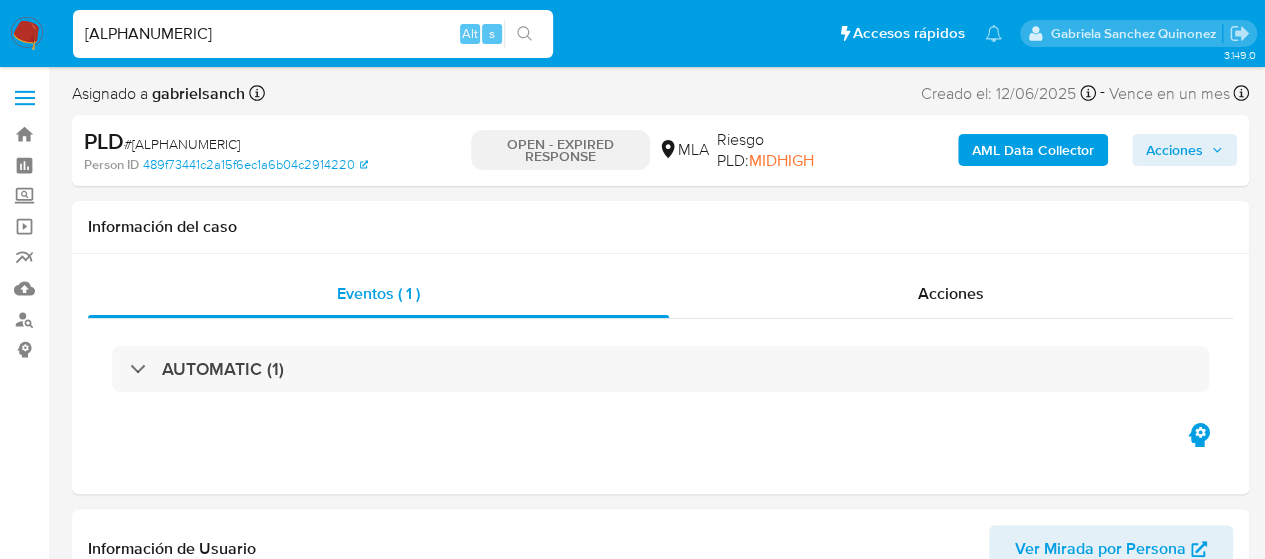 select on "10" 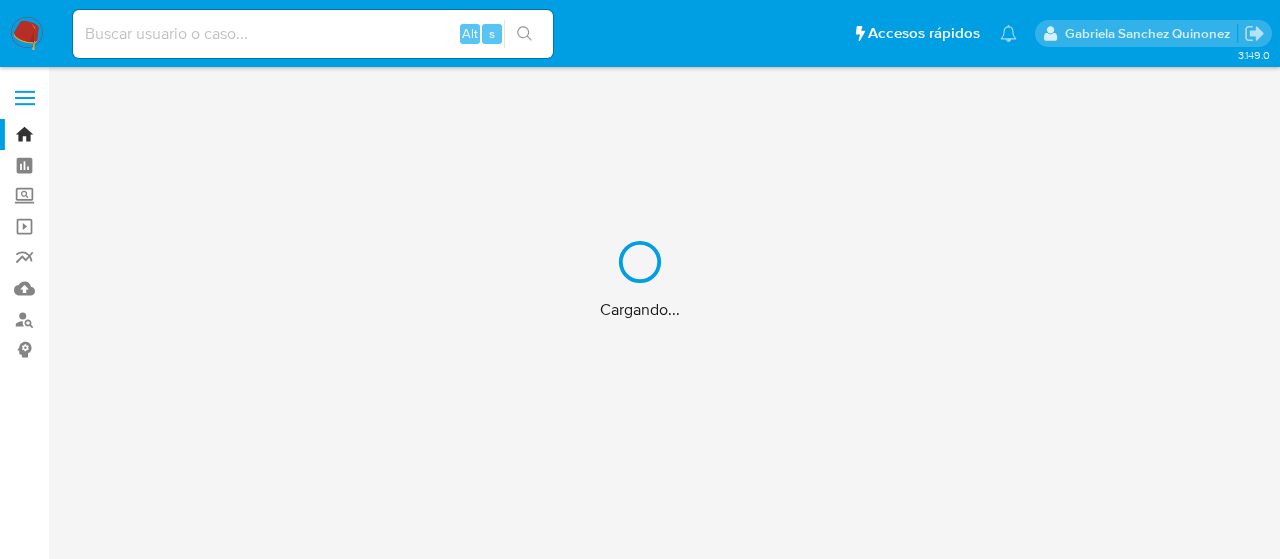 scroll, scrollTop: 0, scrollLeft: 0, axis: both 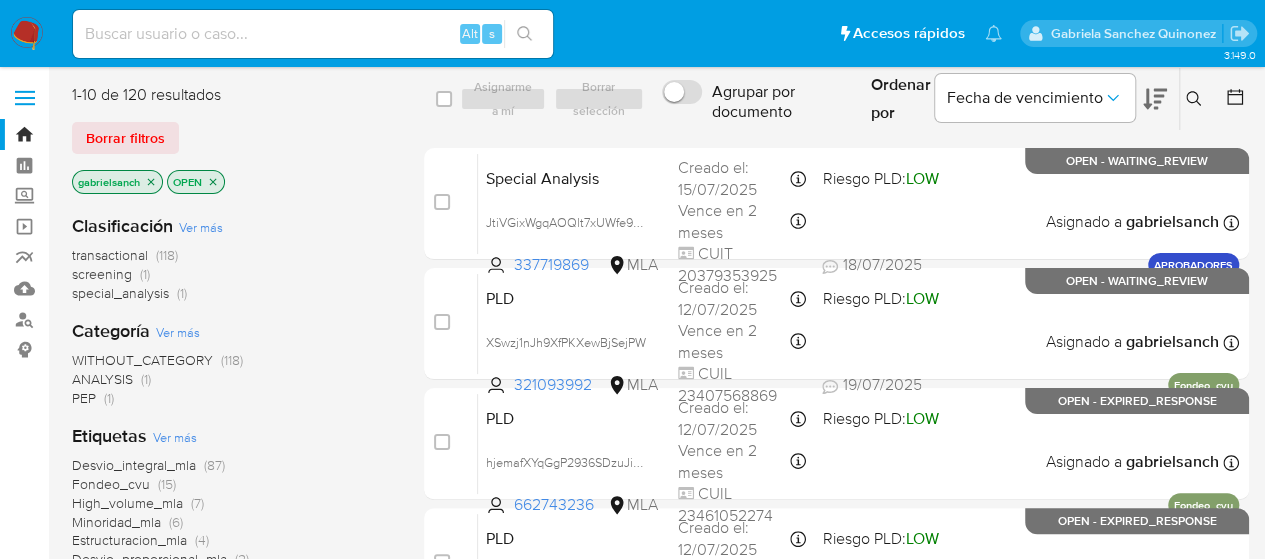 click 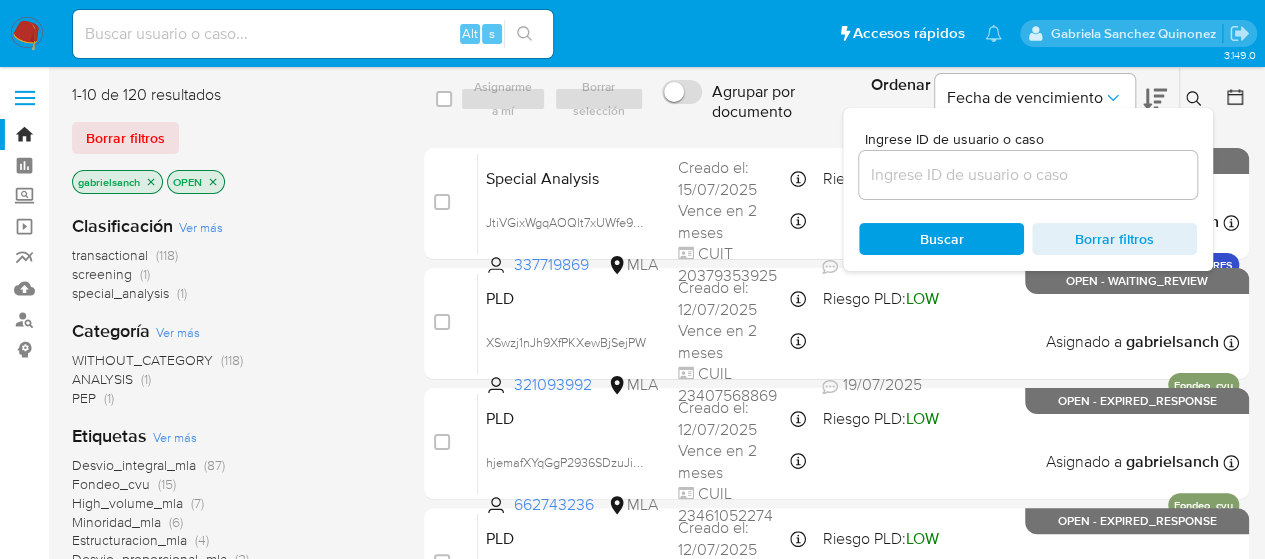 click at bounding box center [1028, 175] 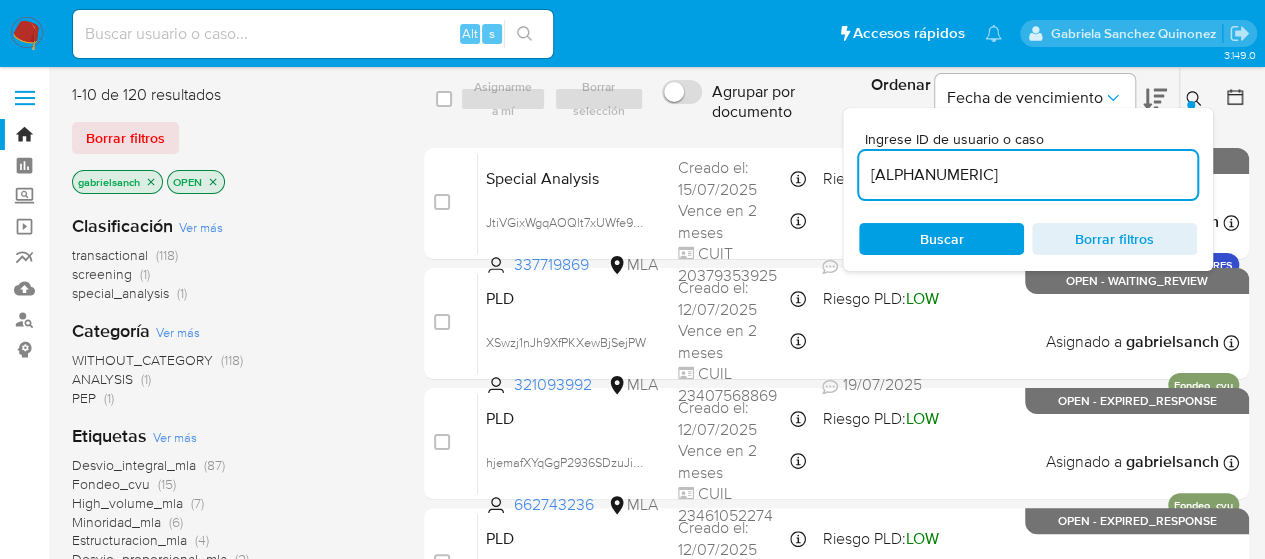 type on "[ALPHANUMERIC]" 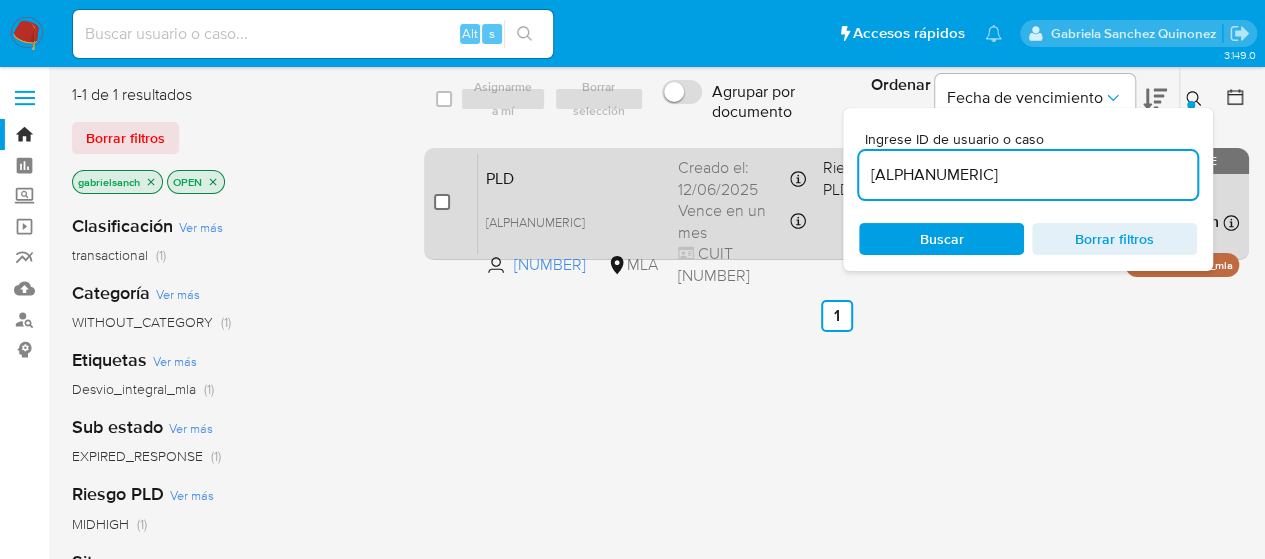 click at bounding box center (442, 202) 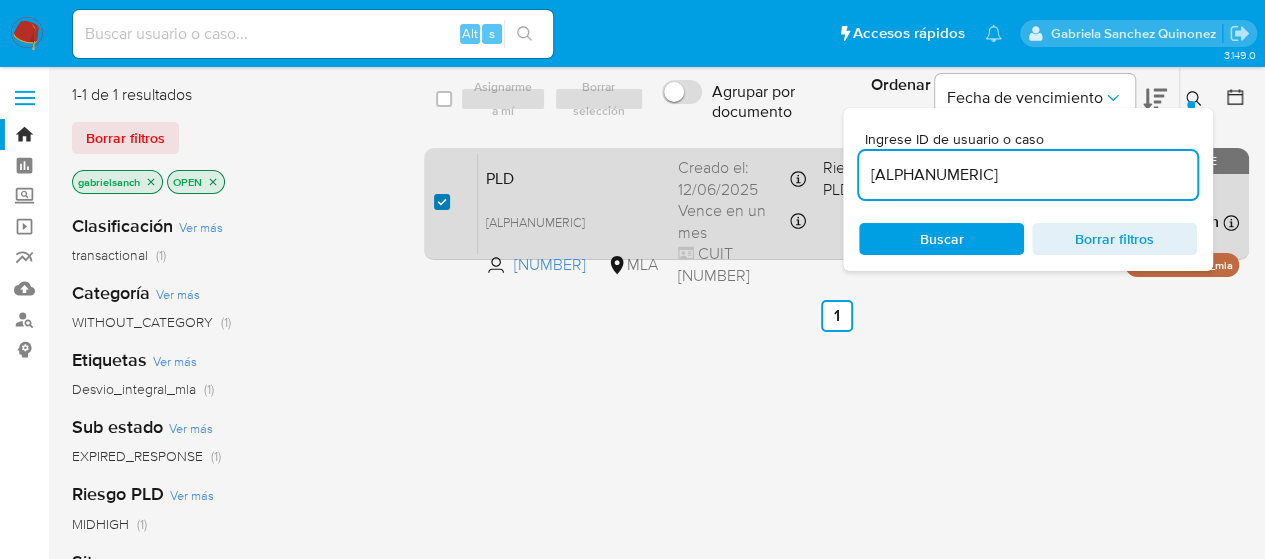 checkbox on "true" 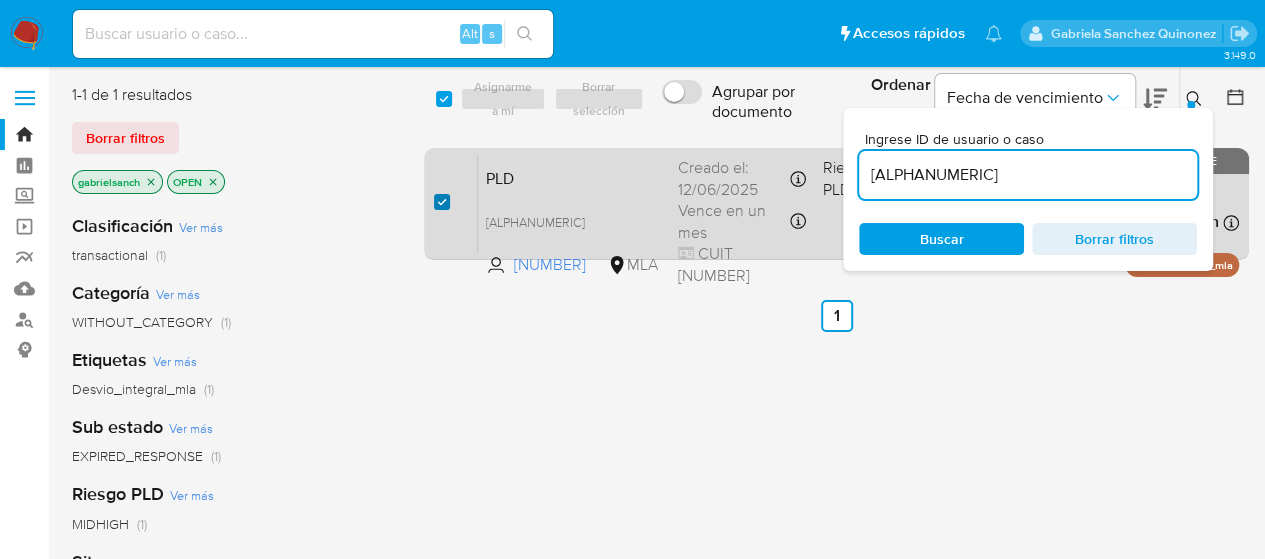 checkbox on "true" 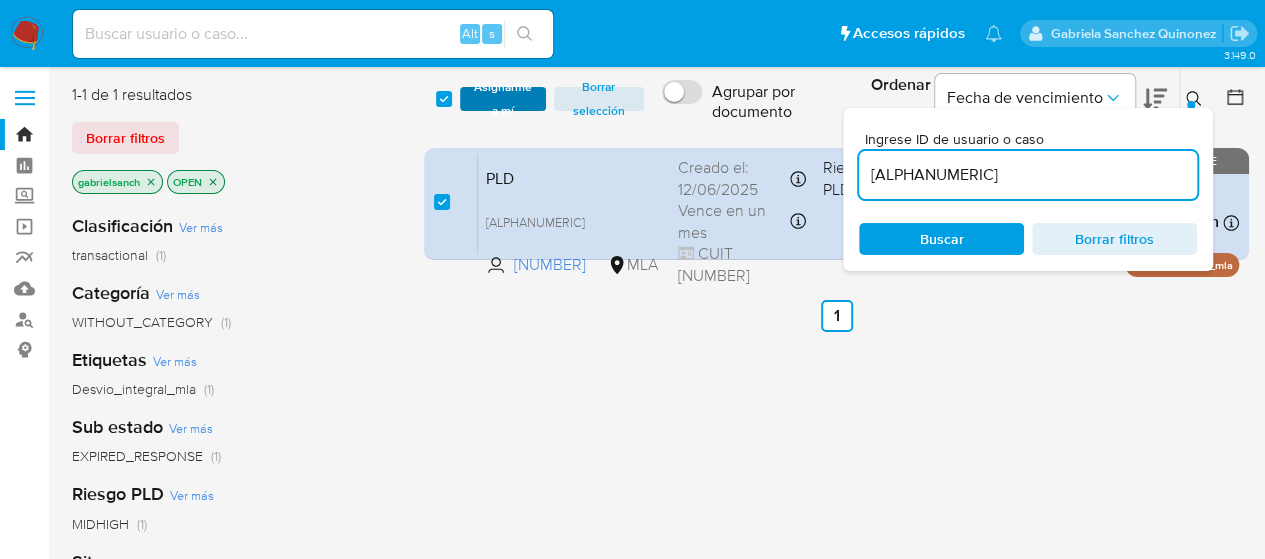 click on "Asignarme a mí" at bounding box center [503, 99] 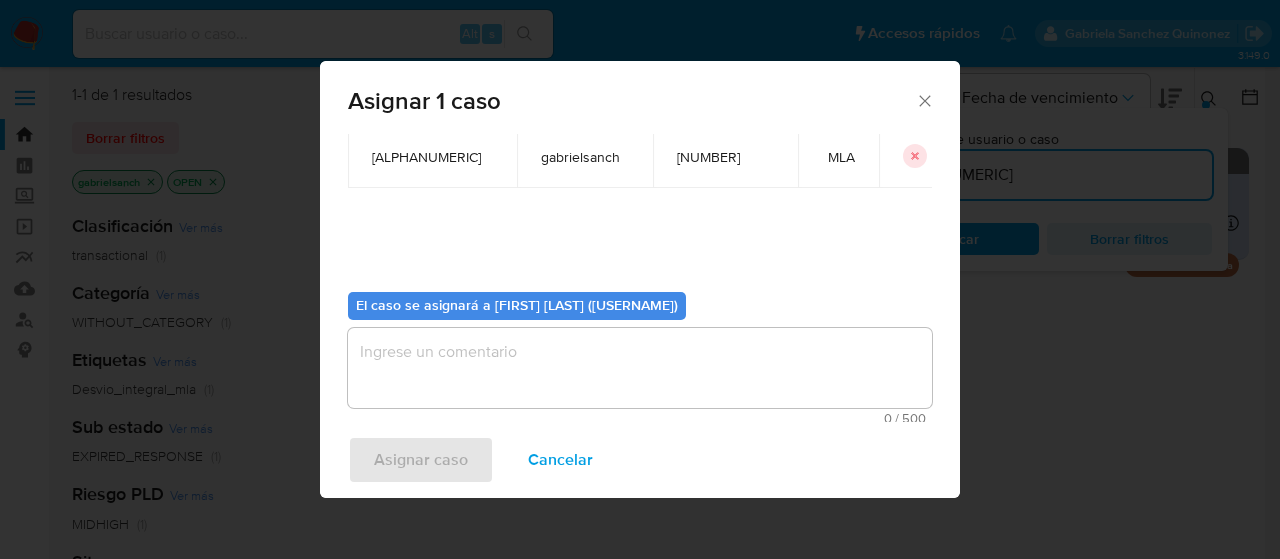 scroll, scrollTop: 102, scrollLeft: 0, axis: vertical 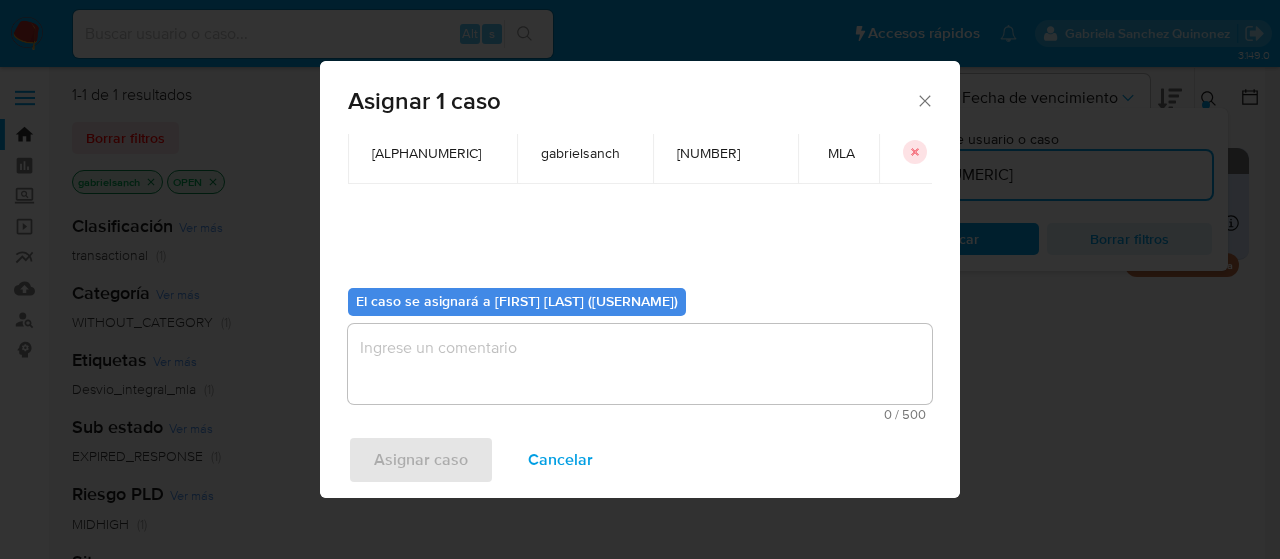 click at bounding box center (640, 364) 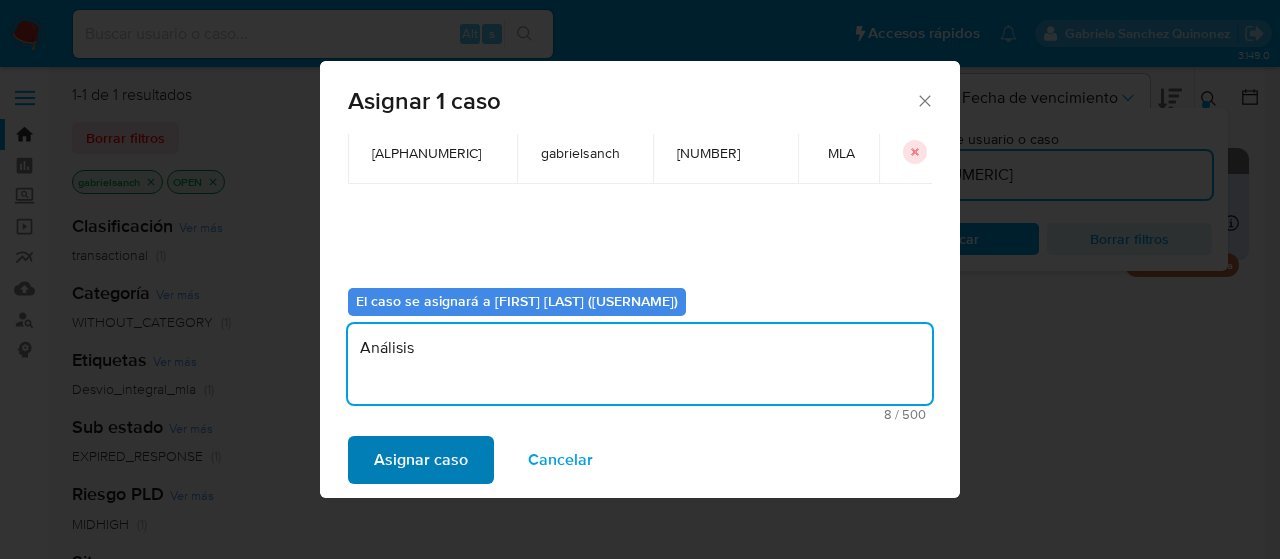 type on "Análisis" 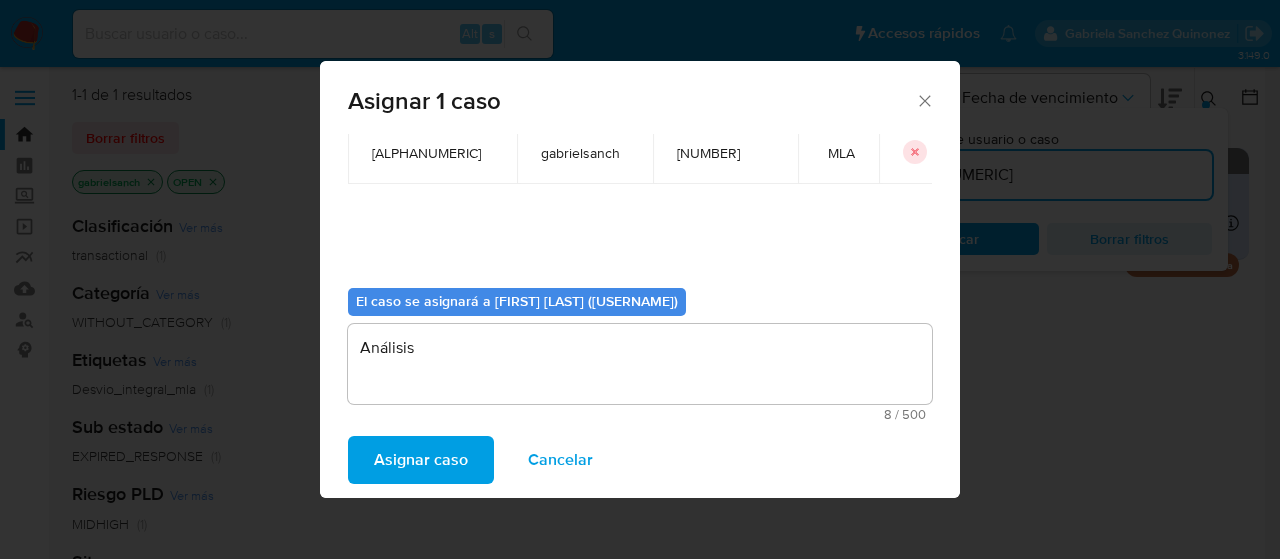click on "Asignar caso" at bounding box center (421, 460) 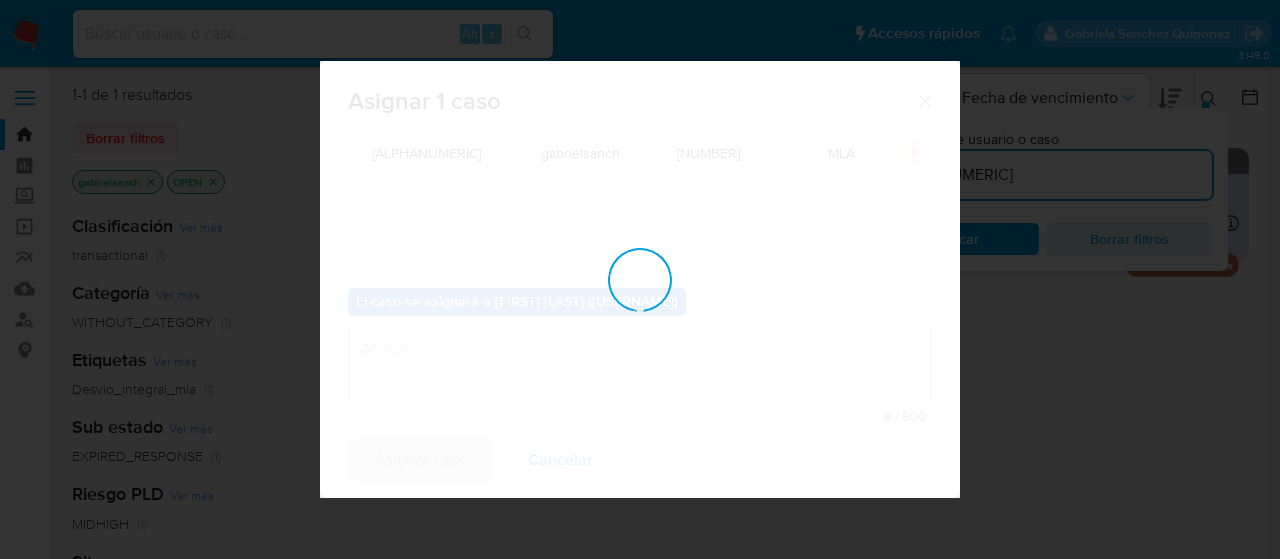 type 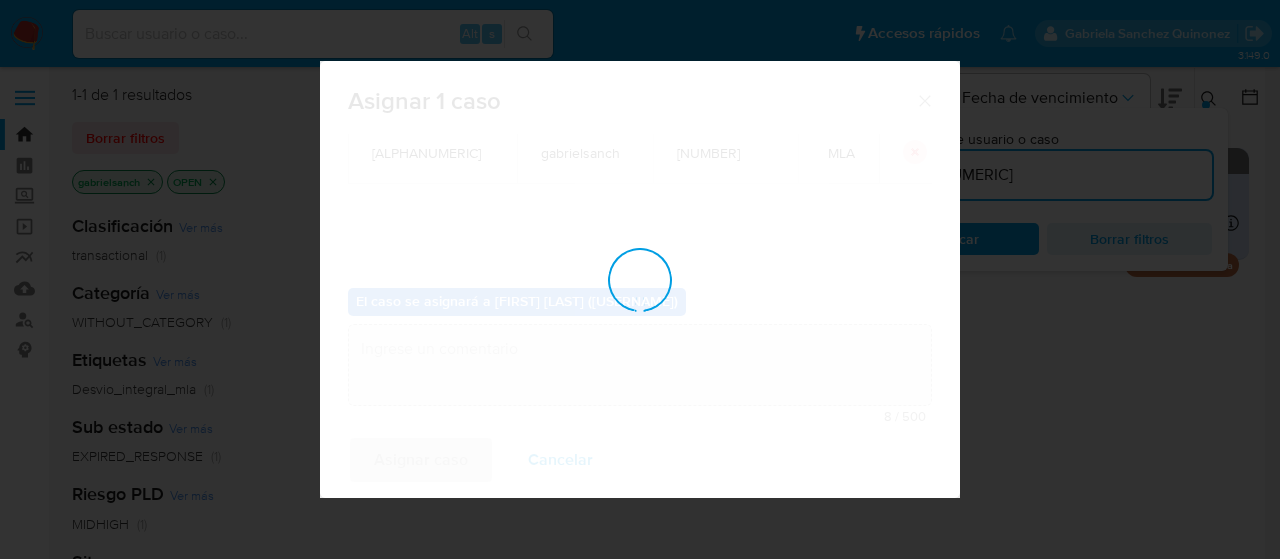 checkbox on "false" 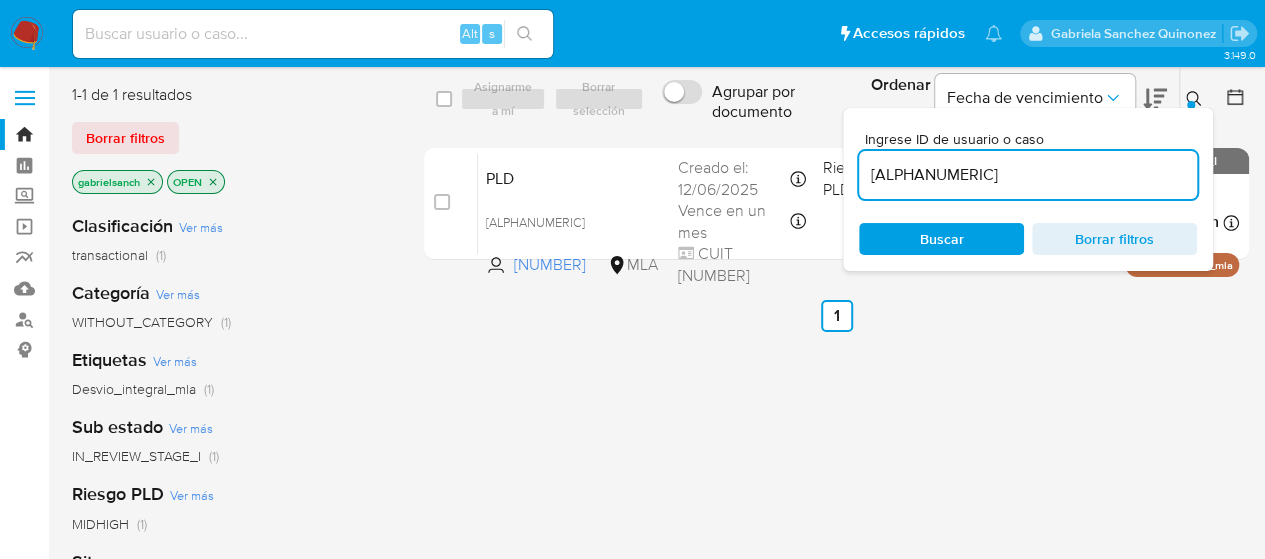 click on "eMgzGTWPfnNqJOdfFC3dhedk" at bounding box center (1028, 175) 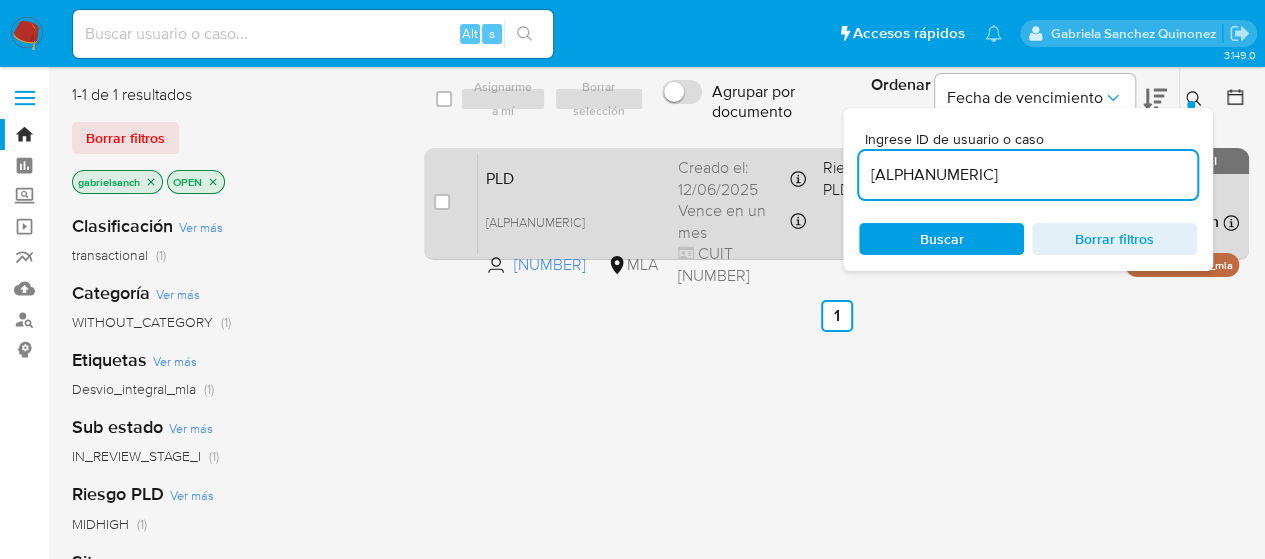 type on "8FH0p5L2cULD5jQoYkfYzPHu" 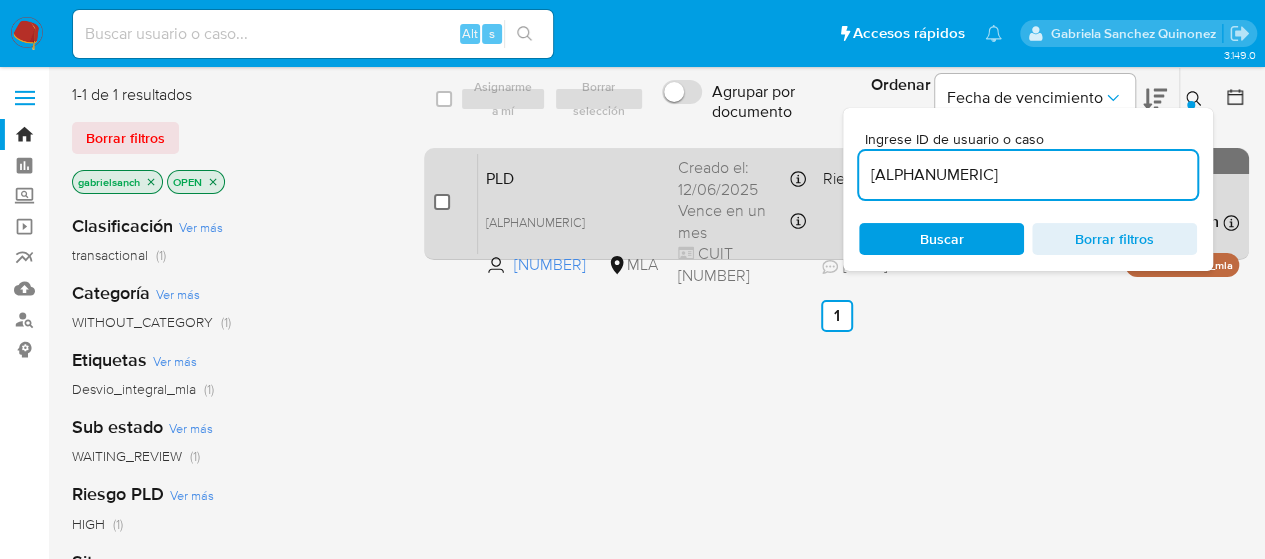 click at bounding box center [442, 202] 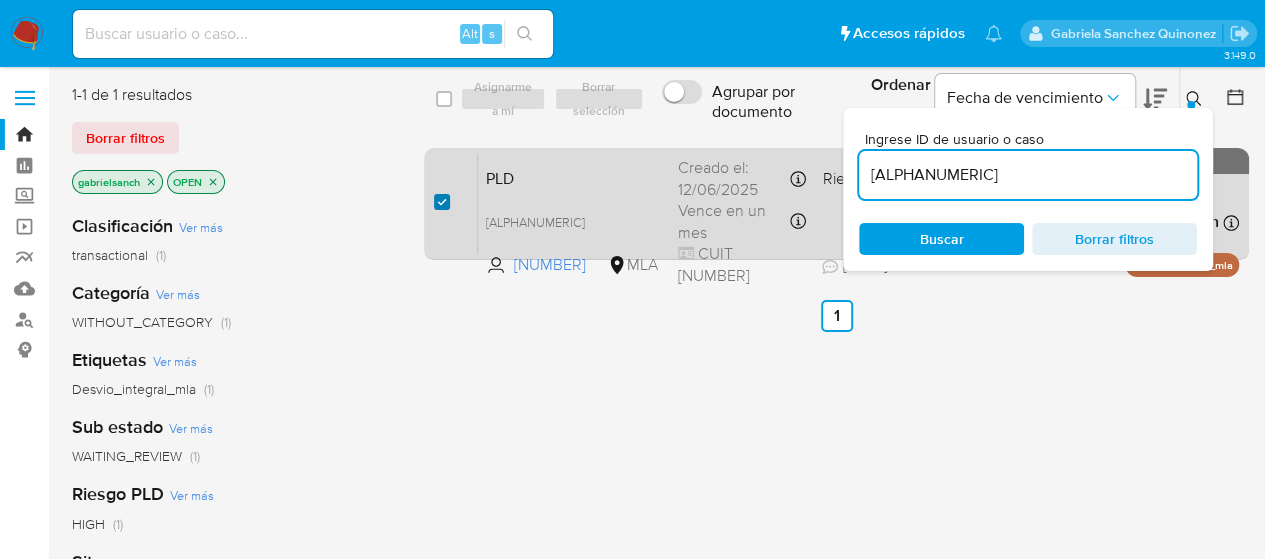 checkbox on "true" 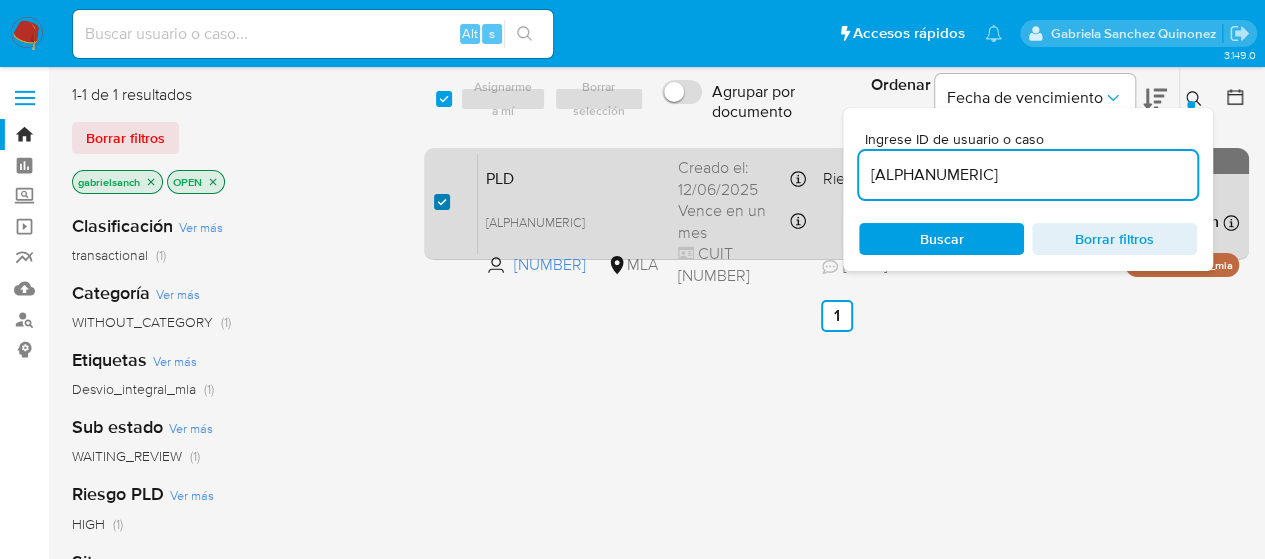 checkbox on "true" 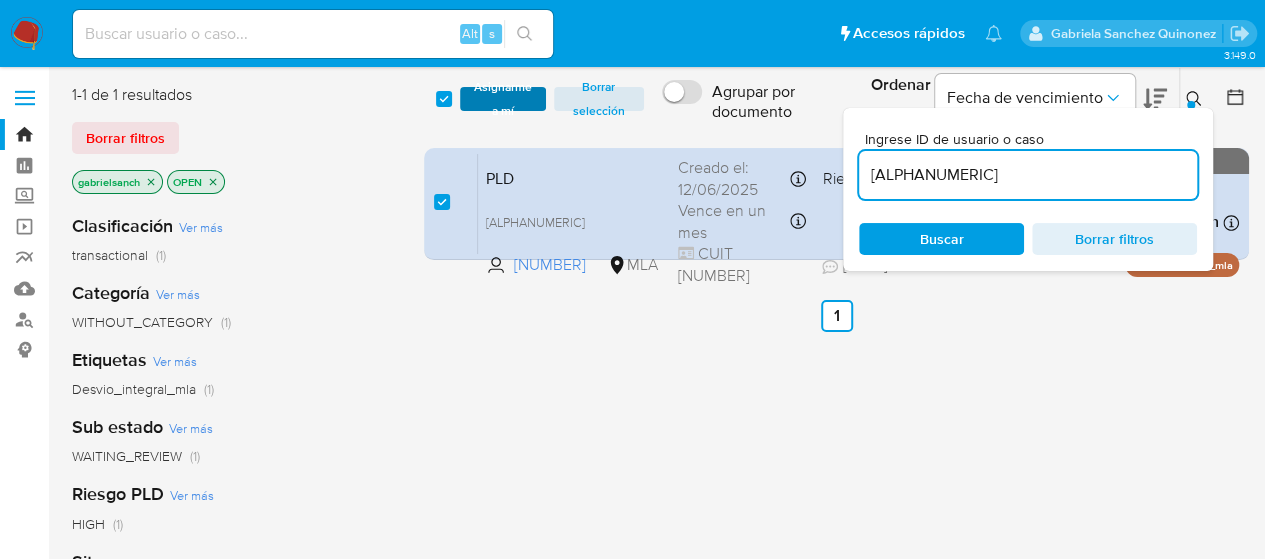 click on "Asignarme a mí" at bounding box center [503, 99] 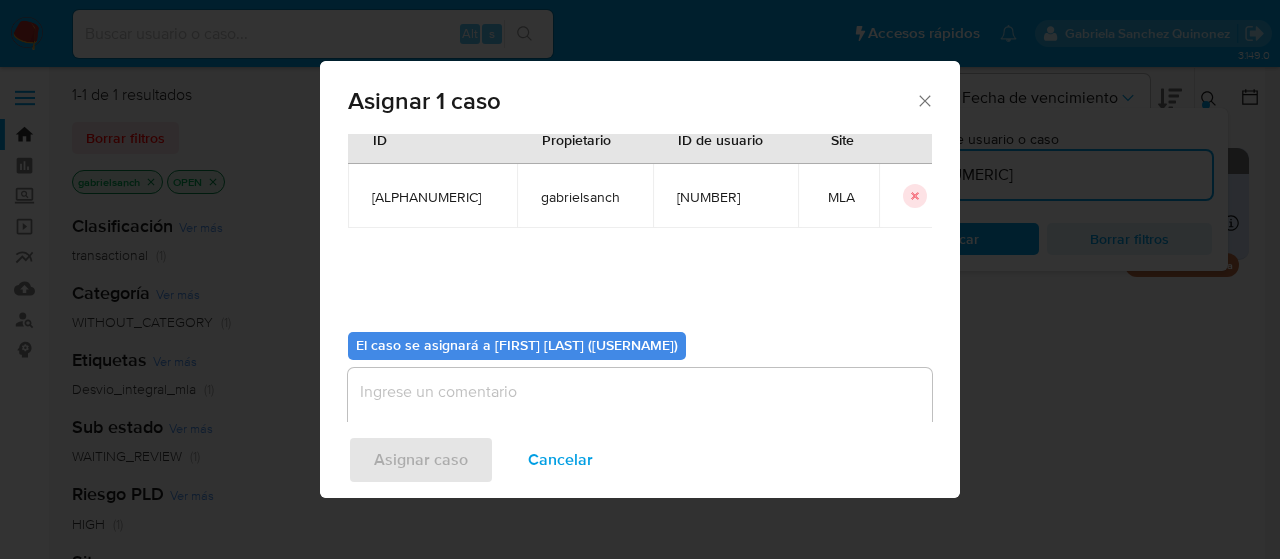 scroll, scrollTop: 102, scrollLeft: 0, axis: vertical 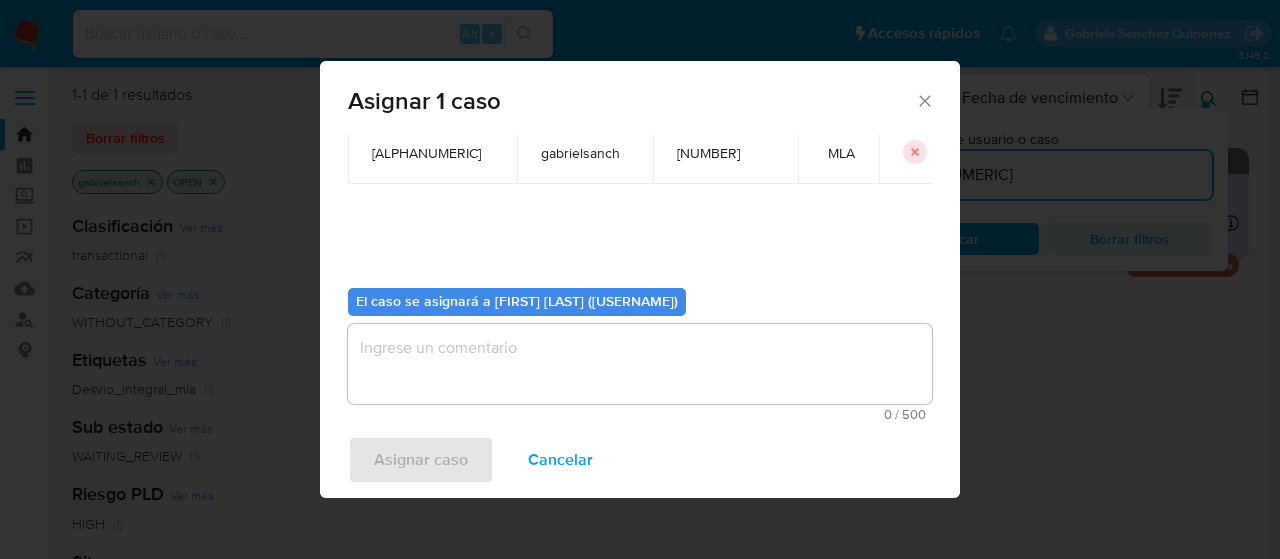 click at bounding box center [640, 364] 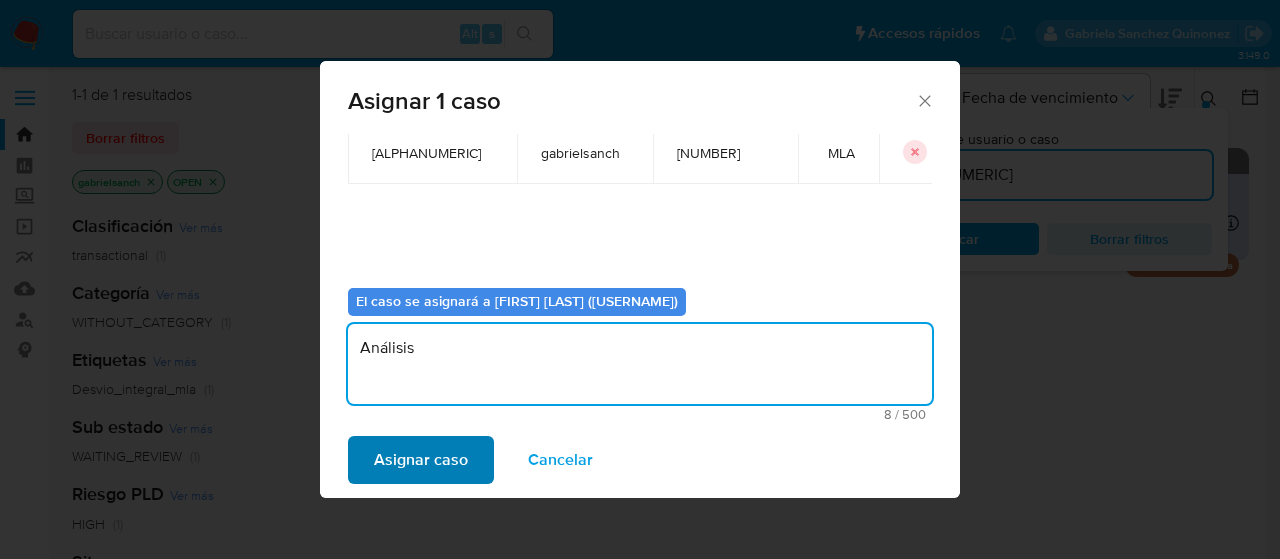 type on "Análisis" 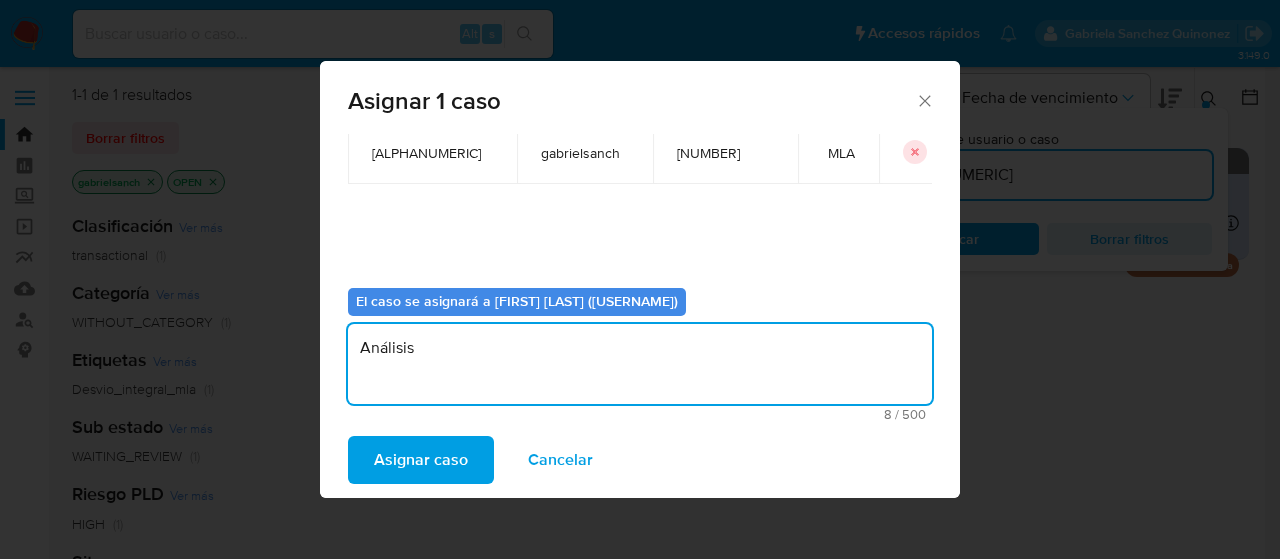 click on "Asignar caso" at bounding box center [421, 460] 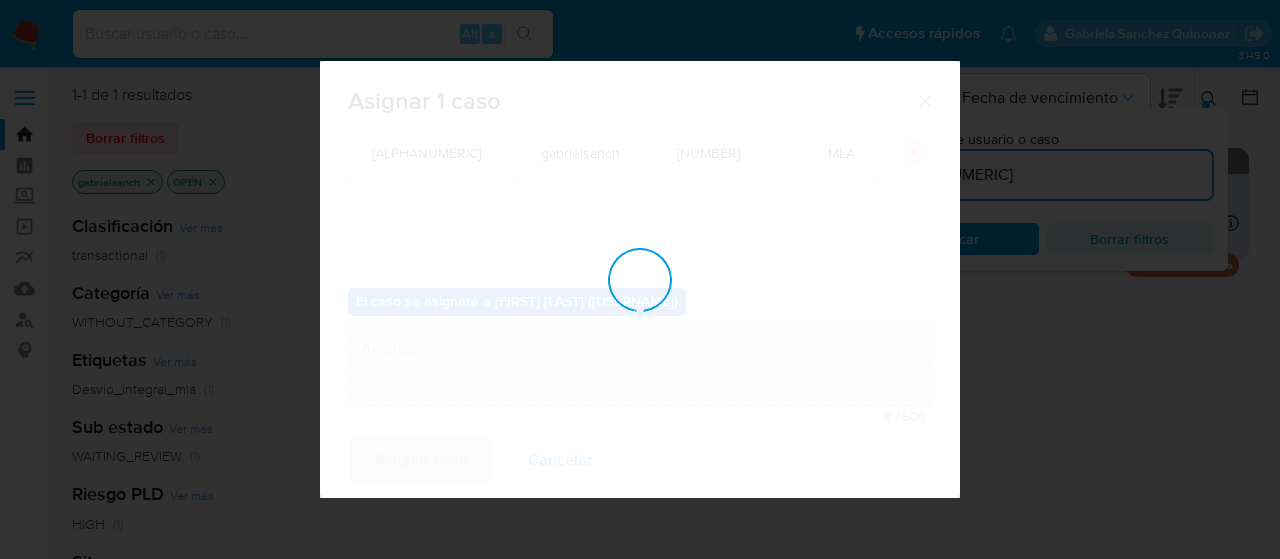 type 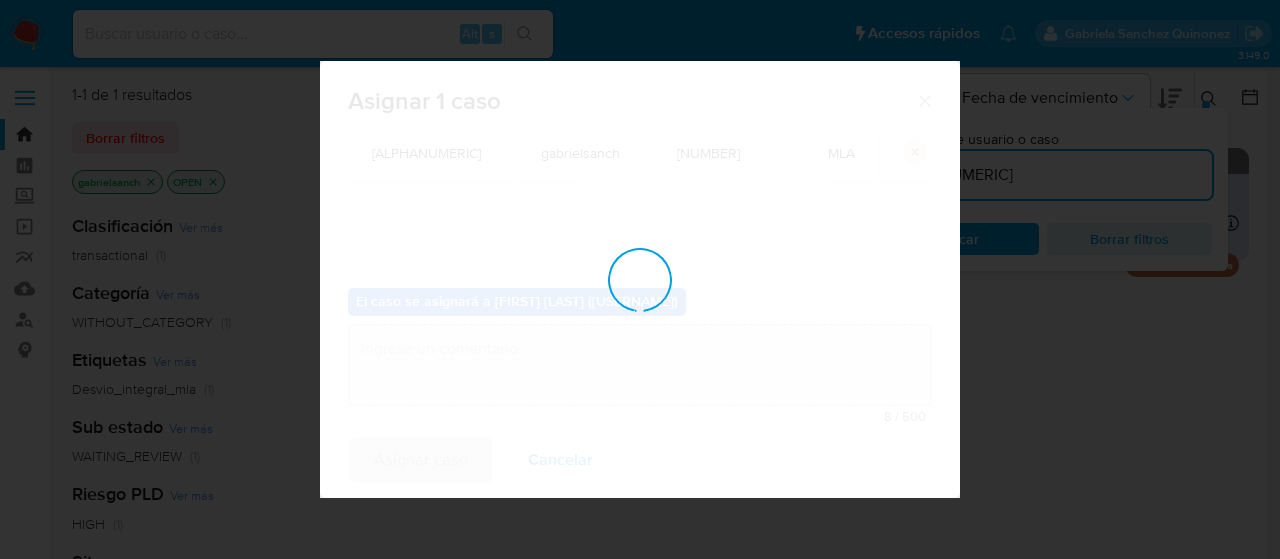 checkbox on "false" 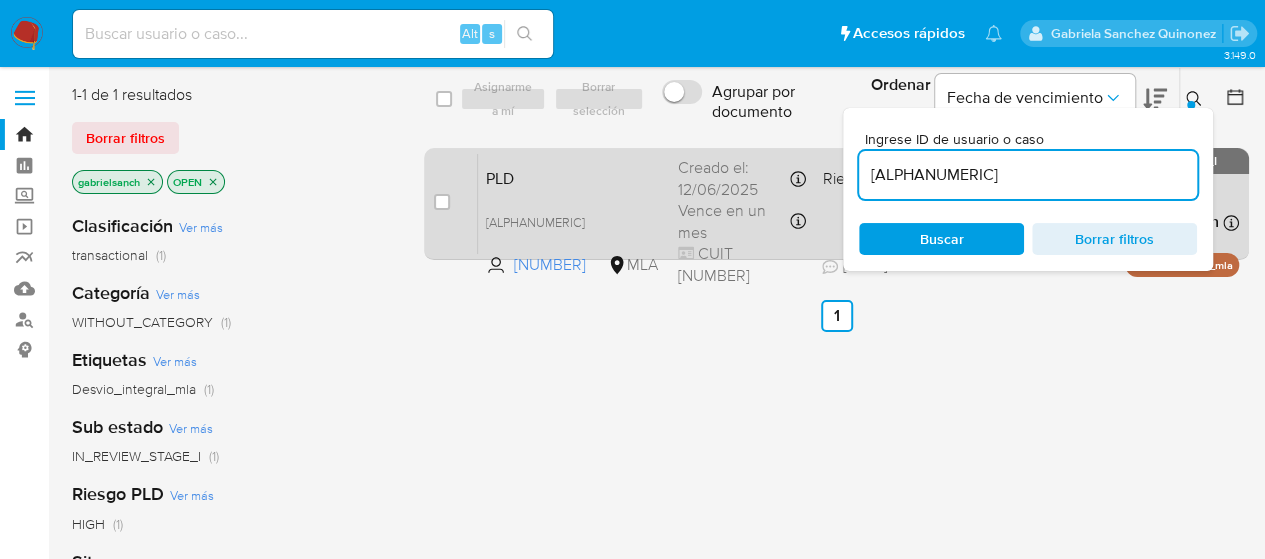 click on "case-item-checkbox   No es posible asignar el caso PLD 8FH0p5L2cULD5jQoYkfYzPHu 251414896 MLA Riesgo PLD:  HIGH Creado el: 12/06/2025   Creado el: 12/06/2025 03:20:10 Vence en un mes   Vence el 10/09/2025 03:20:11 CUIT   20108205351 30/07/2025   30/07/2025 14:14 Asignado a   gabrielsanch   Asignado el: 18/06/2025 14:22:47 Desvio_integral_mla OPEN - IN_REVIEW_STAGE_I" at bounding box center [836, 204] 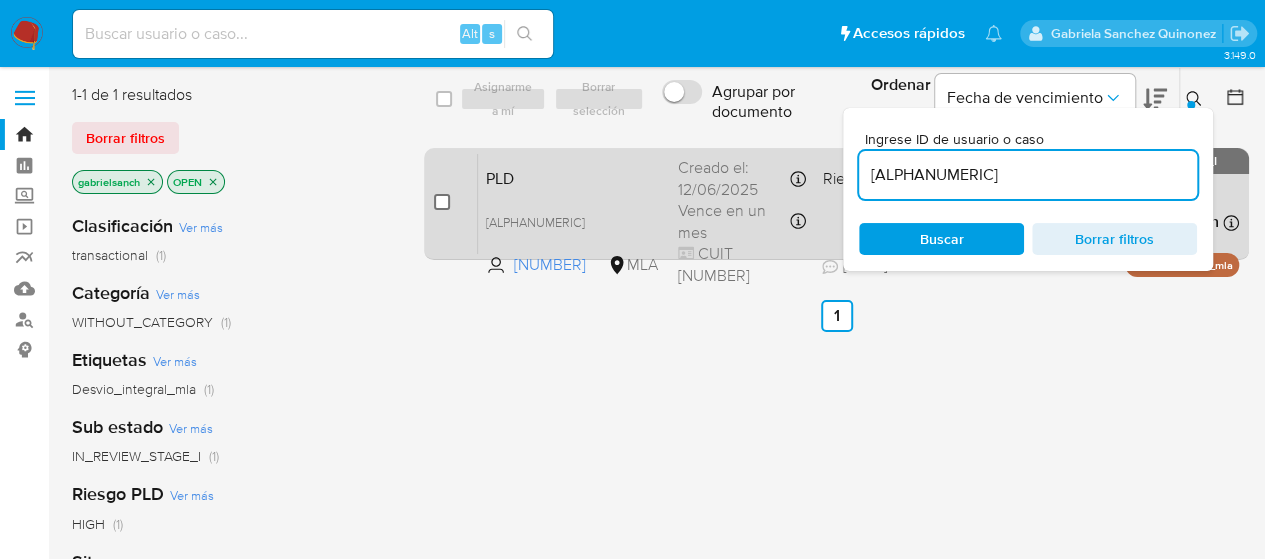 click at bounding box center (442, 202) 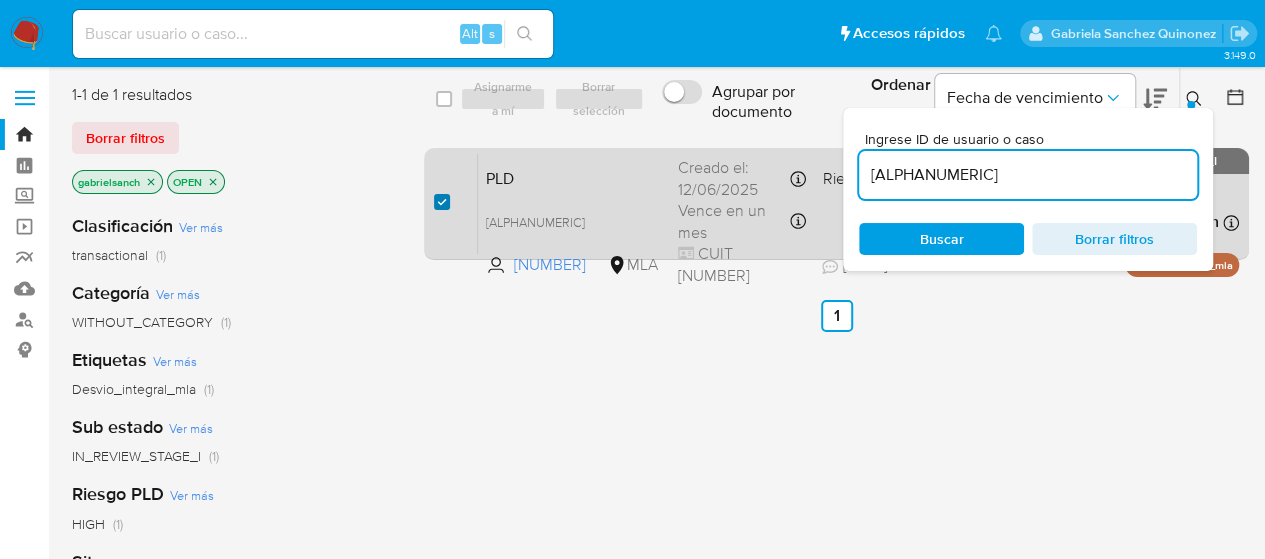checkbox on "true" 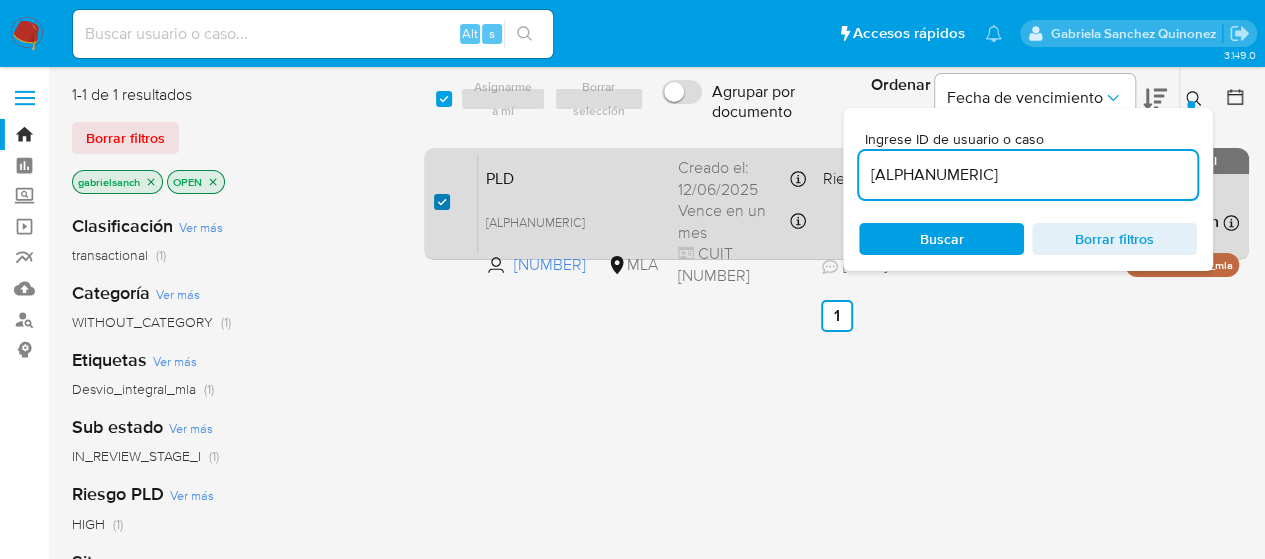 checkbox on "true" 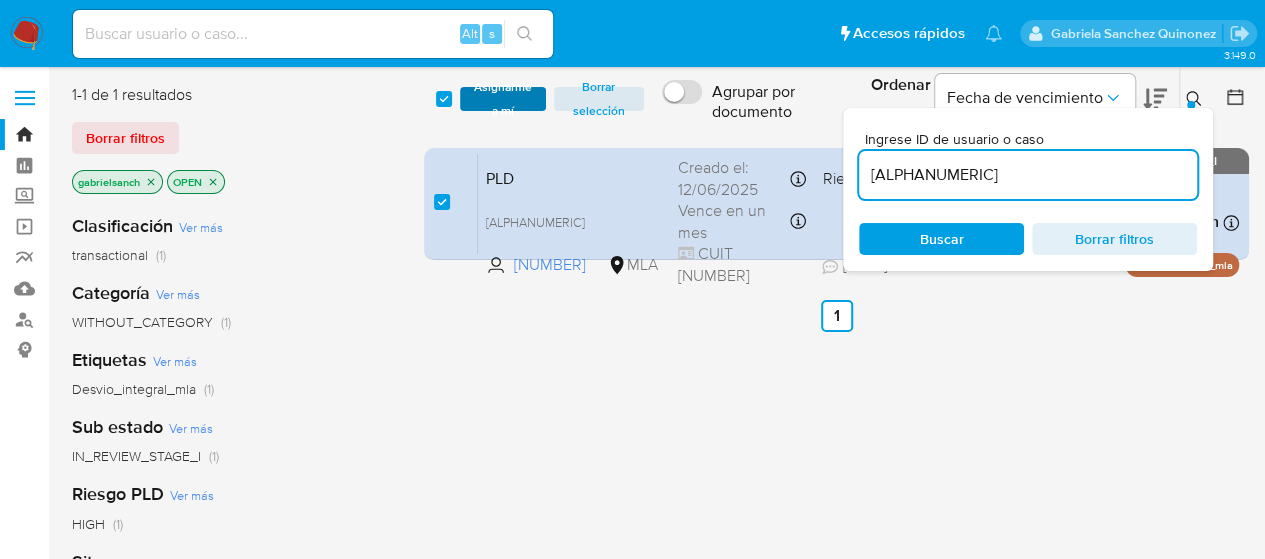 click on "Asignarme a mí" at bounding box center (503, 99) 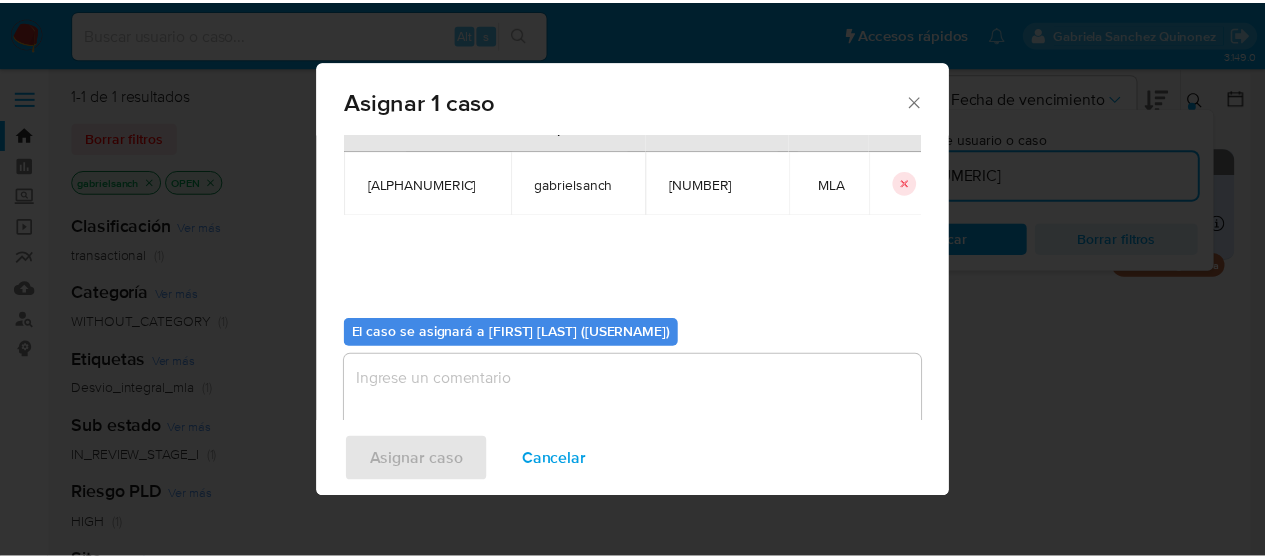 scroll, scrollTop: 102, scrollLeft: 0, axis: vertical 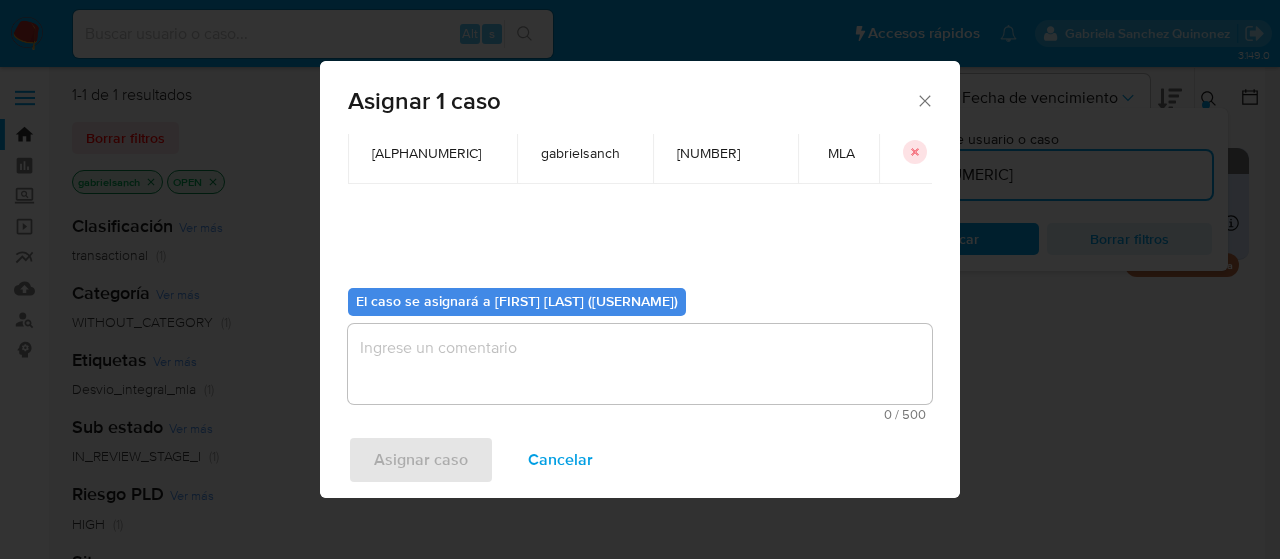 click at bounding box center (640, 364) 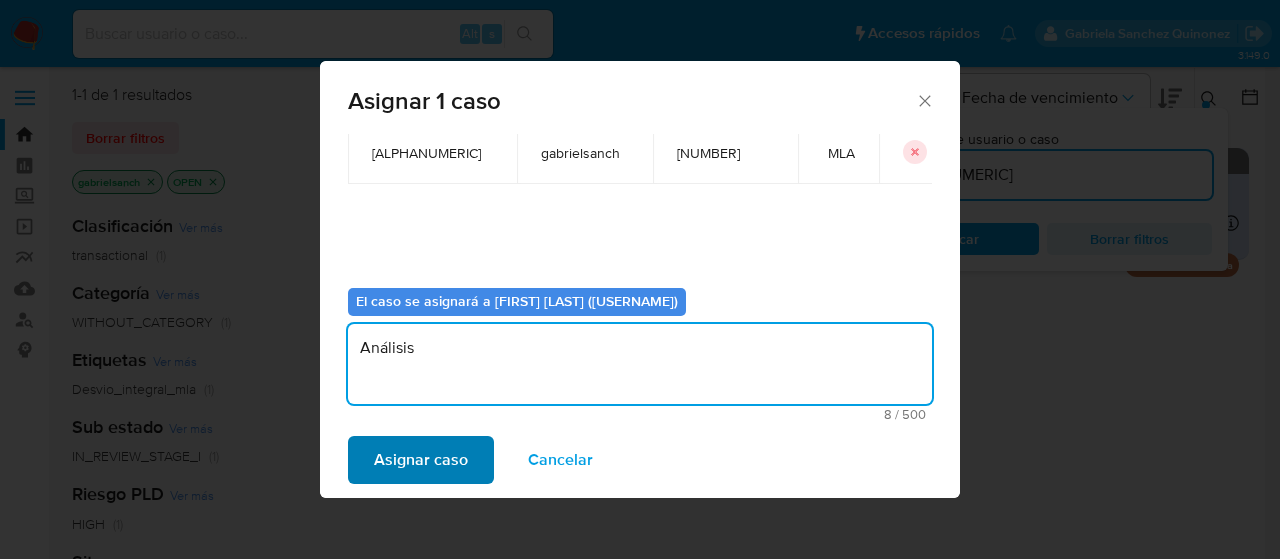 type on "Análisis" 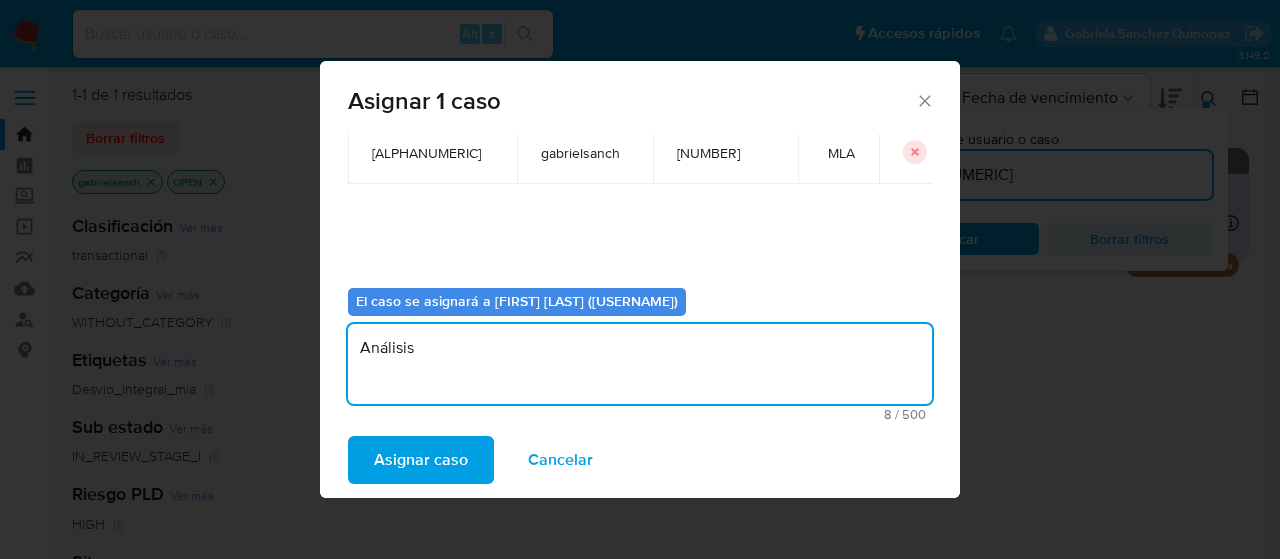click on "Asignar caso" at bounding box center (421, 460) 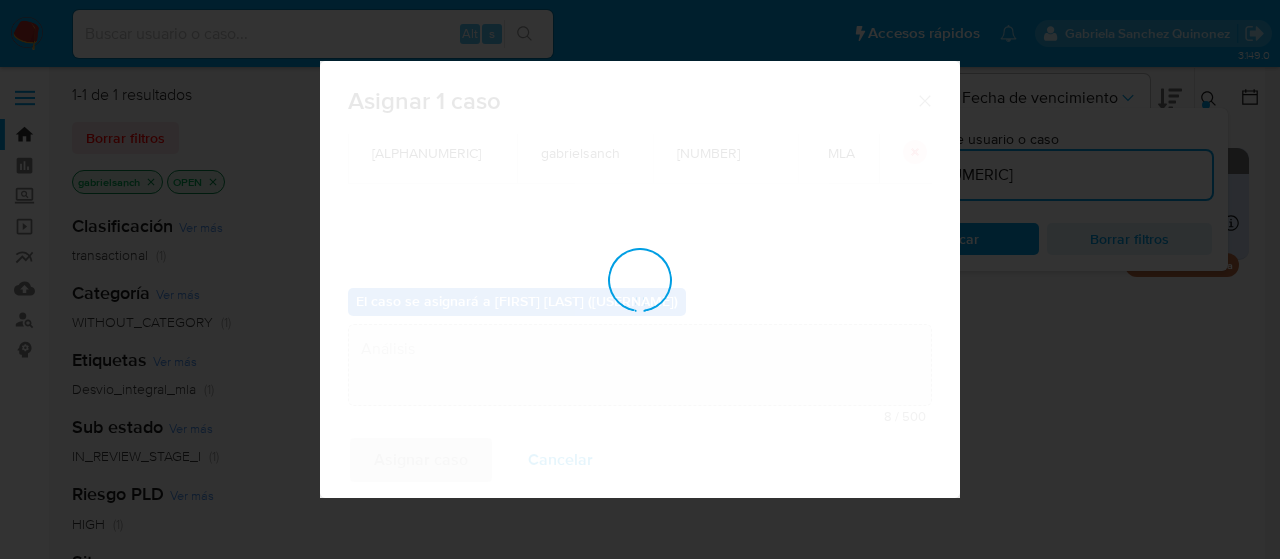 type 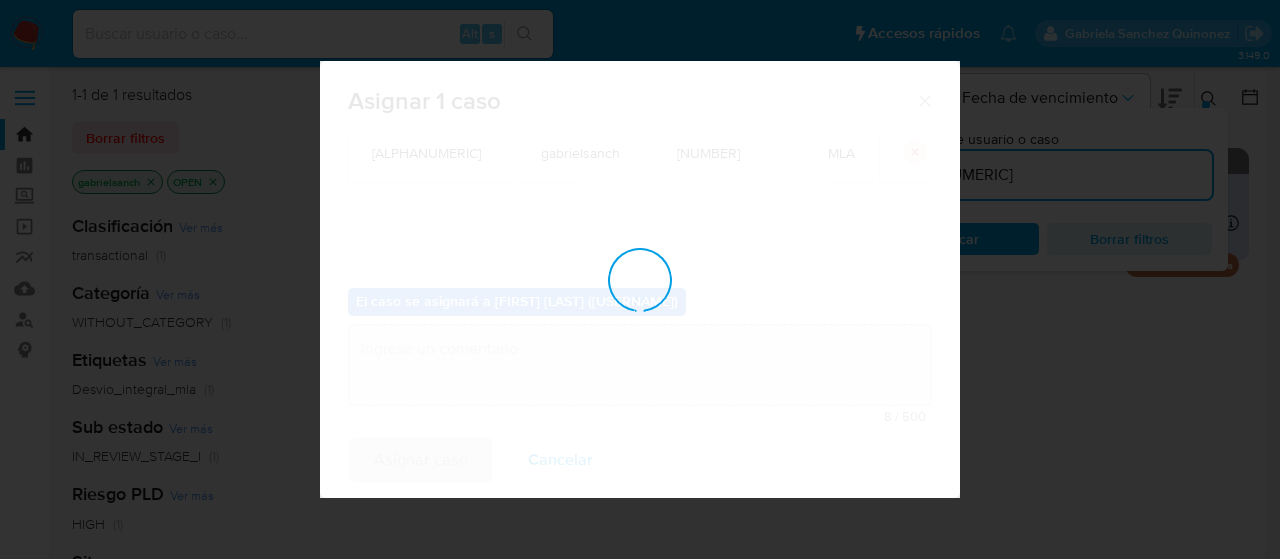 checkbox on "false" 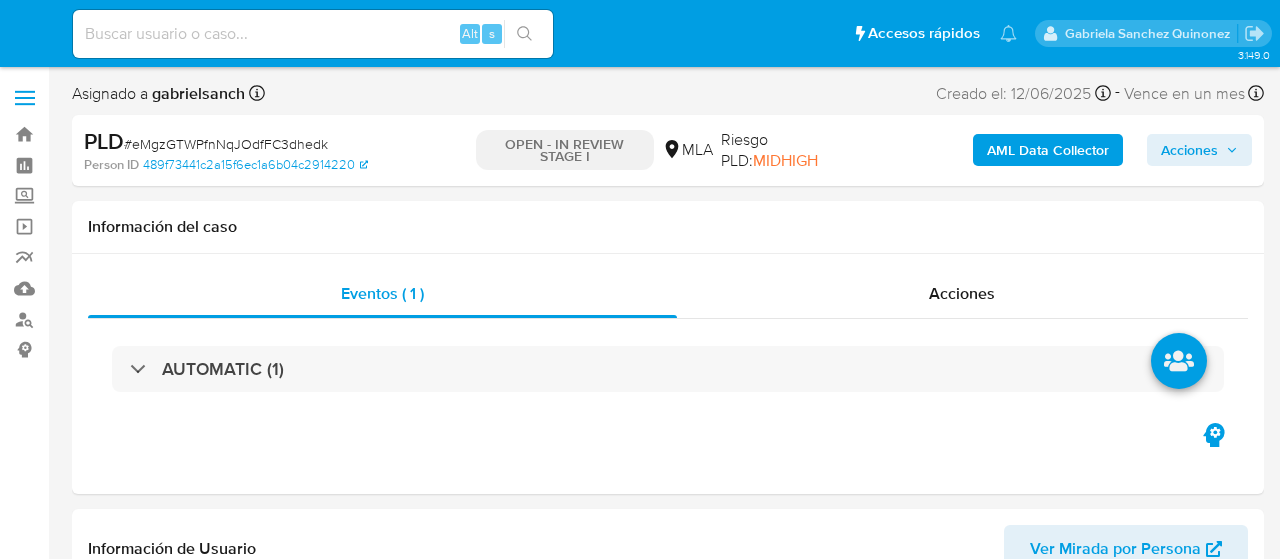 select on "10" 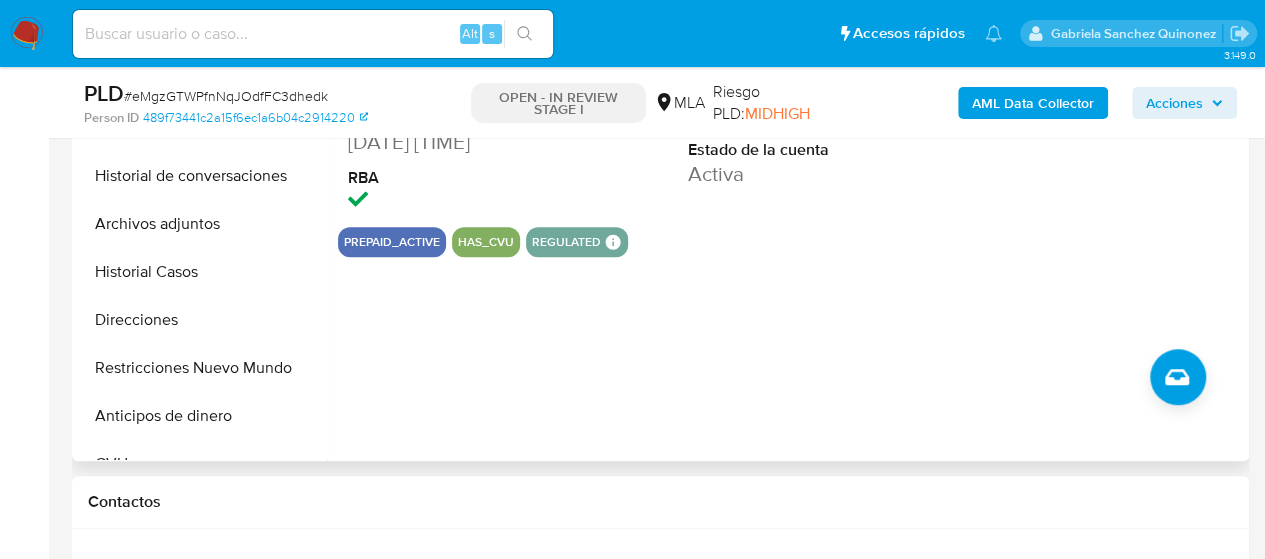 scroll, scrollTop: 700, scrollLeft: 0, axis: vertical 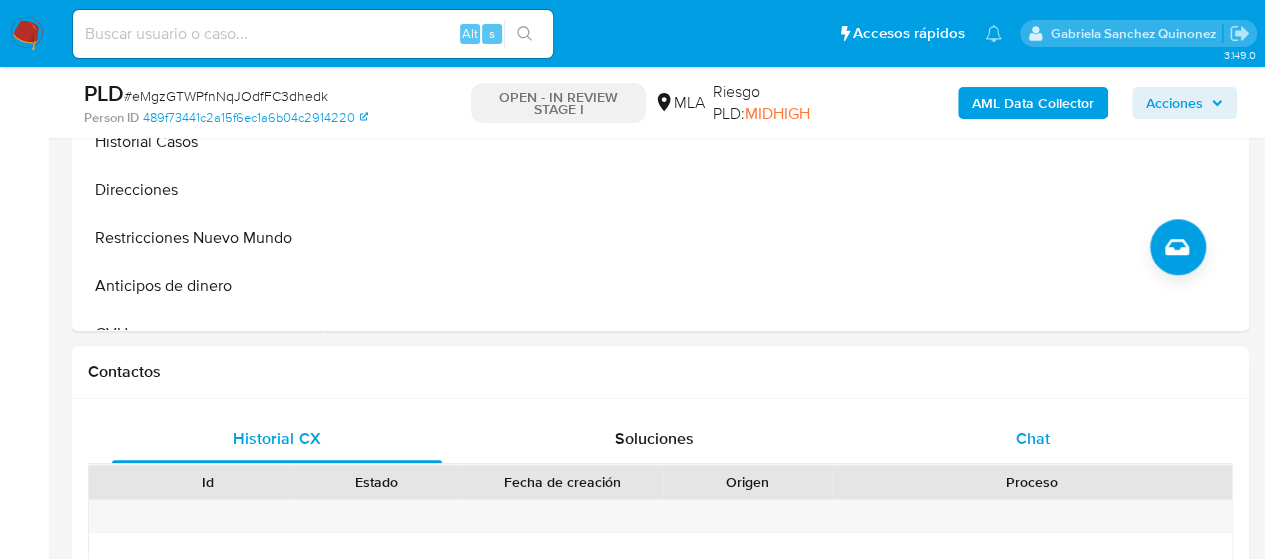 click on "Chat" at bounding box center (1033, 438) 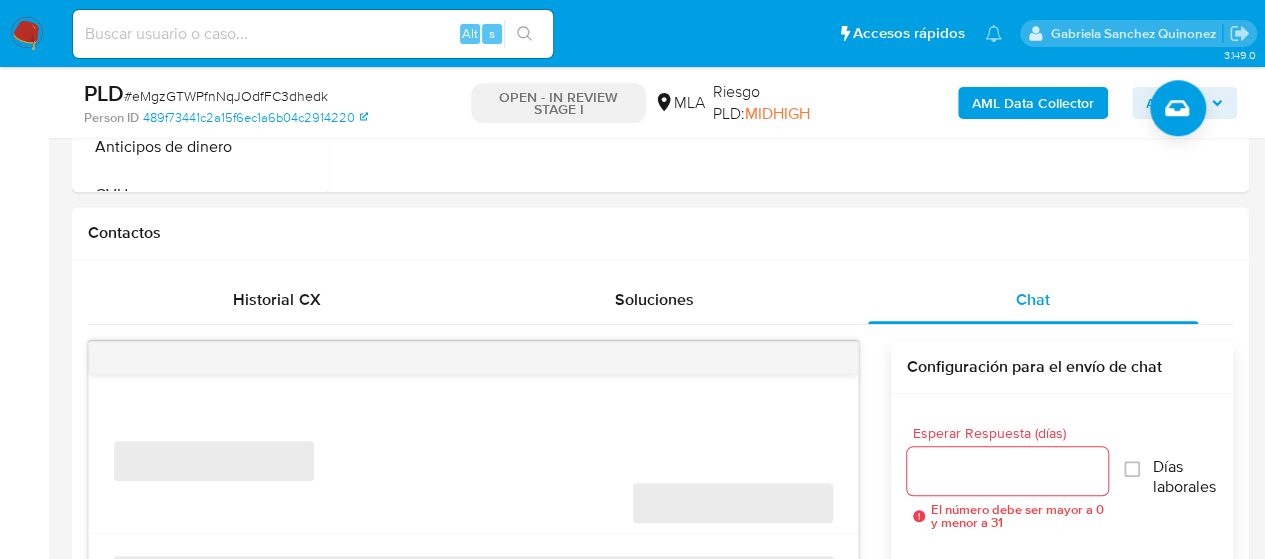 scroll, scrollTop: 1000, scrollLeft: 0, axis: vertical 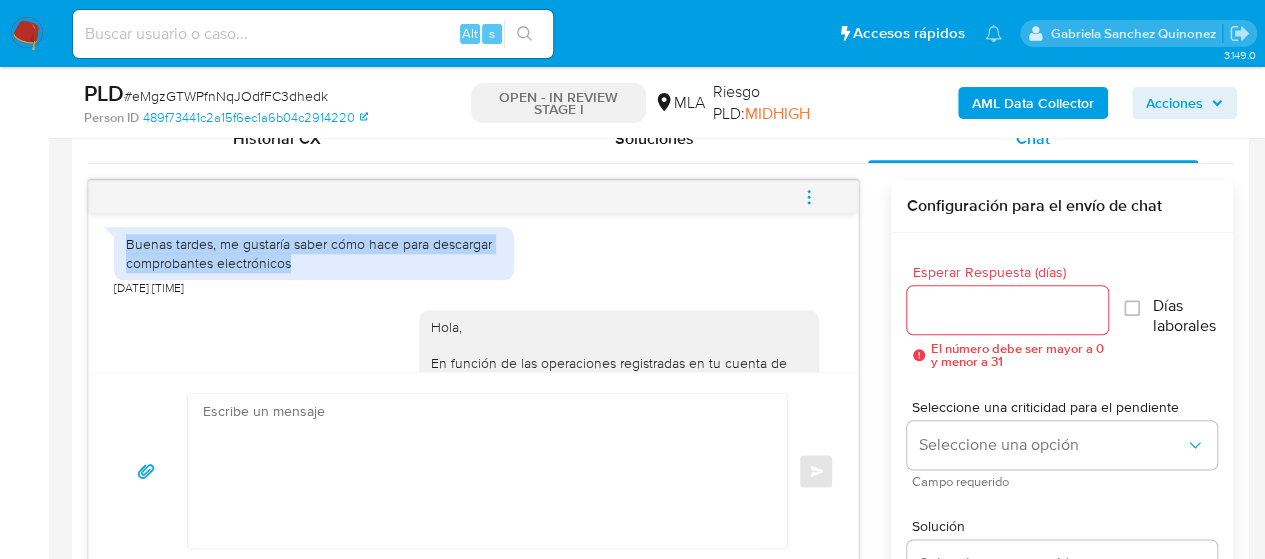 drag, startPoint x: 126, startPoint y: 278, endPoint x: 293, endPoint y: 297, distance: 168.07736 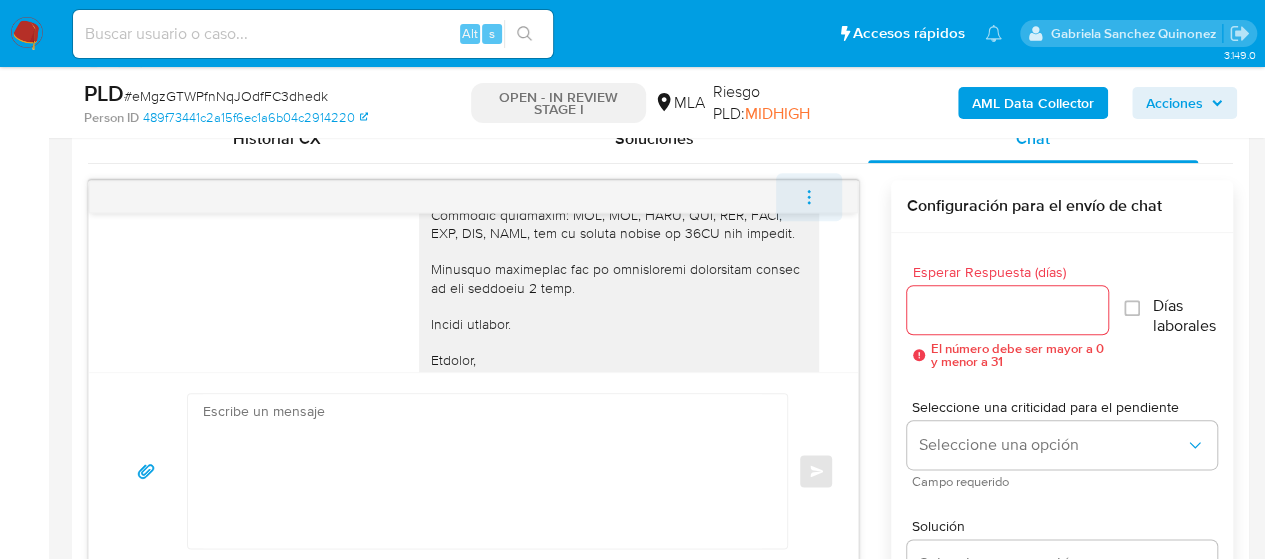 scroll, scrollTop: 2880, scrollLeft: 0, axis: vertical 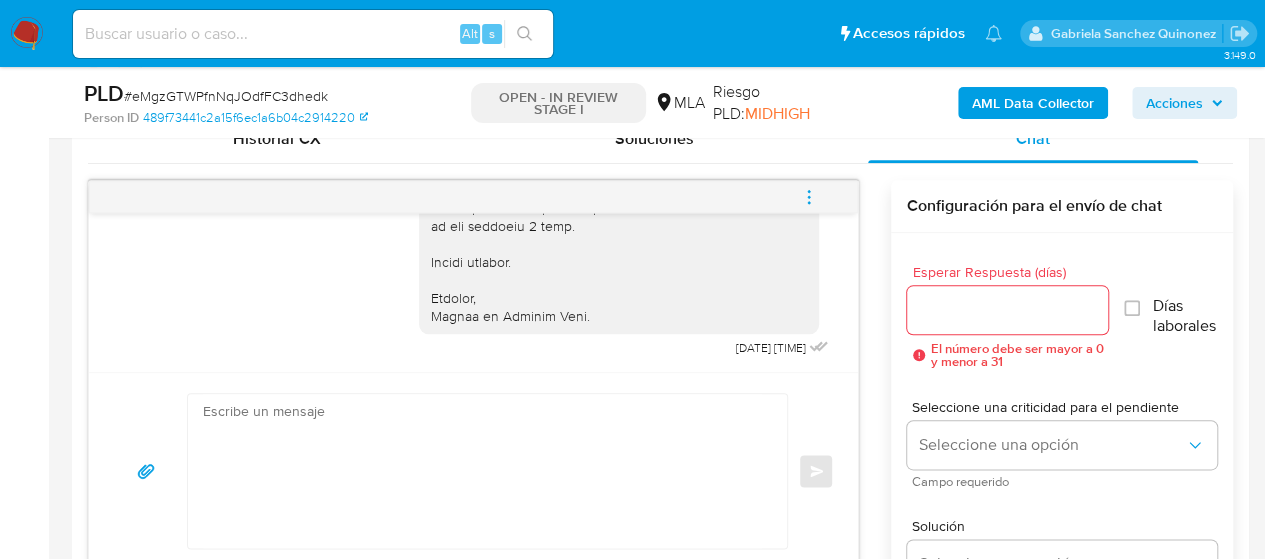 click 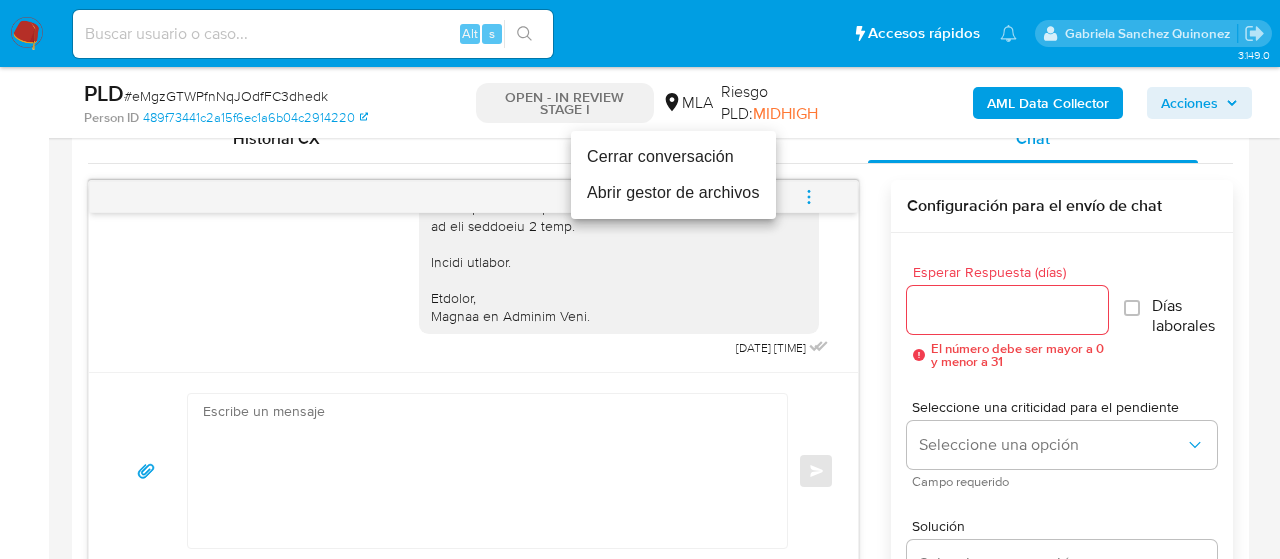 click on "Cerrar conversación" at bounding box center [673, 157] 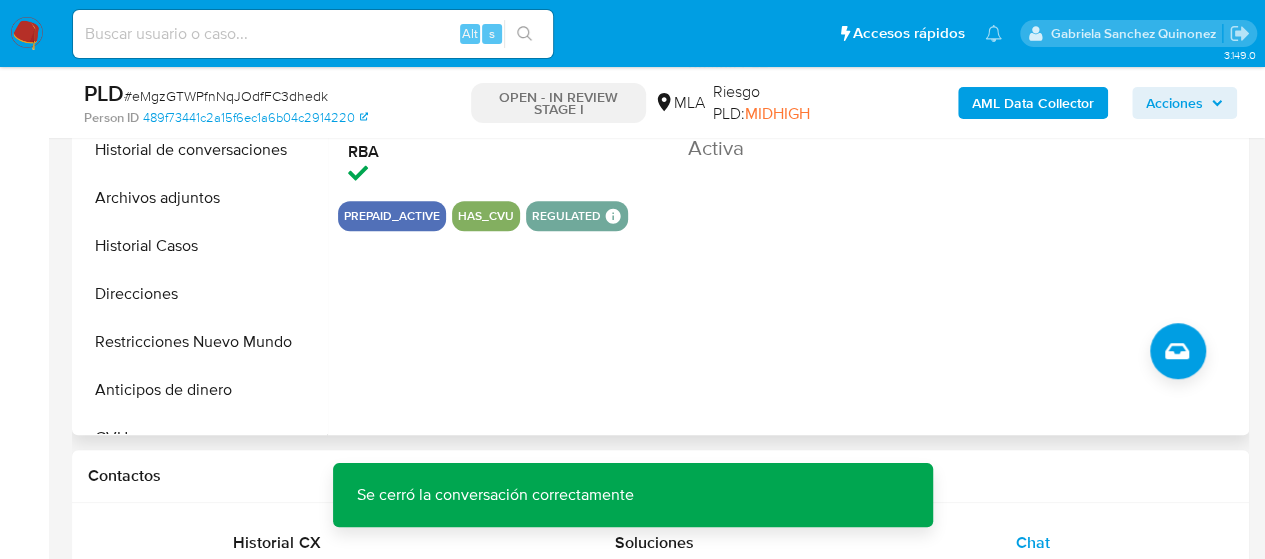 scroll, scrollTop: 500, scrollLeft: 0, axis: vertical 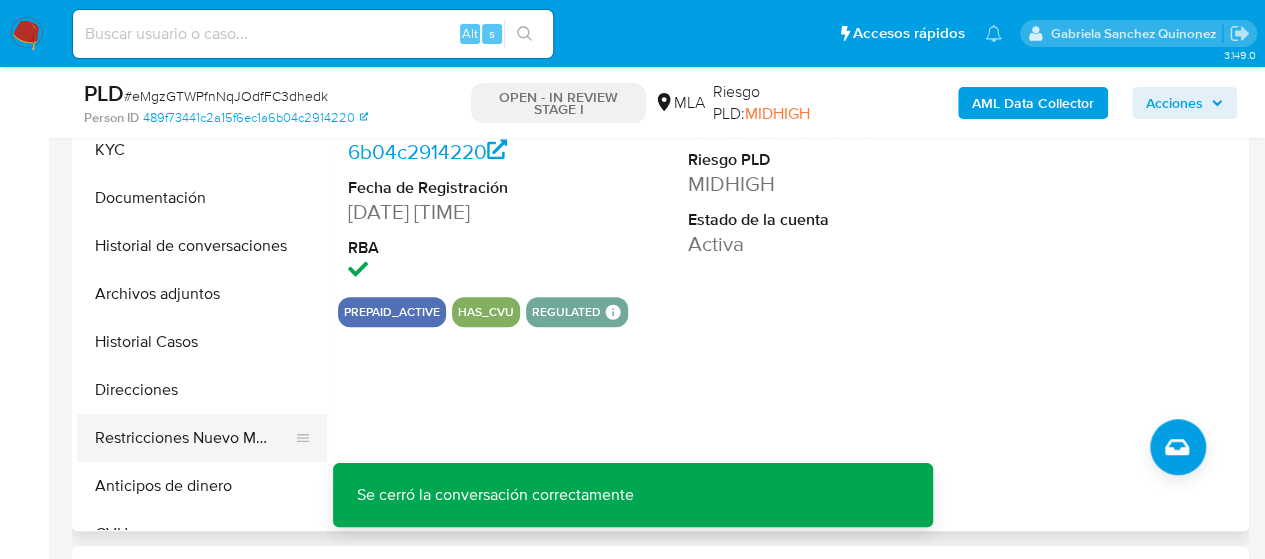 click on "Restricciones Nuevo Mundo" at bounding box center [194, 438] 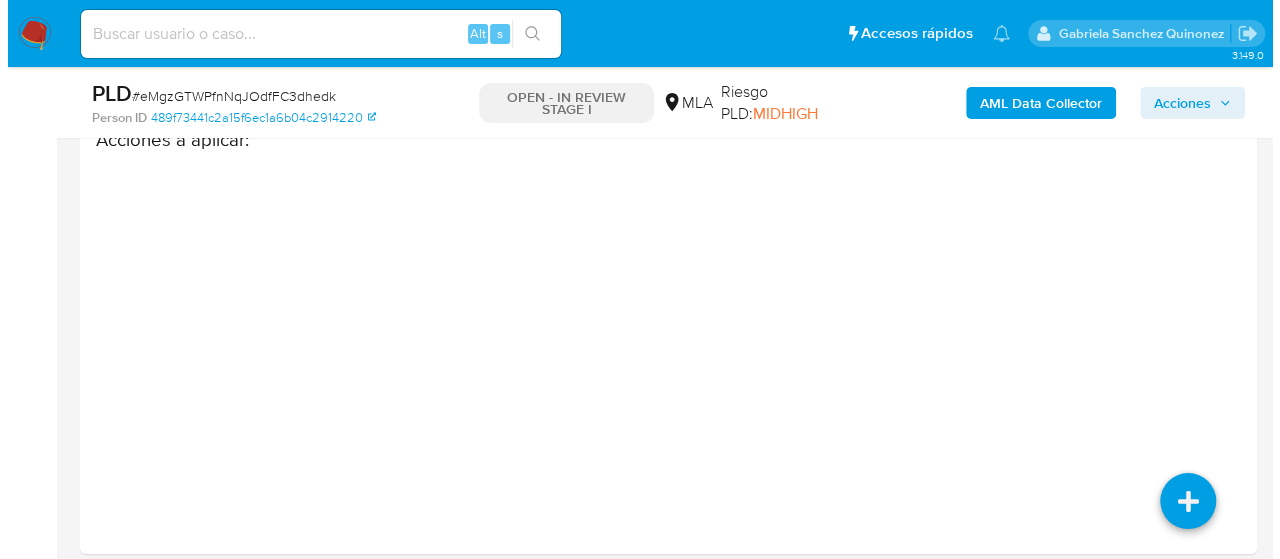 scroll, scrollTop: 3614, scrollLeft: 0, axis: vertical 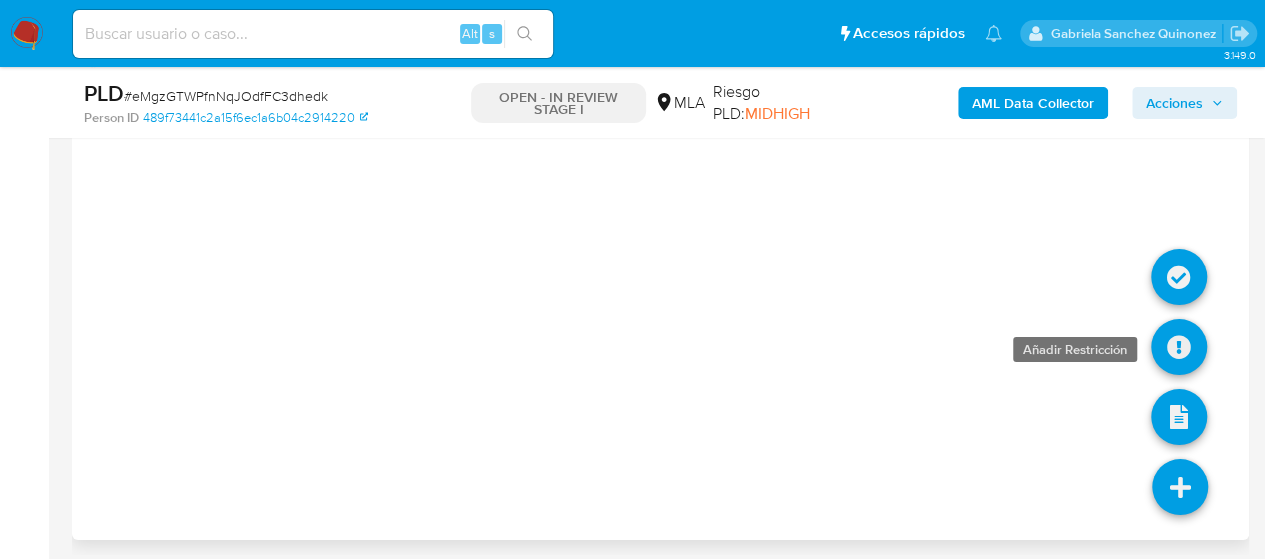 click at bounding box center [1179, 347] 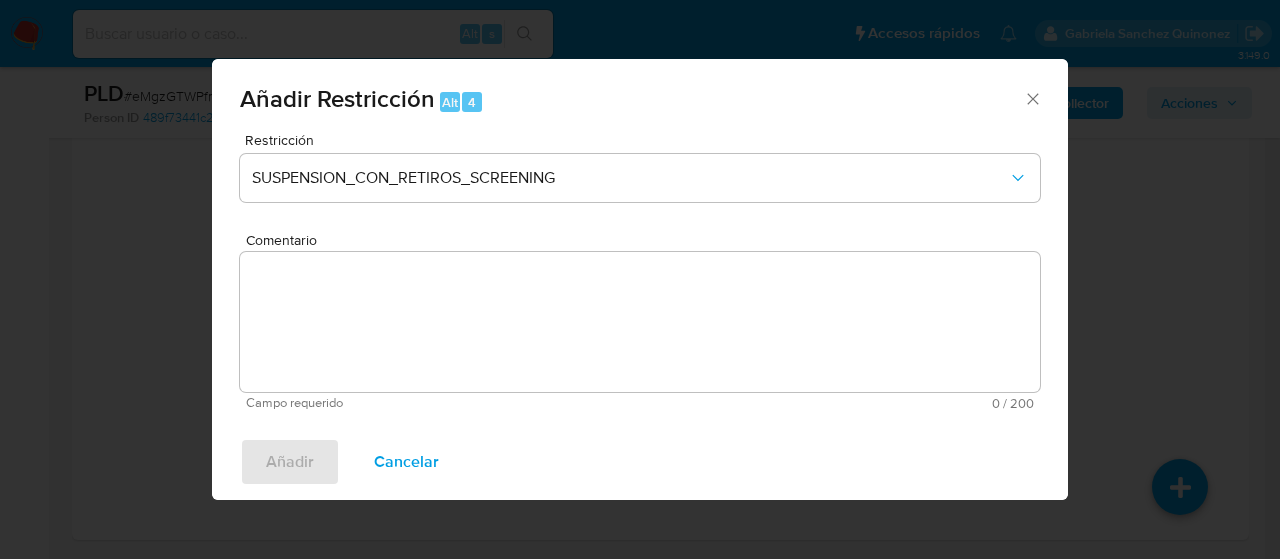 click on "Restricción SUSPENSION_CON_RETIROS_SCREENING" at bounding box center [640, 180] 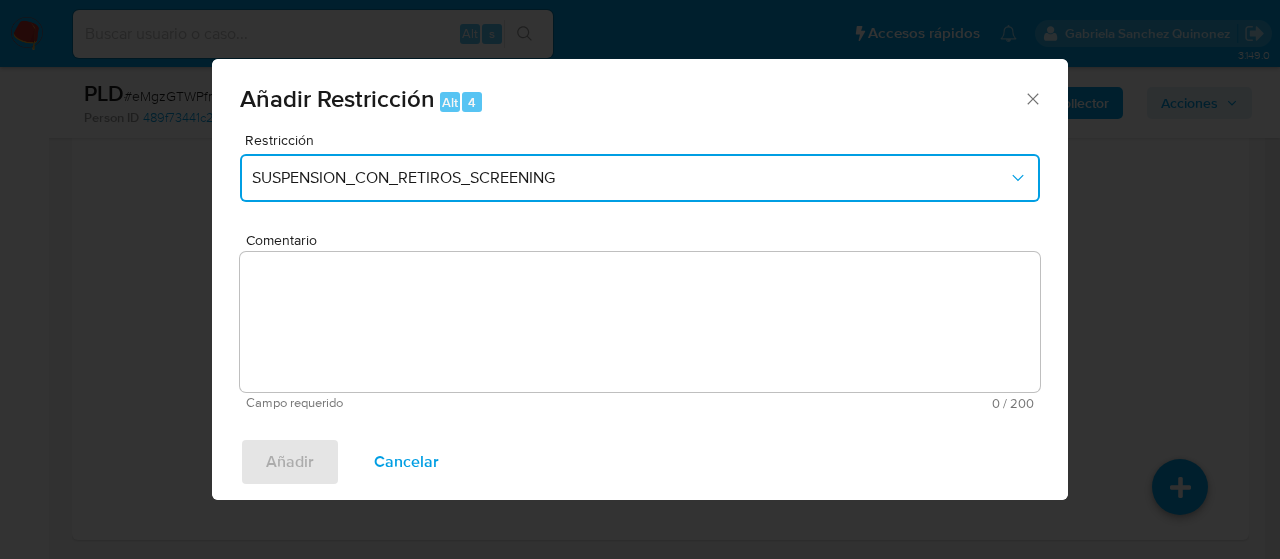 click on "SUSPENSION_CON_RETIROS_SCREENING" at bounding box center [630, 178] 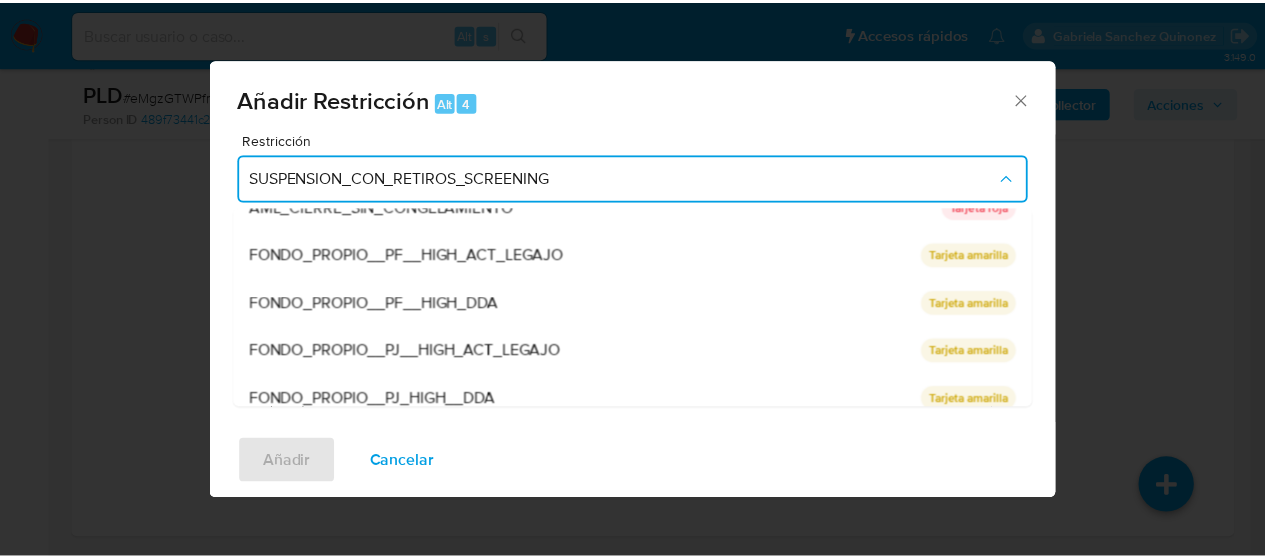 scroll, scrollTop: 328, scrollLeft: 0, axis: vertical 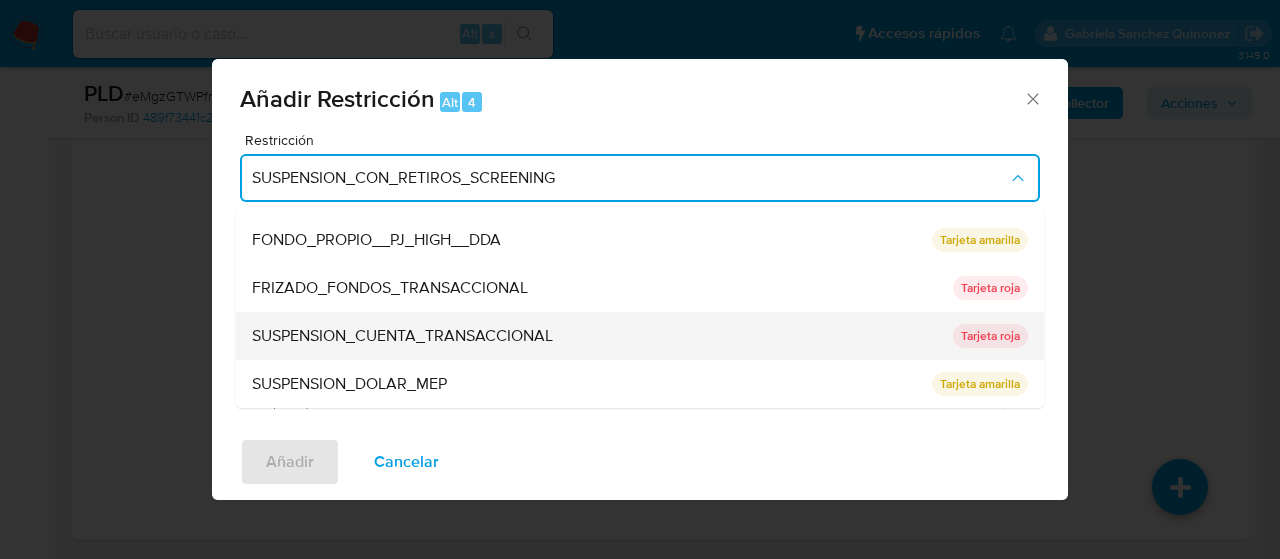 click on "SUSPENSION_CUENTA_TRANSACCIONAL" at bounding box center (402, 336) 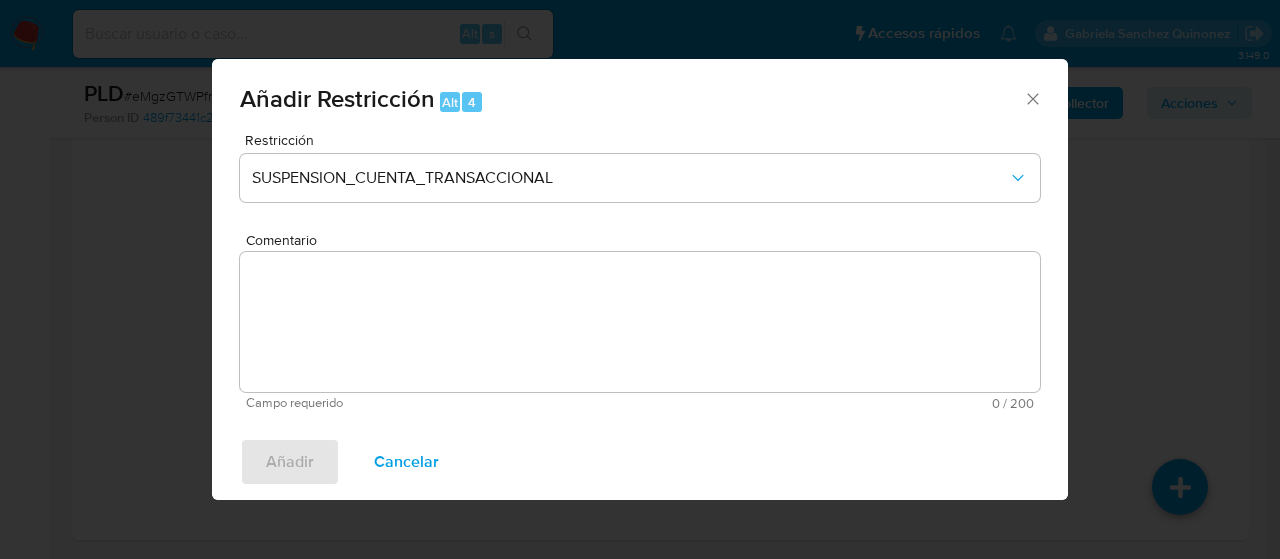 click on "Comentario" at bounding box center [640, 322] 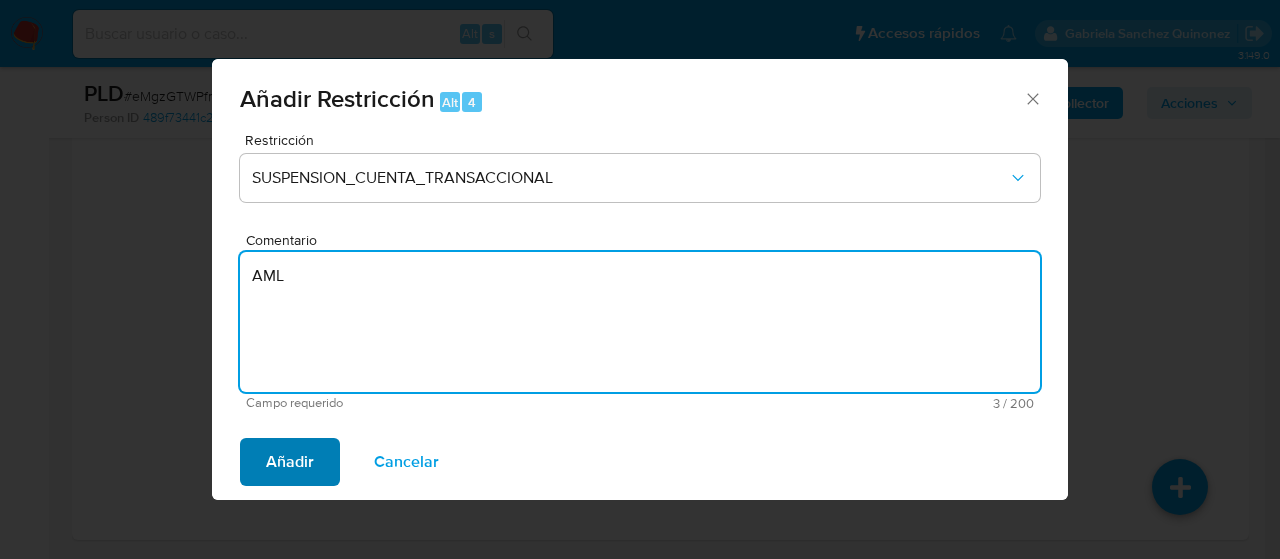 type on "AML" 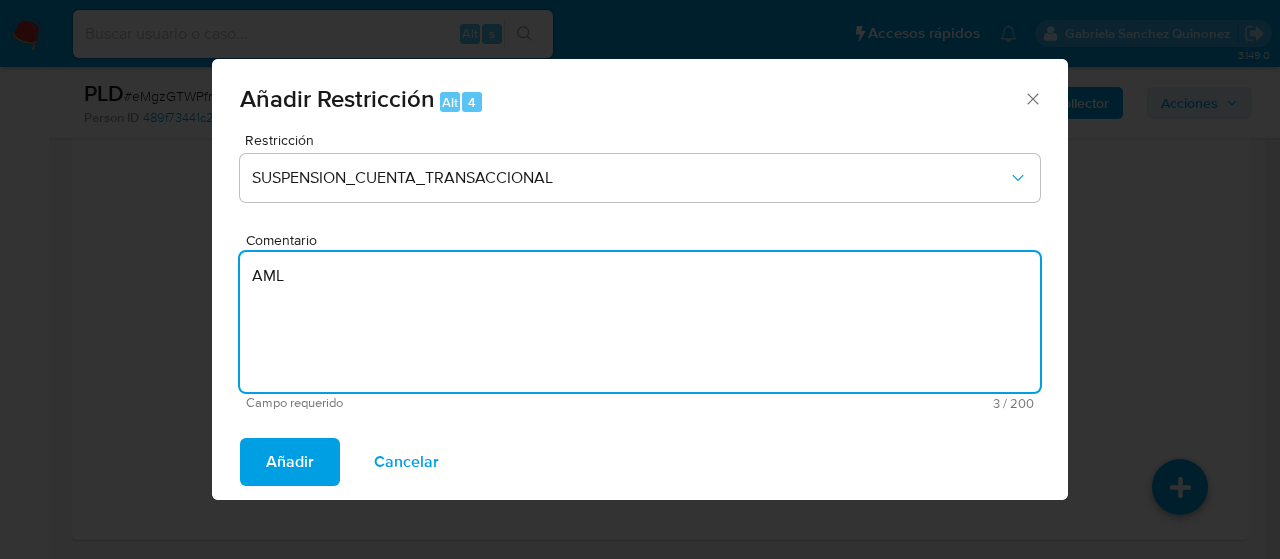 click on "Añadir" at bounding box center [290, 462] 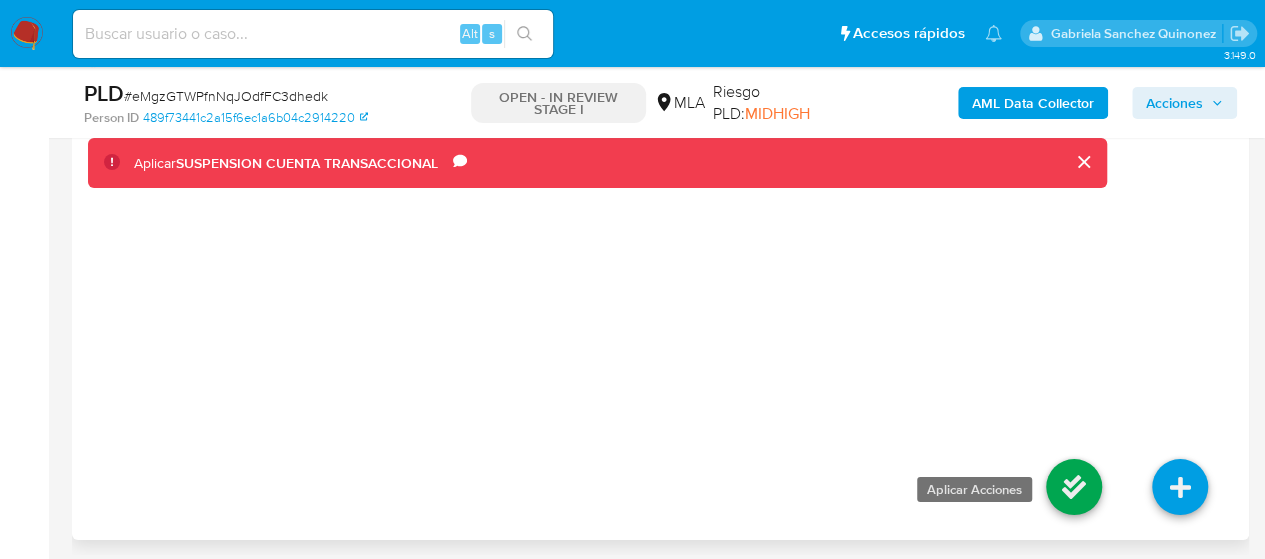 click at bounding box center (1074, 487) 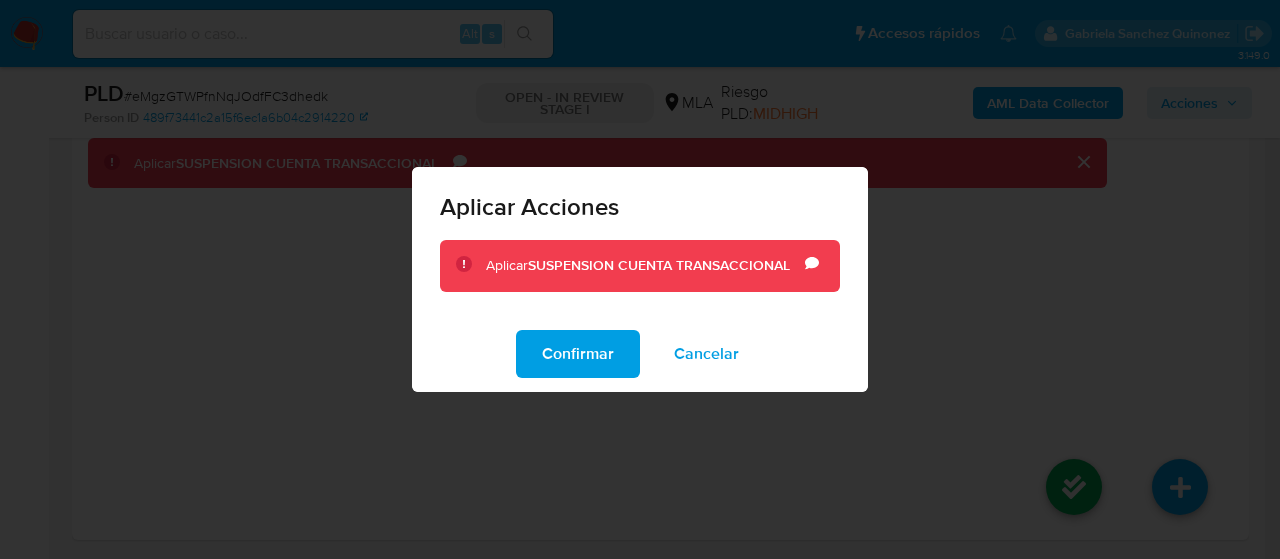 click on "Confirmar" at bounding box center [578, 354] 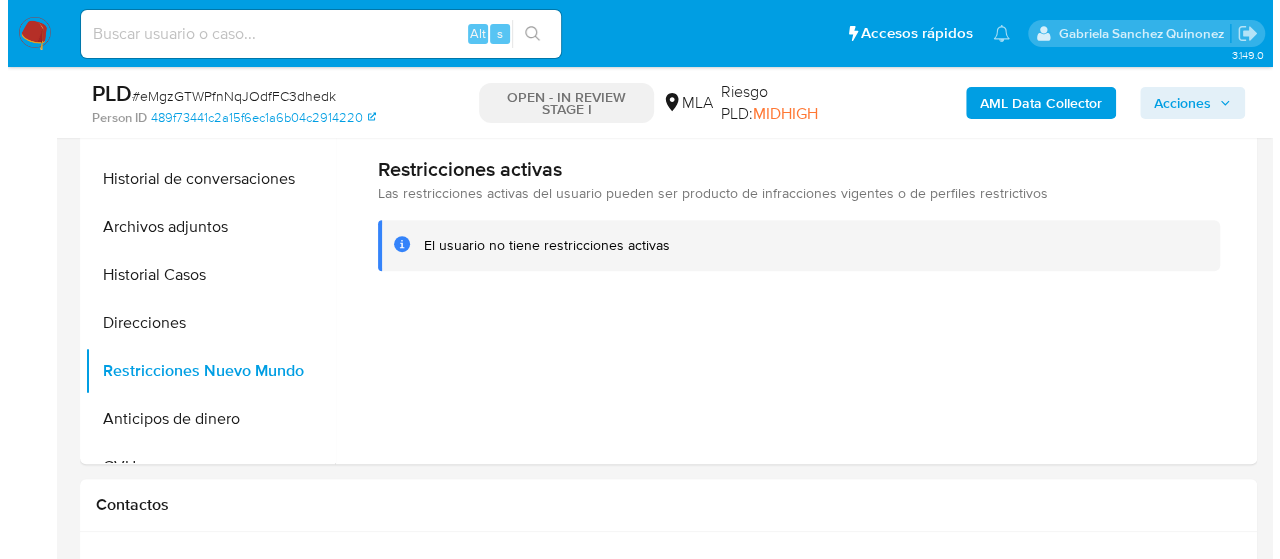 scroll, scrollTop: 414, scrollLeft: 0, axis: vertical 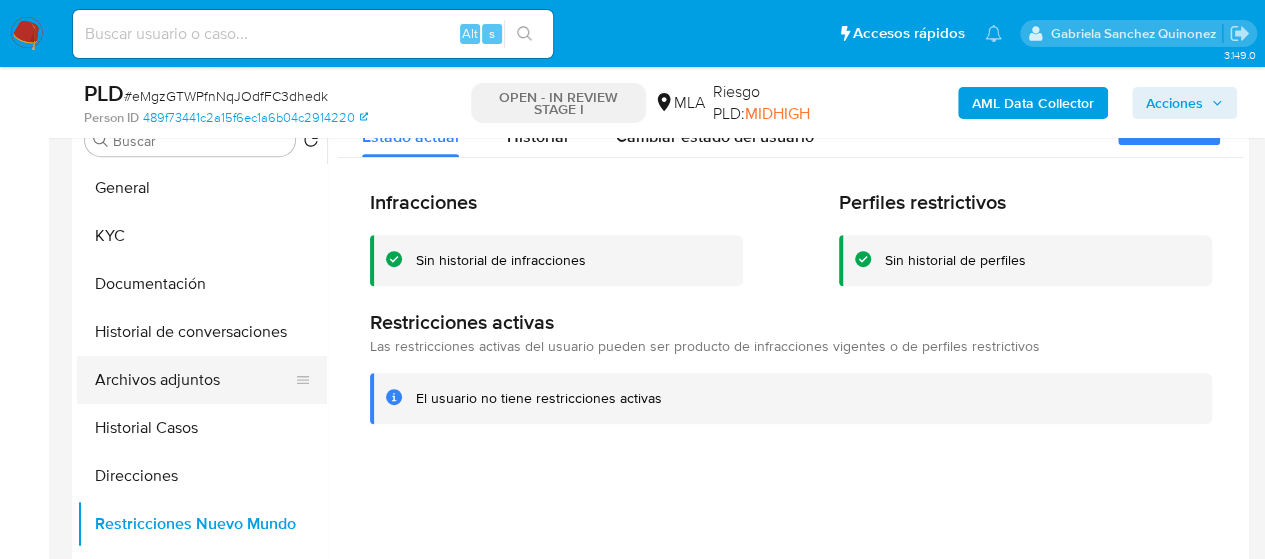 click on "Archivos adjuntos" at bounding box center (194, 380) 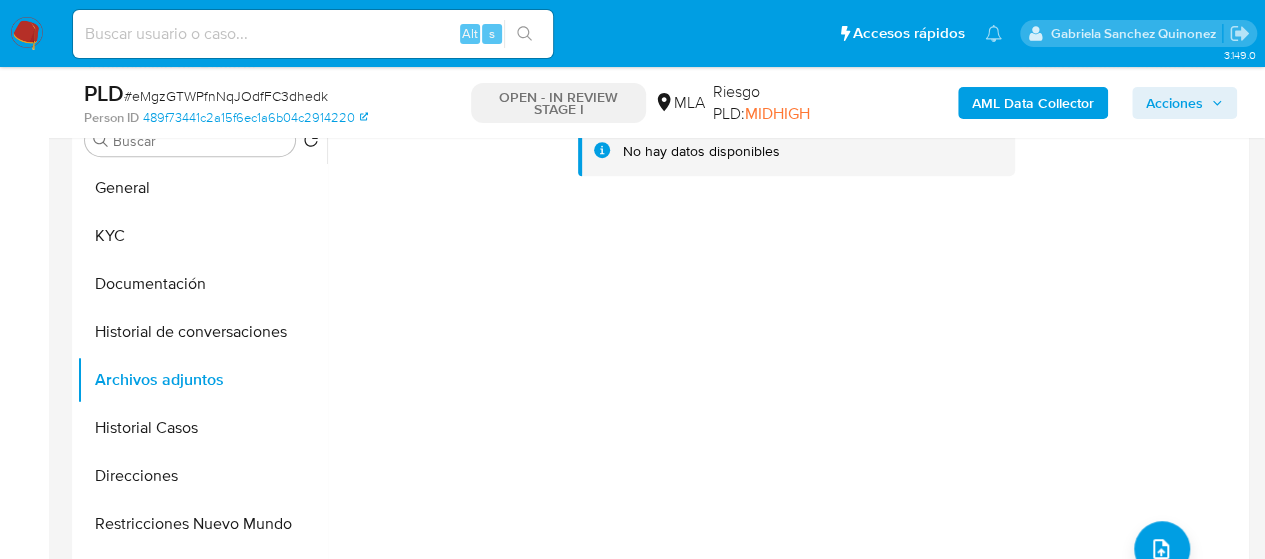 click on "AML Data Collector" at bounding box center (1033, 103) 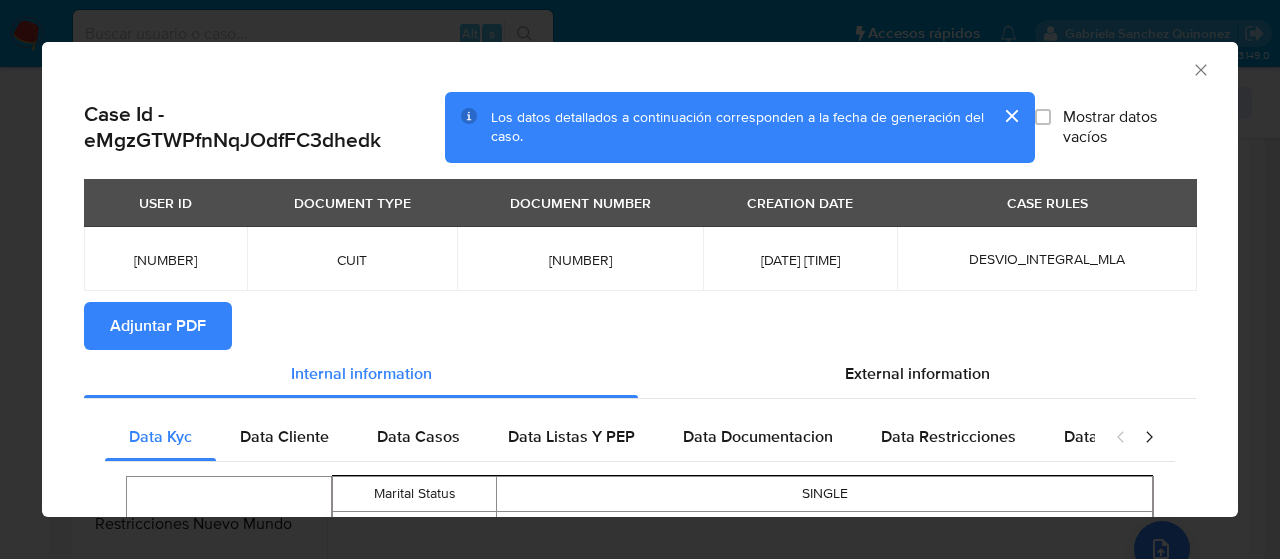 click on "Adjuntar PDF" at bounding box center (158, 326) 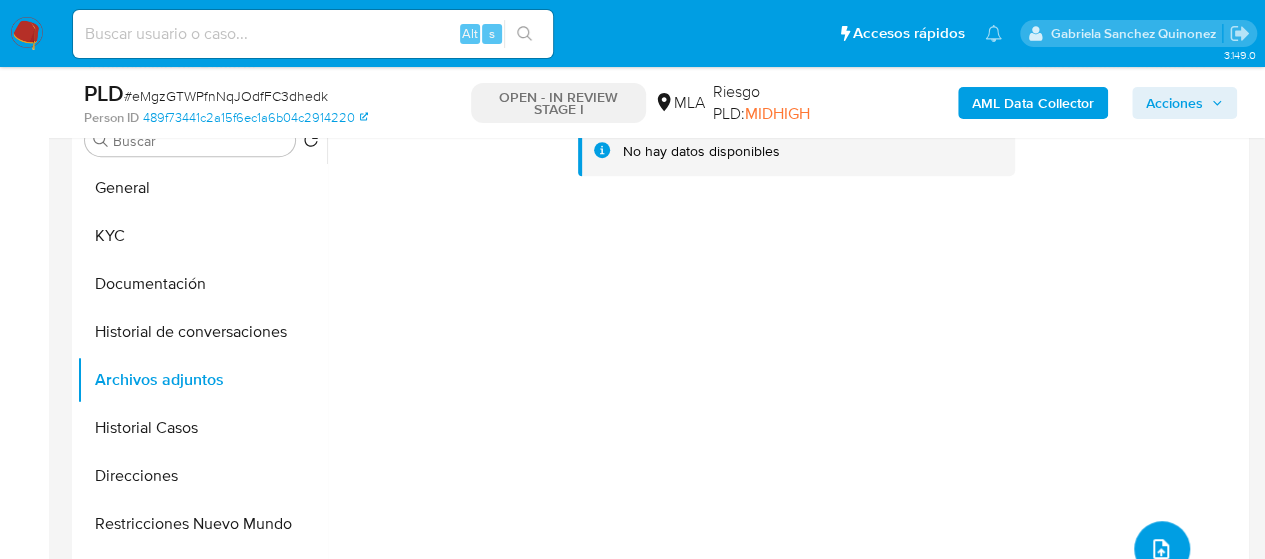click at bounding box center [1162, 549] 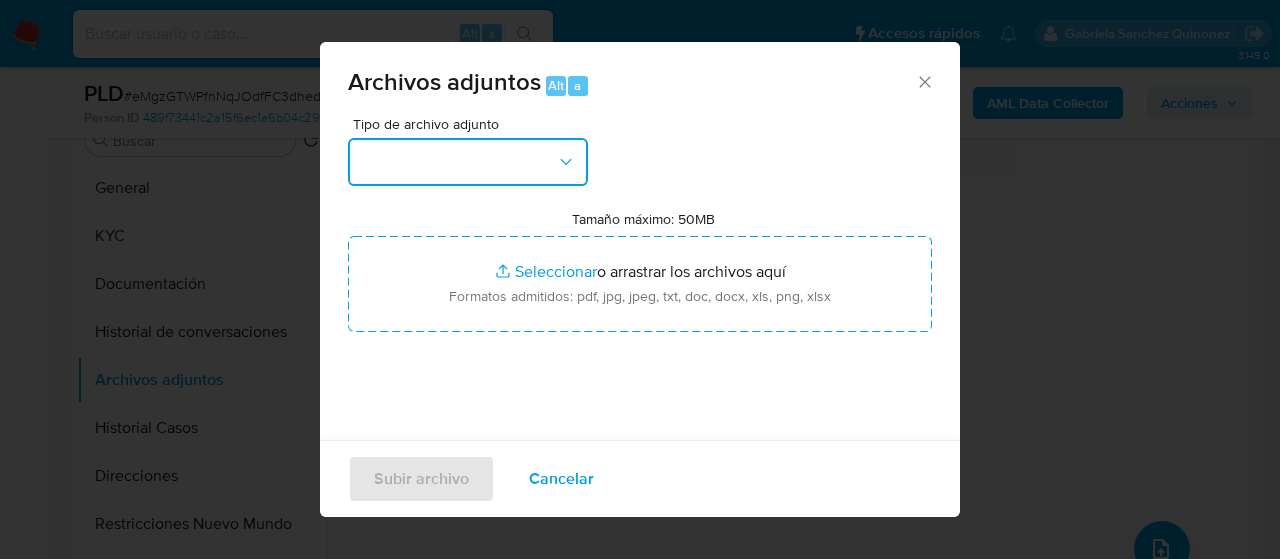 click at bounding box center (468, 162) 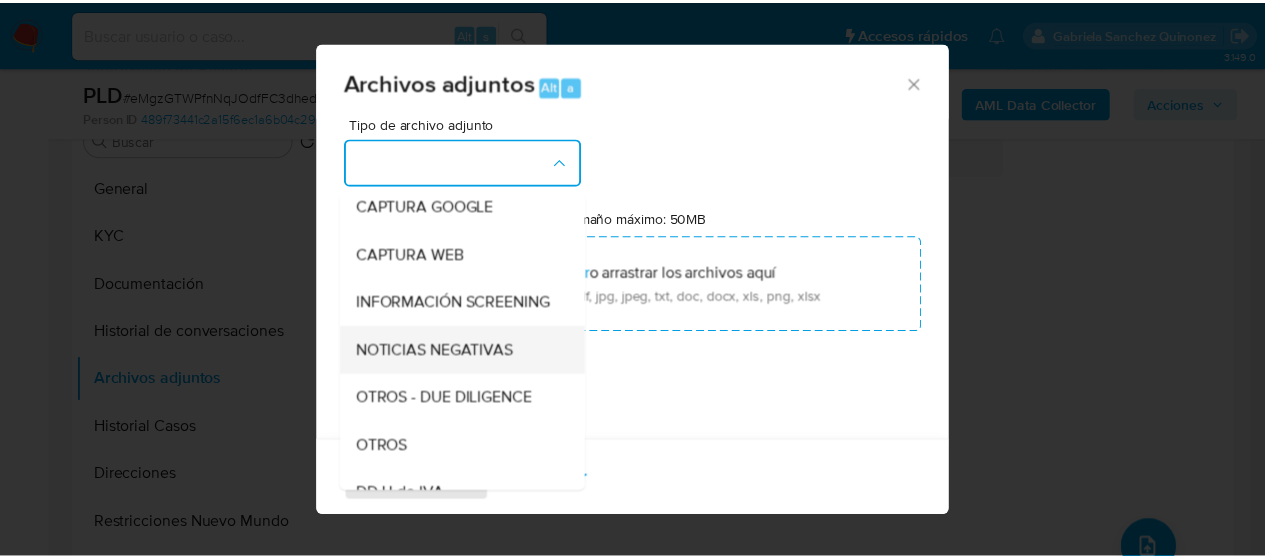 scroll, scrollTop: 300, scrollLeft: 0, axis: vertical 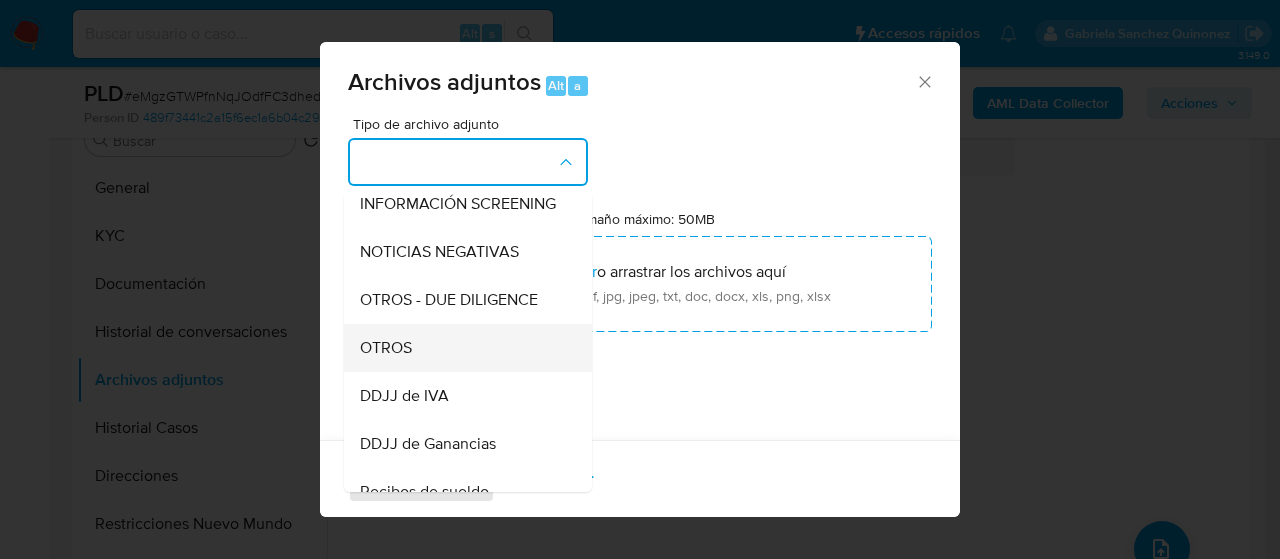 click on "OTROS" at bounding box center [462, 348] 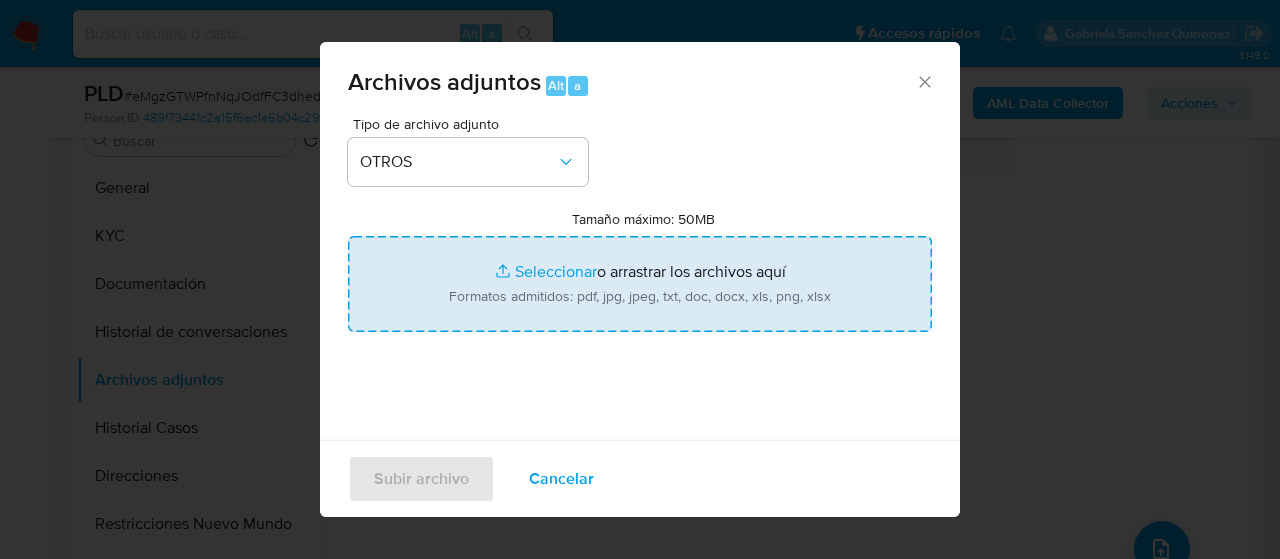 click on "Tamaño máximo: 50MB Seleccionar archivos" at bounding box center [640, 284] 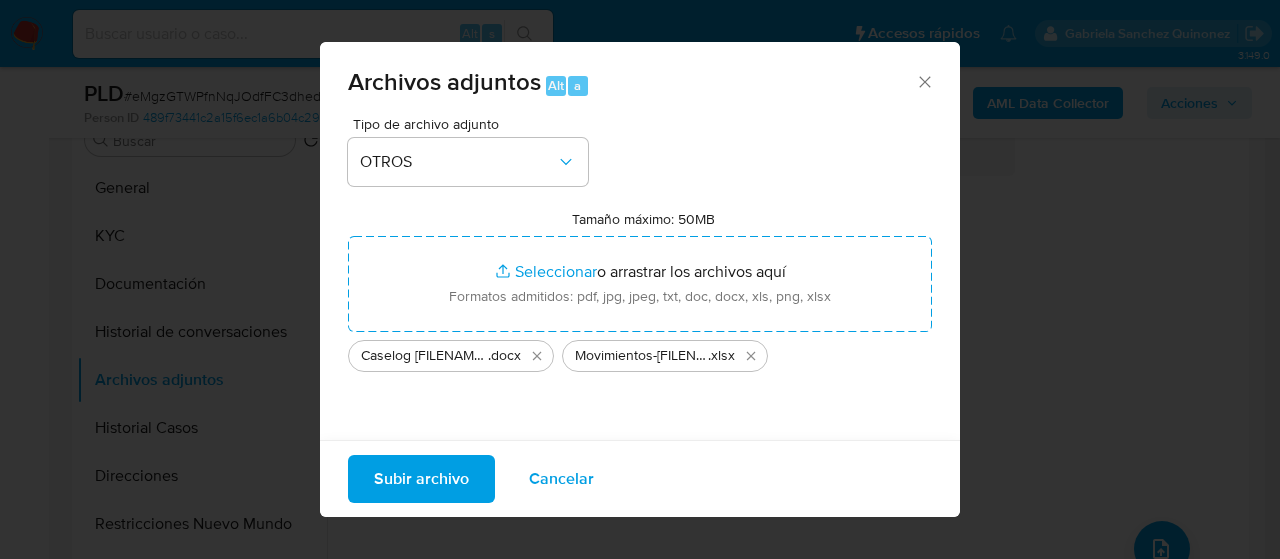 drag, startPoint x: 524, startPoint y: 296, endPoint x: 426, endPoint y: 483, distance: 211.12318 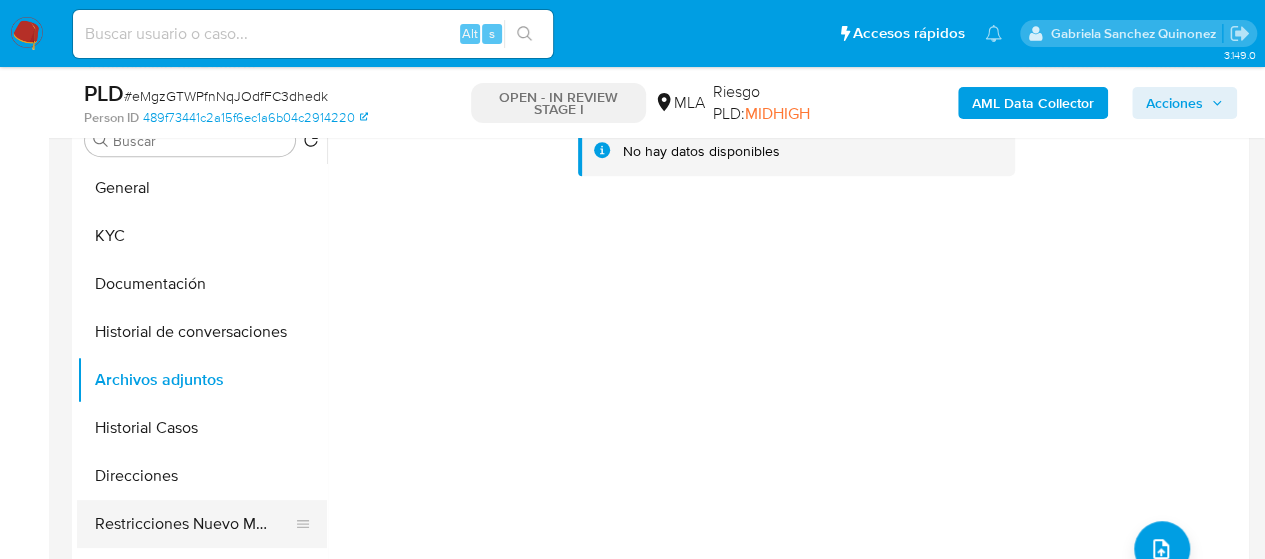 click on "Restricciones Nuevo Mundo" at bounding box center (194, 524) 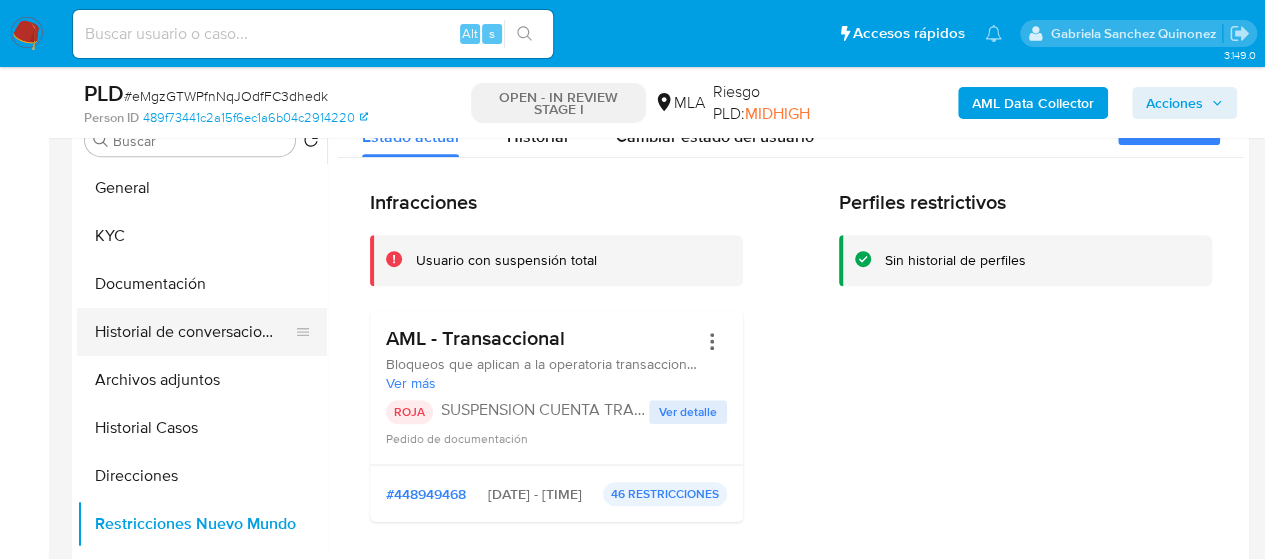 click on "Historial de conversaciones" at bounding box center (194, 332) 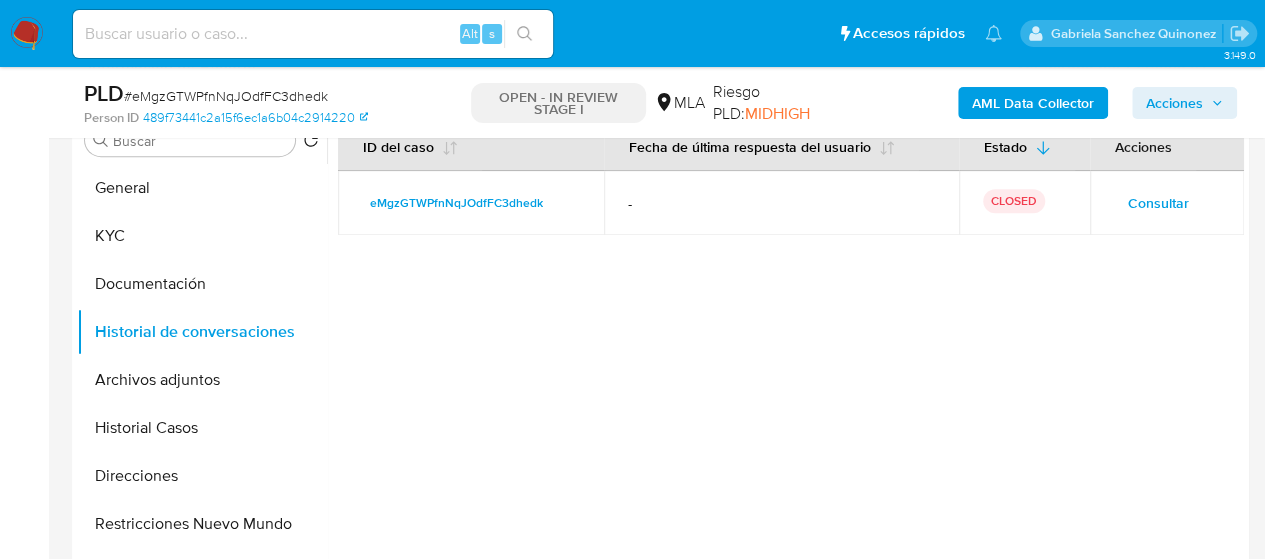 click 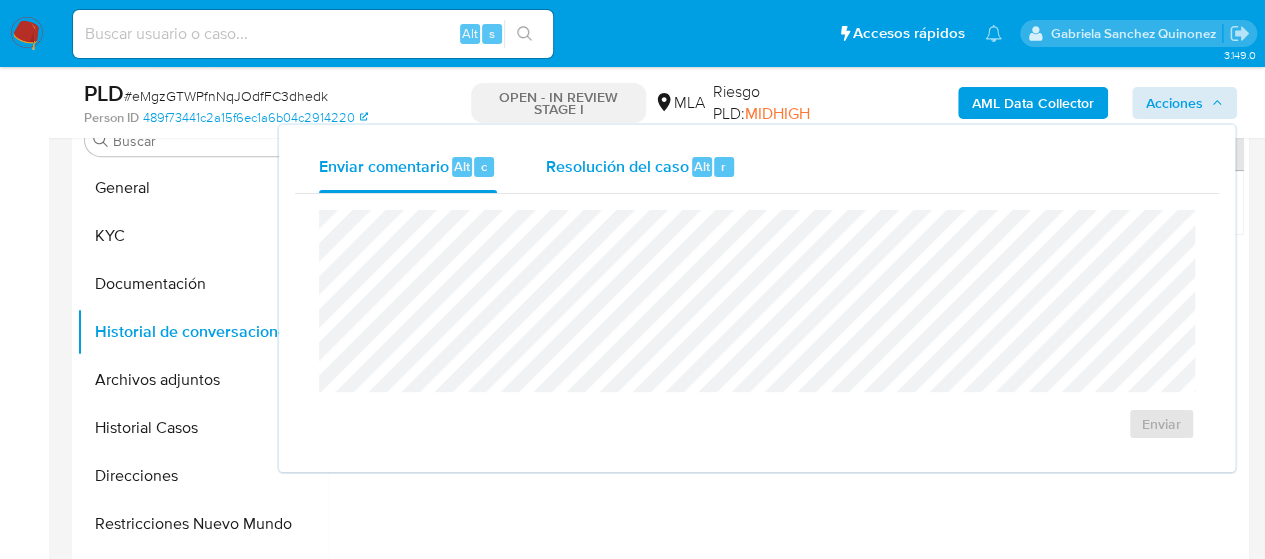 click on "Resolución del caso Alt r" at bounding box center (640, 167) 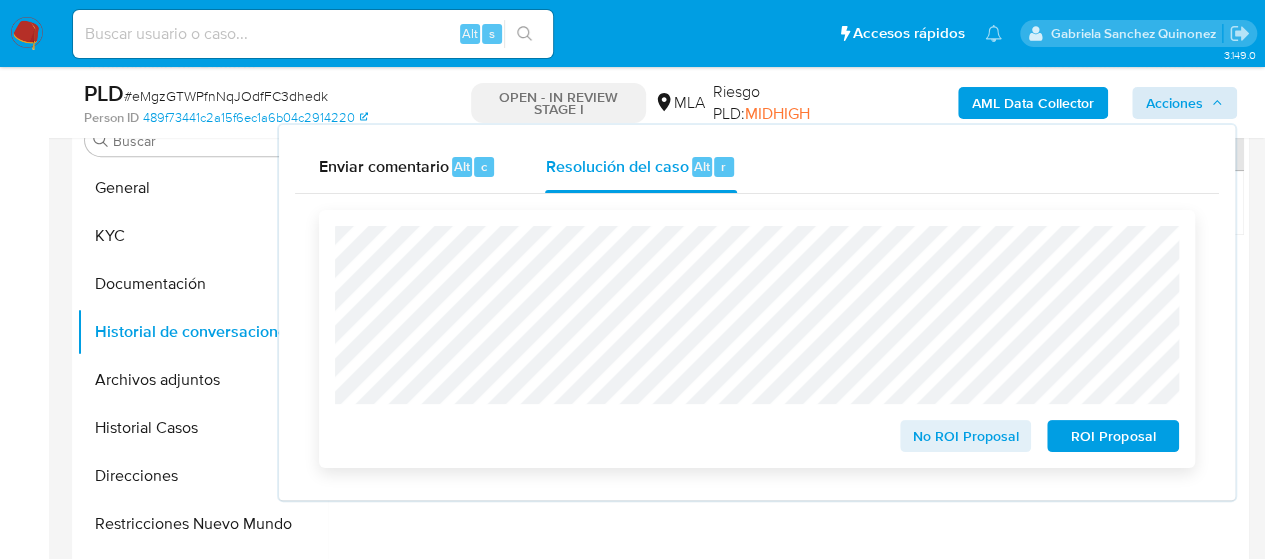 click on "ROI Proposal" at bounding box center (1113, 436) 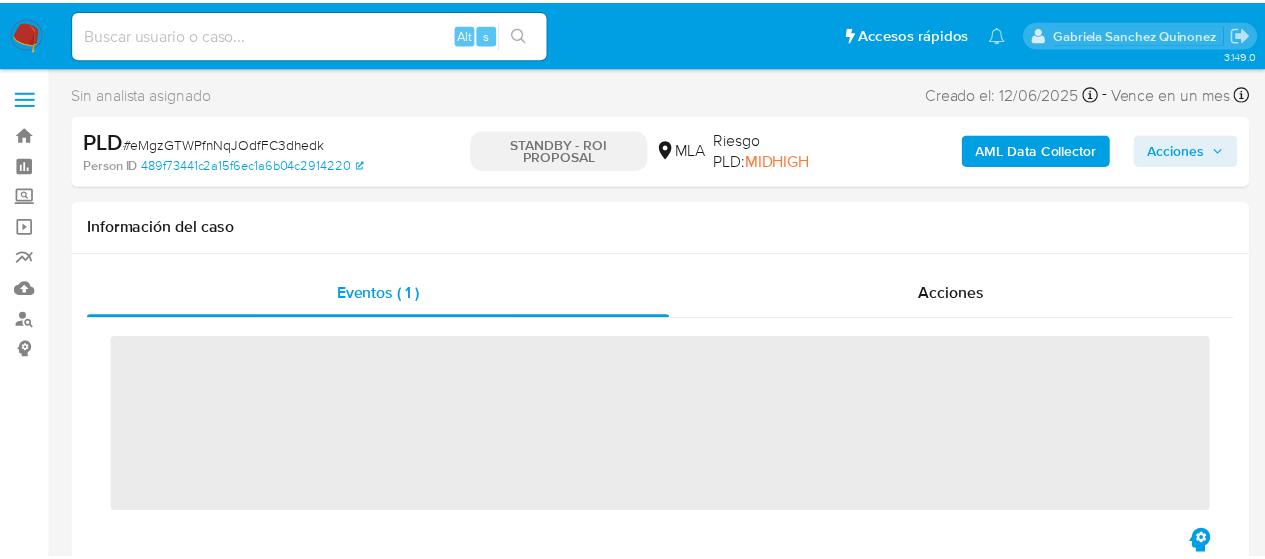scroll, scrollTop: 0, scrollLeft: 0, axis: both 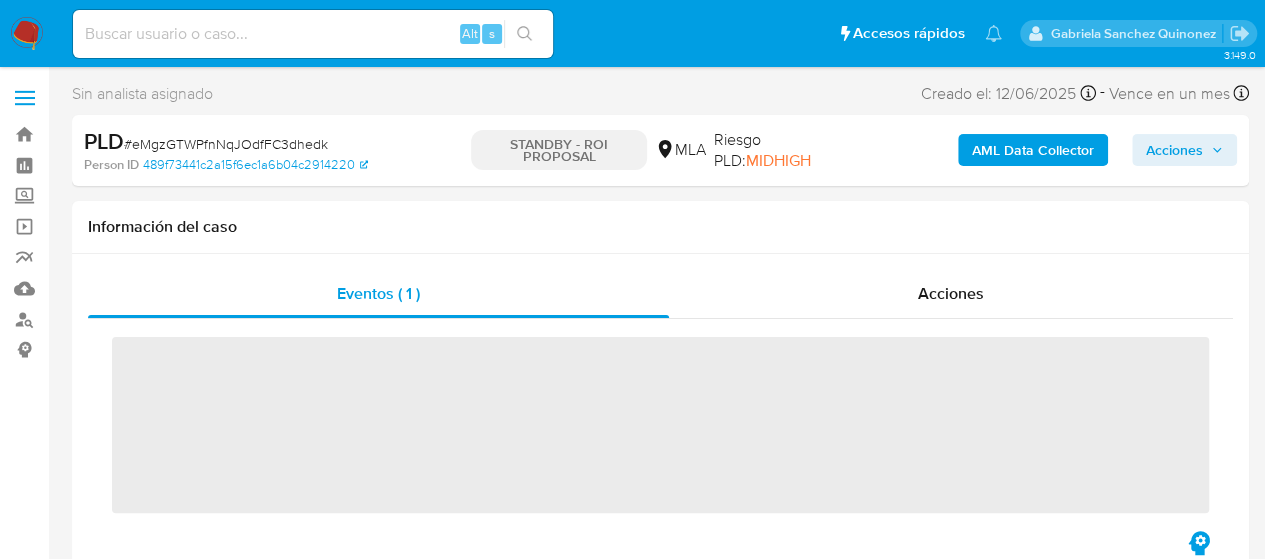 click at bounding box center (313, 34) 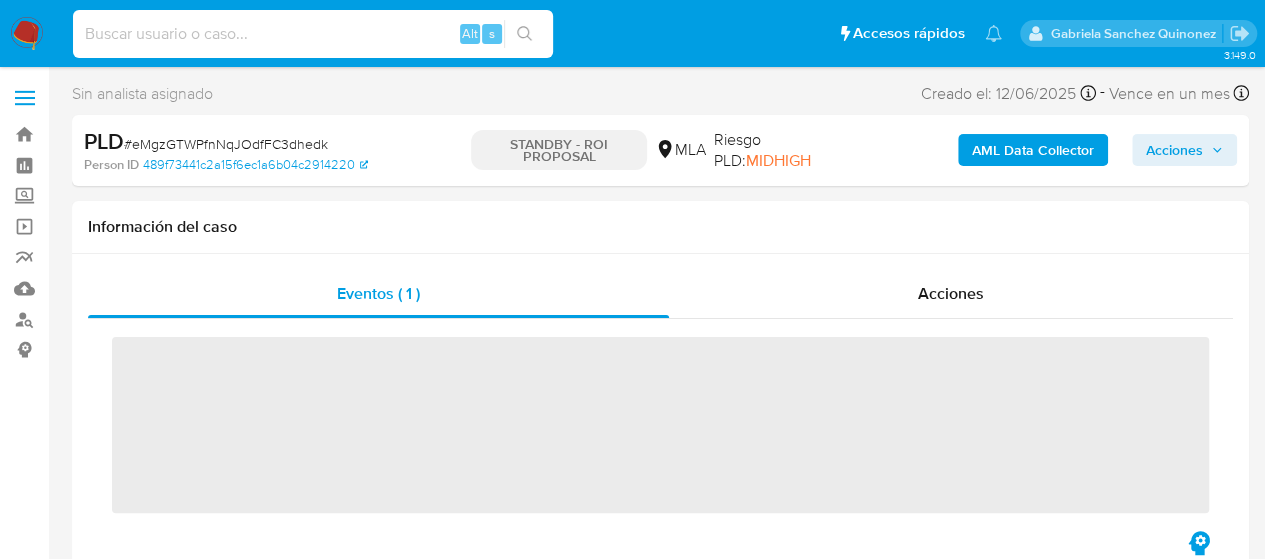 paste on "[ALPHANUMERIC_STRING]" 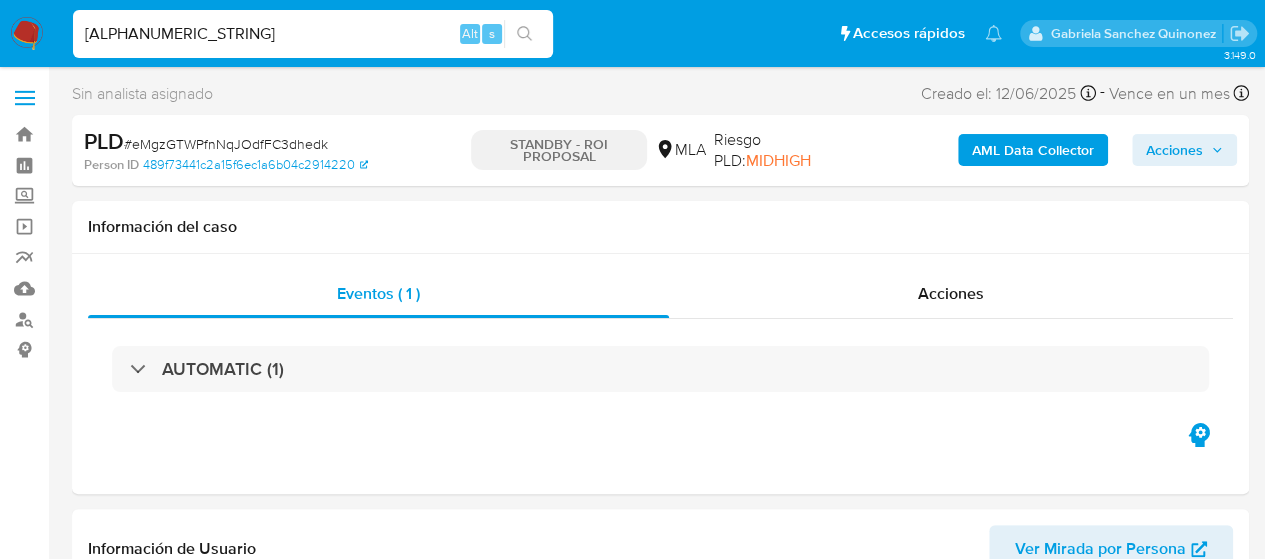 type on "[ALPHANUMERIC_STRING]" 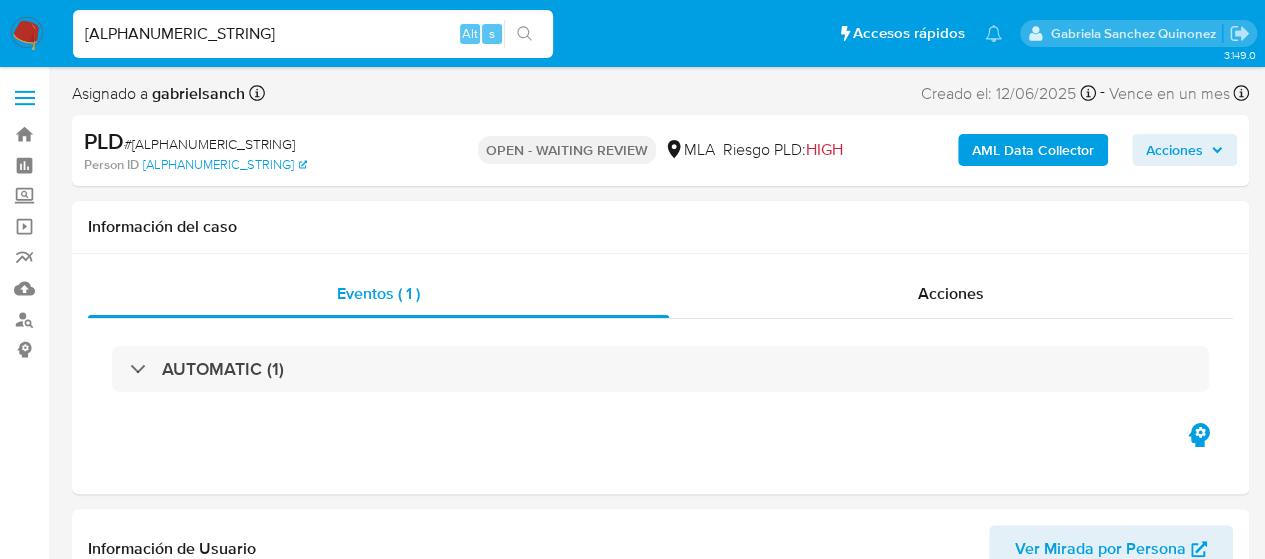 select on "10" 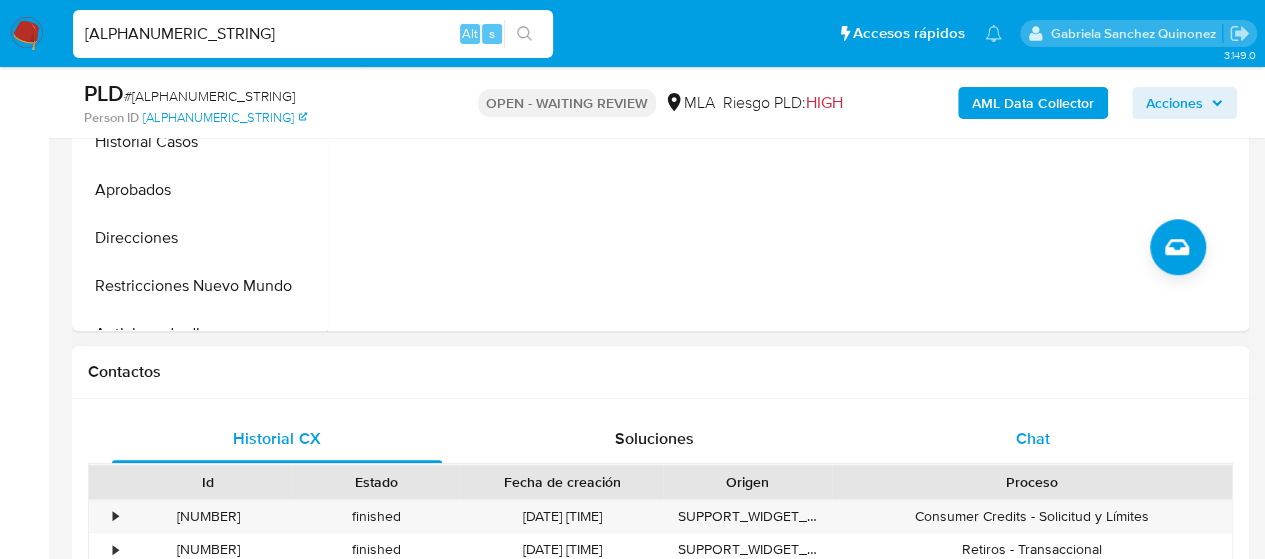 click on "Chat" at bounding box center (1033, 439) 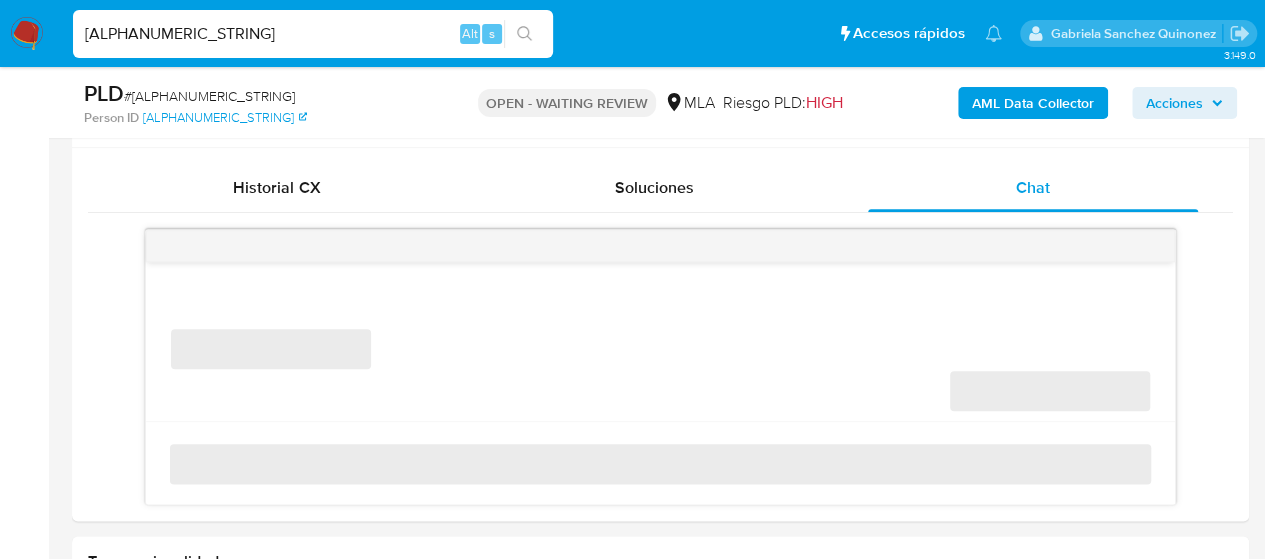 scroll, scrollTop: 1000, scrollLeft: 0, axis: vertical 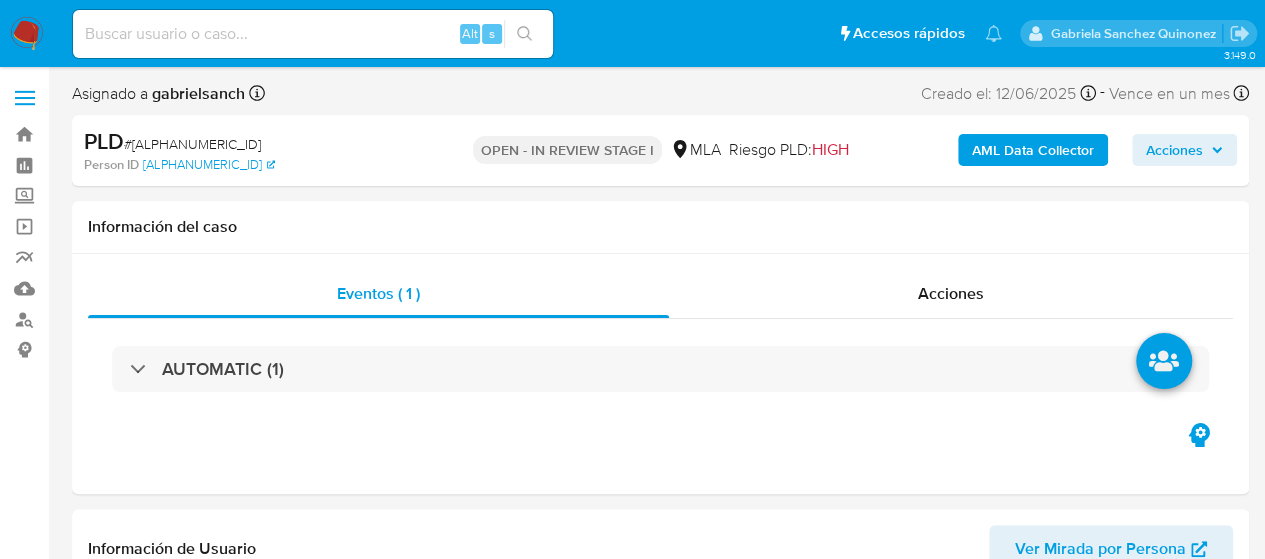 select on "10" 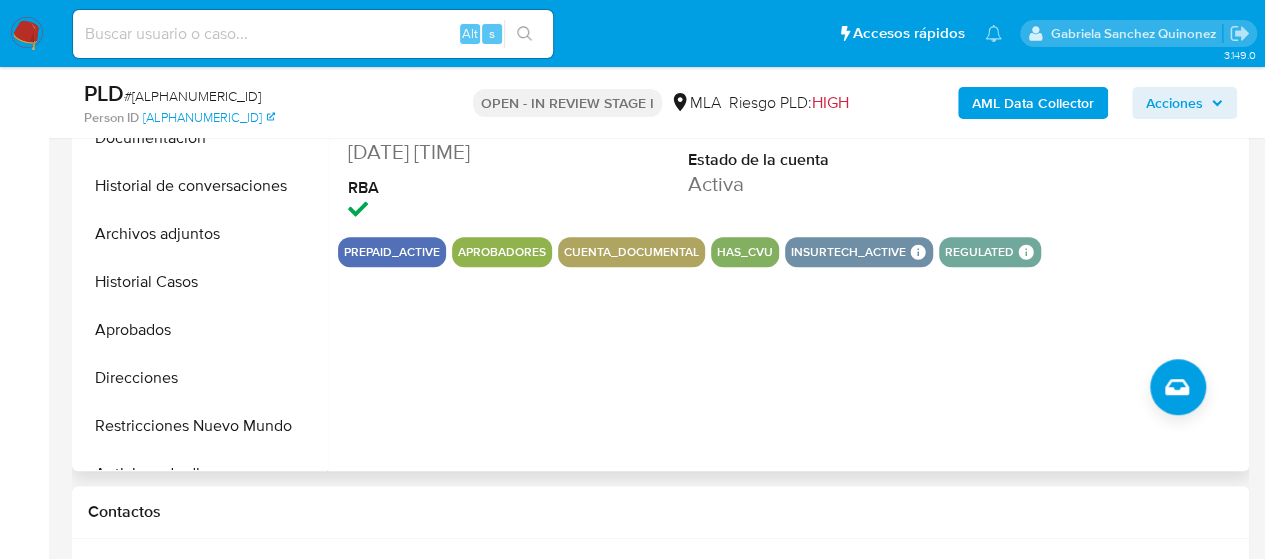 scroll, scrollTop: 800, scrollLeft: 0, axis: vertical 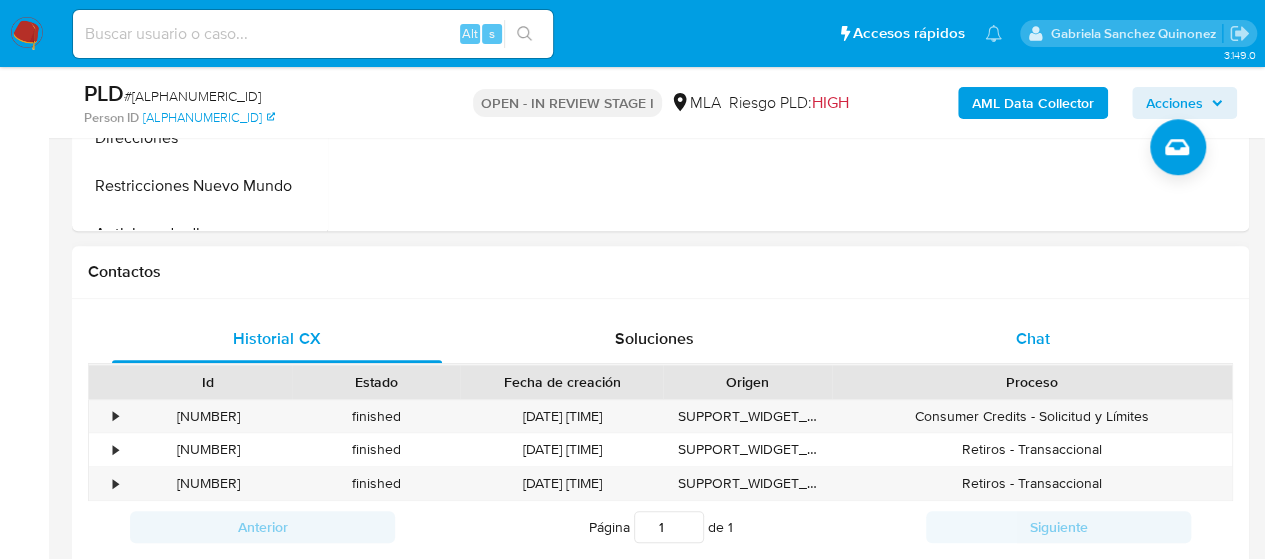 click on "Chat" at bounding box center [1033, 338] 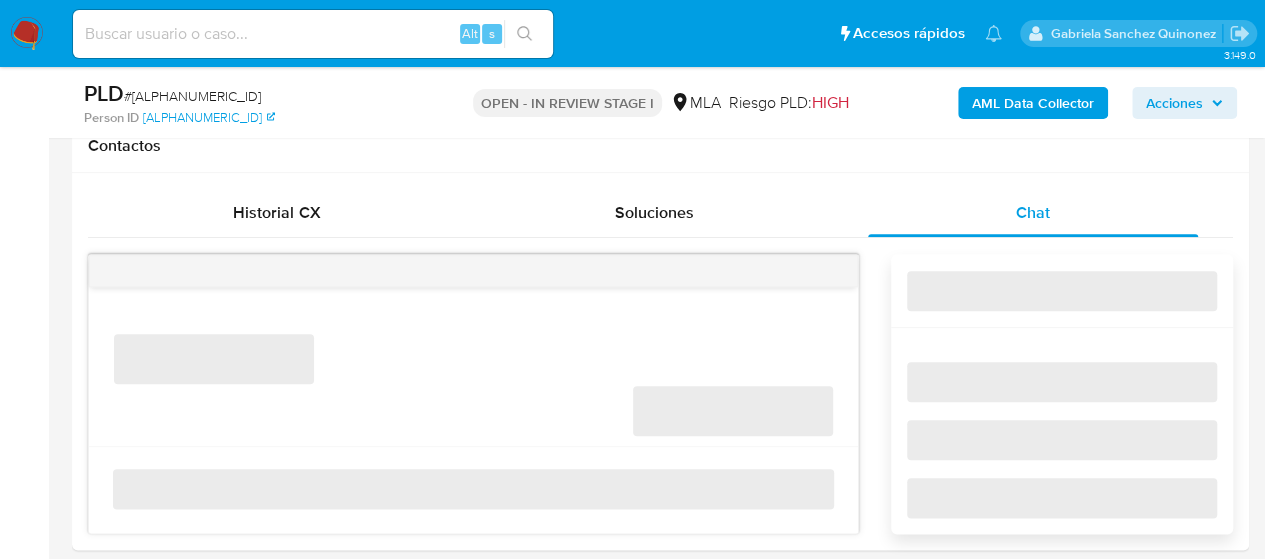 scroll, scrollTop: 1000, scrollLeft: 0, axis: vertical 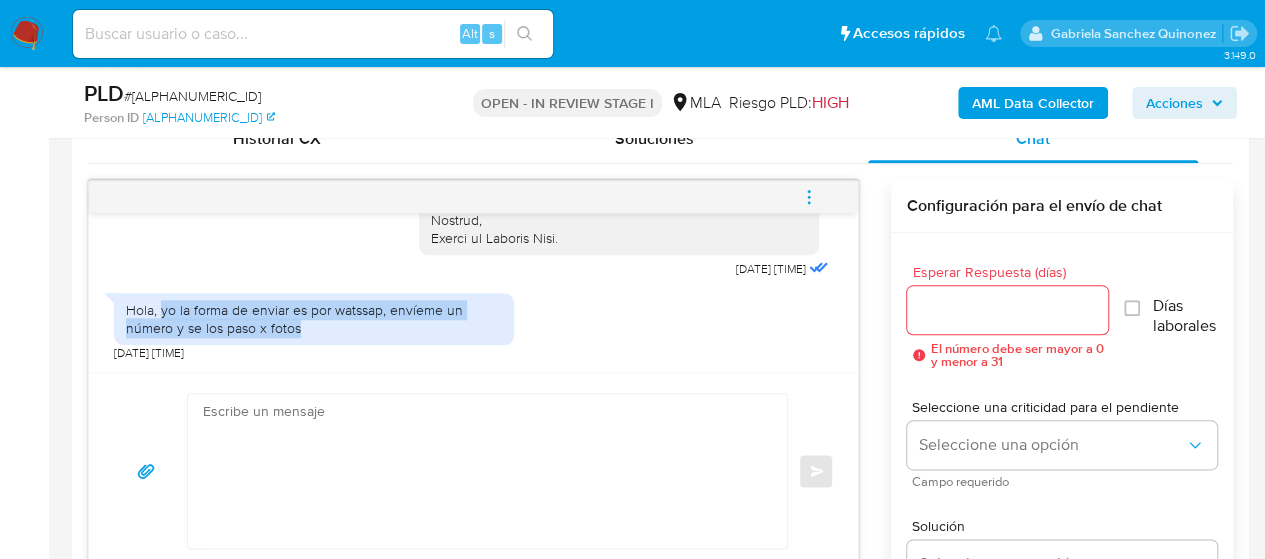 drag, startPoint x: 161, startPoint y: 322, endPoint x: 304, endPoint y: 338, distance: 143.89232 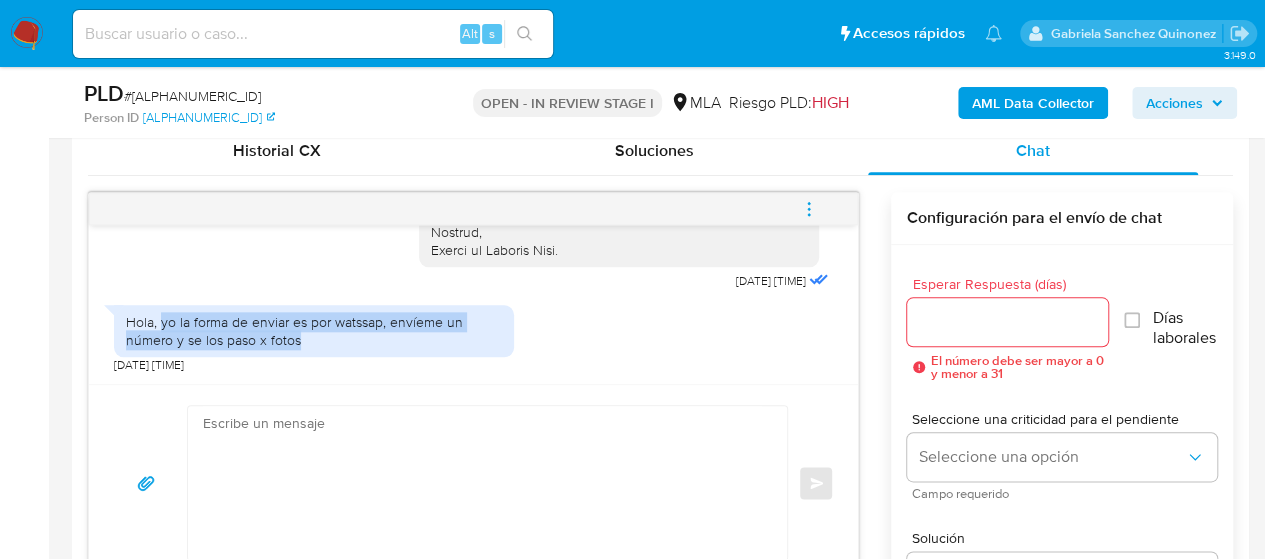 scroll, scrollTop: 1000, scrollLeft: 0, axis: vertical 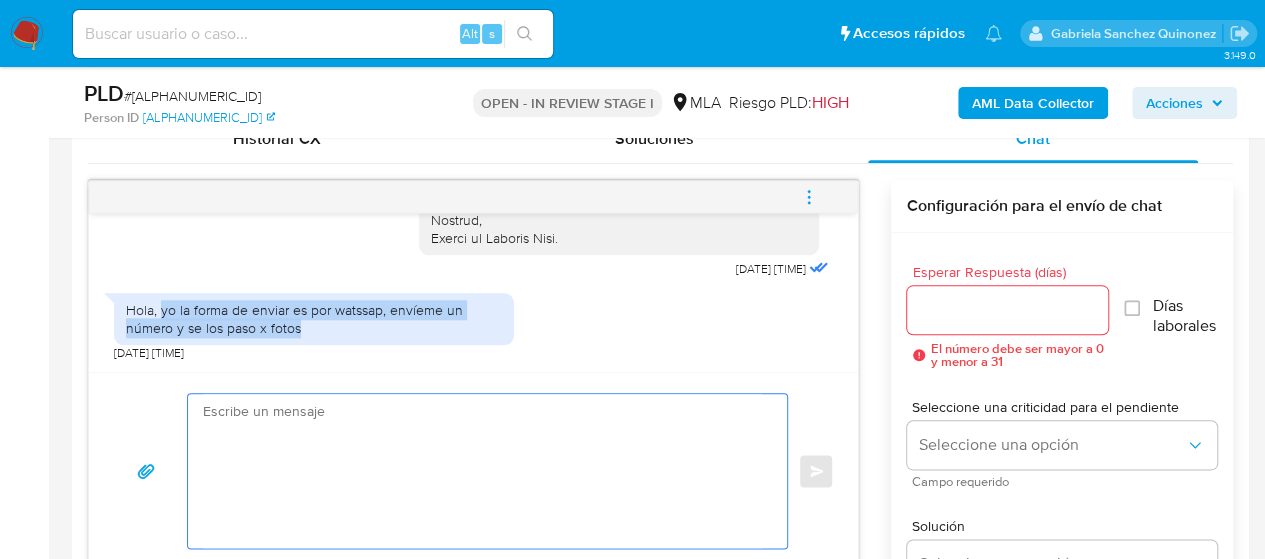 click at bounding box center (482, 471) 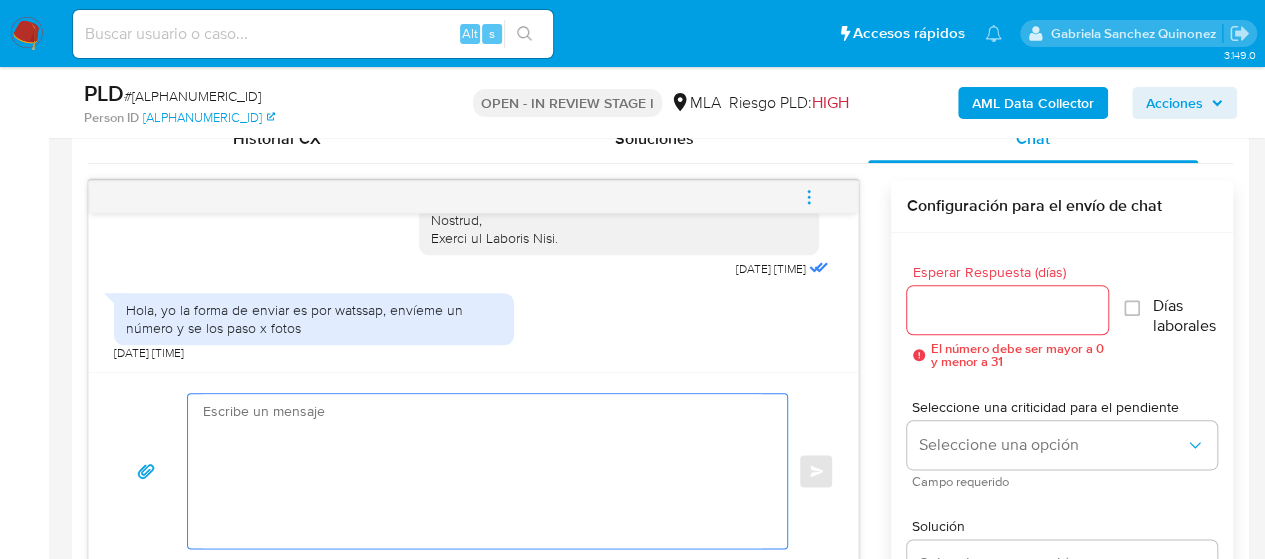 paste on "Hola,
Muchas gracias por la respuesta.
Analizamos tu caso y notamos que la información registra inconsistencias.
Verificamos que [la documentación aportada no es suficiente para justificar la operatoria canalizada en tu cuenta de Mercado Pago] / [la documentación aportada no es congruente con la operatoria canalizada en tu cuenta de Mercado Pago].
Por este motivo, decidimos suspender tu cuenta de acuerdo con lo previsto en las condiciones de registro y operación de la cuenta de nuestros Términos y Condiciones.
Recordá que si tenés dinero en Mercado de Pago, podés retirarlo realizando una transferencia a una cuenta de tu preferencia. En caso de regularizar esta situación, podés contactarte a través de nuestro Portal de Ayuda.
Saludos, Equipo de Mercado Pago." 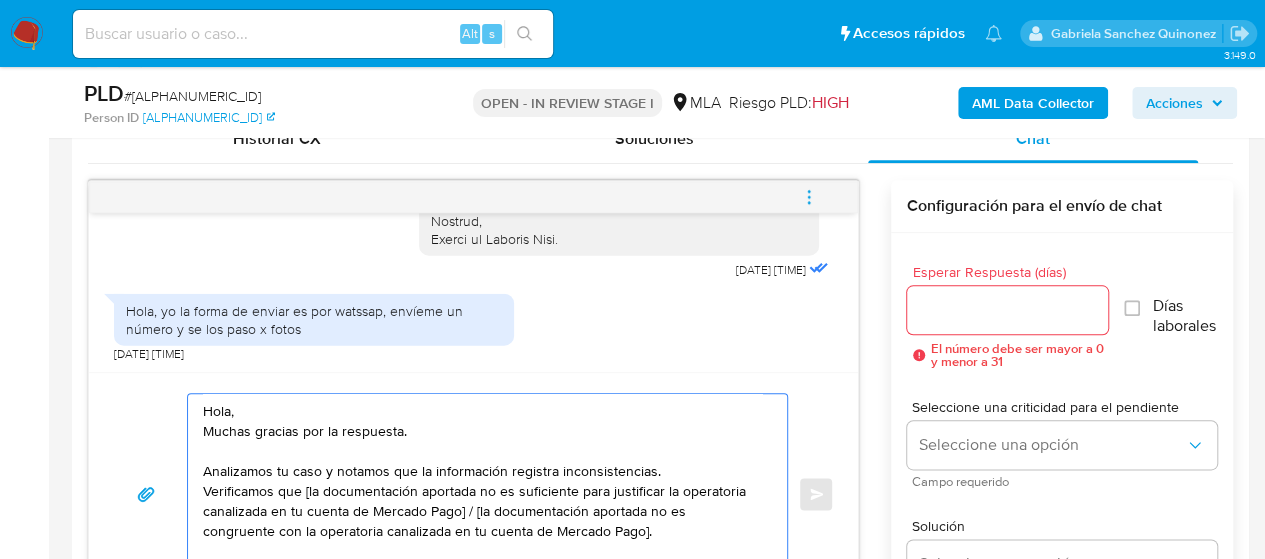 scroll, scrollTop: 147, scrollLeft: 0, axis: vertical 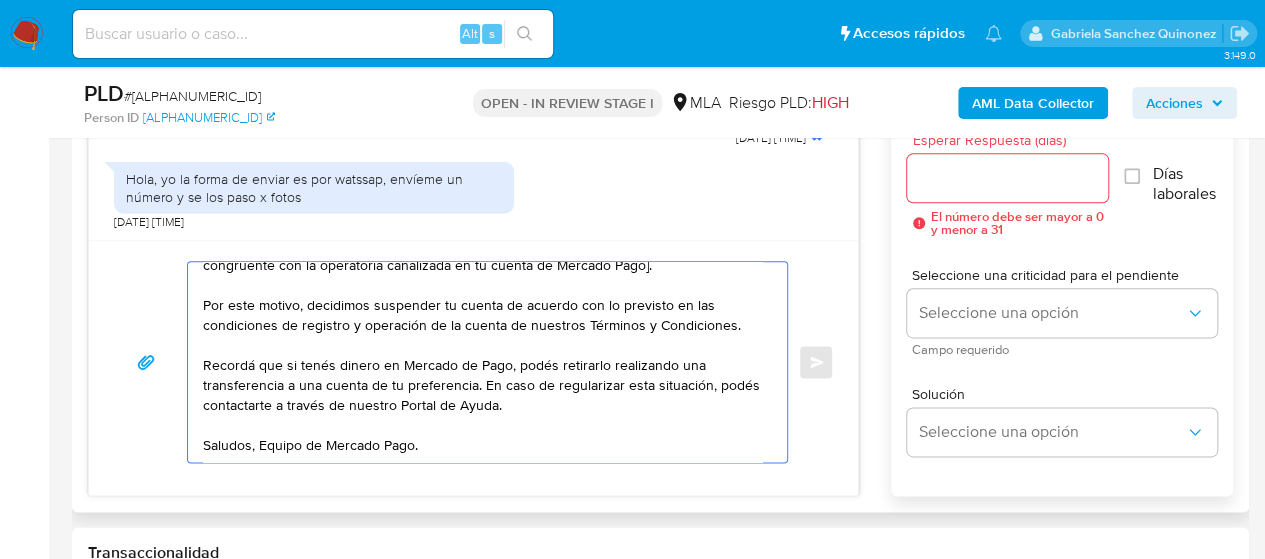 click on "Hola,
Muchas gracias por la respuesta.
Analizamos tu caso y notamos que la información registra inconsistencias.
Verificamos que [la documentación aportada no es suficiente para justificar la operatoria canalizada en tu cuenta de Mercado Pago] / [la documentación aportada no es congruente con la operatoria canalizada en tu cuenta de Mercado Pago].
Por este motivo, decidimos suspender tu cuenta de acuerdo con lo previsto en las condiciones de registro y operación de la cuenta de nuestros Términos y Condiciones.
Recordá que si tenés dinero en Mercado de Pago, podés retirarlo realizando una transferencia a una cuenta de tu preferencia. En caso de regularizar esta situación, podés contactarte a través de nuestro Portal de Ayuda.
Saludos, Equipo de Mercado Pago." at bounding box center [482, 362] 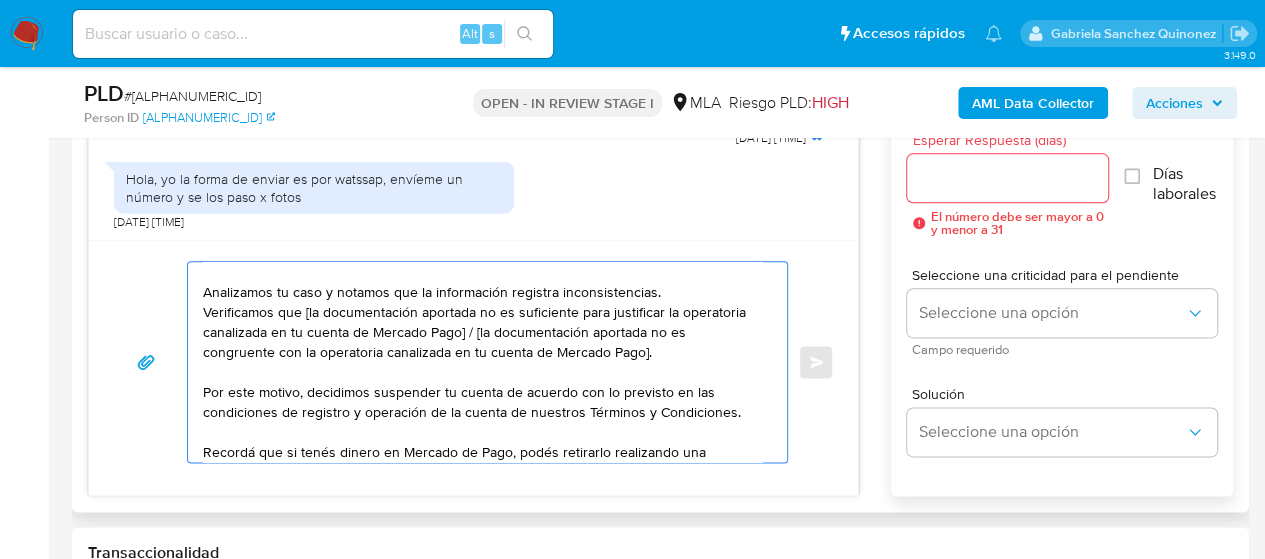 scroll, scrollTop: 0, scrollLeft: 0, axis: both 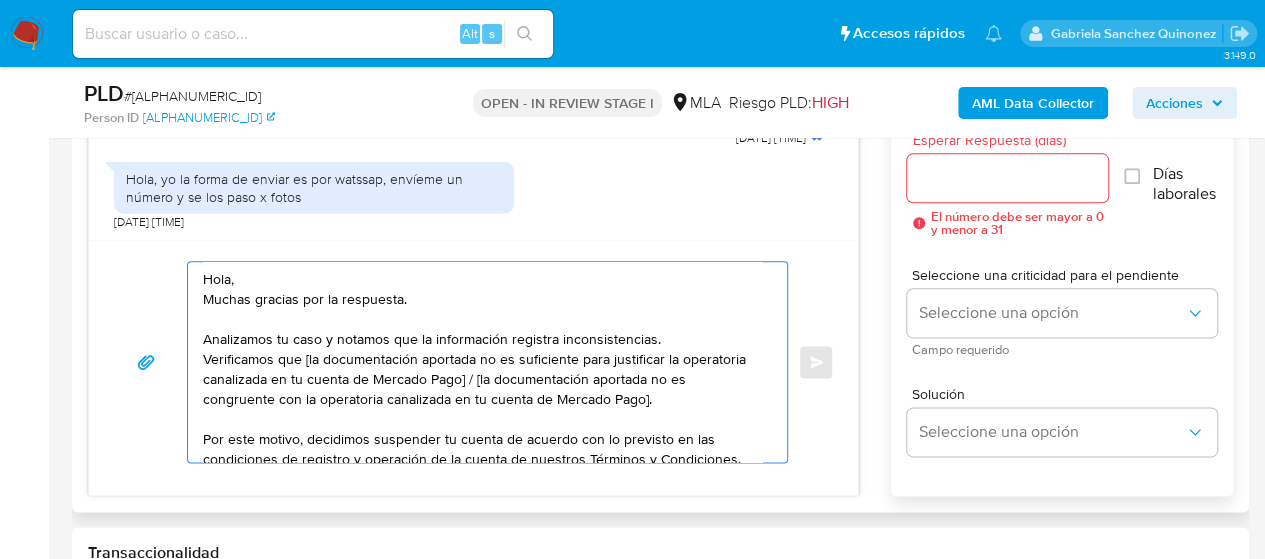 click on "Hola,
Muchas gracias por la respuesta.
Analizamos tu caso y notamos que la información registra inconsistencias.
Verificamos que [la documentación aportada no es suficiente para justificar la operatoria canalizada en tu cuenta de Mercado Pago] / [la documentación aportada no es congruente con la operatoria canalizada en tu cuenta de Mercado Pago].
Por este motivo, decidimos suspender tu cuenta de acuerdo con lo previsto en las condiciones de registro y operación de la cuenta de nuestros Términos y Condiciones.
Recordá que si tenés dinero en Mercado de Pago, podés retirarlo realizando una transferencia a una cuenta de tu preferencia. En caso de regularizar esta situación, podés contactarte a través de nuestro Portal de Ayuda.
Saludos,
Equipo de Mercado Pago." at bounding box center [482, 362] 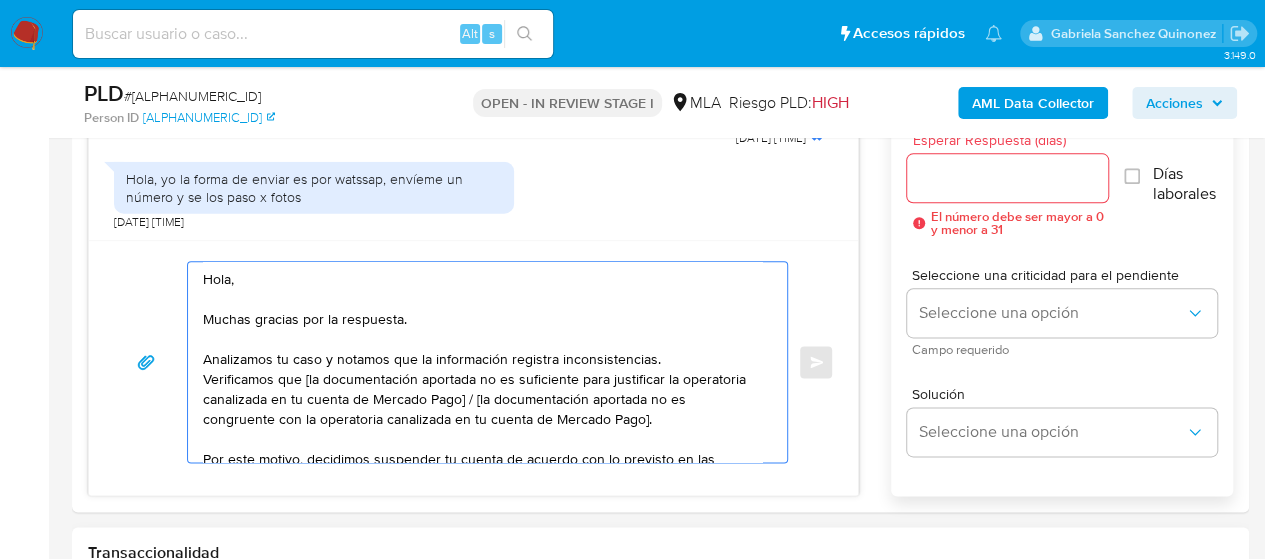 scroll, scrollTop: 174, scrollLeft: 0, axis: vertical 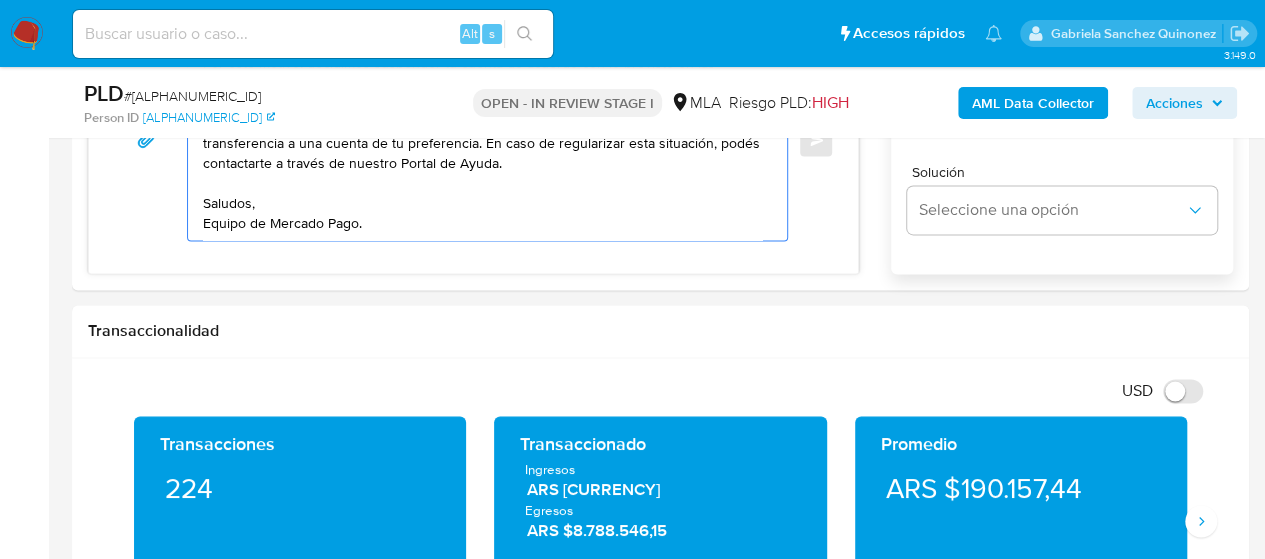 drag, startPoint x: 204, startPoint y: 275, endPoint x: 756, endPoint y: 564, distance: 623.077 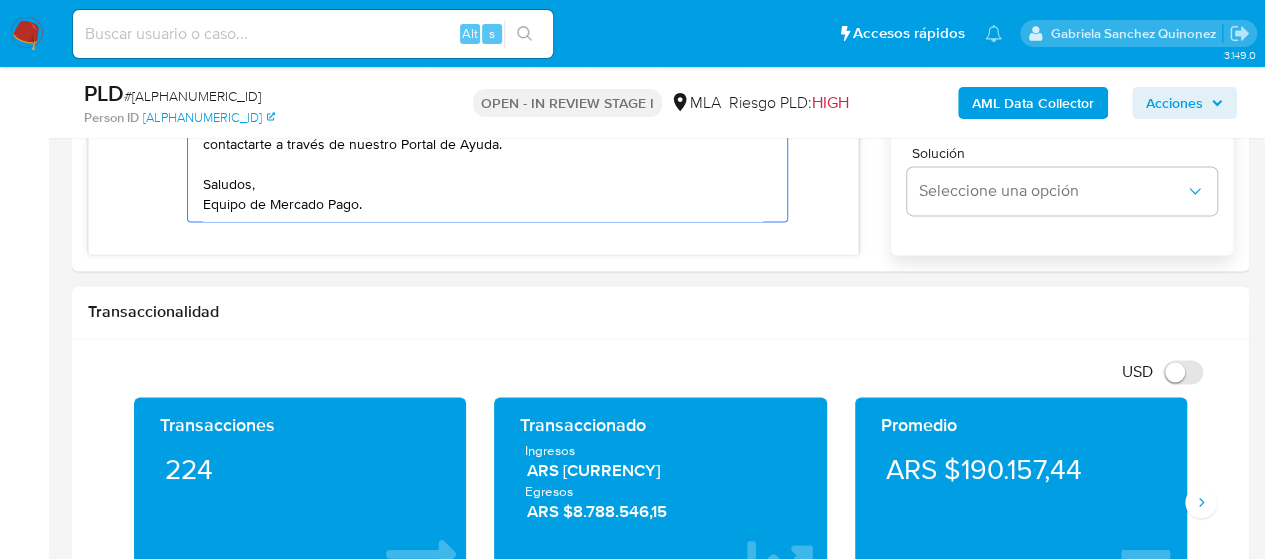 paste on "XXX,
Muchas gracias por tu respuesta.
Analizamos tu caso y verificamos que no te encontrás registrado impositivamente ni eres empleado bajo relación de dependencia, por esta razón, te informamos que no fue posible validar la operatoria canalizada en tu cuenta.
En virtud de lo mencionado, decidimos suspender tu cuenta de acuerdo con lo previsto en las condiciones de registro y operación según nuestros Términos y Condiciones.
Recordá que si tenés dinero en Mercado de Pago, podés retirarlo realizando una transferencia a una cuenta de tu preferencia. En caso de regularizar esta situación, podés contactarte a través de nuestro Portal de Ayuda.
Saludos, Equipo de Mercado Pago." 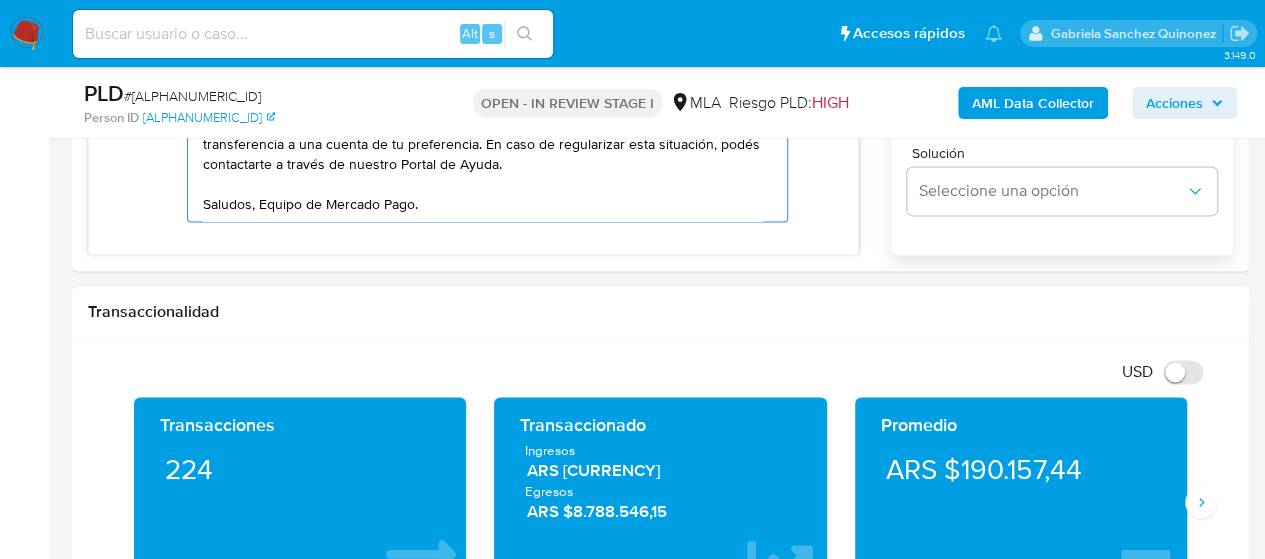 scroll, scrollTop: 0, scrollLeft: 0, axis: both 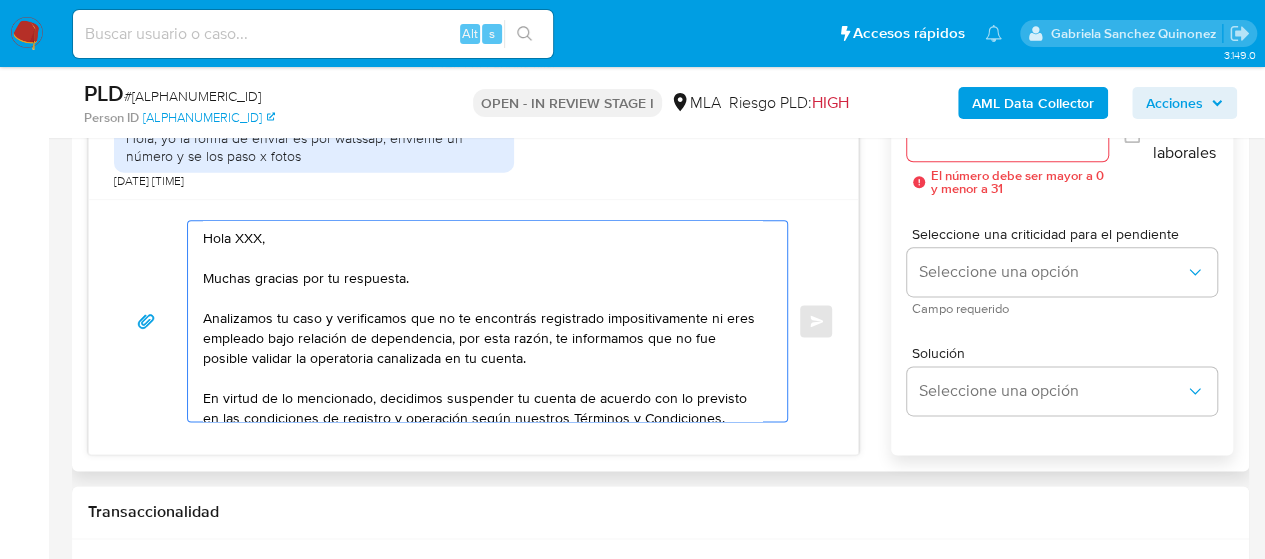 drag, startPoint x: 230, startPoint y: 239, endPoint x: 262, endPoint y: 241, distance: 32.06244 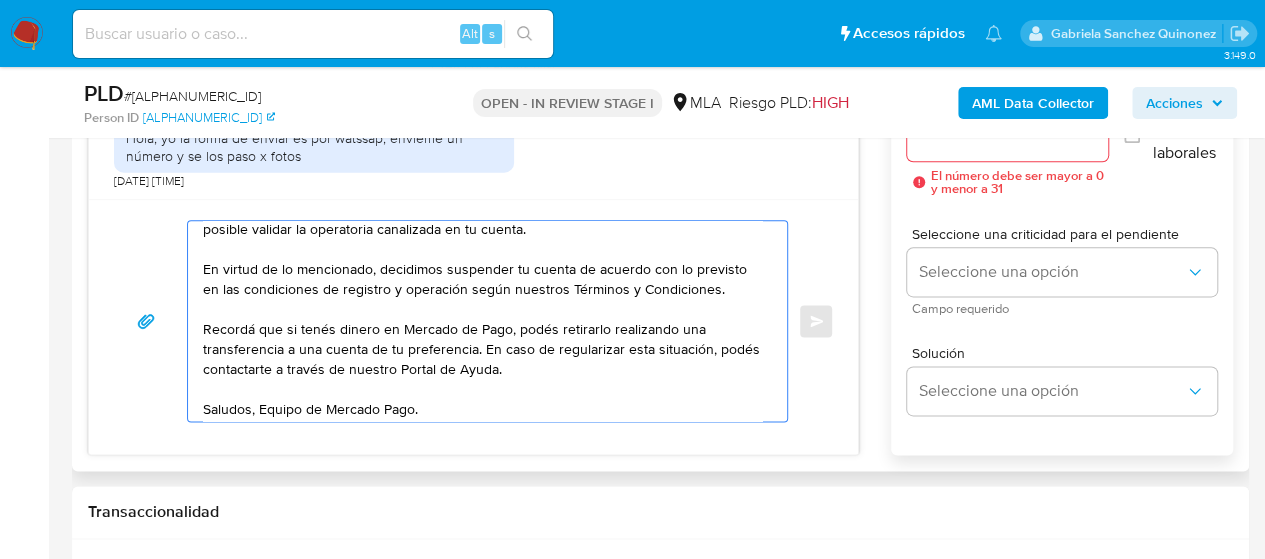 scroll, scrollTop: 154, scrollLeft: 0, axis: vertical 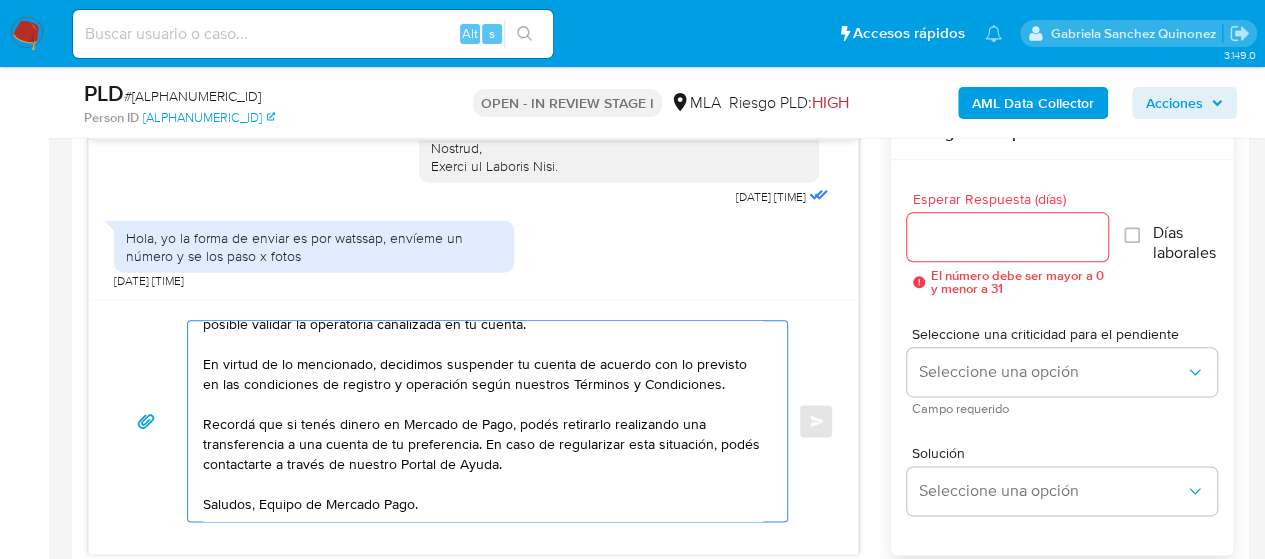 type on "Hola,
Muchas gracias por tu respuesta.
Analizamos tu caso y verificamos que no te encontrás registrado impositivamente ni eres empleado bajo relación de dependencia, por esta razón, te informamos que no fue posible validar la operatoria canalizada en tu cuenta.
En virtud de lo mencionado, decidimos suspender tu cuenta de acuerdo con lo previsto en las condiciones de registro y operación según nuestros Términos y Condiciones.
Recordá que si tenés dinero en Mercado de Pago, podés retirarlo realizando una transferencia a una cuenta de tu preferencia. En caso de regularizar esta situación, podés contactarte a través de nuestro Portal de Ayuda.
Saludos, Equipo de Mercado Pago." 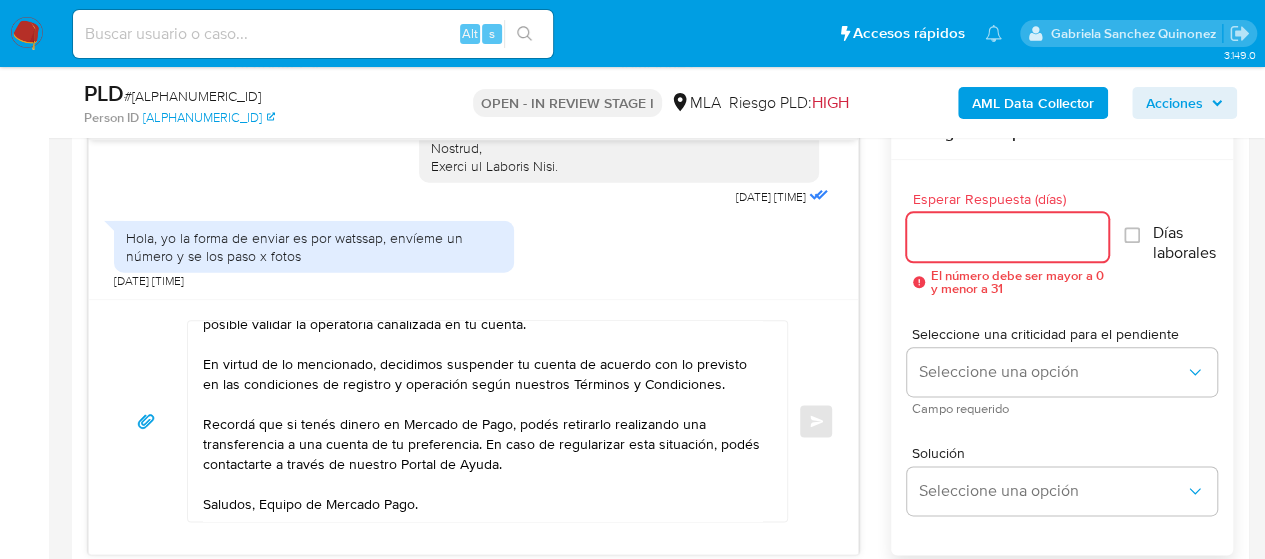 click on "Esperar Respuesta (días)" at bounding box center (1008, 237) 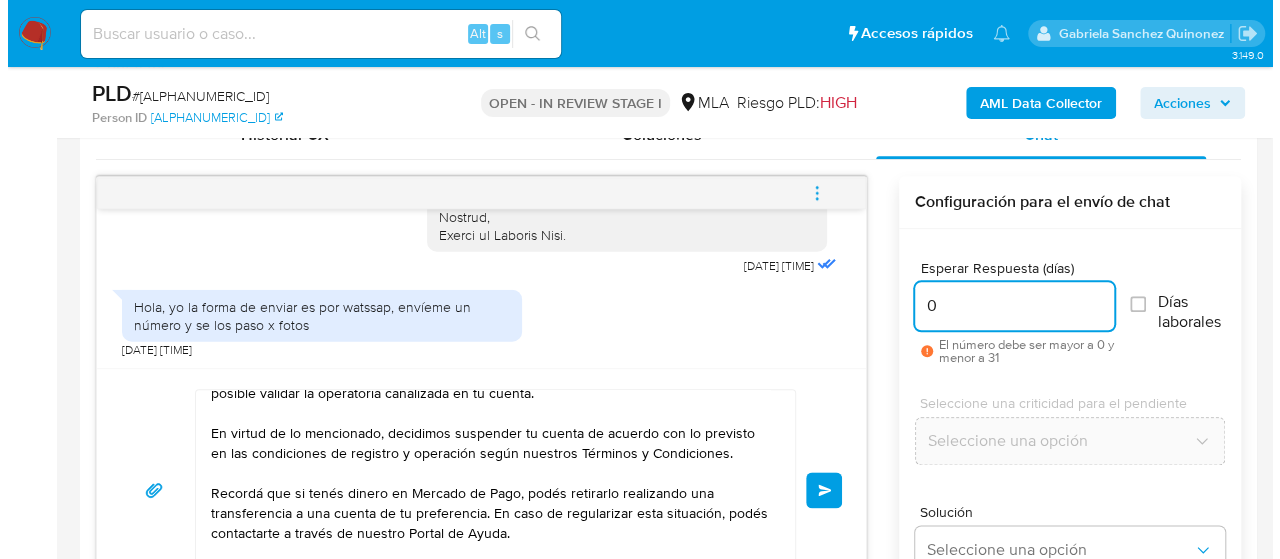 scroll, scrollTop: 973, scrollLeft: 0, axis: vertical 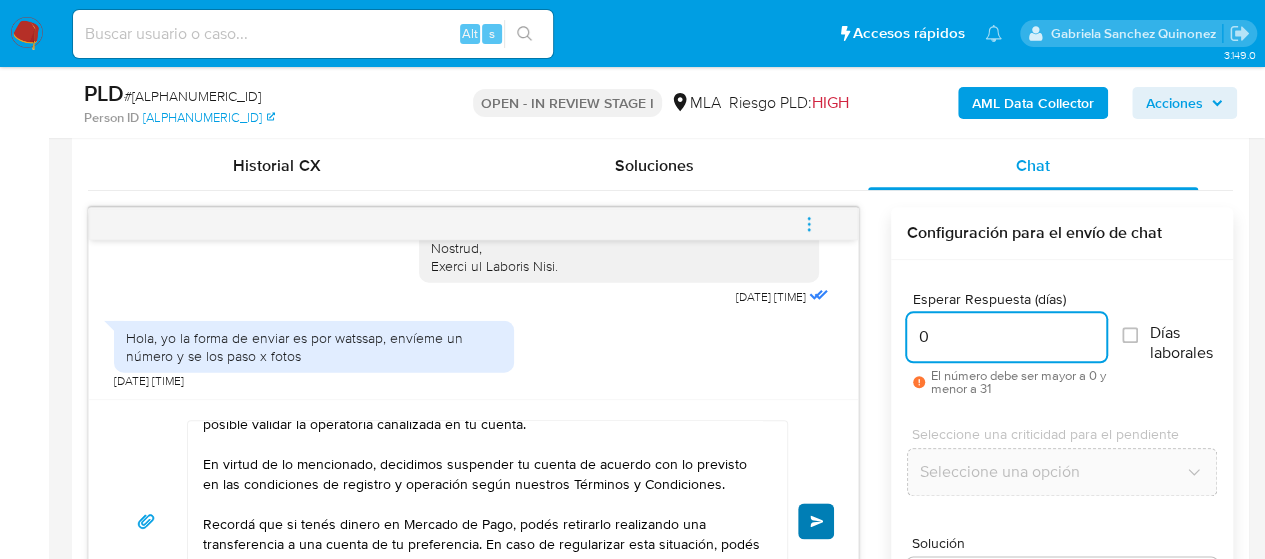 type on "0" 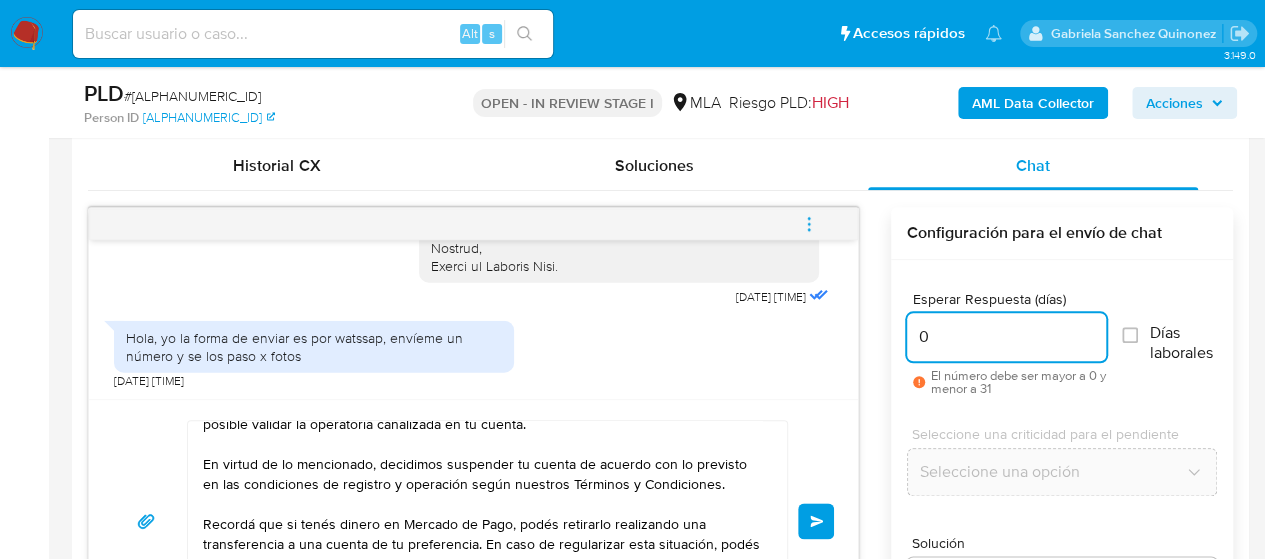 click on "Enviar" at bounding box center [817, 521] 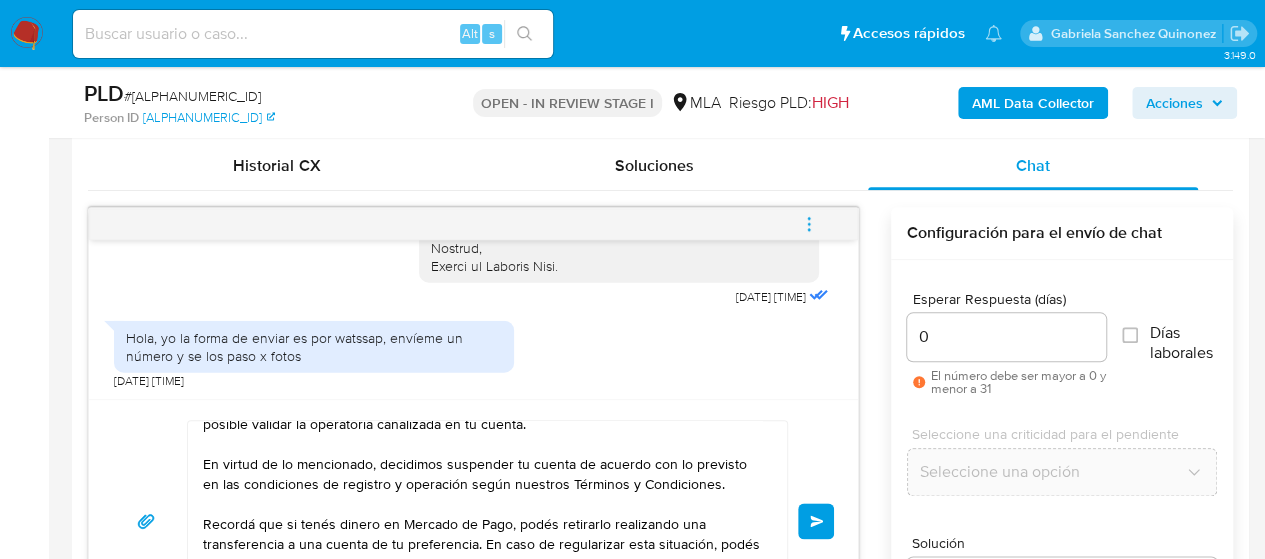 click 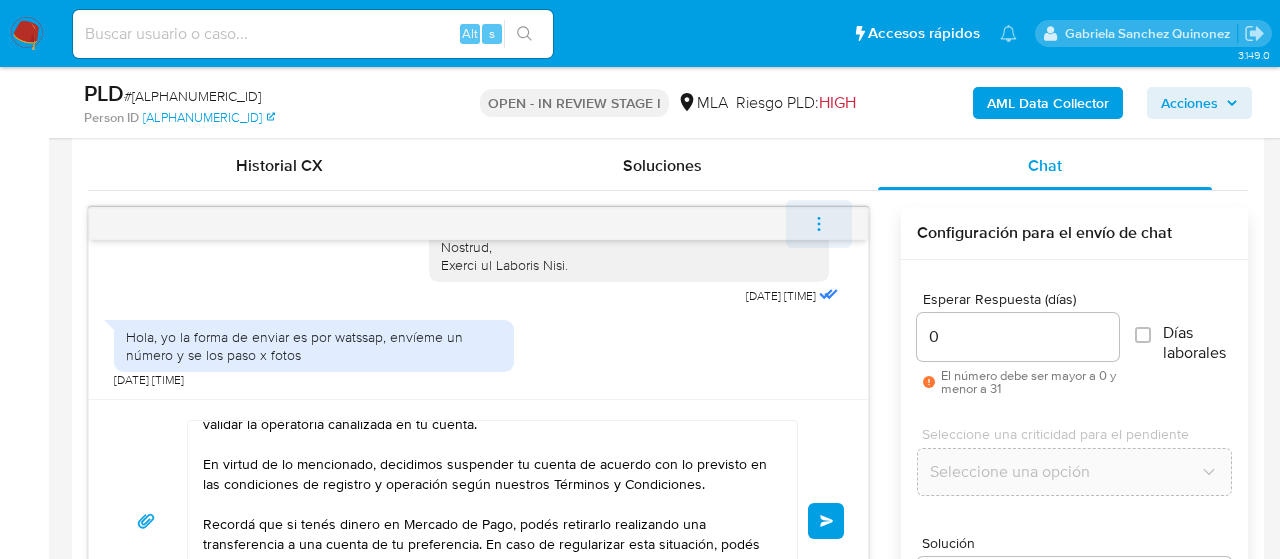type 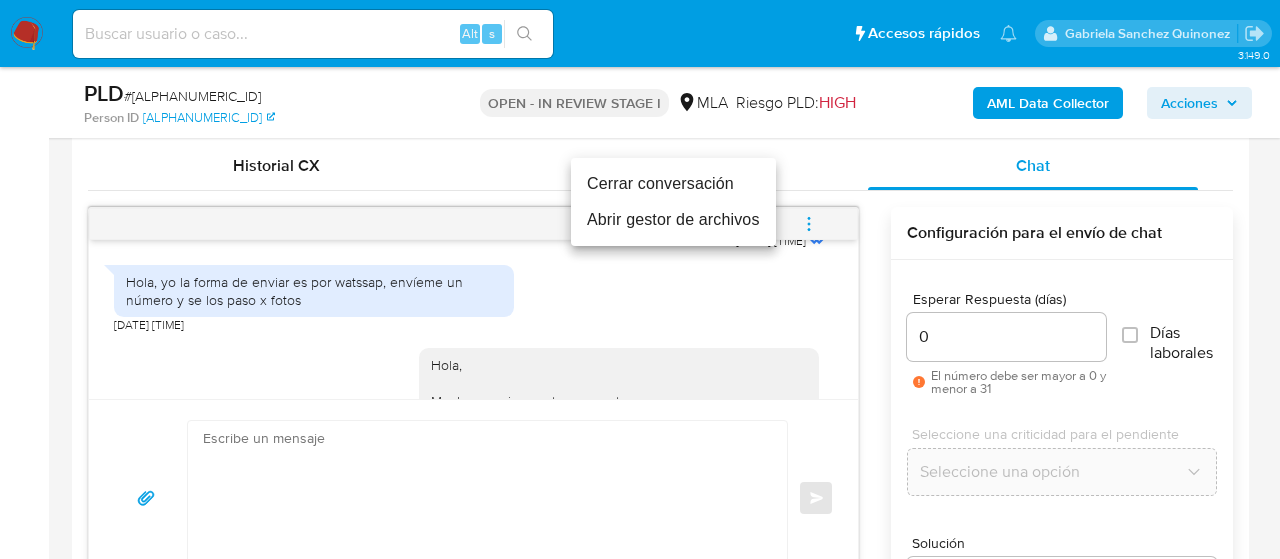 scroll, scrollTop: 3016, scrollLeft: 0, axis: vertical 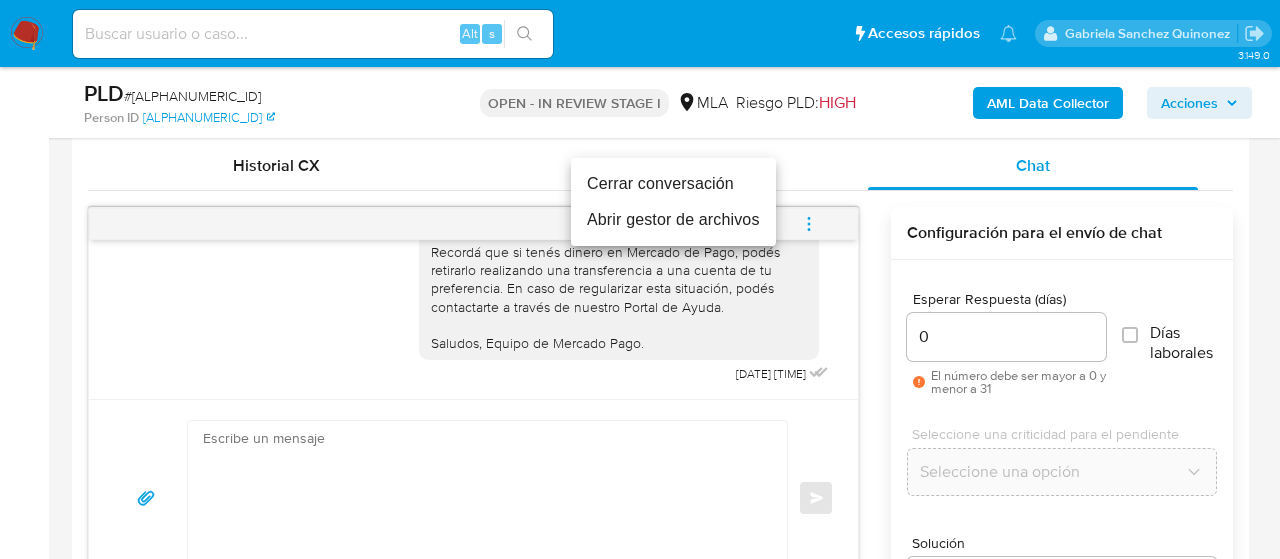 click on "Cerrar conversación" at bounding box center (673, 184) 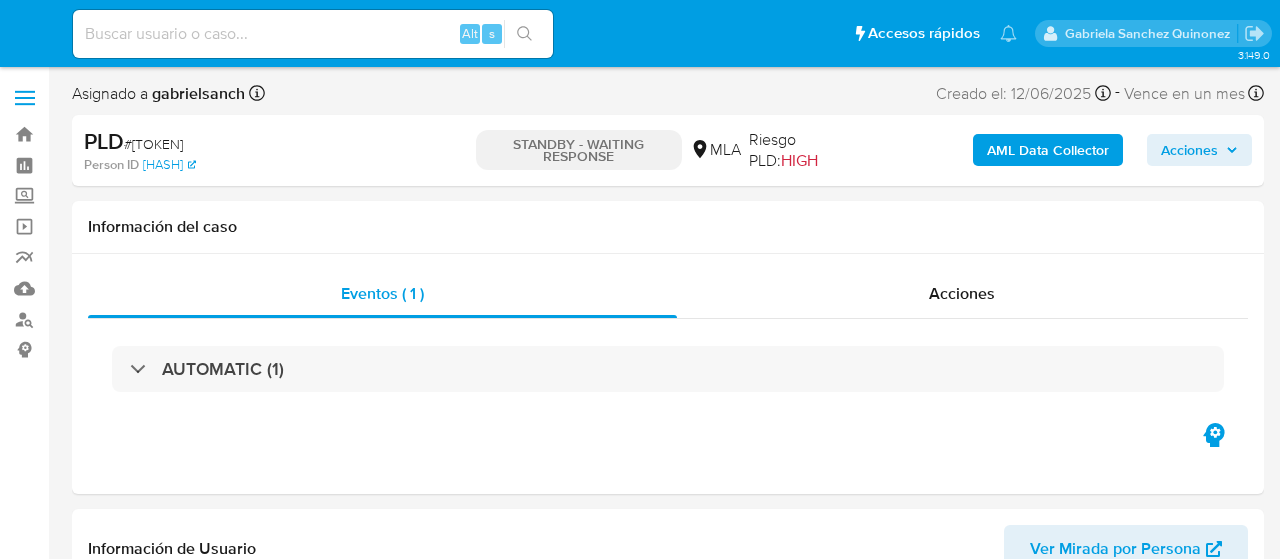 select on "10" 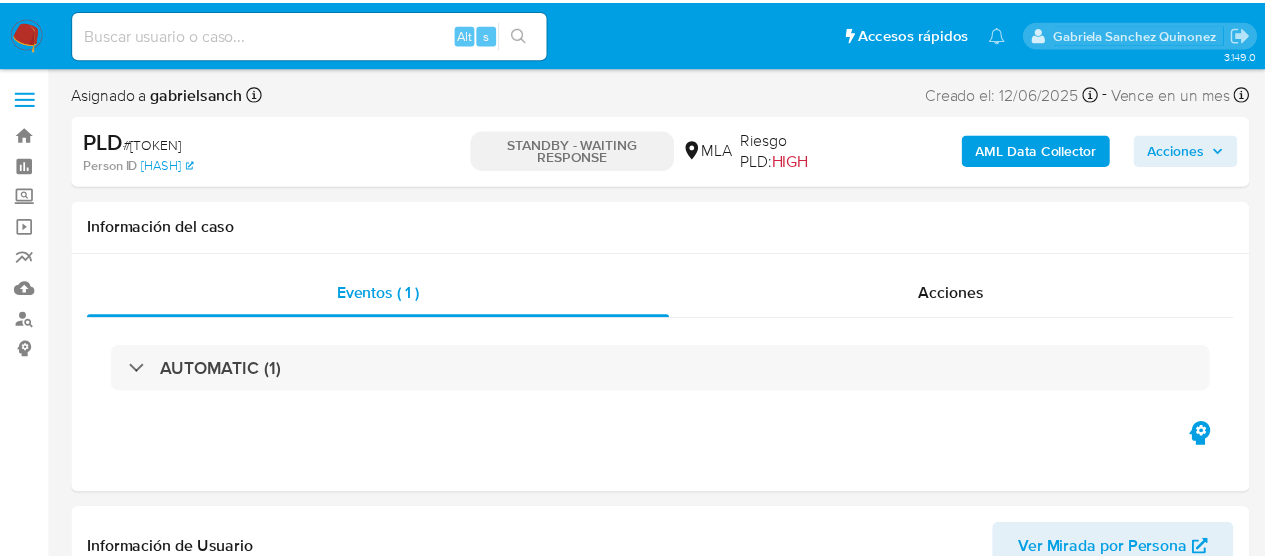 scroll, scrollTop: 0, scrollLeft: 0, axis: both 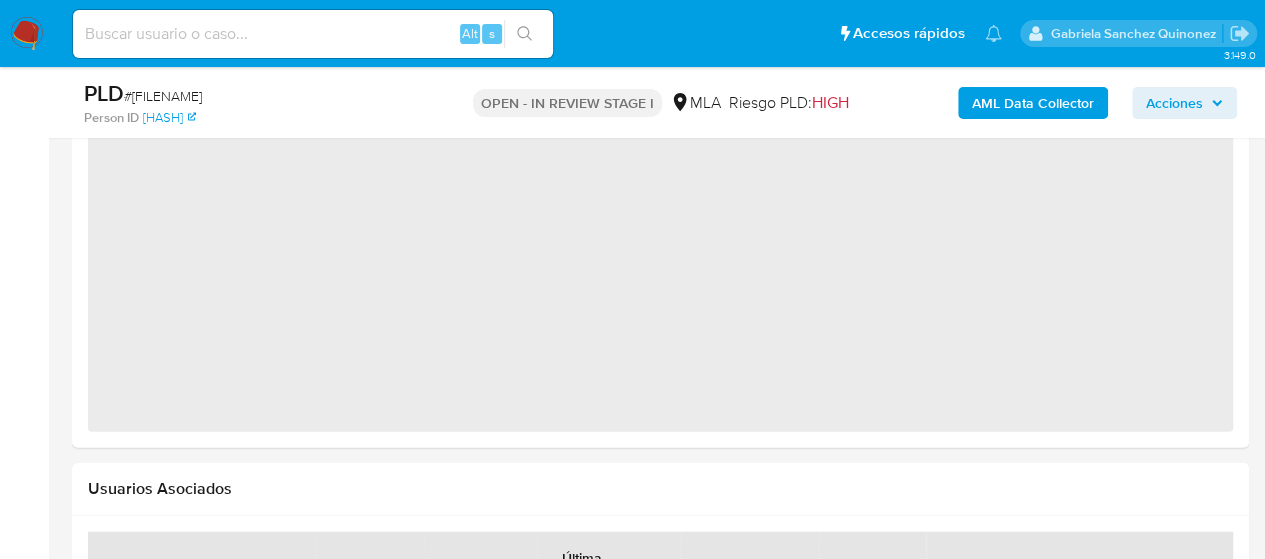 select on "10" 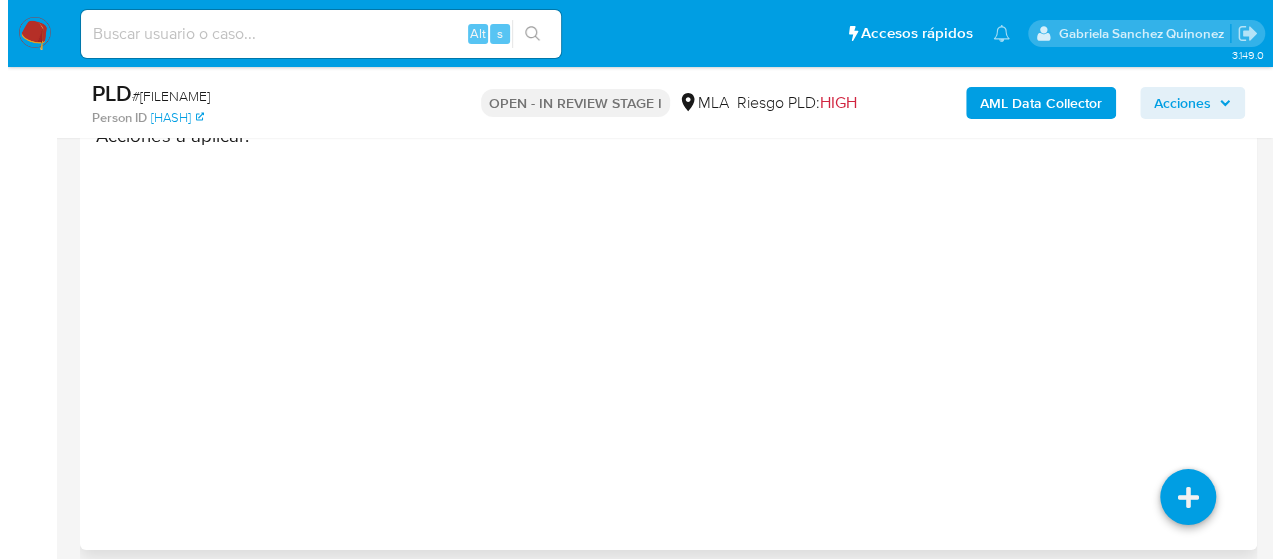 scroll, scrollTop: 3504, scrollLeft: 0, axis: vertical 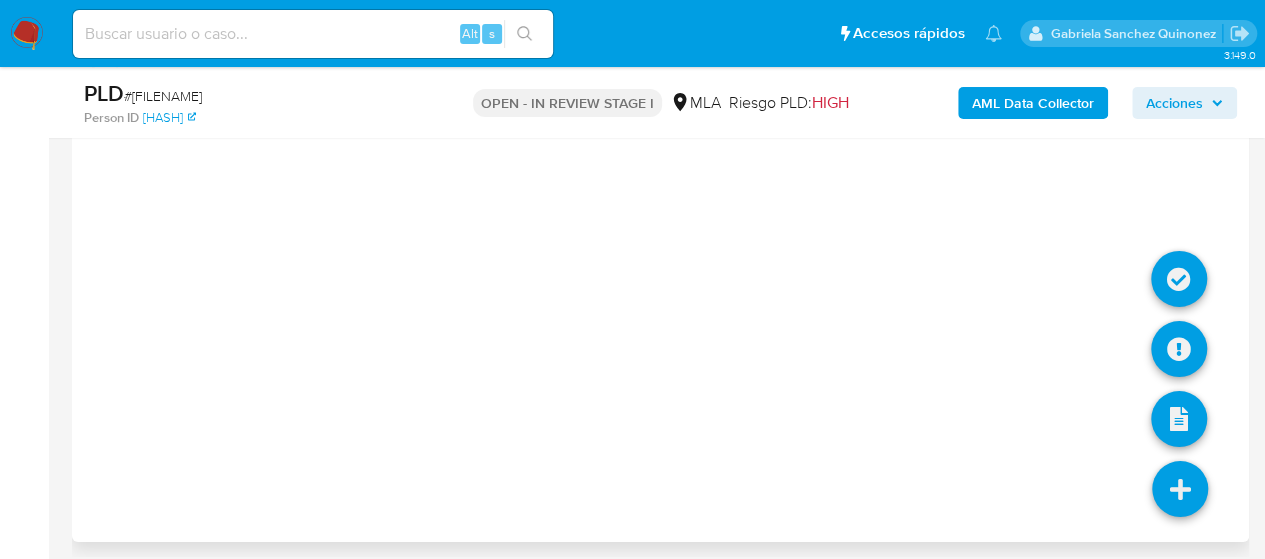 click at bounding box center (1180, 489) 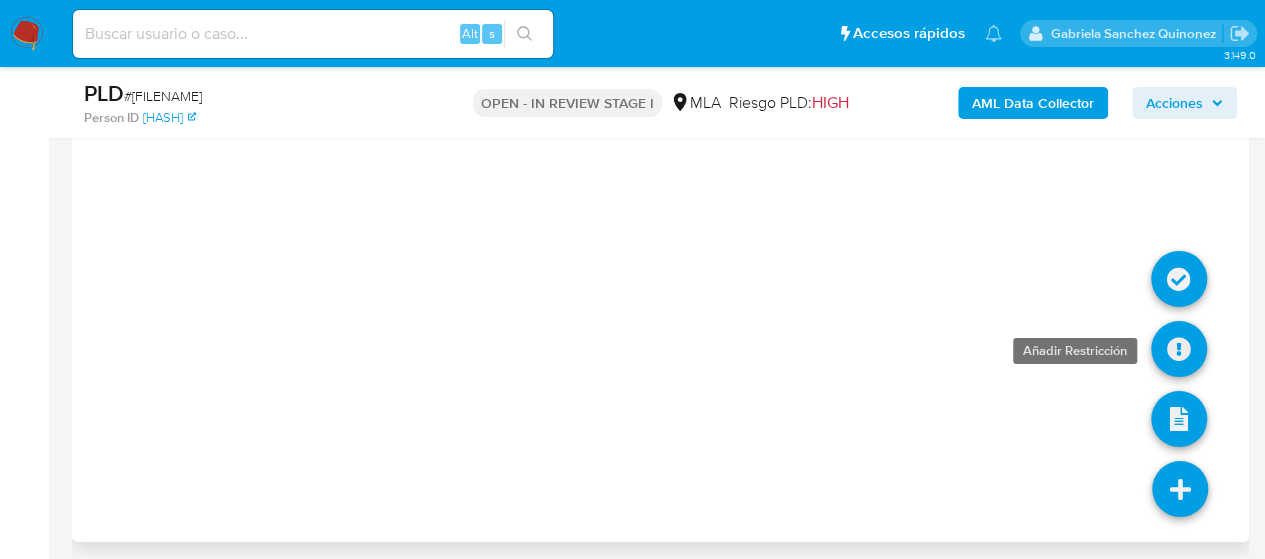 click at bounding box center [1179, 349] 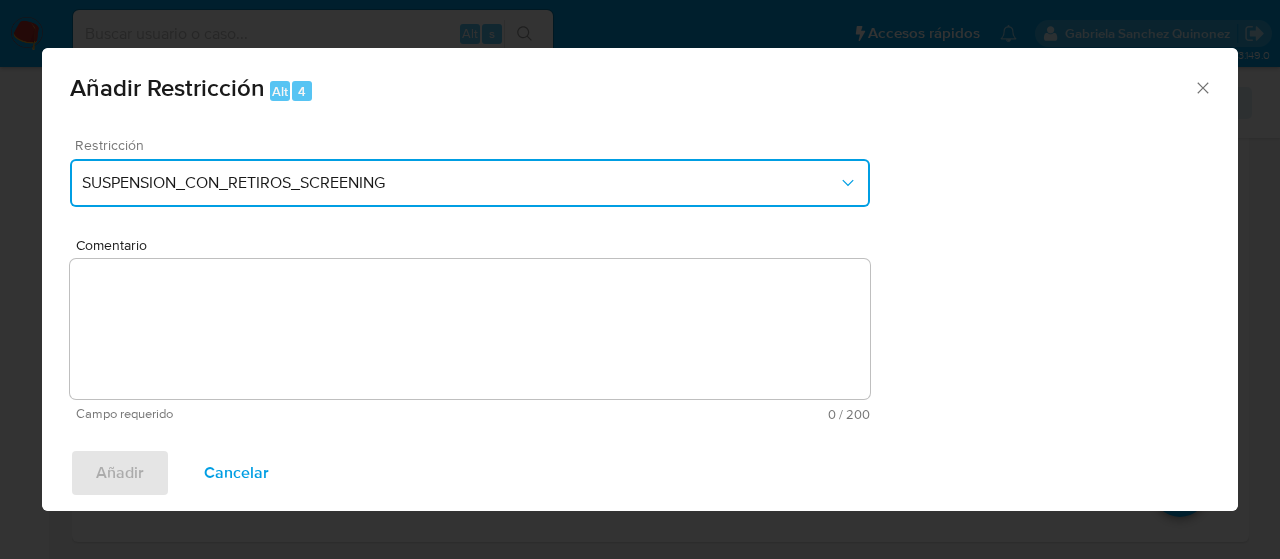 click on "SUSPENSION_CON_RETIROS_SCREENING" at bounding box center [460, 183] 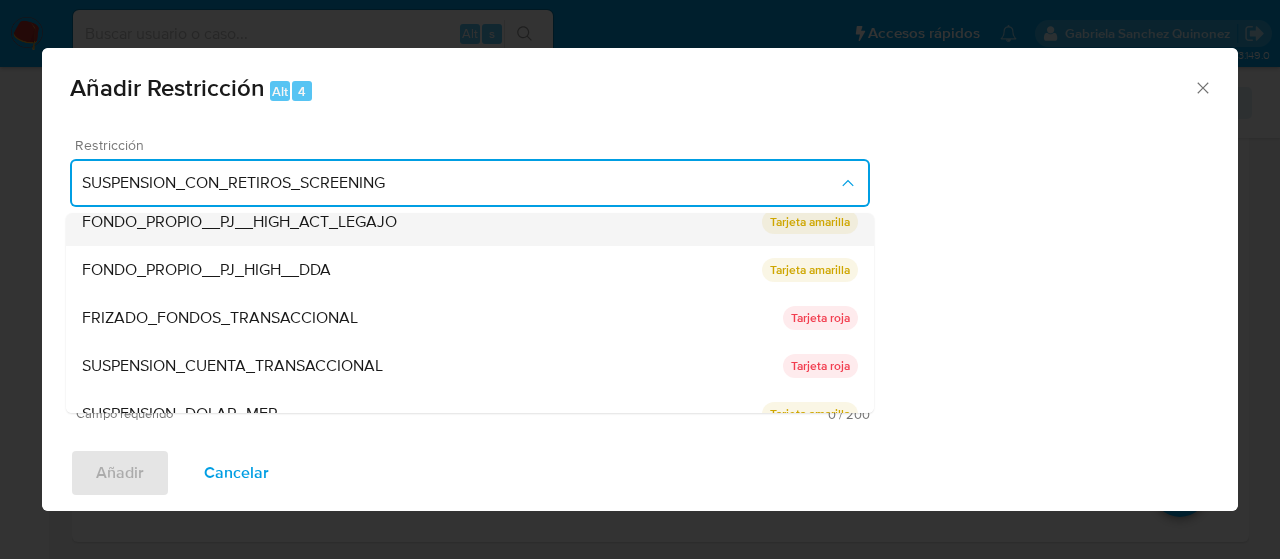 scroll, scrollTop: 328, scrollLeft: 0, axis: vertical 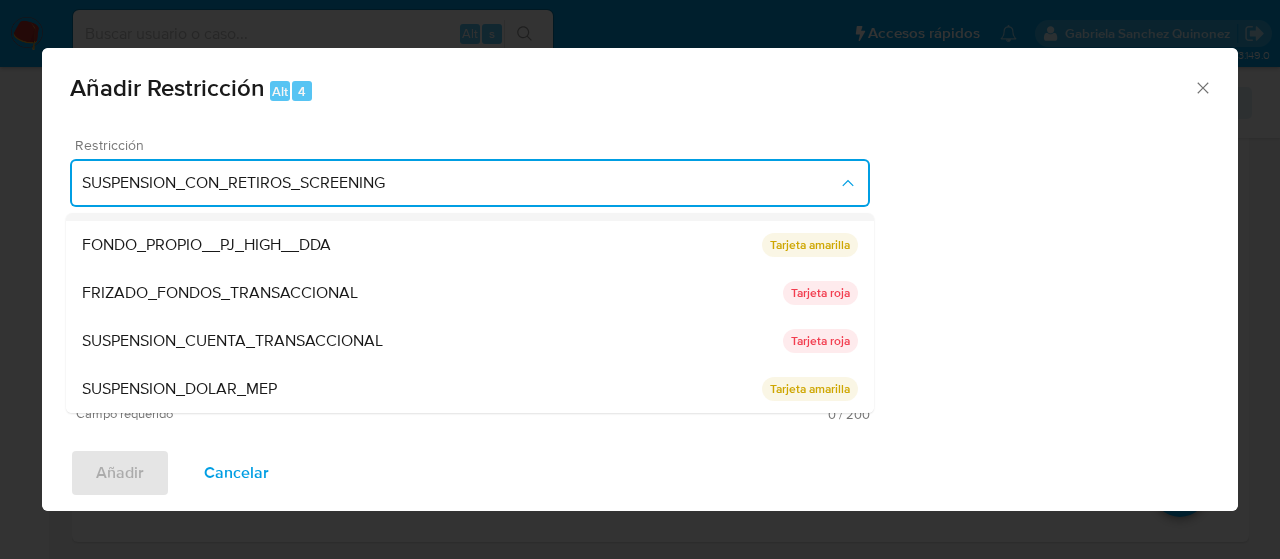 click on "SUSPENSION_CUENTA_TRANSACCIONAL" at bounding box center [232, 341] 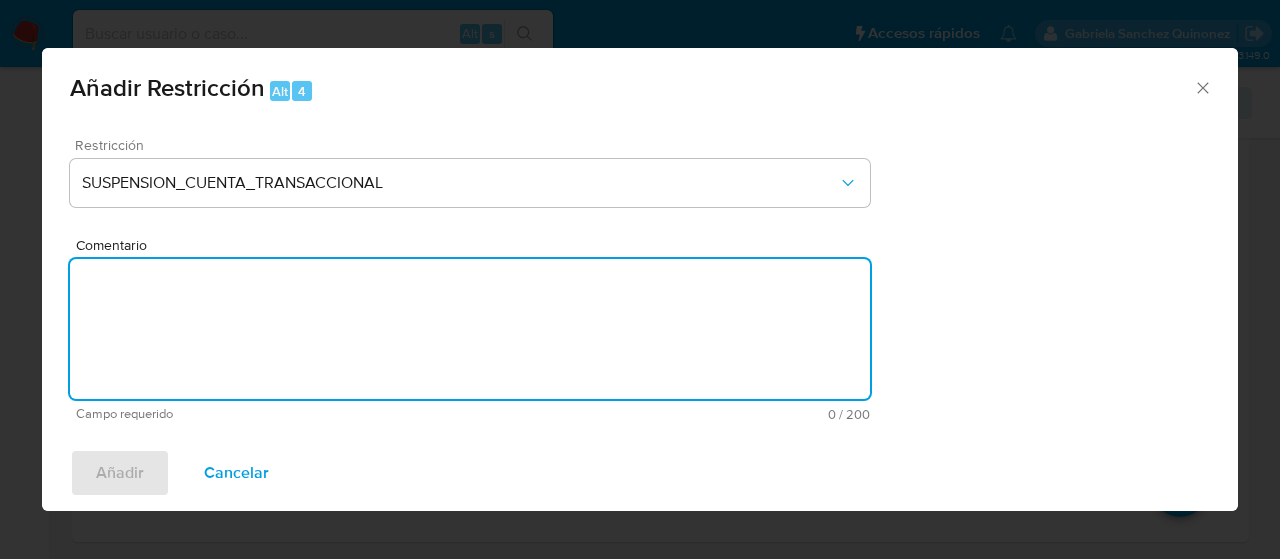 click on "Comentario" at bounding box center (470, 329) 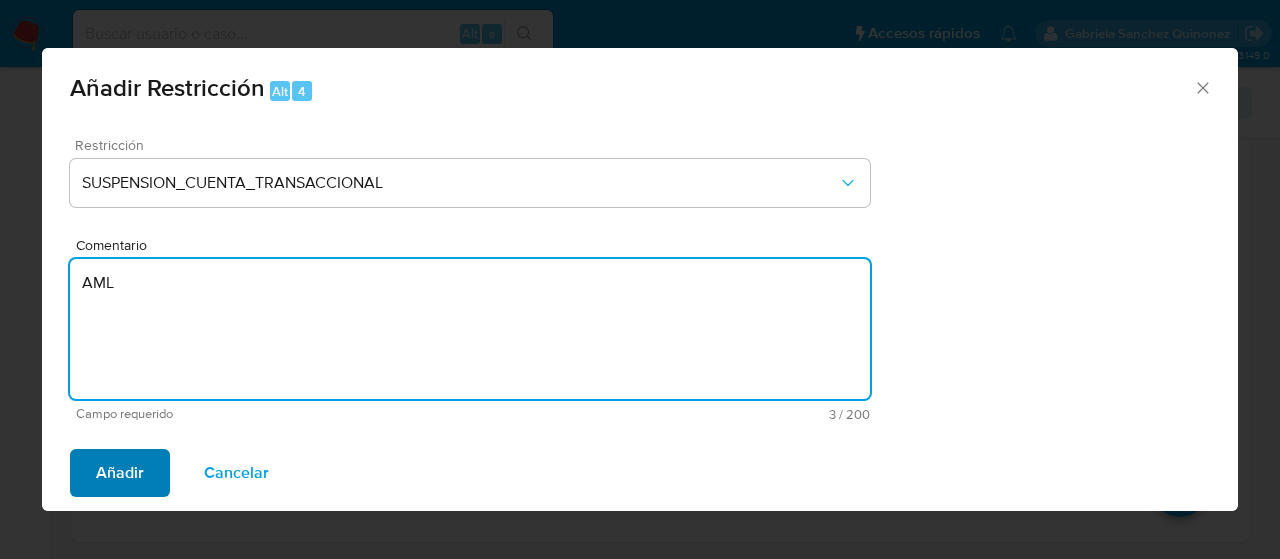 type on "AML" 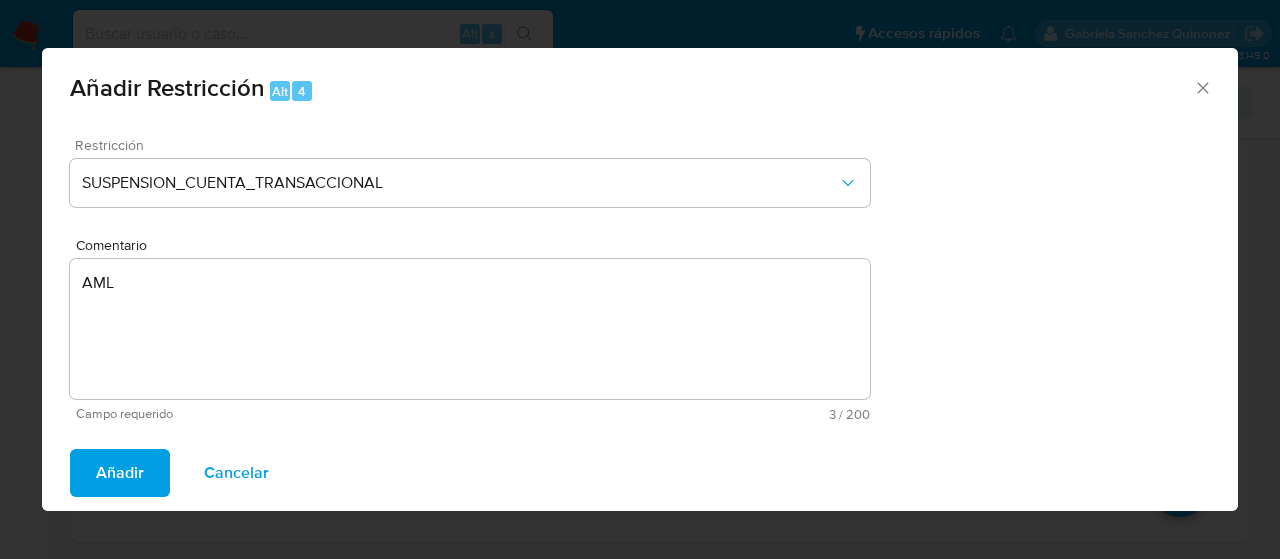 click on "Añadir" at bounding box center (120, 473) 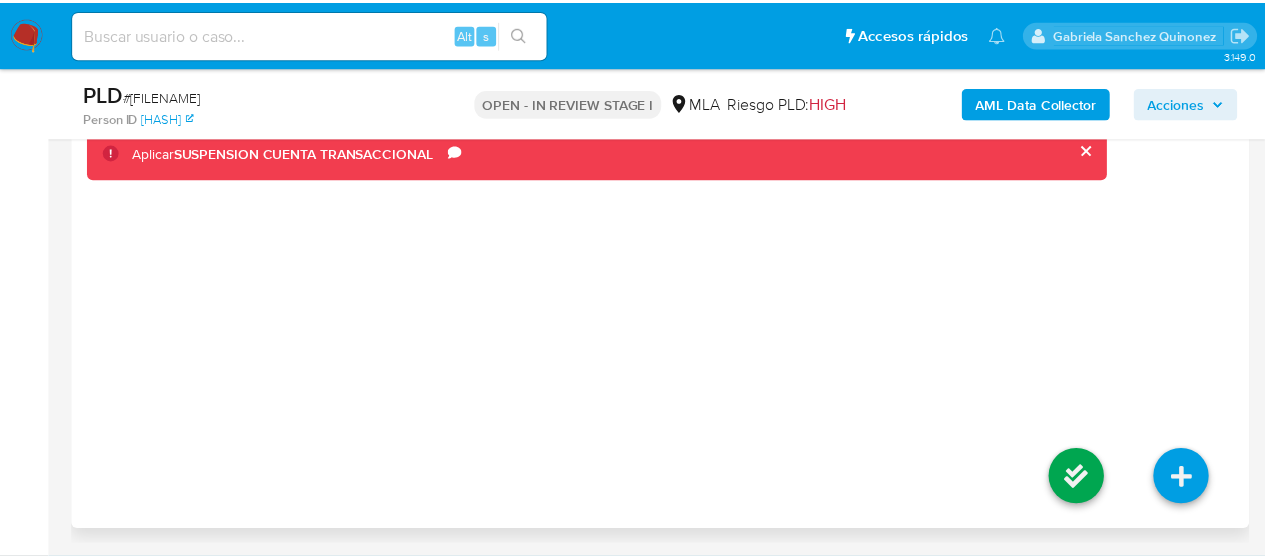 scroll, scrollTop: 3466, scrollLeft: 0, axis: vertical 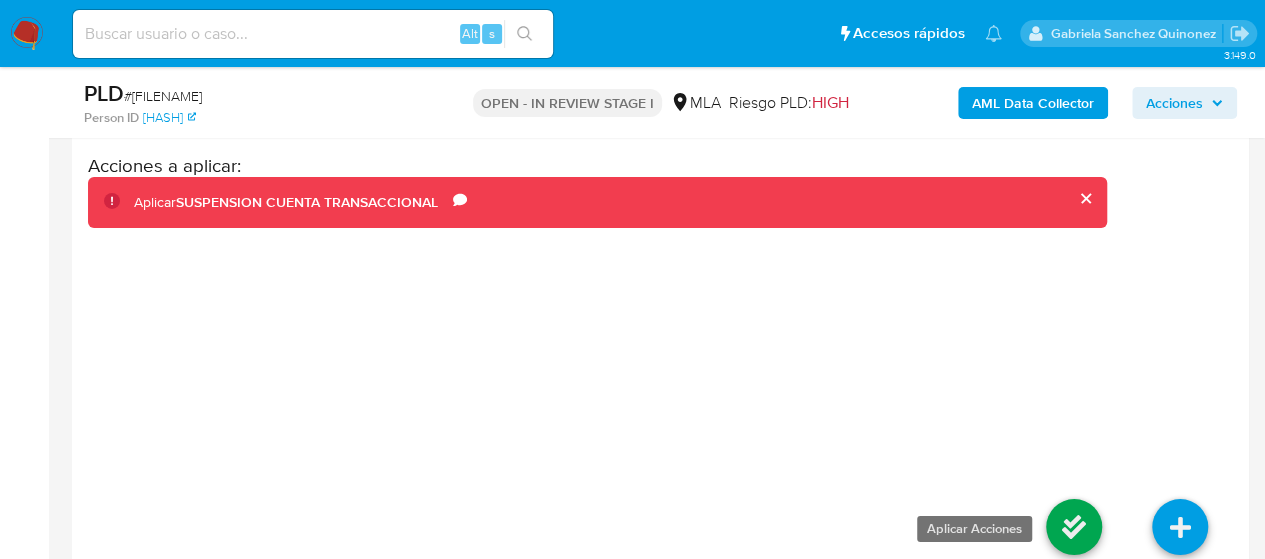 click at bounding box center [1074, 527] 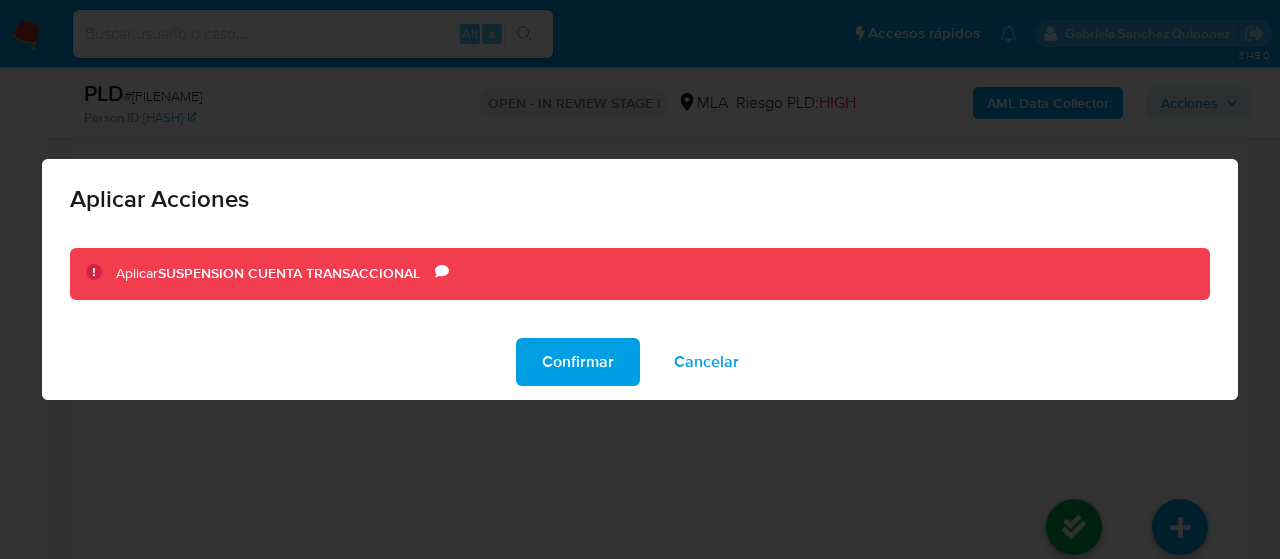 click on "Confirmar" at bounding box center (578, 362) 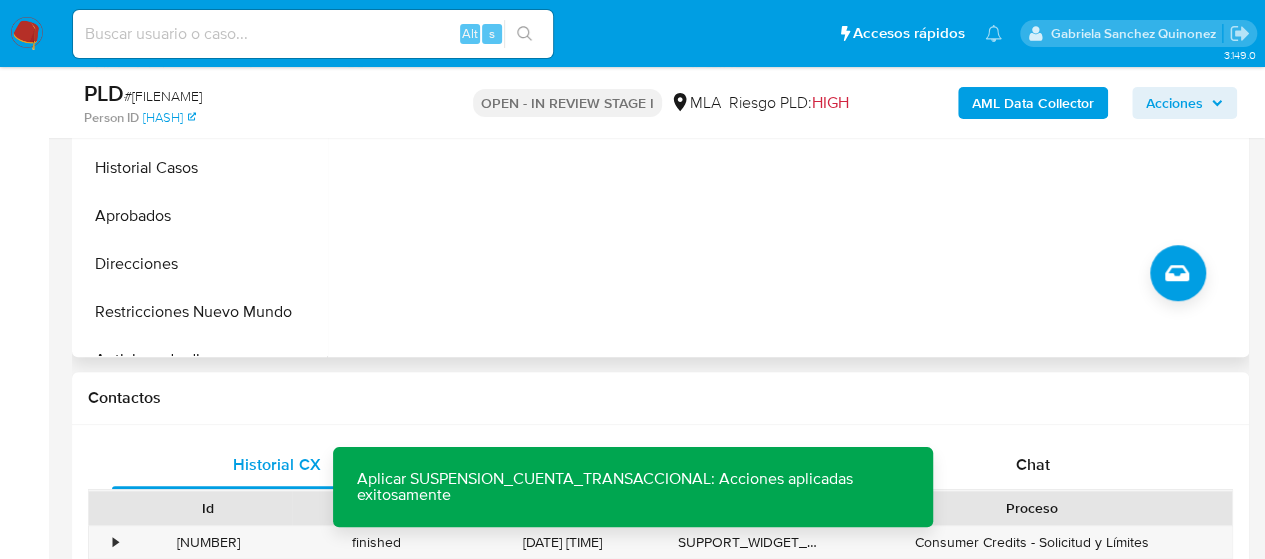 scroll, scrollTop: 566, scrollLeft: 0, axis: vertical 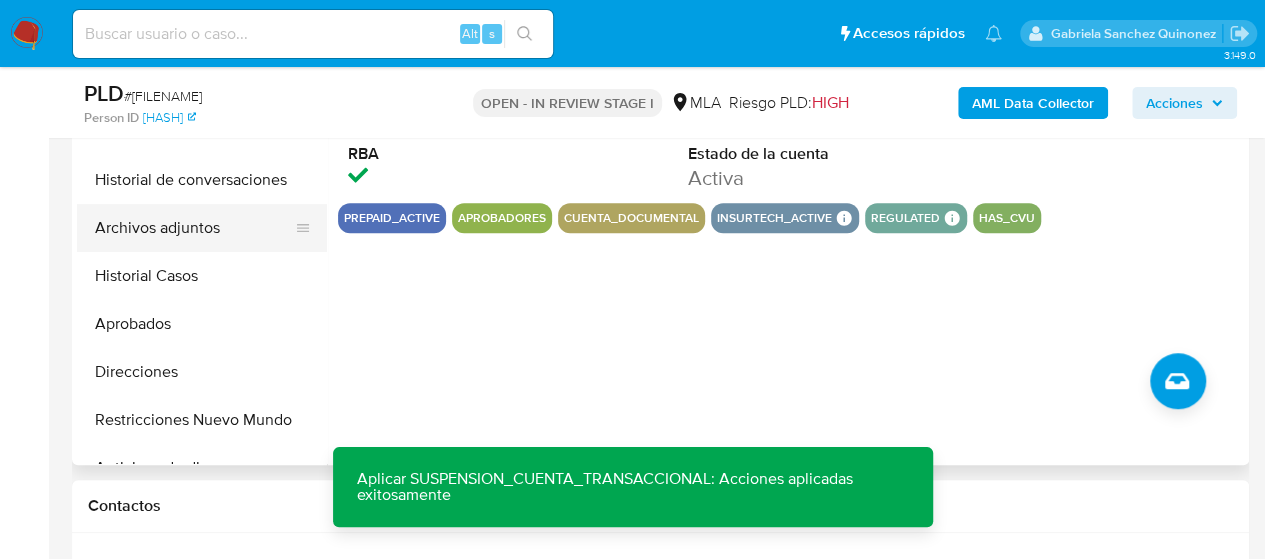 click on "Archivos adjuntos" at bounding box center (194, 228) 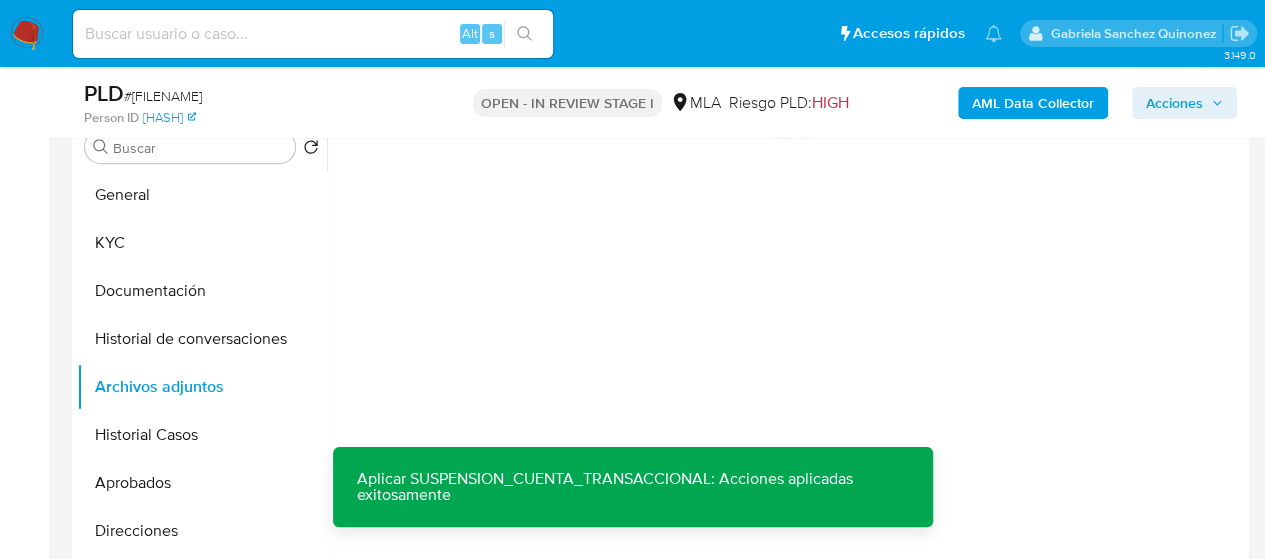 scroll, scrollTop: 366, scrollLeft: 0, axis: vertical 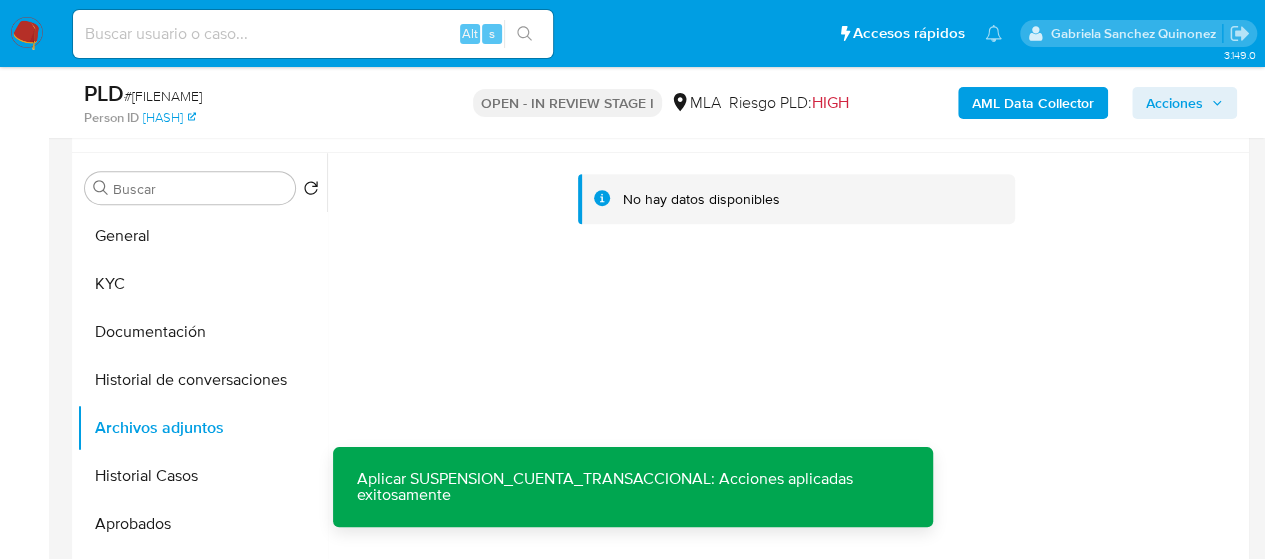 click on "AML Data Collector" at bounding box center (1033, 103) 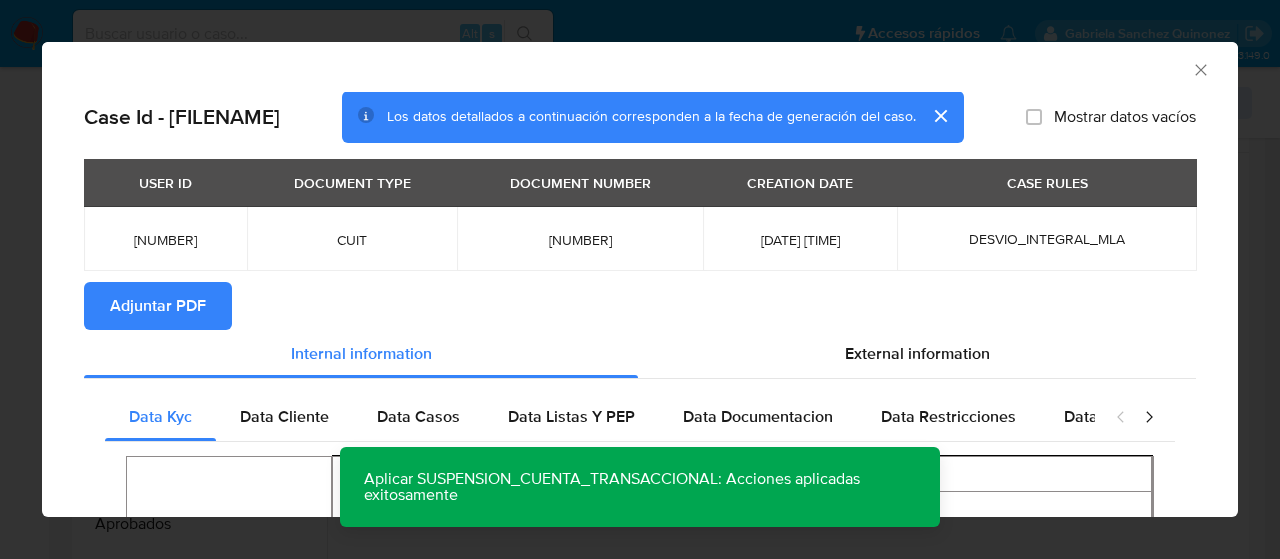 click on "Adjuntar PDF" at bounding box center [158, 306] 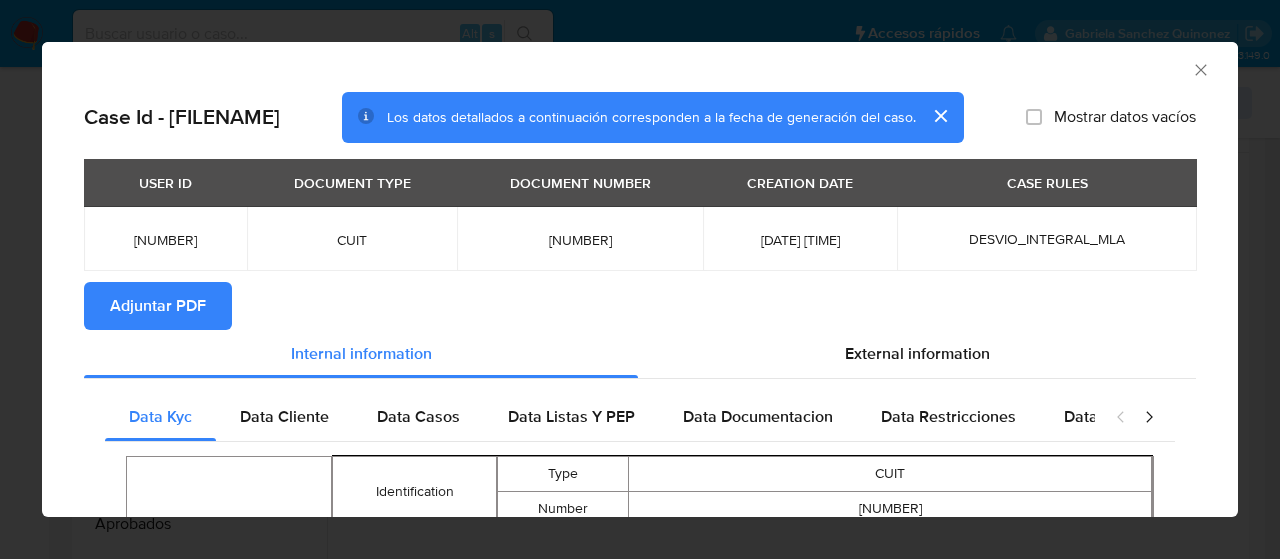 click 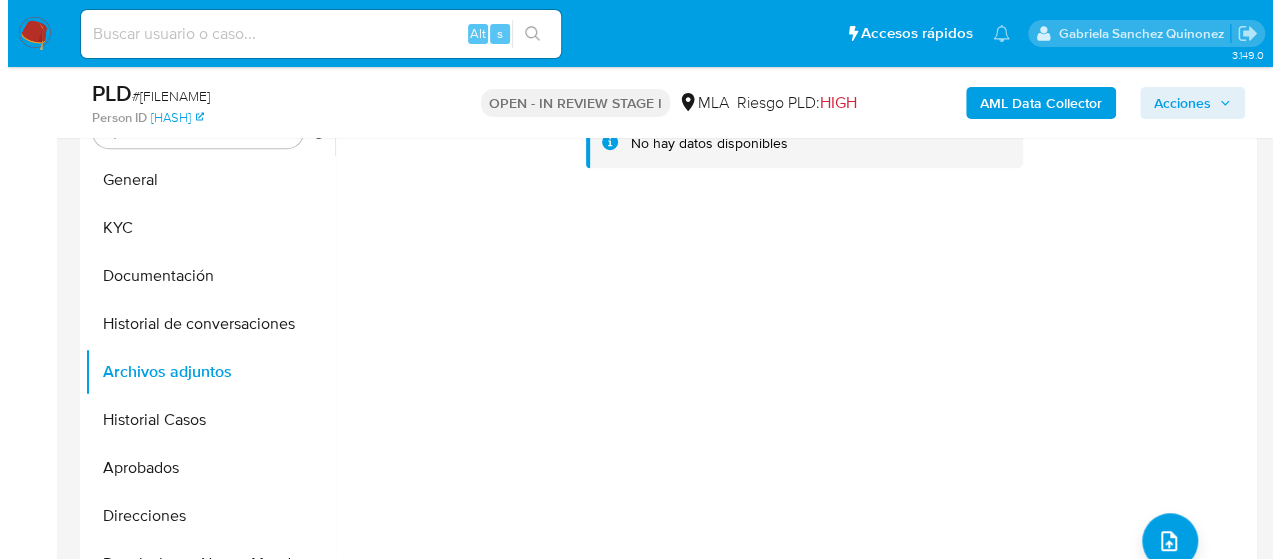 scroll, scrollTop: 466, scrollLeft: 0, axis: vertical 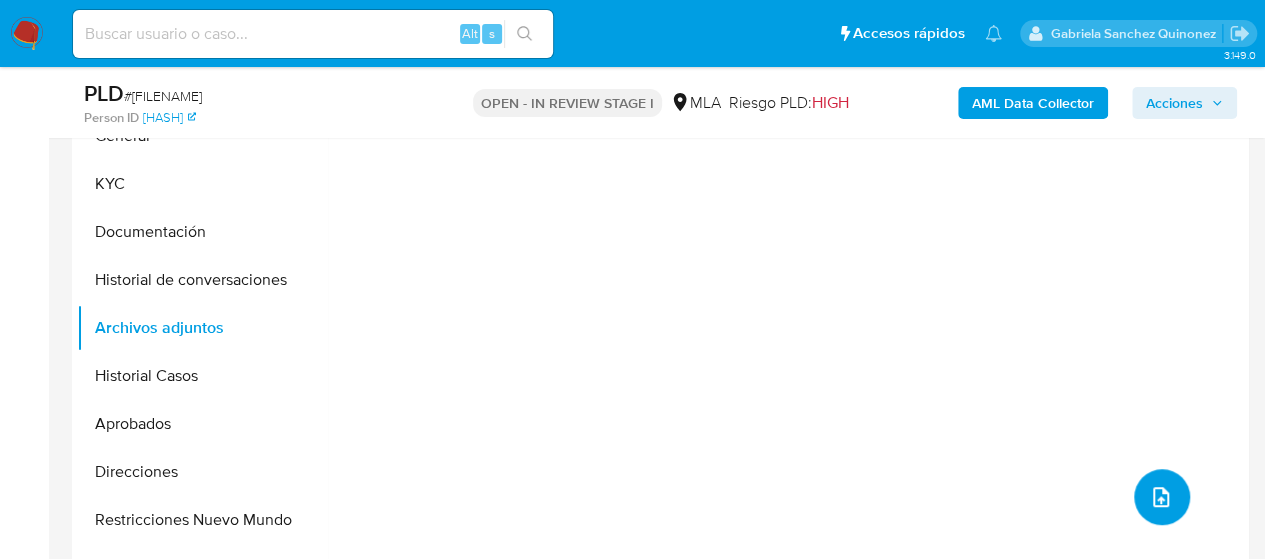 click 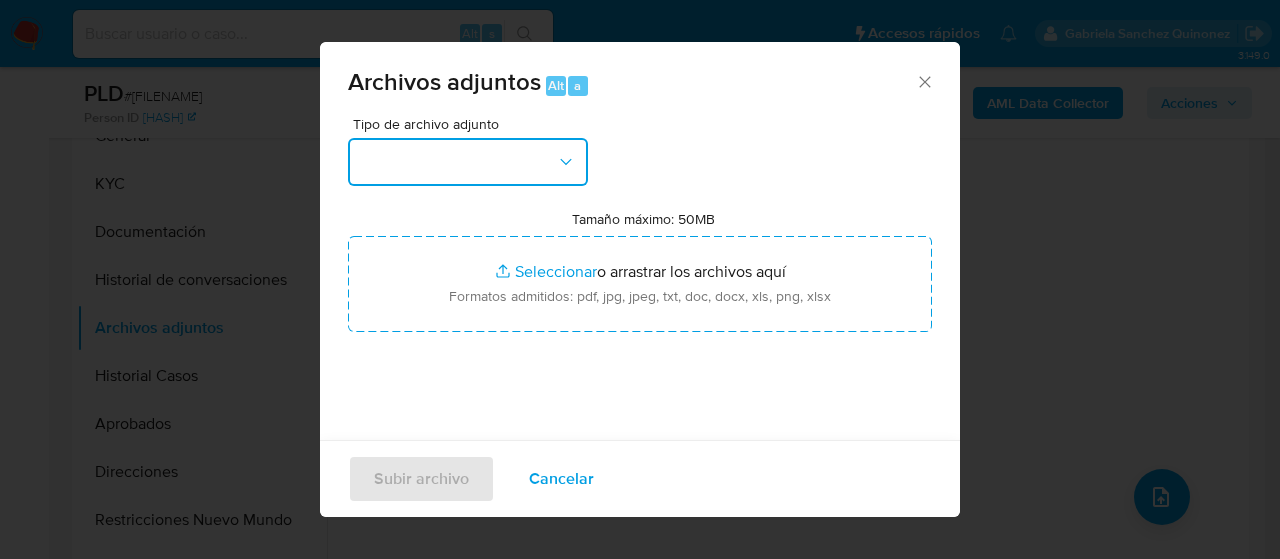 click at bounding box center (468, 162) 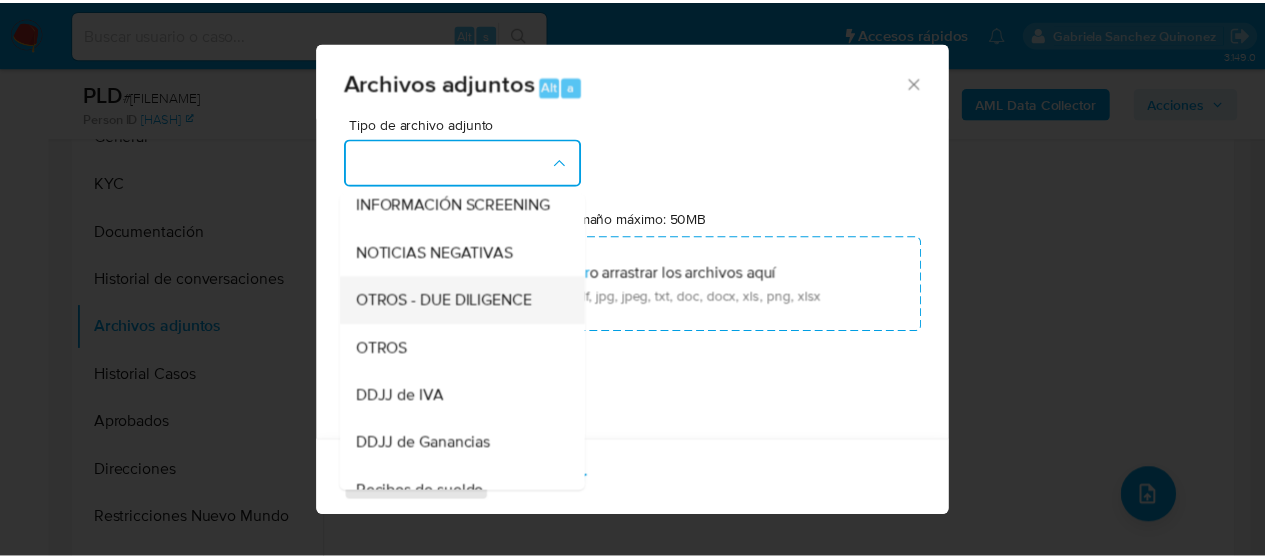 scroll, scrollTop: 400, scrollLeft: 0, axis: vertical 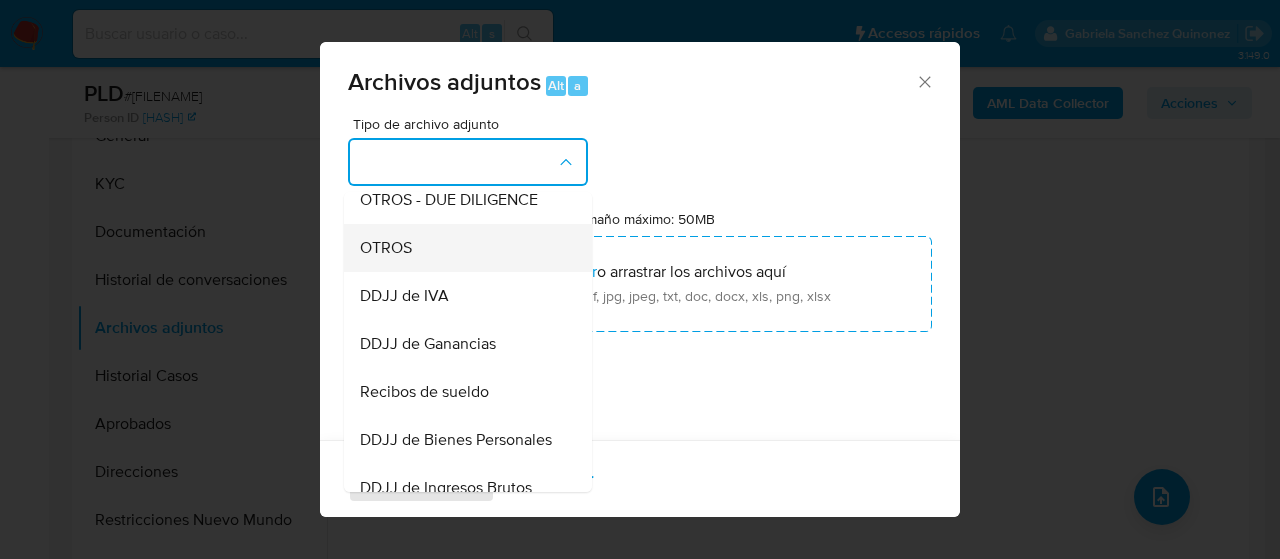 click on "OTROS" at bounding box center [462, 248] 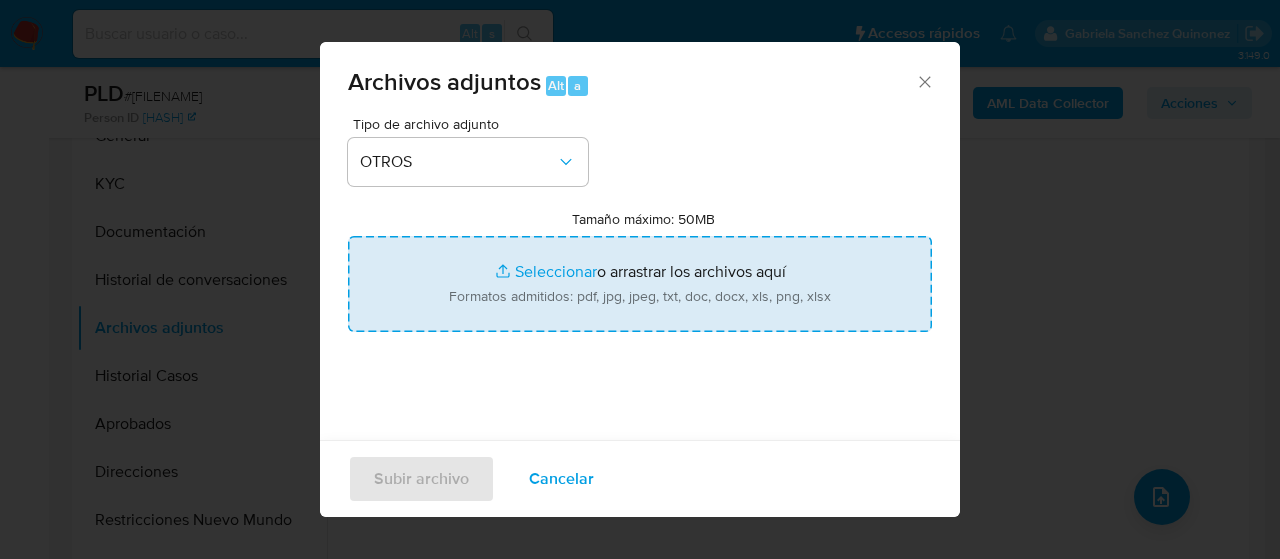 click on "Tamaño máximo: 50MB Seleccionar archivos" at bounding box center (640, 284) 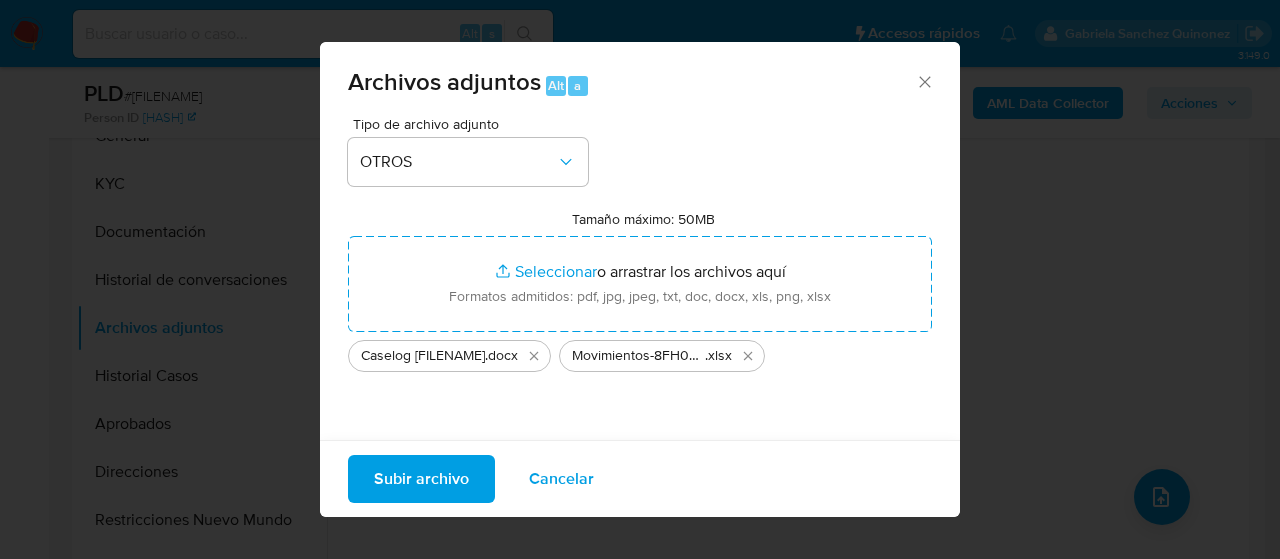 click on "Subir archivo" at bounding box center [421, 479] 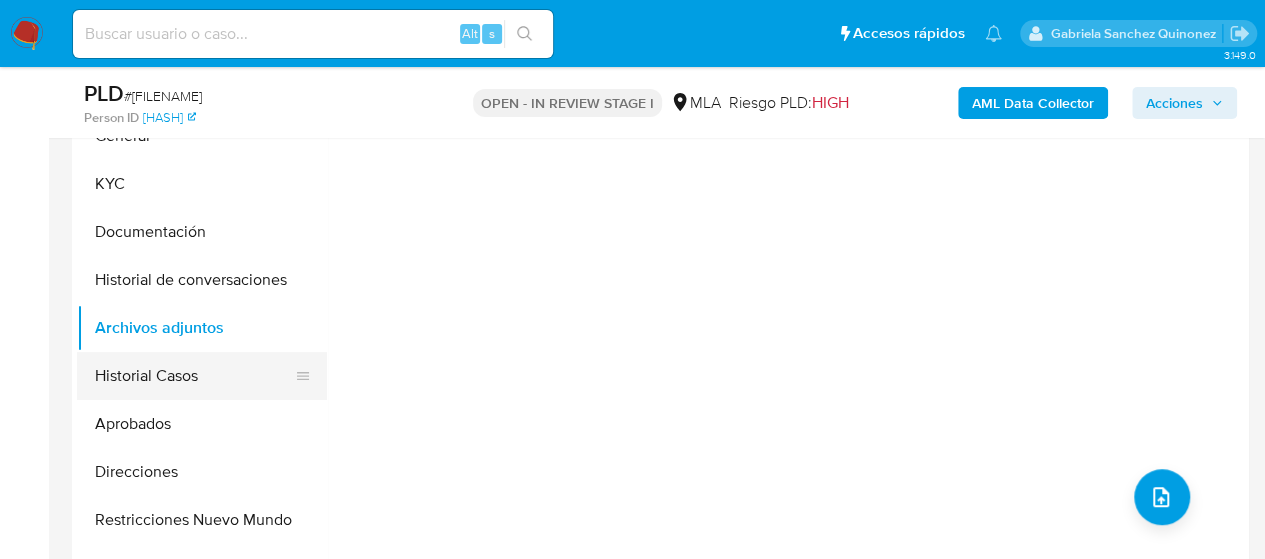 click on "Historial Casos" at bounding box center (194, 376) 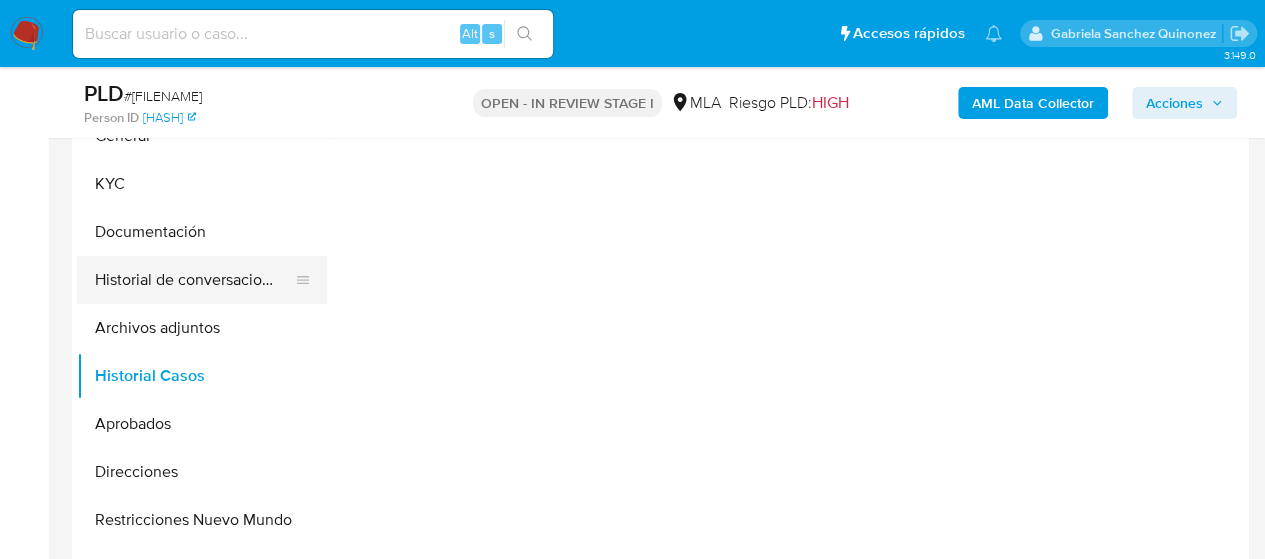 click on "Historial de conversaciones" at bounding box center (194, 280) 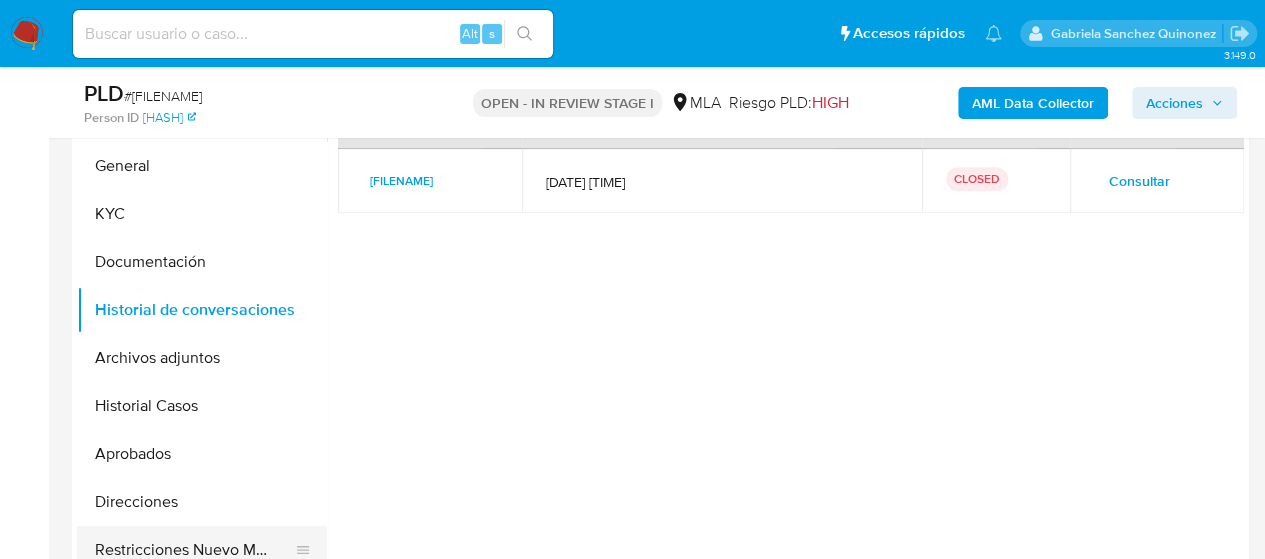 scroll, scrollTop: 466, scrollLeft: 0, axis: vertical 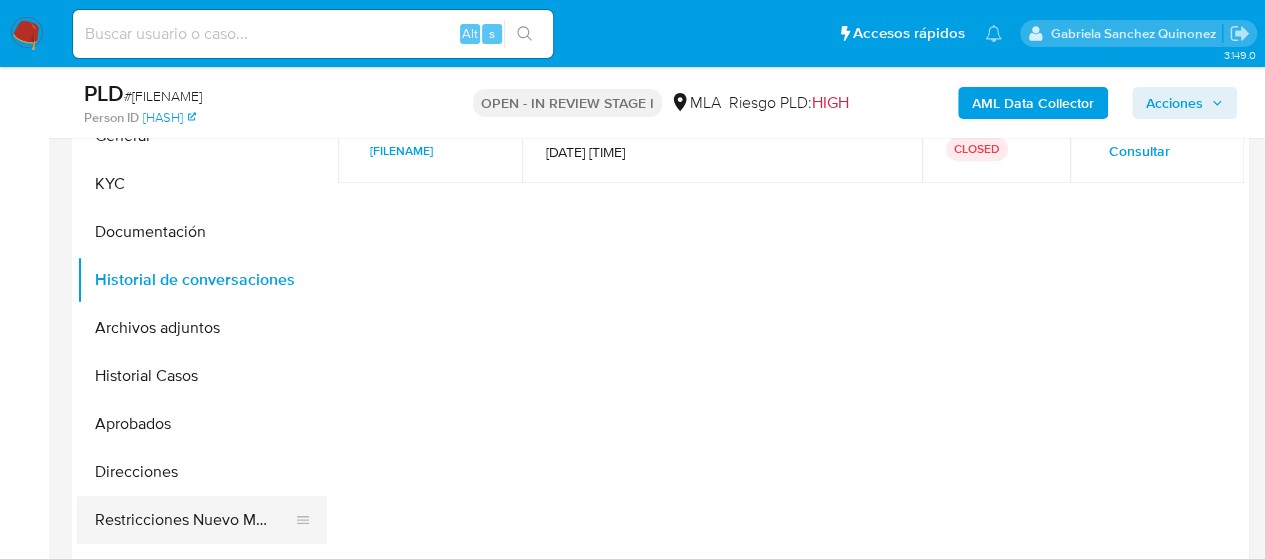 click on "Restricciones Nuevo Mundo" at bounding box center (194, 520) 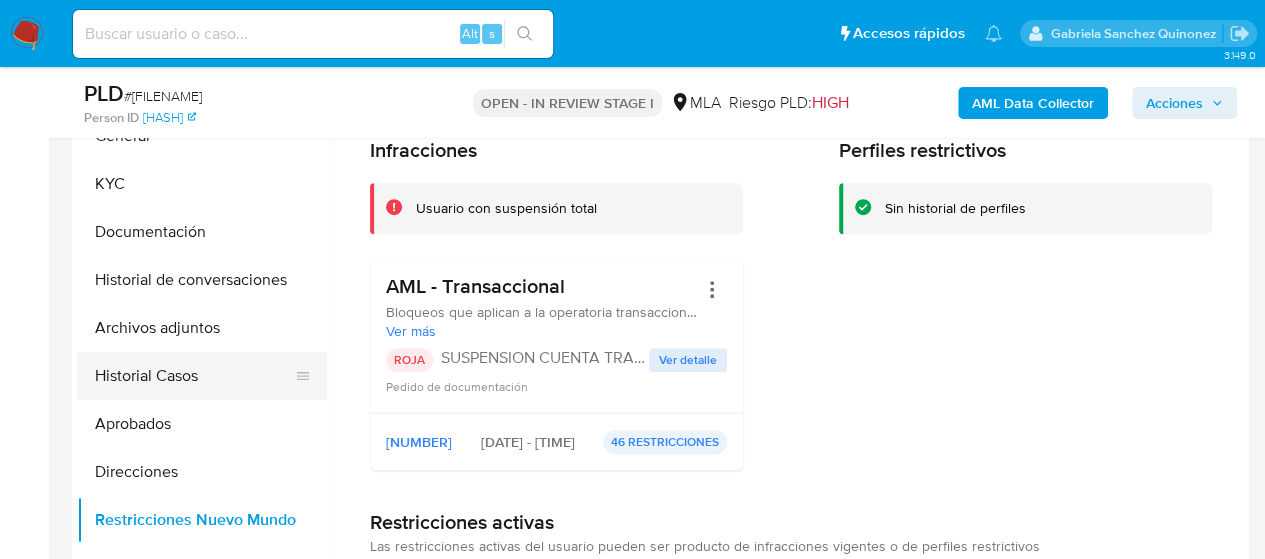 click on "Historial Casos" at bounding box center (194, 376) 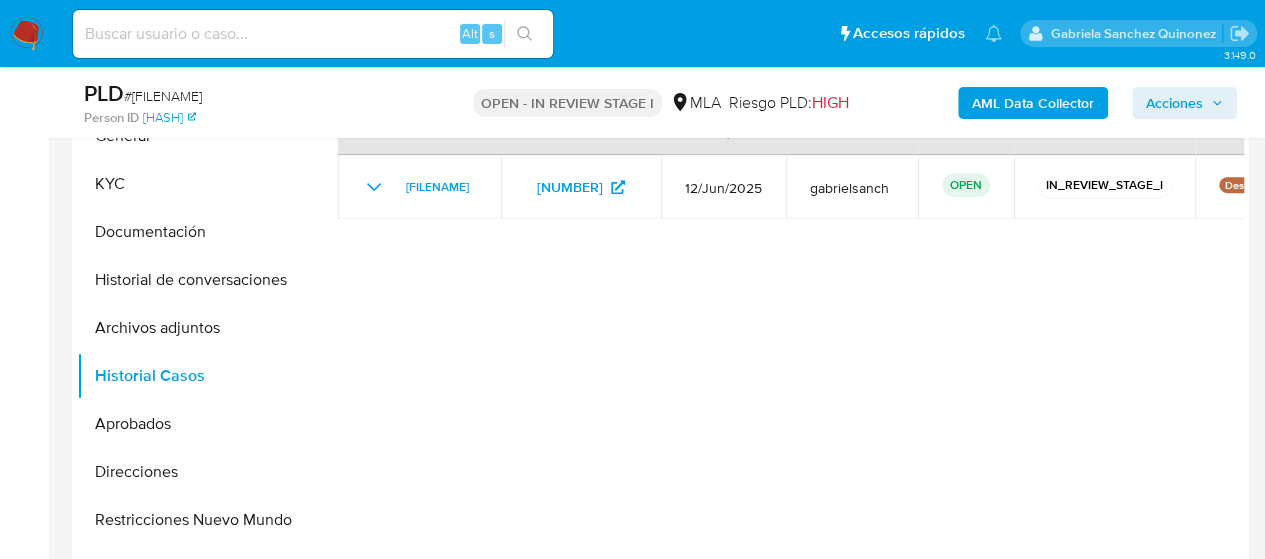 scroll, scrollTop: 366, scrollLeft: 0, axis: vertical 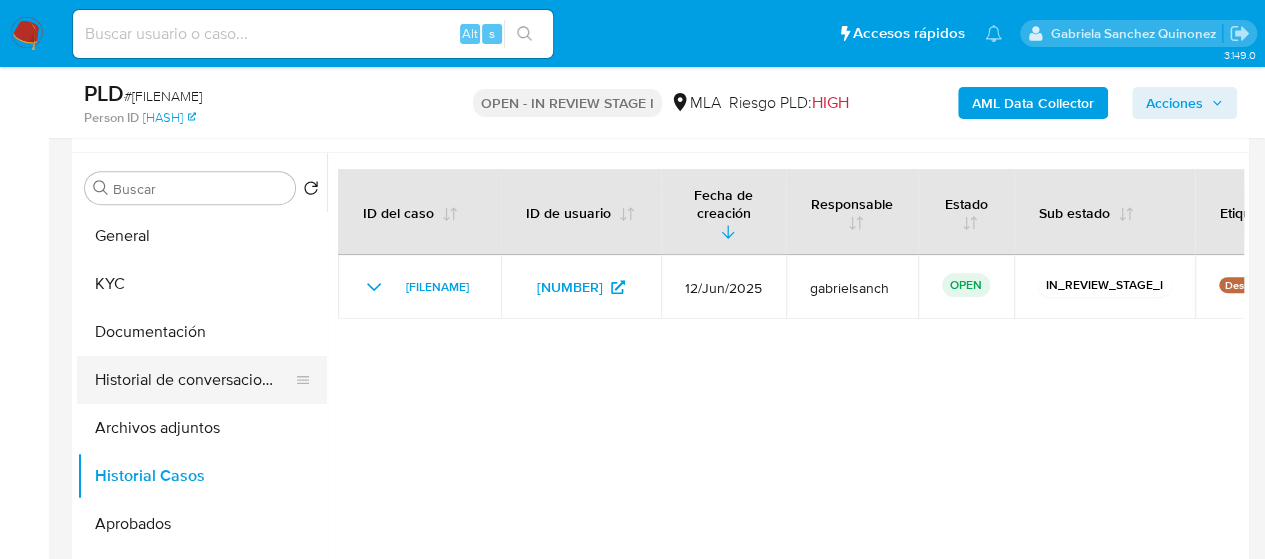 click on "Historial de conversaciones" at bounding box center [194, 380] 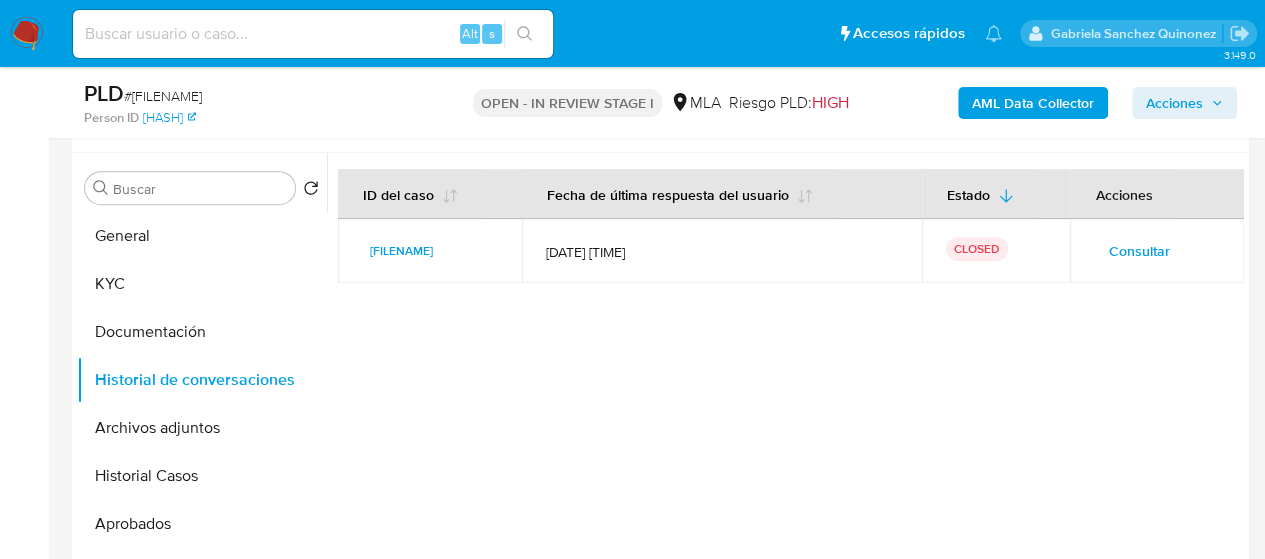 click on "Acciones" at bounding box center [1174, 103] 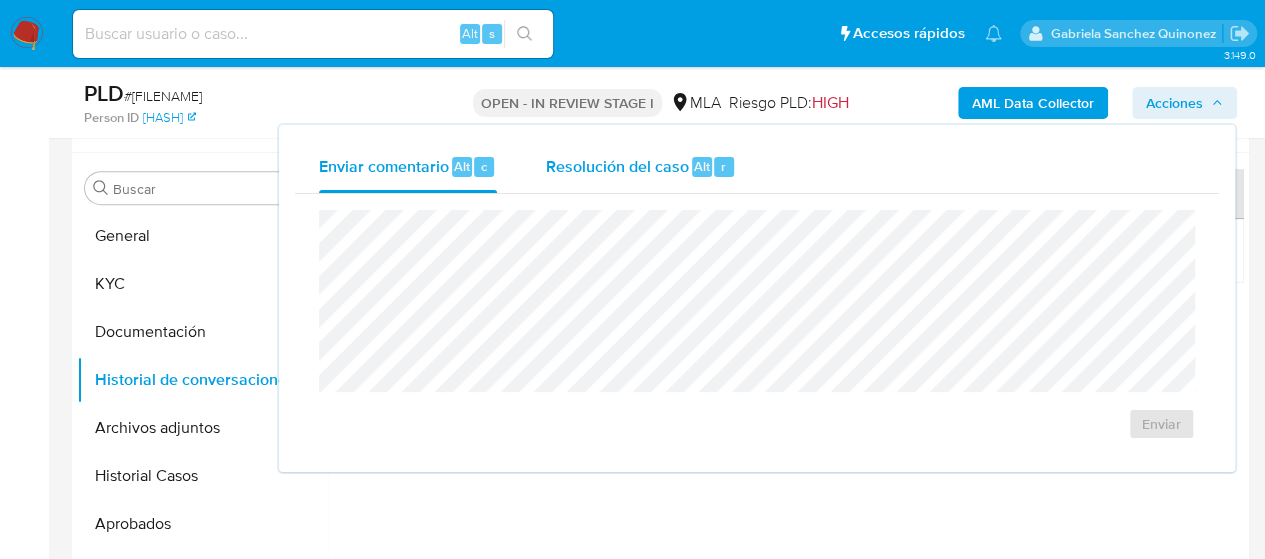 click on "Resolución del caso Alt r" at bounding box center [640, 167] 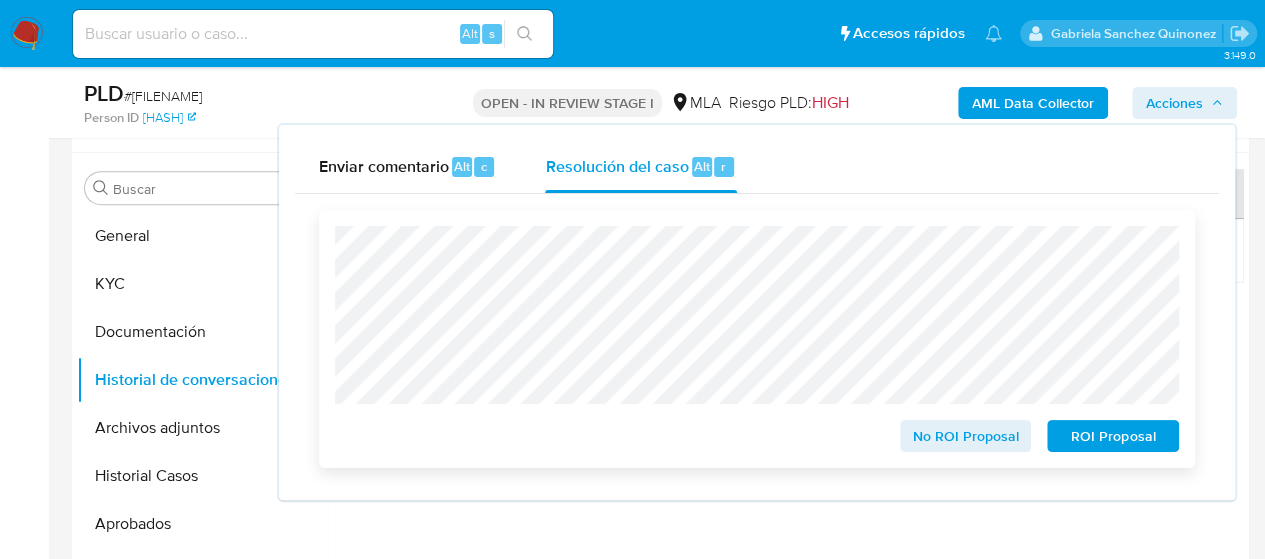 click on "ROI Proposal" at bounding box center (1113, 436) 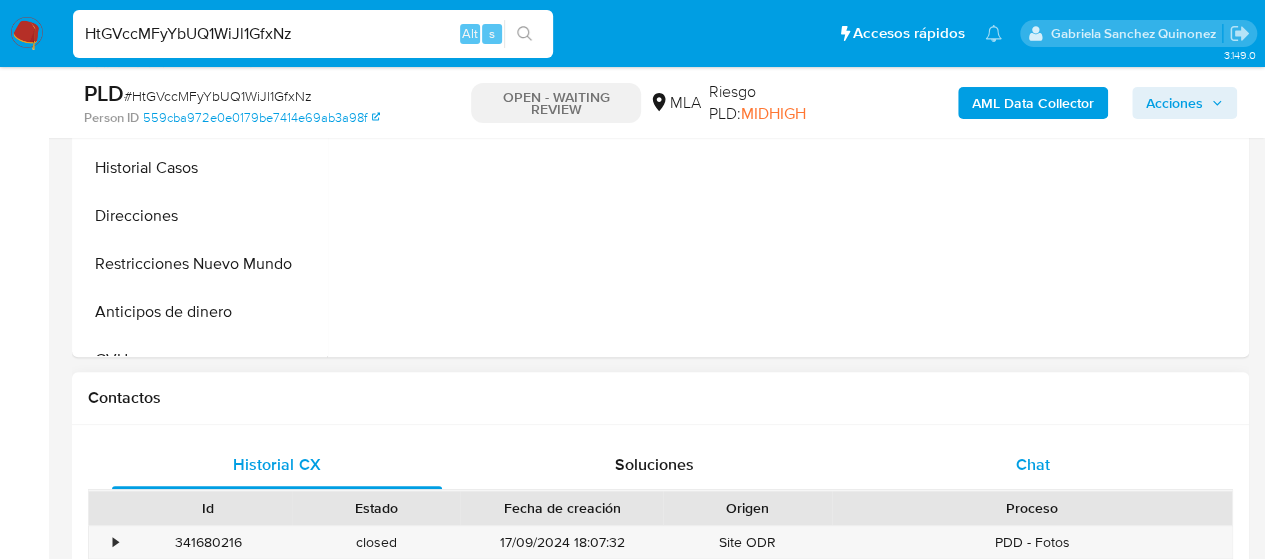 scroll, scrollTop: 800, scrollLeft: 0, axis: vertical 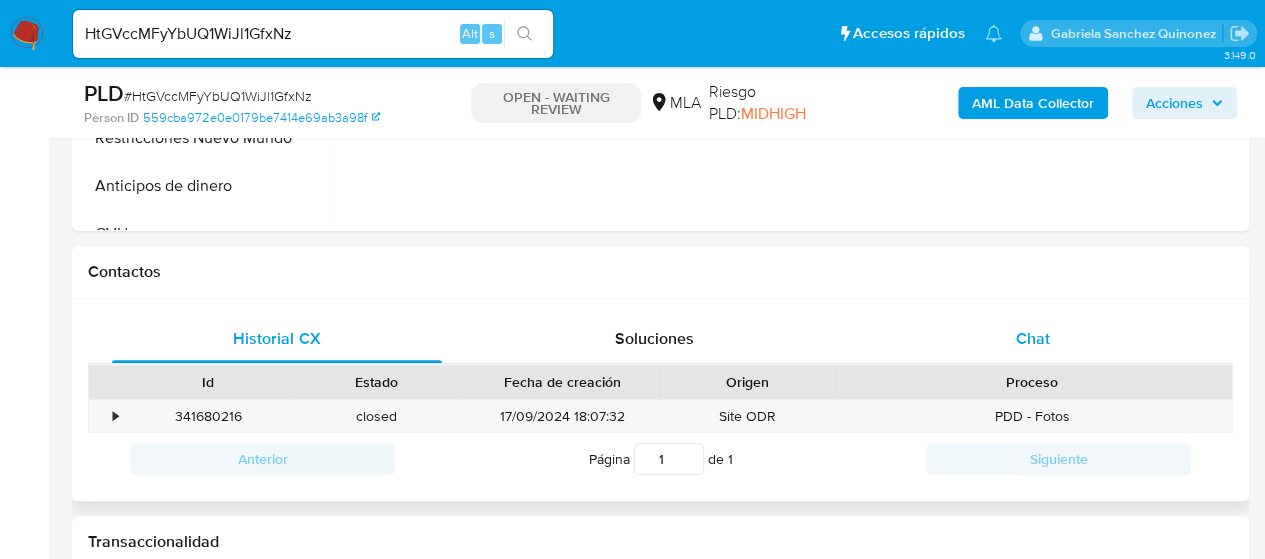 click on "Chat" at bounding box center (1033, 338) 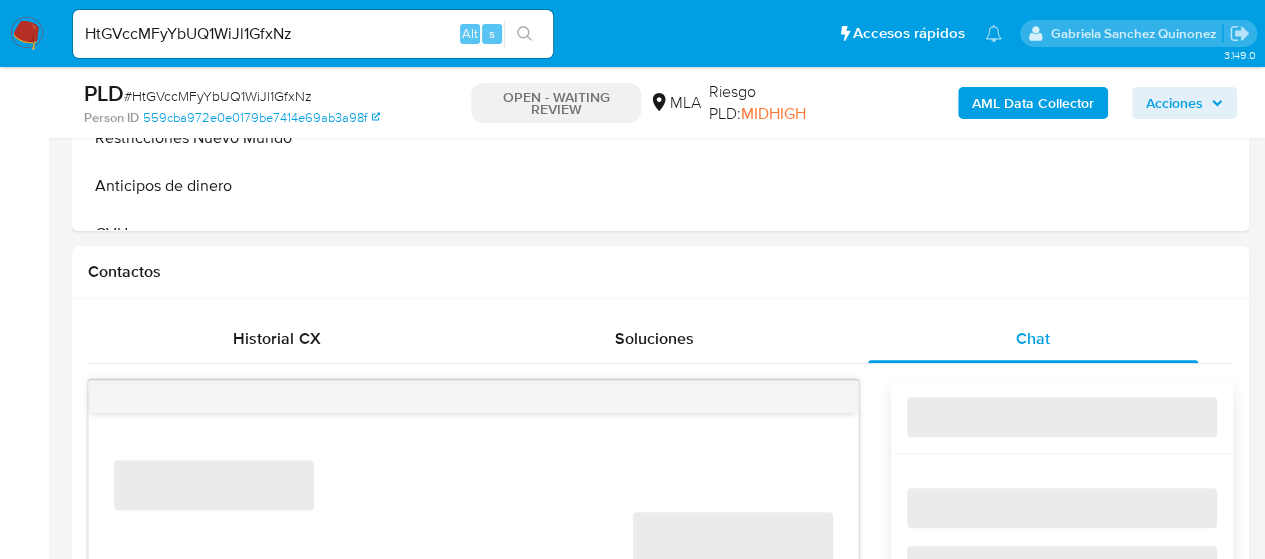 select on "10" 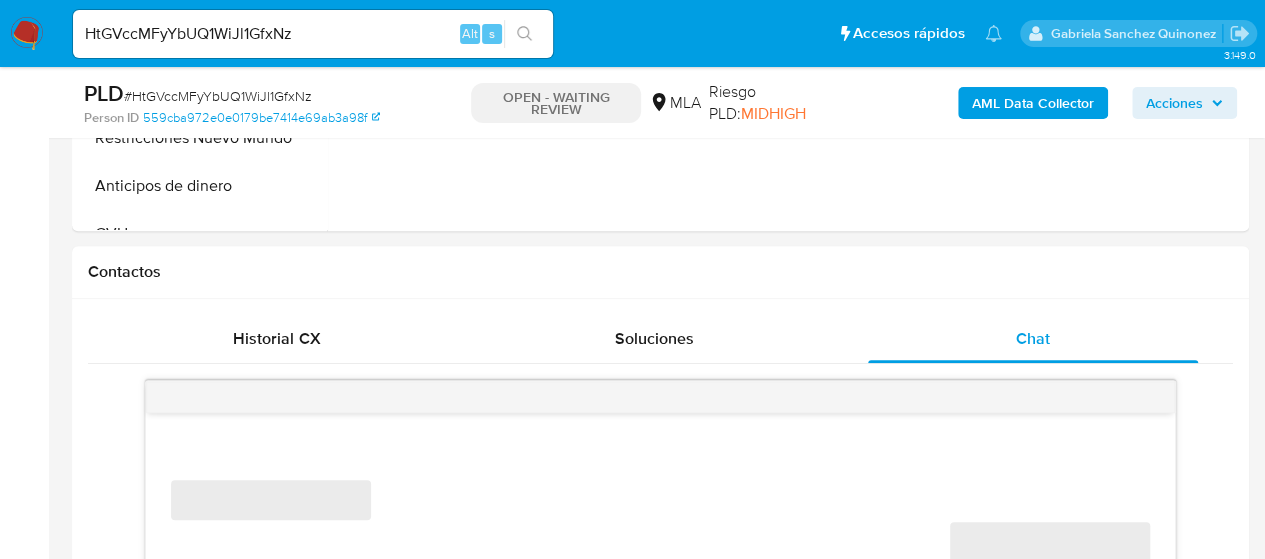 scroll, scrollTop: 1000, scrollLeft: 0, axis: vertical 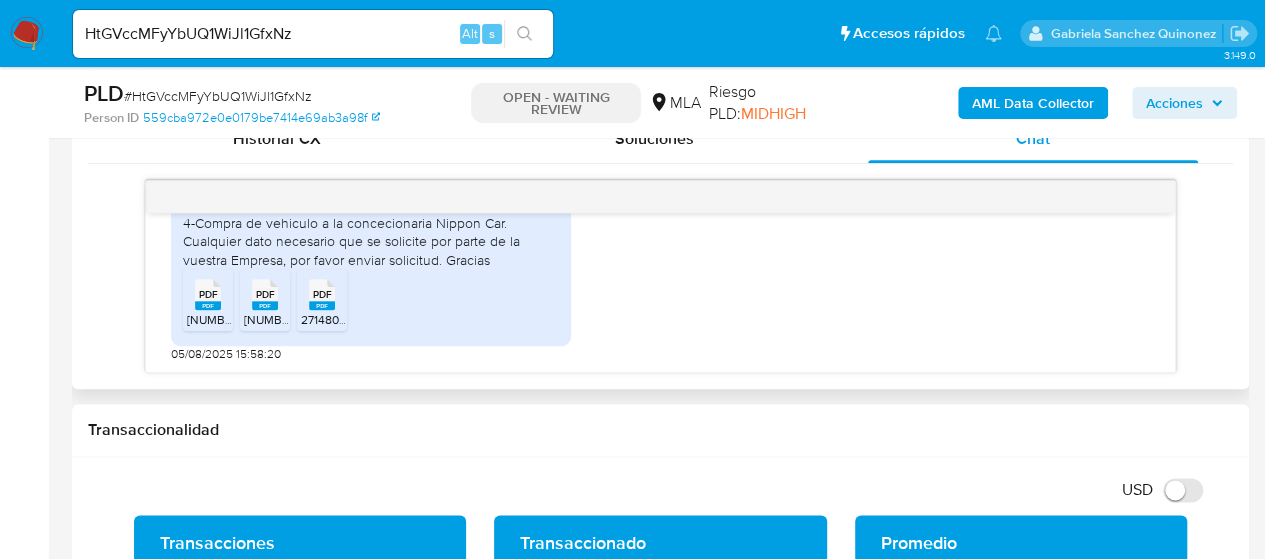 click on "PDF PDF" at bounding box center [208, 292] 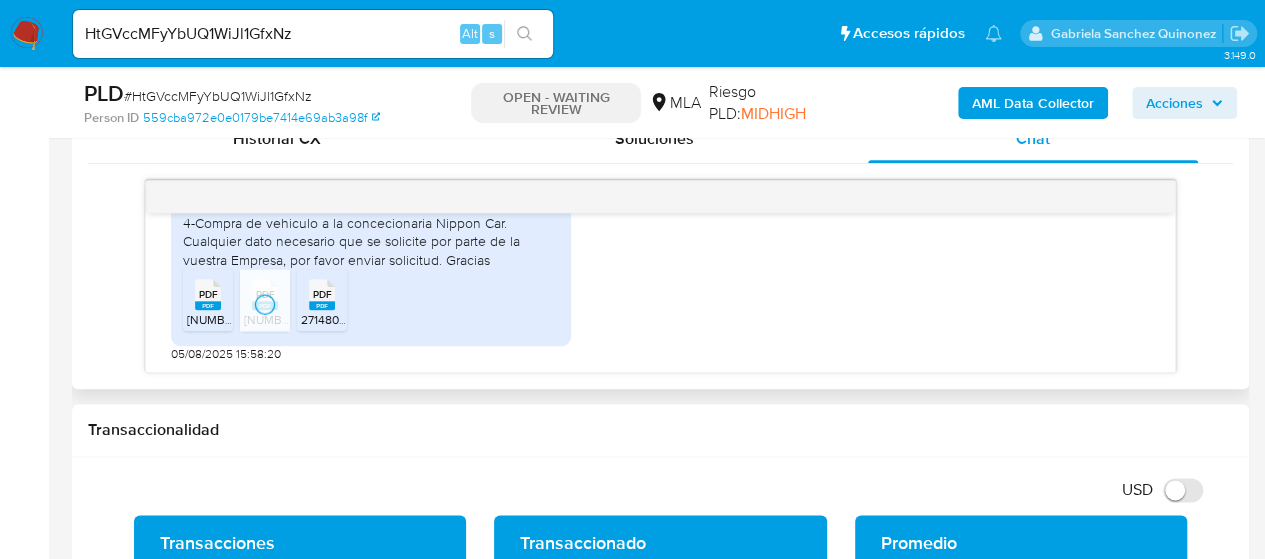 click 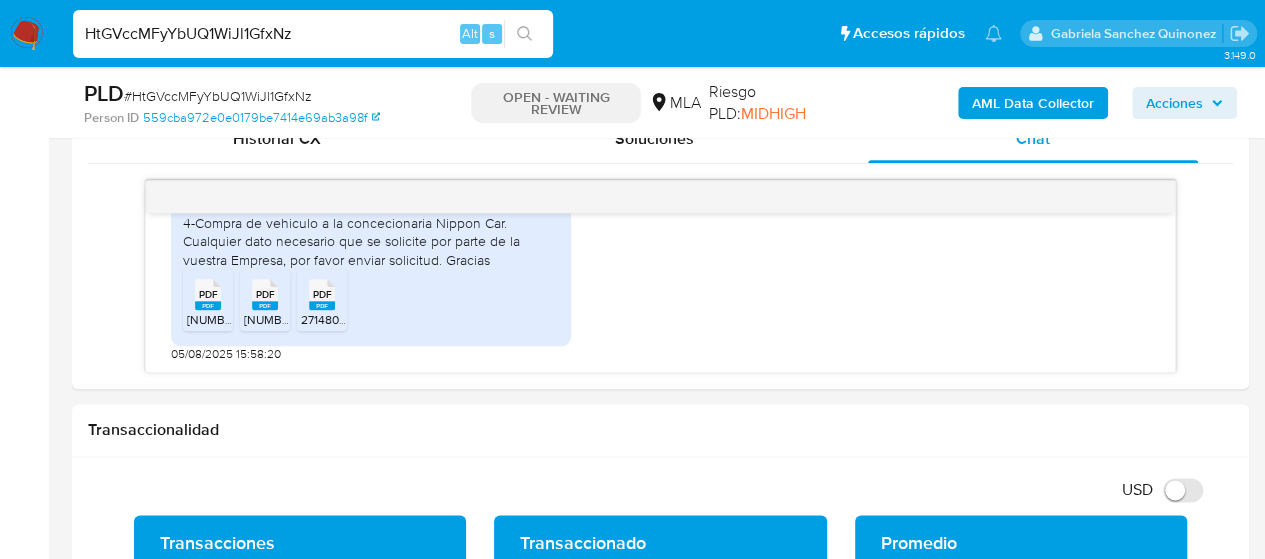 click on "HtGVccMFyYbUQ1WiJl1GfxNz" at bounding box center (313, 34) 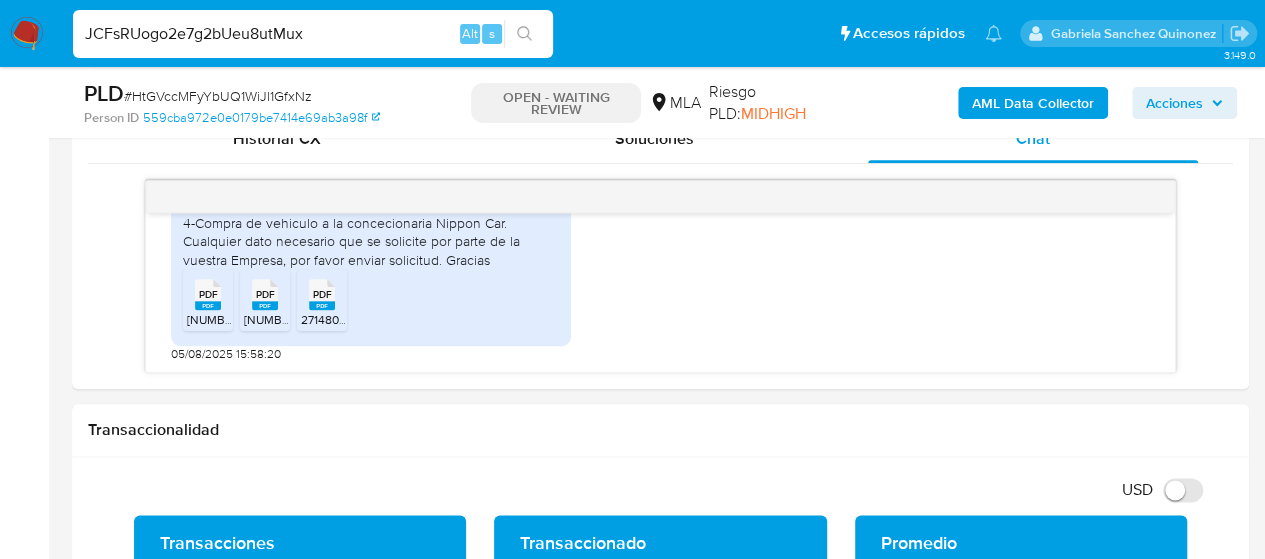 type on "JCFsRUogo2e7g2bUeu8utMux" 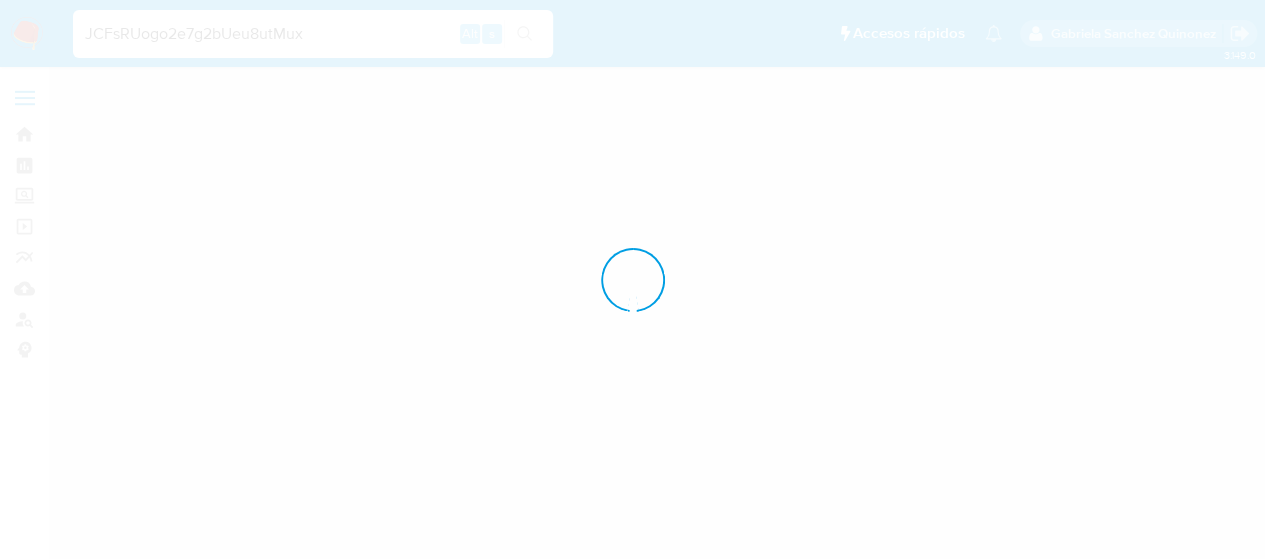 scroll, scrollTop: 0, scrollLeft: 0, axis: both 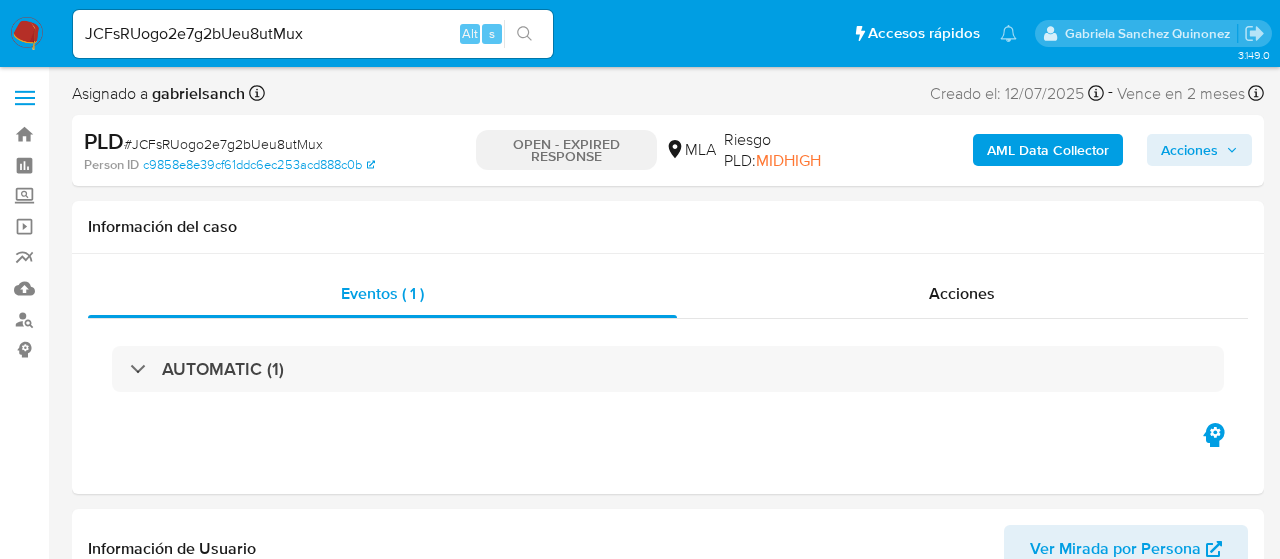 select on "10" 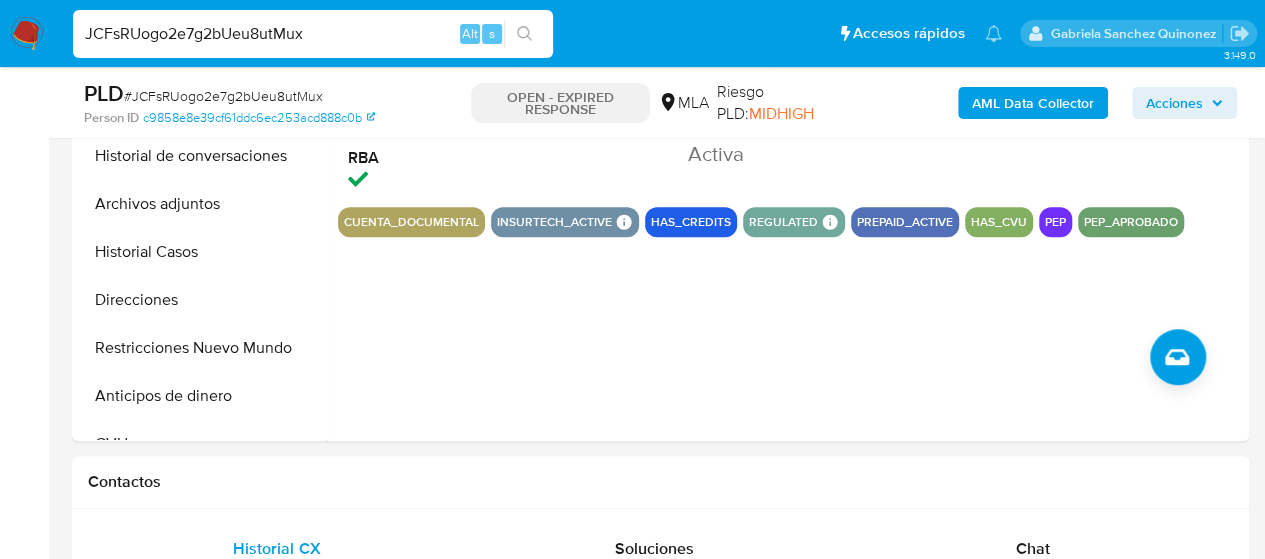 scroll, scrollTop: 700, scrollLeft: 0, axis: vertical 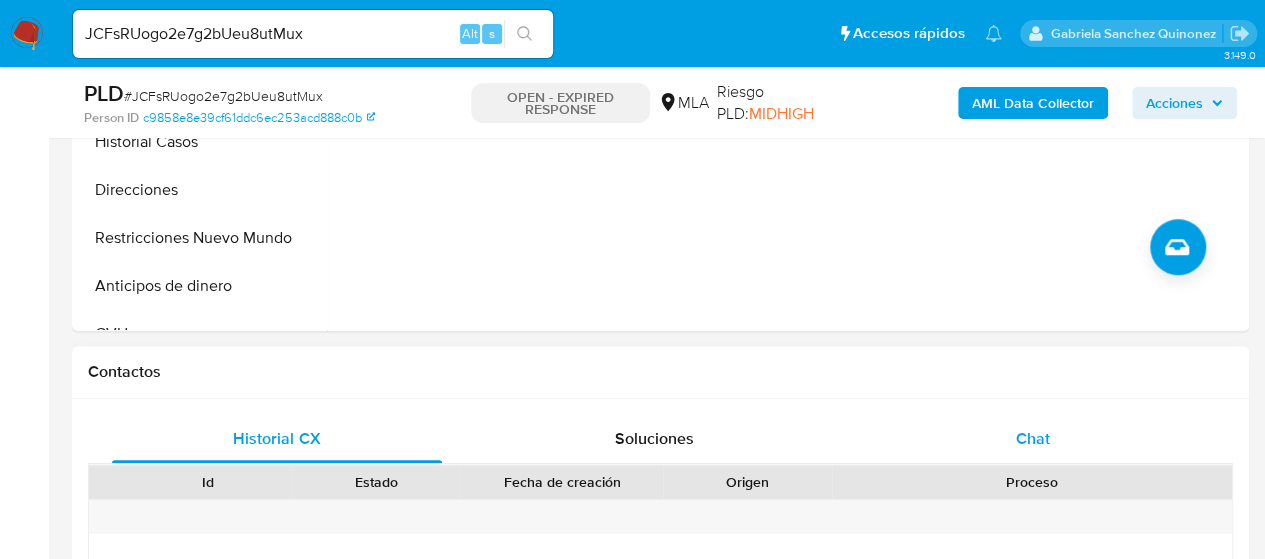 click on "Chat" at bounding box center (1033, 439) 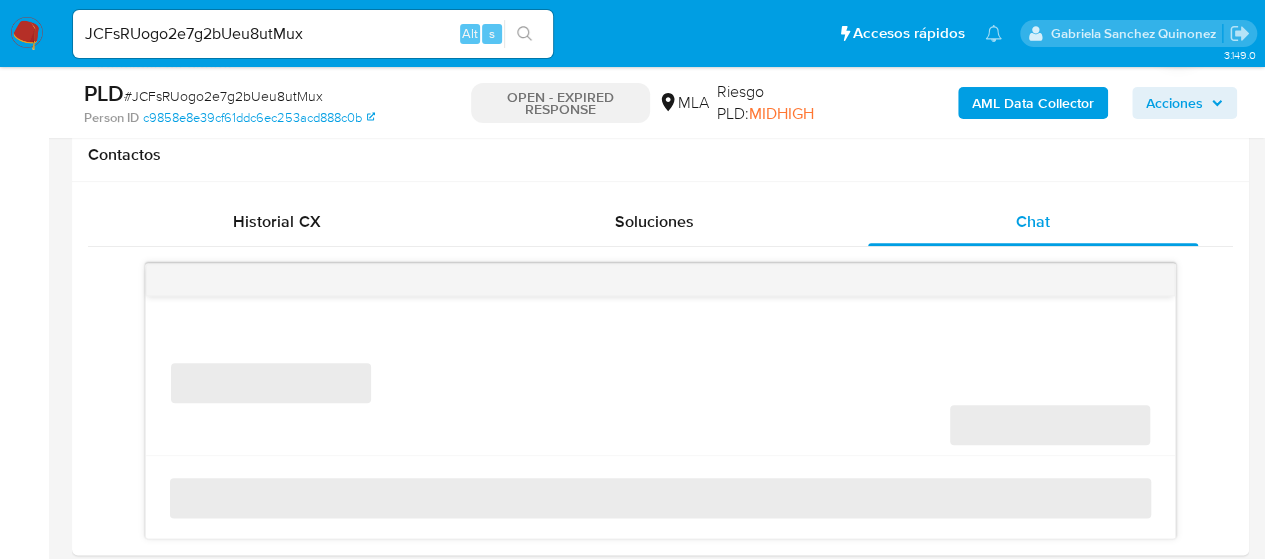 scroll, scrollTop: 1000, scrollLeft: 0, axis: vertical 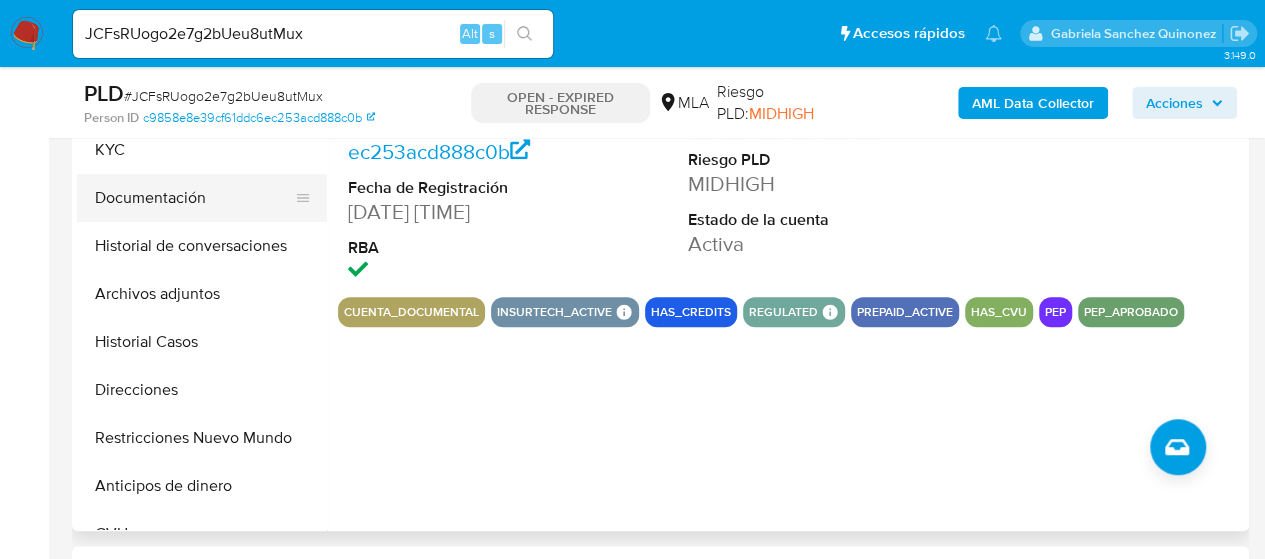 click on "Documentación" at bounding box center [194, 198] 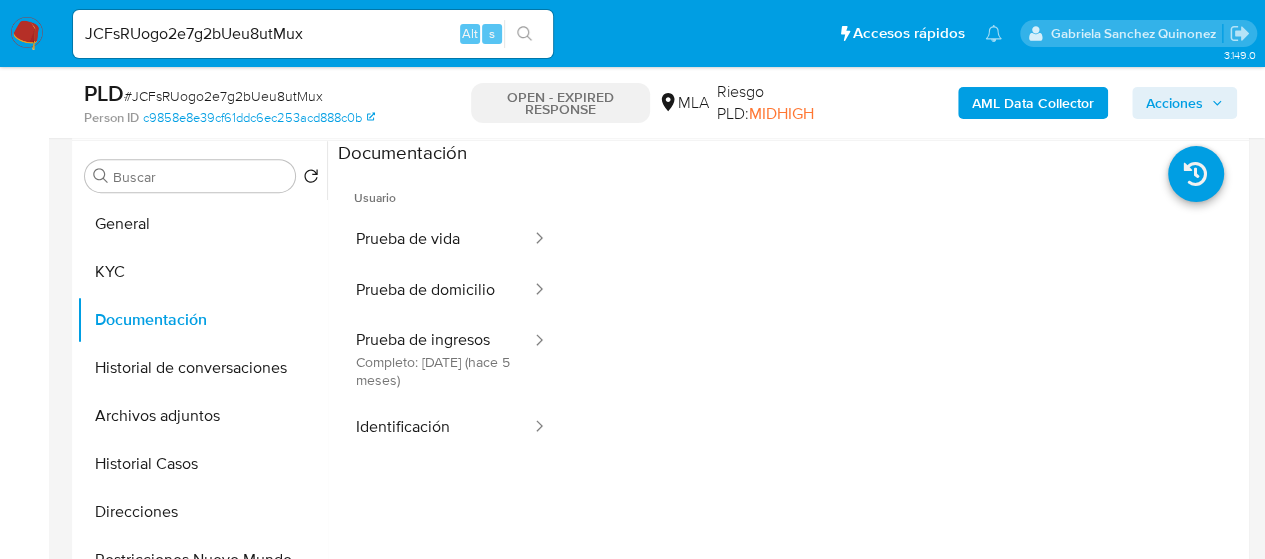 scroll, scrollTop: 500, scrollLeft: 0, axis: vertical 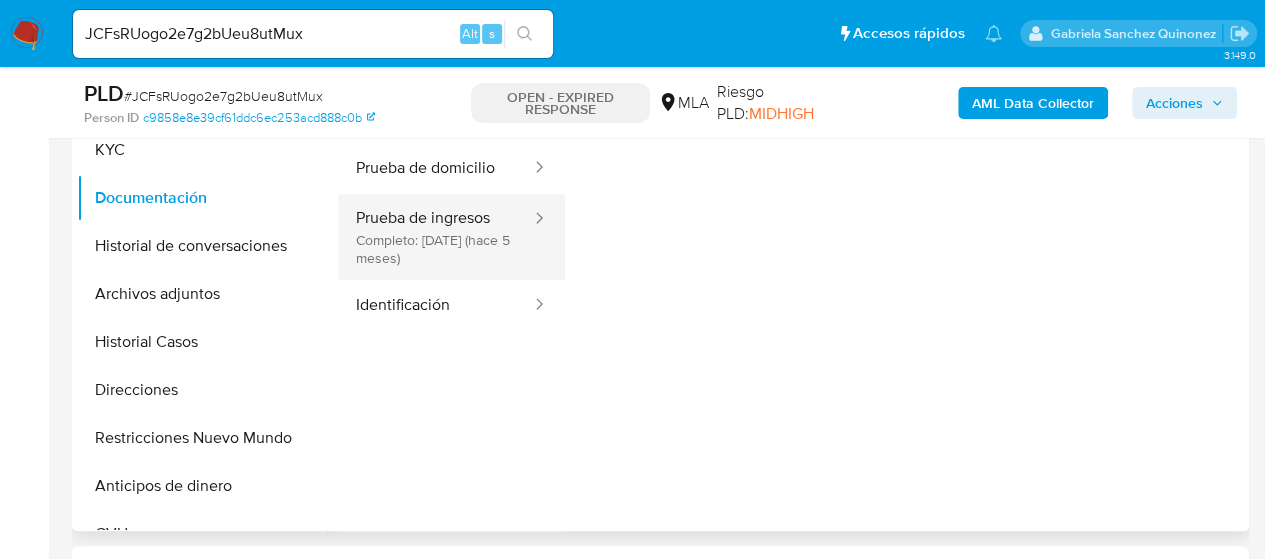 click on "Prueba de ingresos Completo: 24/02/2025 (hace 5 meses)" at bounding box center [435, 237] 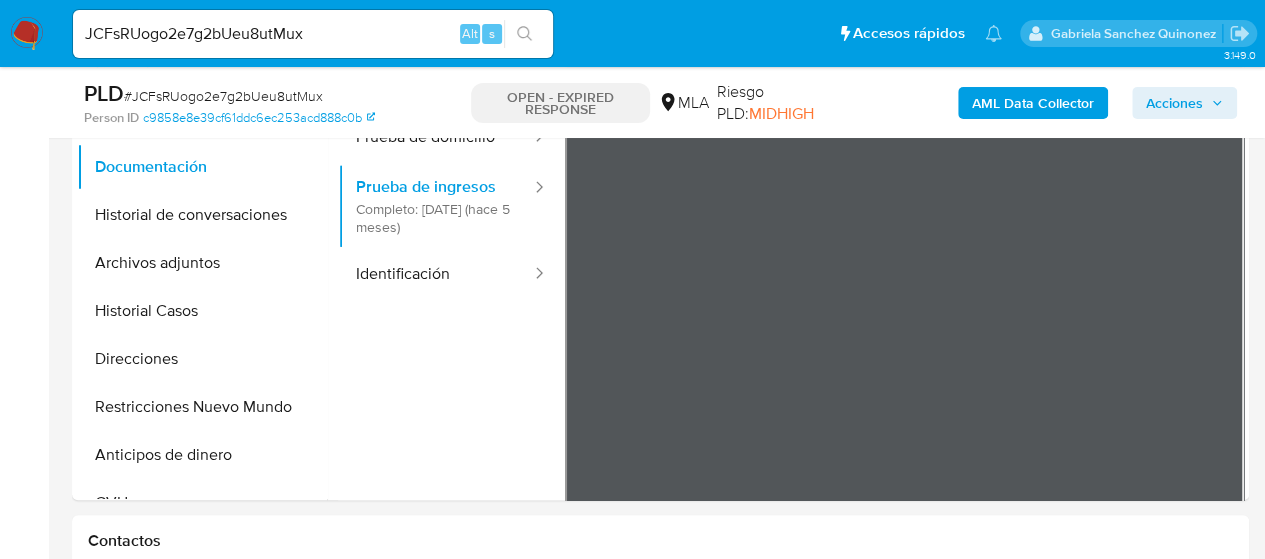 scroll, scrollTop: 500, scrollLeft: 0, axis: vertical 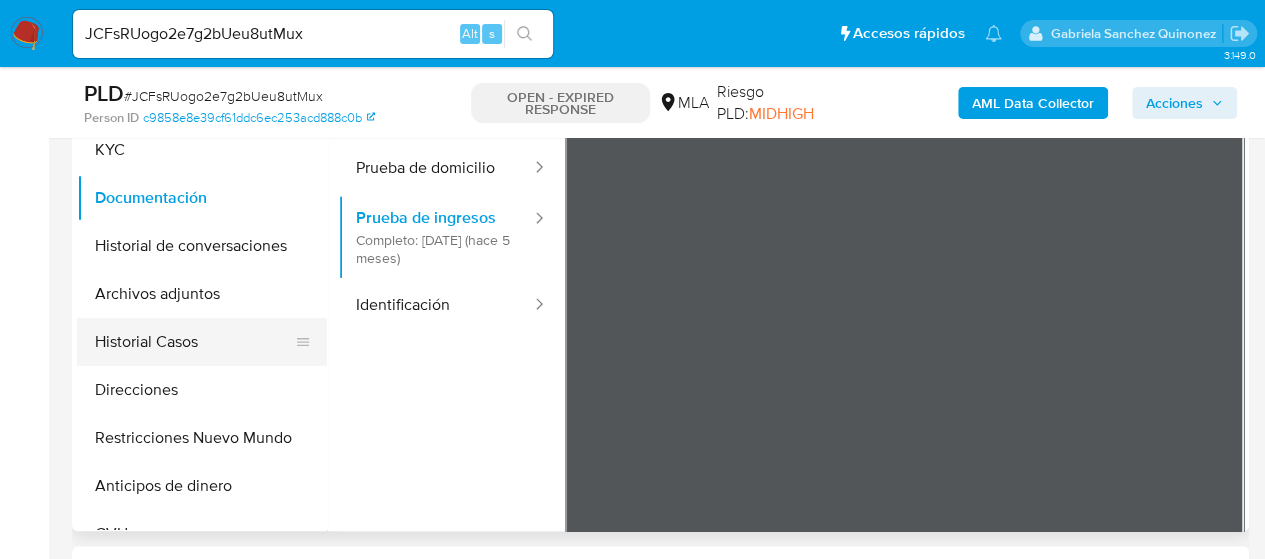 click on "Historial Casos" at bounding box center [194, 342] 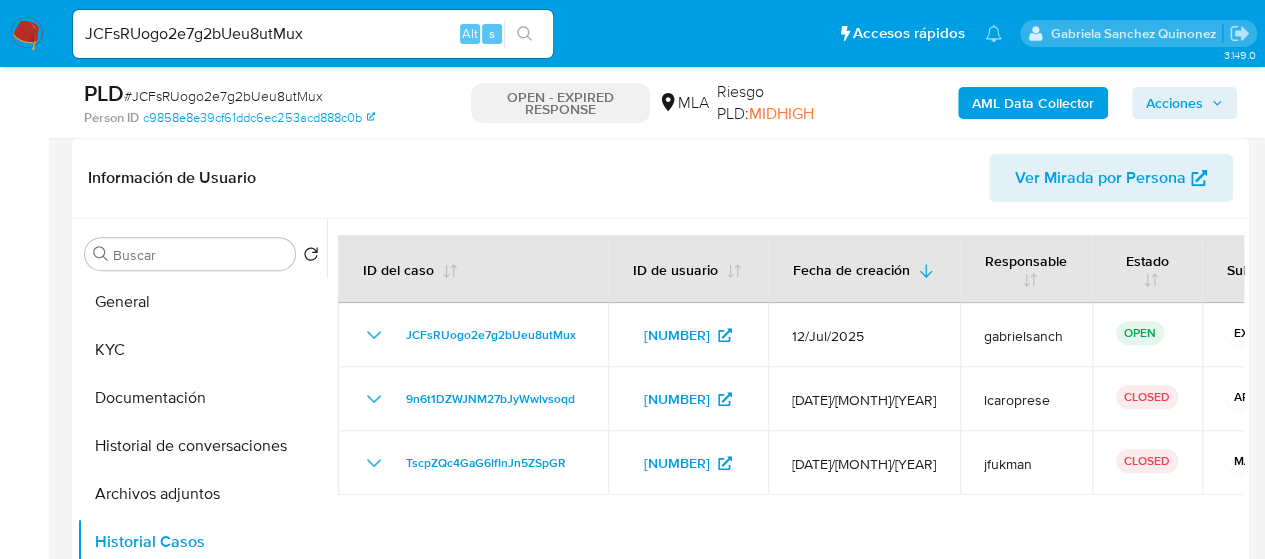 scroll, scrollTop: 400, scrollLeft: 0, axis: vertical 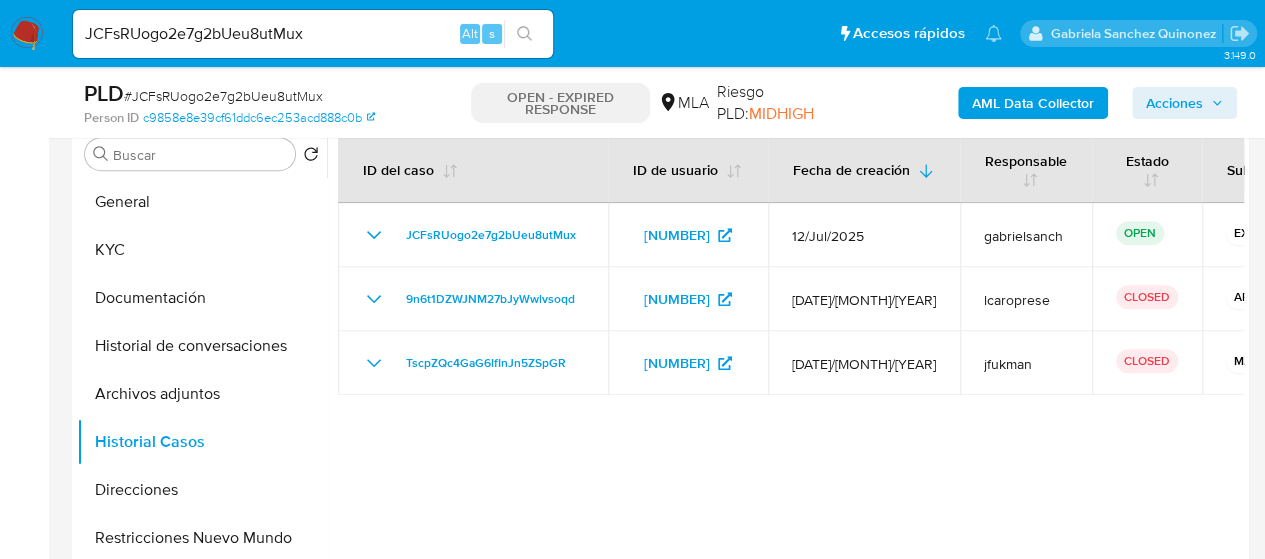 click on "JCFsRUogo2e7g2bUeu8utMux" at bounding box center [313, 34] 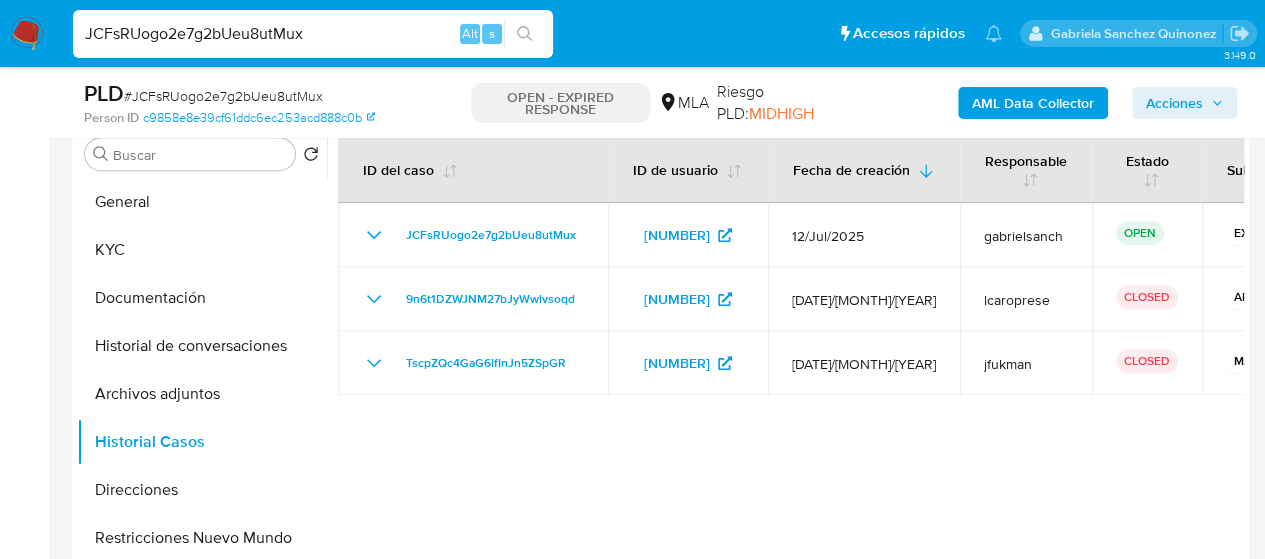 click on "JCFsRUogo2e7g2bUeu8utMux" at bounding box center (313, 34) 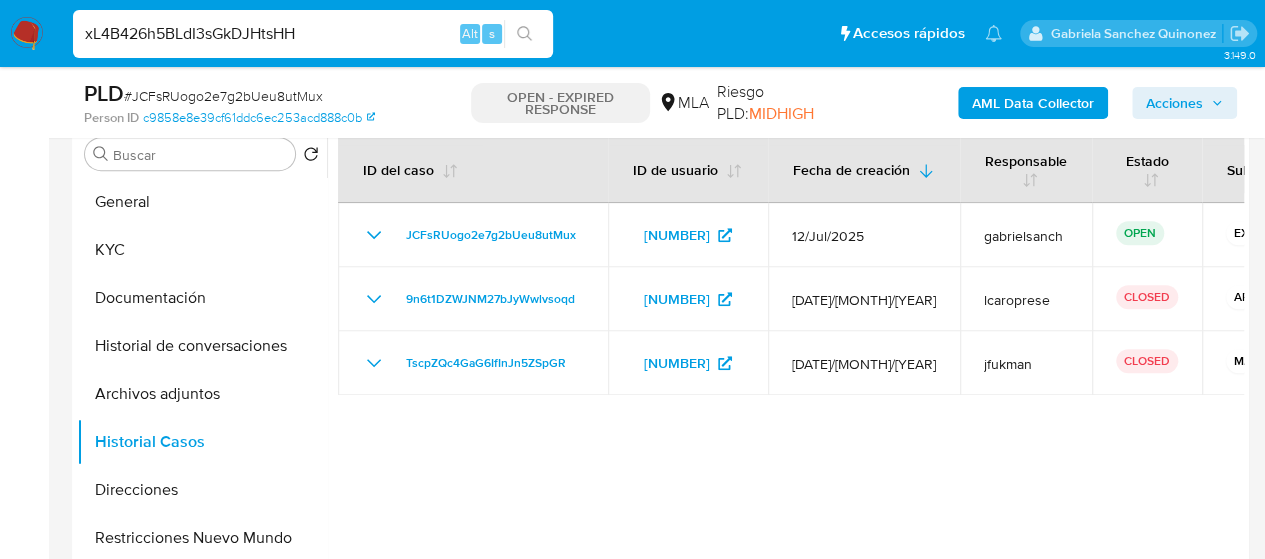 type on "xL4B426h5BLdI3sGkDJHtsHH" 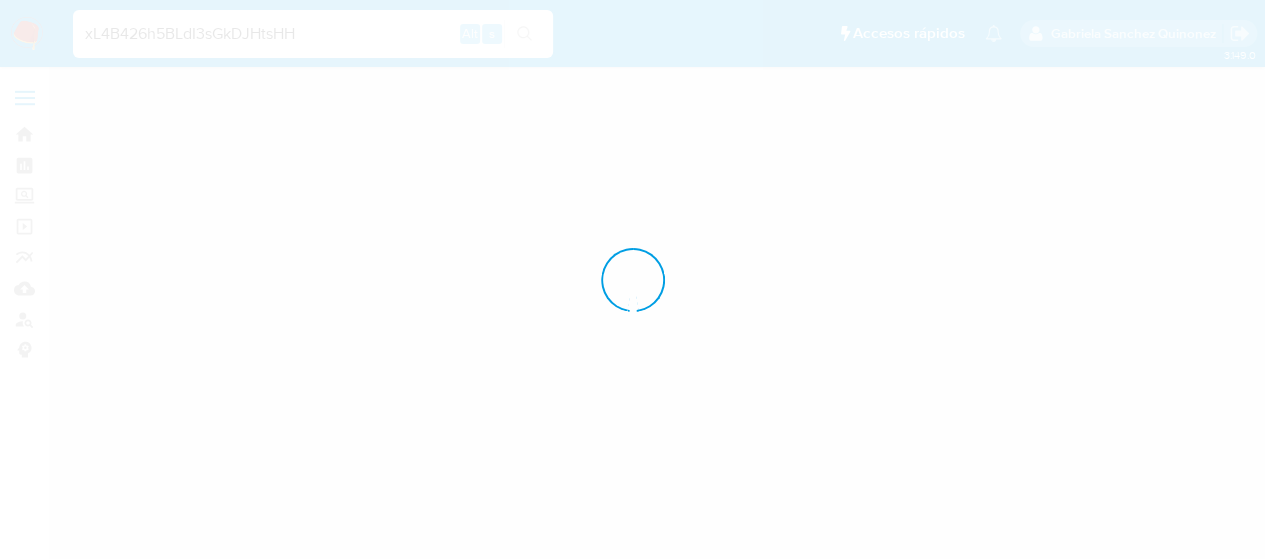 scroll, scrollTop: 0, scrollLeft: 0, axis: both 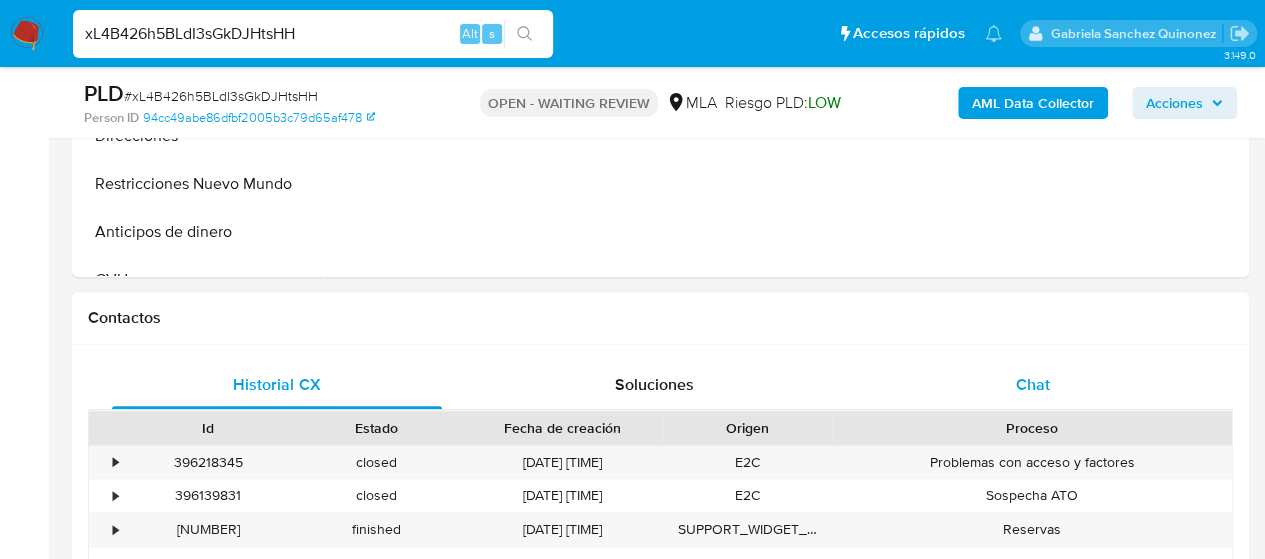 click on "Chat" at bounding box center (1033, 385) 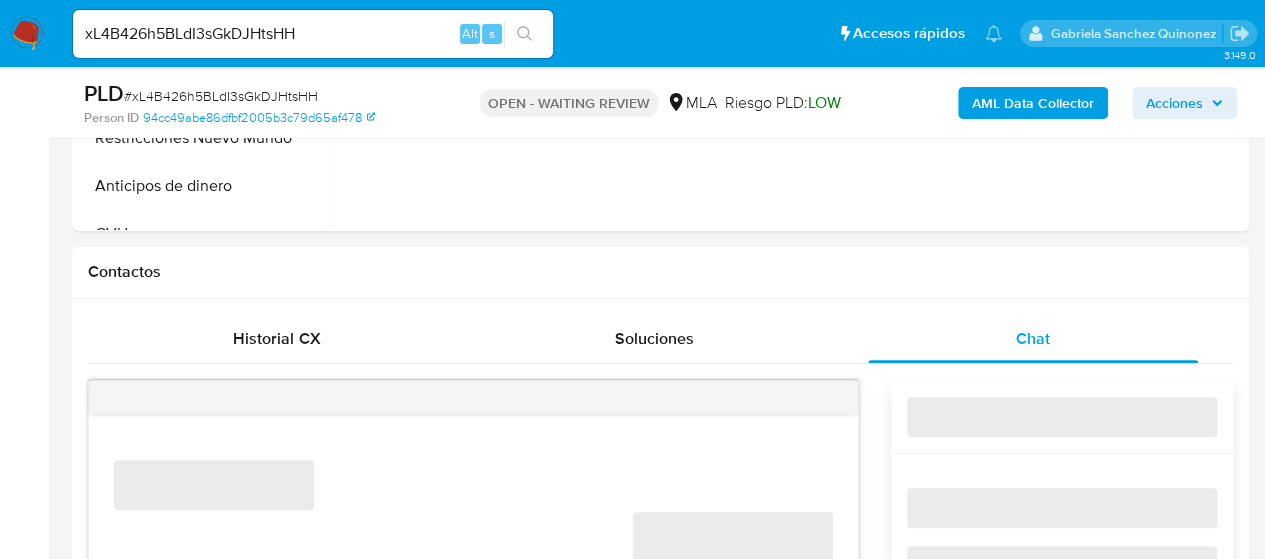 select on "10" 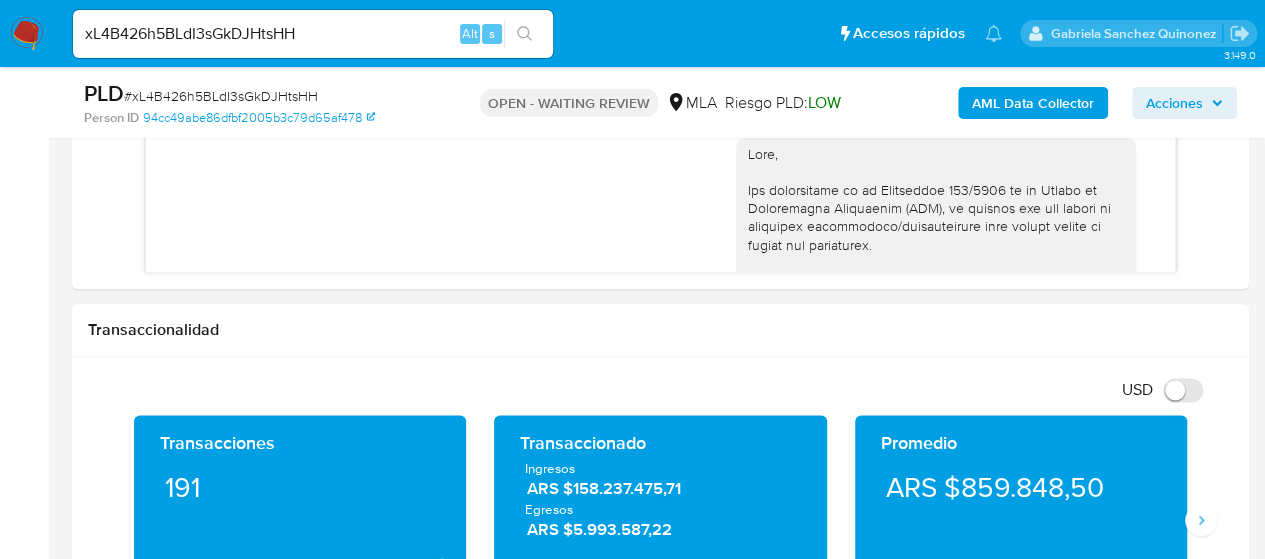scroll, scrollTop: 976, scrollLeft: 0, axis: vertical 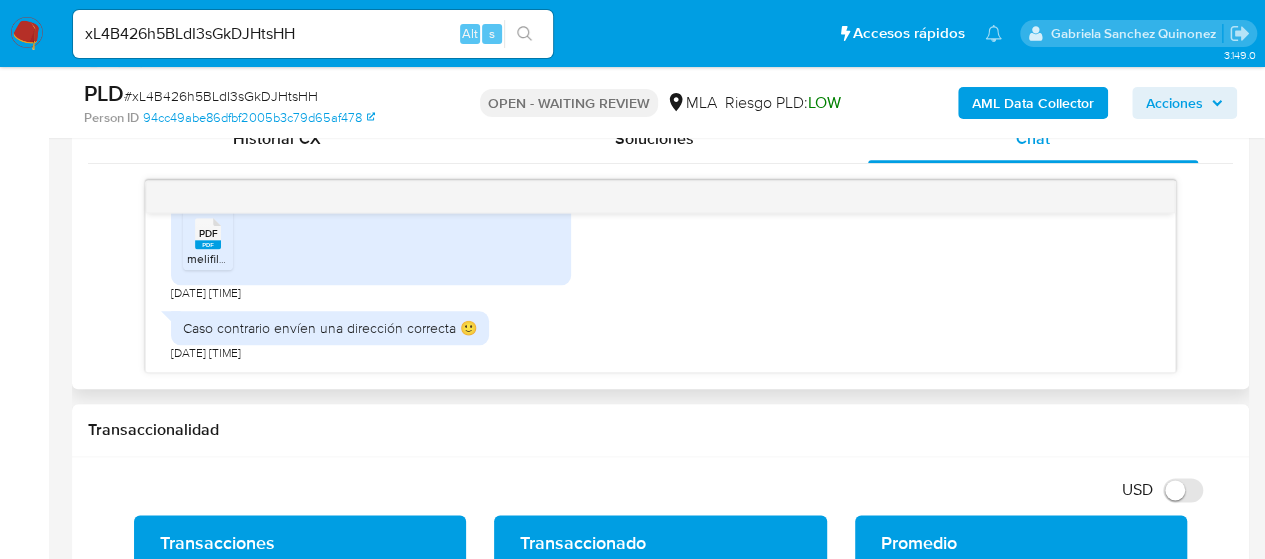 click on "melifile6375107074730917975.pdf" at bounding box center [277, 258] 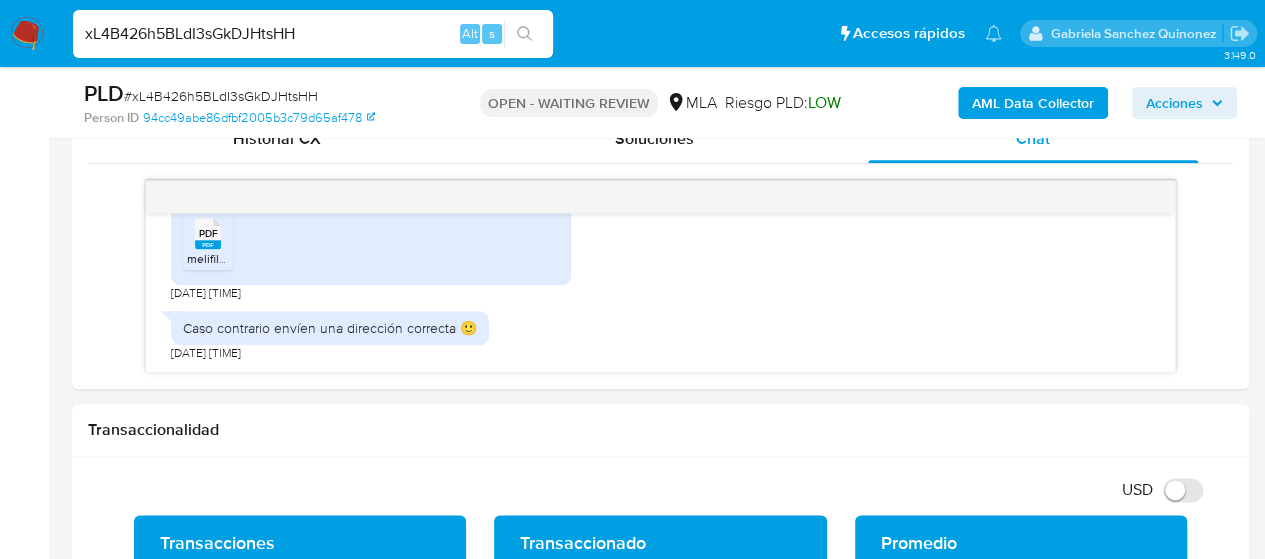 click on "xL4B426h5BLdI3sGkDJHtsHH" at bounding box center [313, 34] 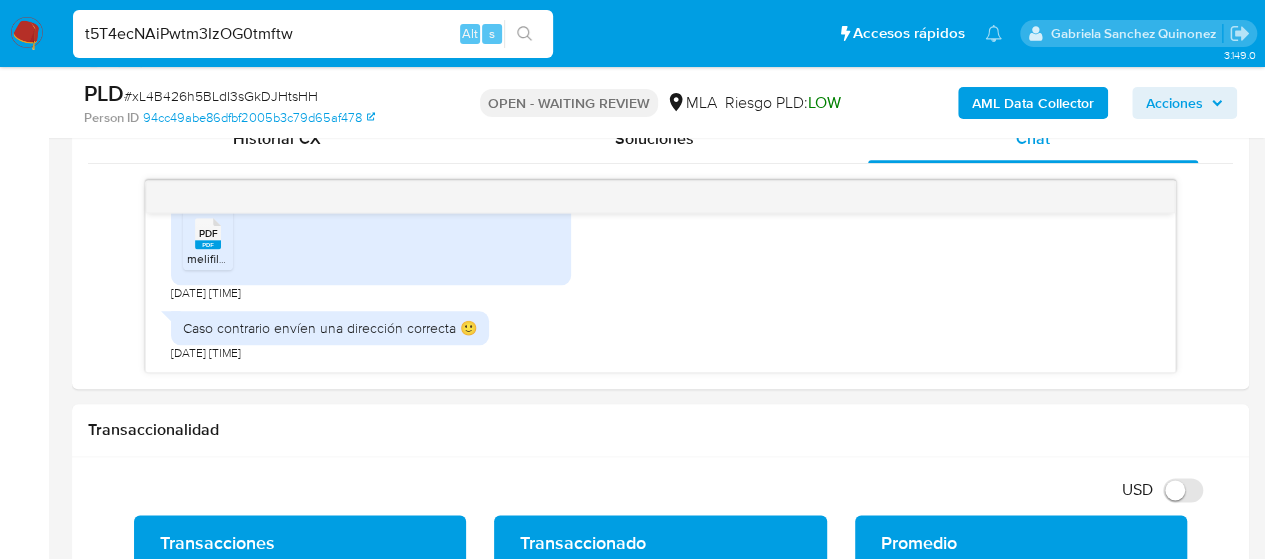 type on "t5T4ecNAiPwtm3IzOG0tmftw" 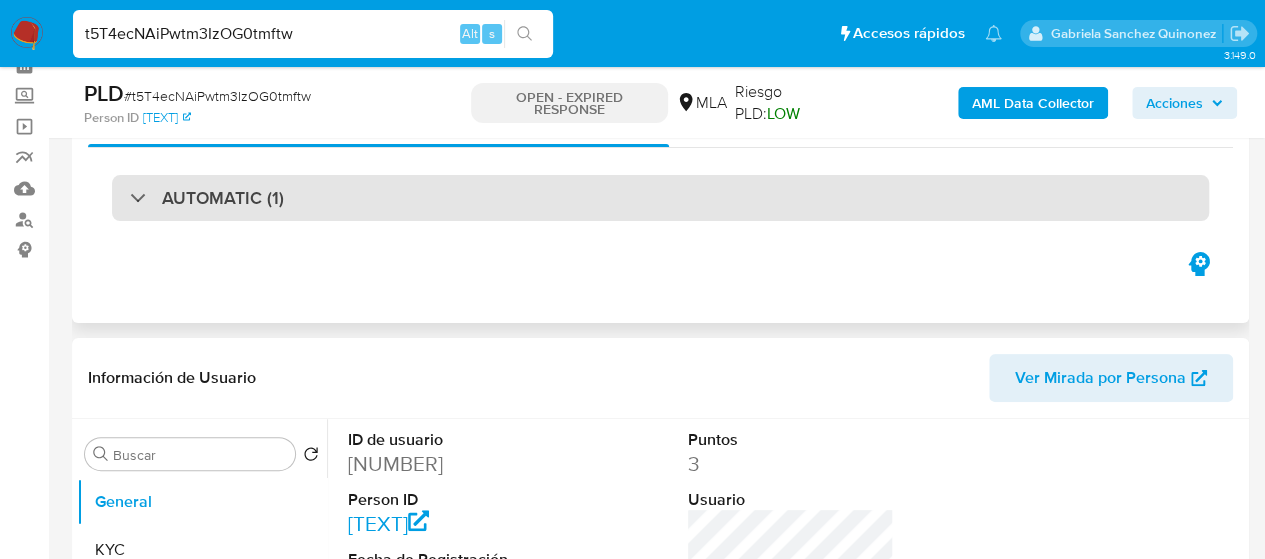 scroll, scrollTop: 0, scrollLeft: 0, axis: both 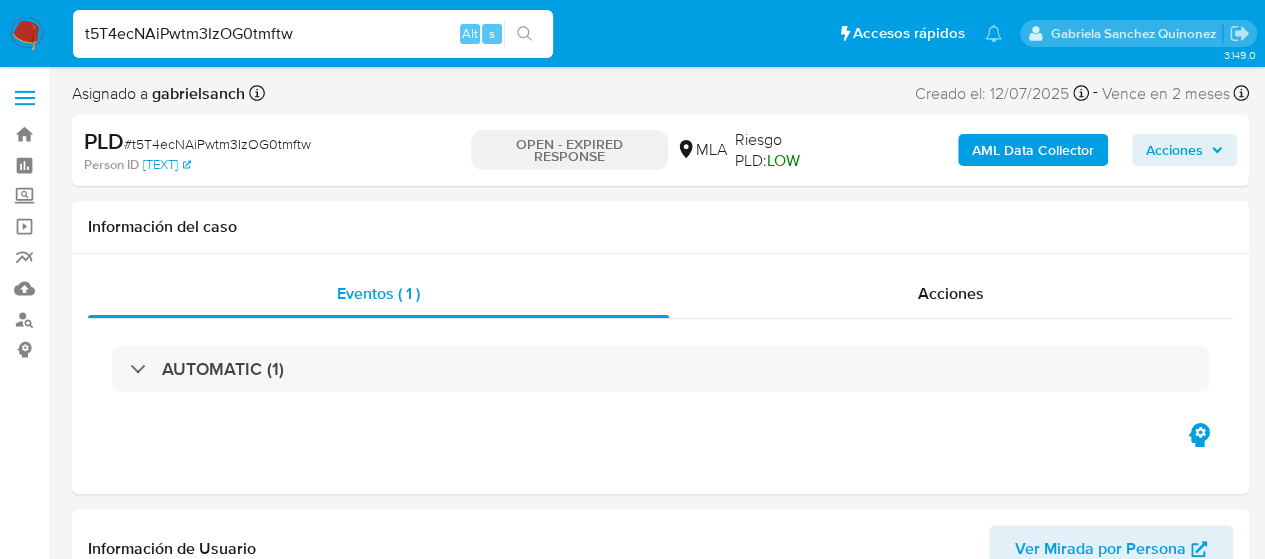 select on "10" 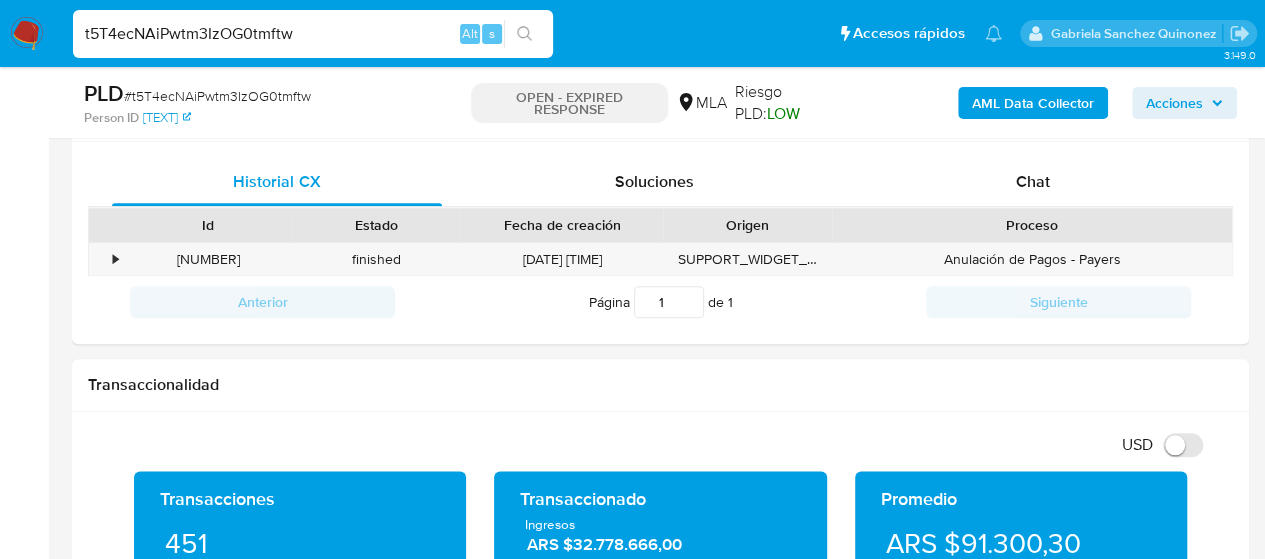 scroll, scrollTop: 1000, scrollLeft: 0, axis: vertical 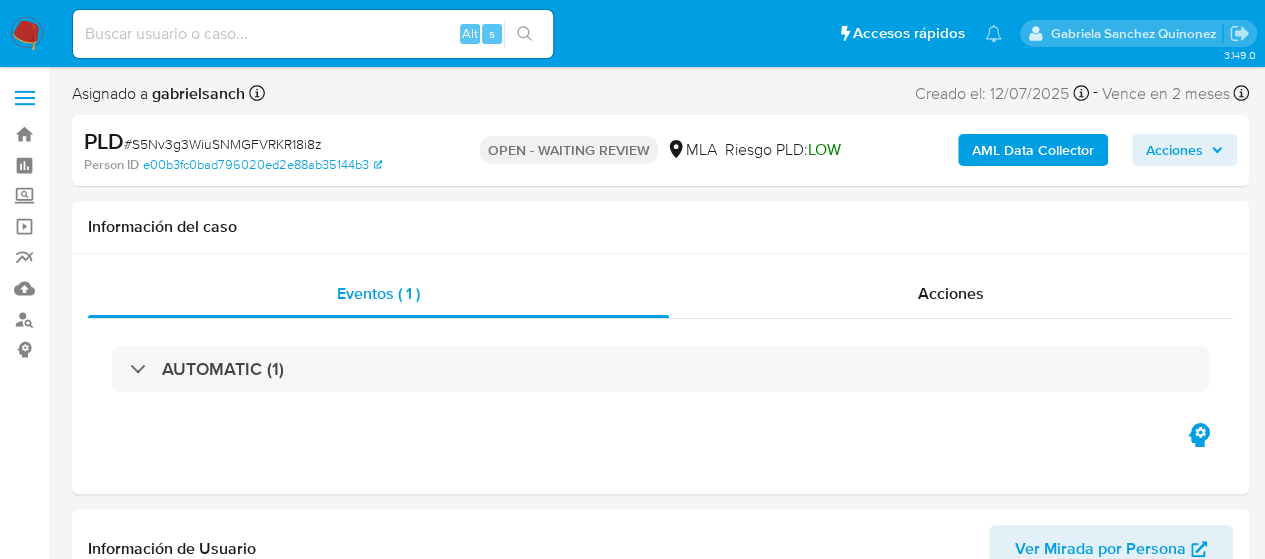 select on "10" 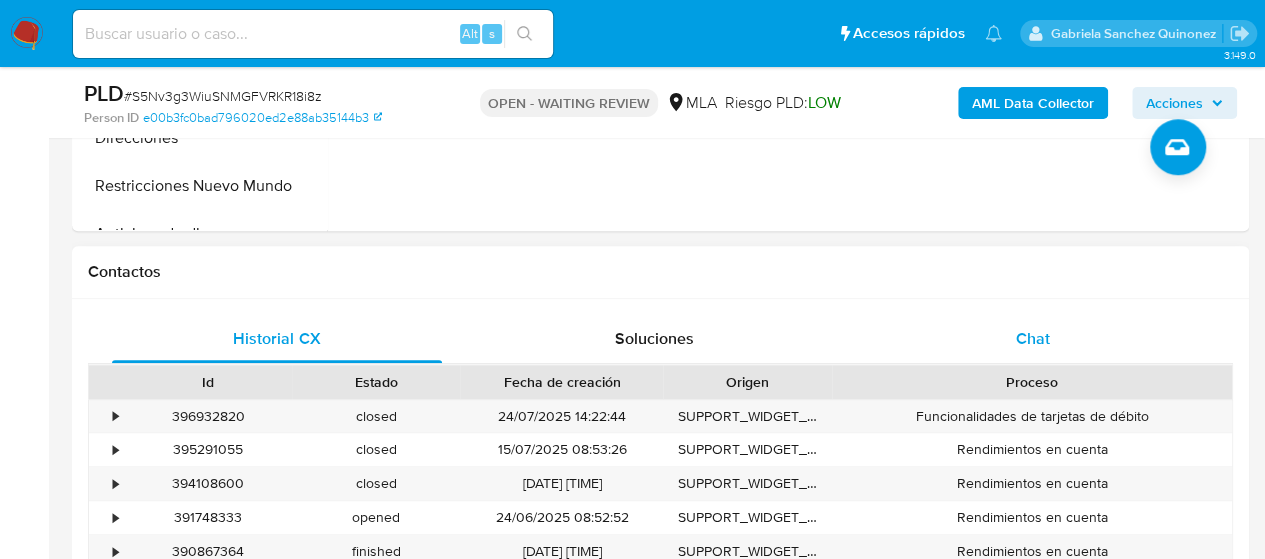 click on "Chat" at bounding box center (1033, 339) 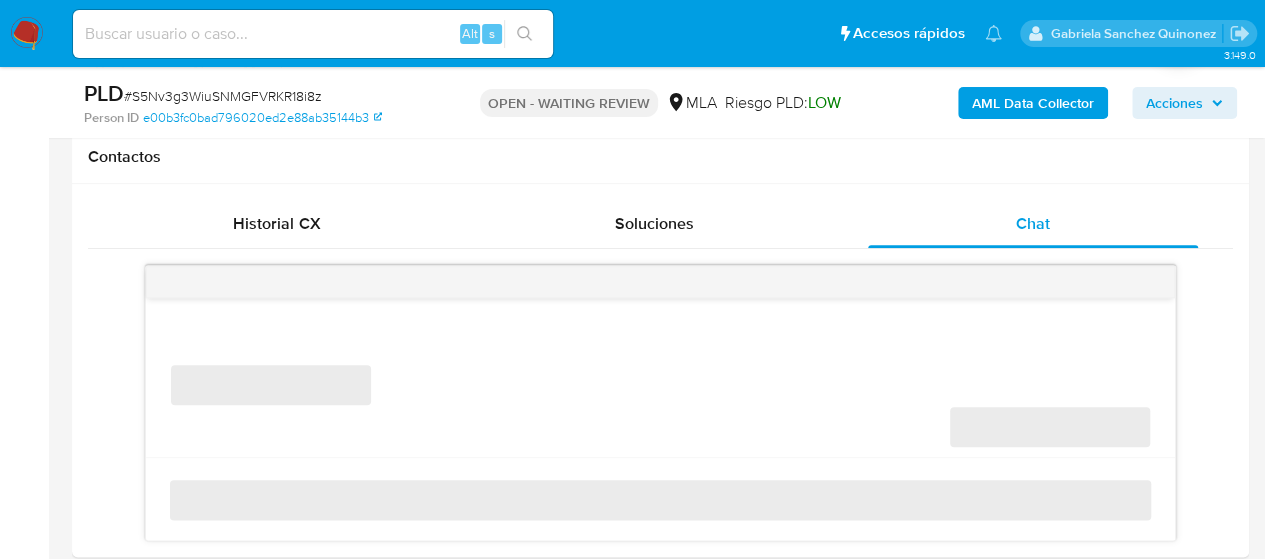 scroll, scrollTop: 1000, scrollLeft: 0, axis: vertical 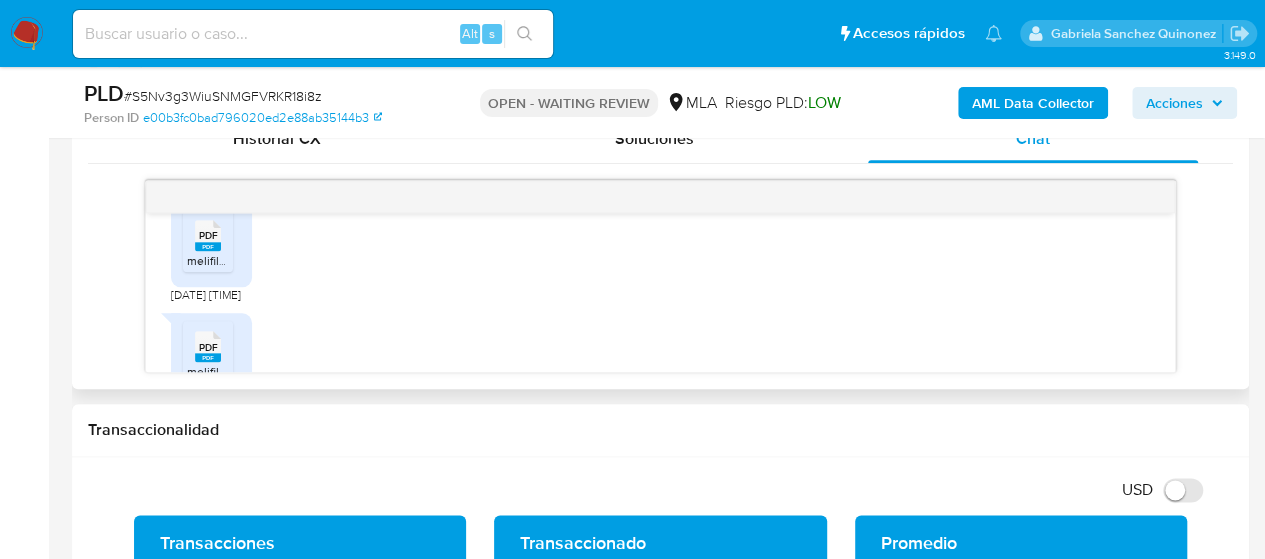 click 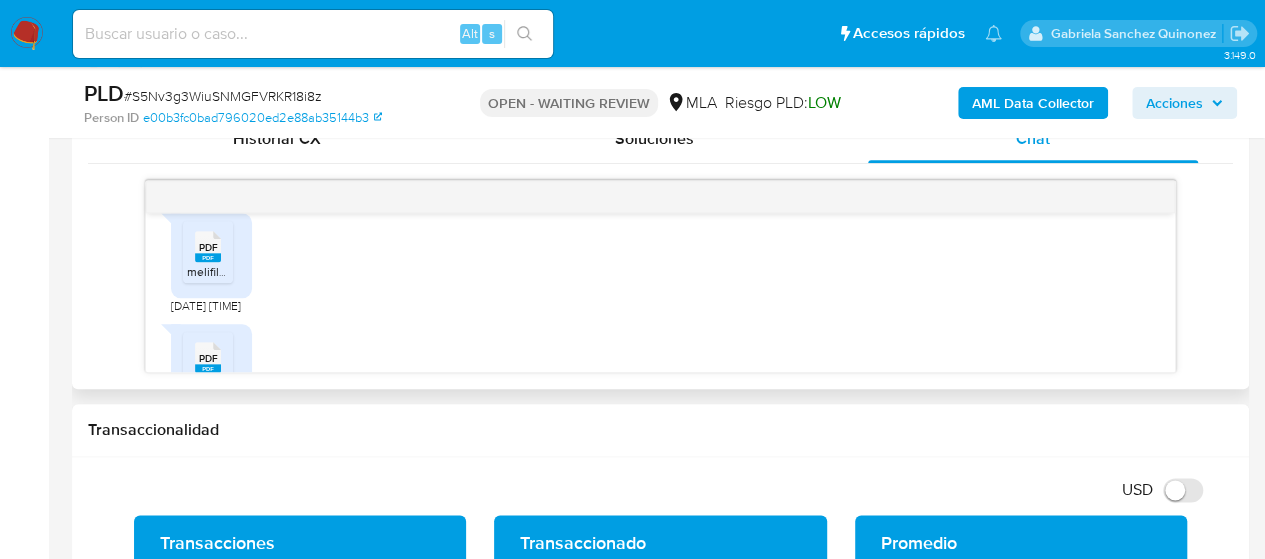 click on "melifile[NUMBER].pdf" at bounding box center (244, 271) 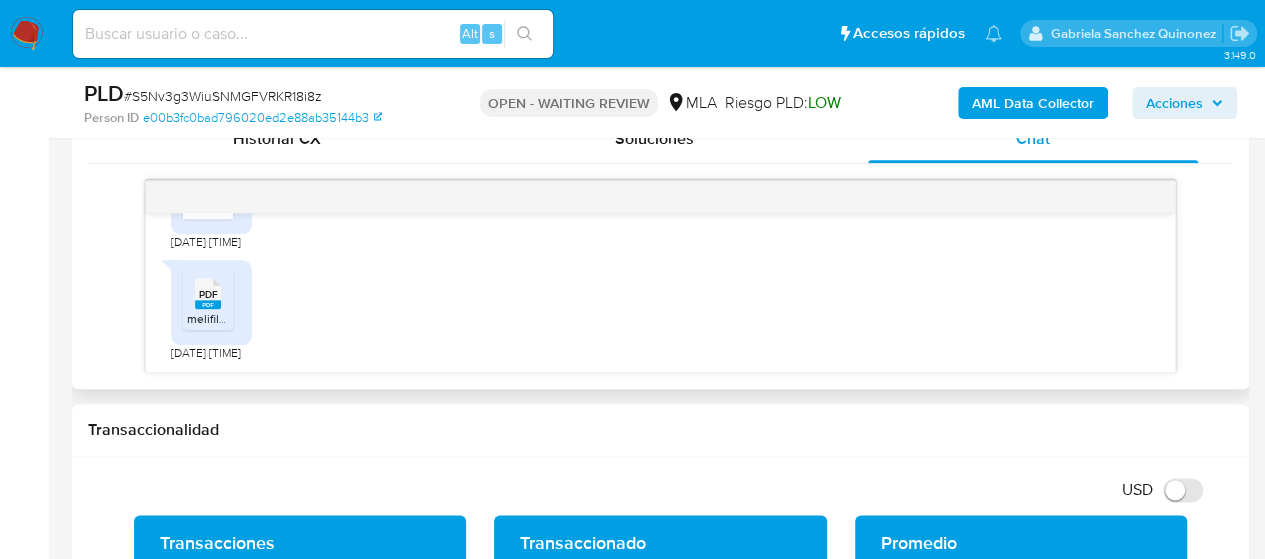 scroll, scrollTop: 1386, scrollLeft: 0, axis: vertical 